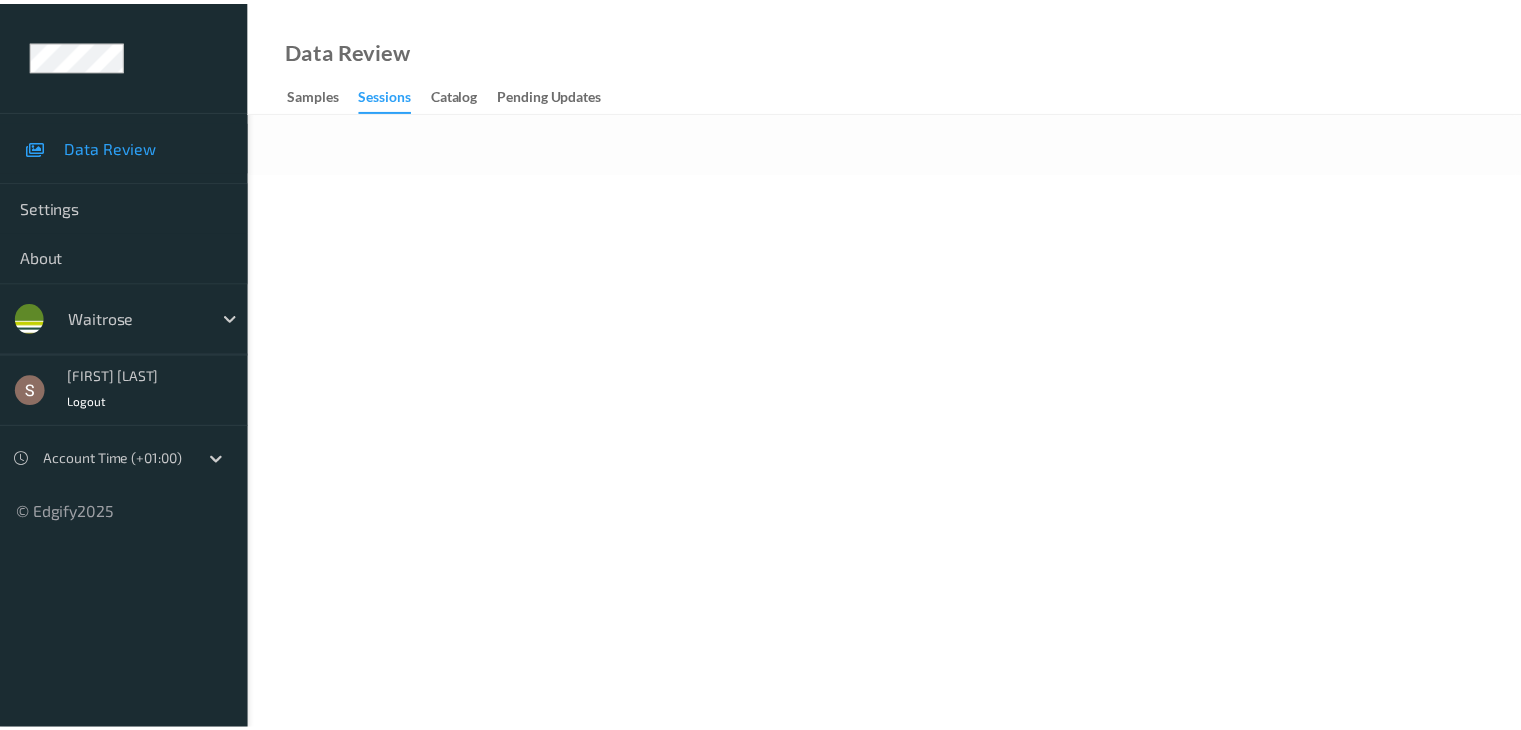 scroll, scrollTop: 0, scrollLeft: 0, axis: both 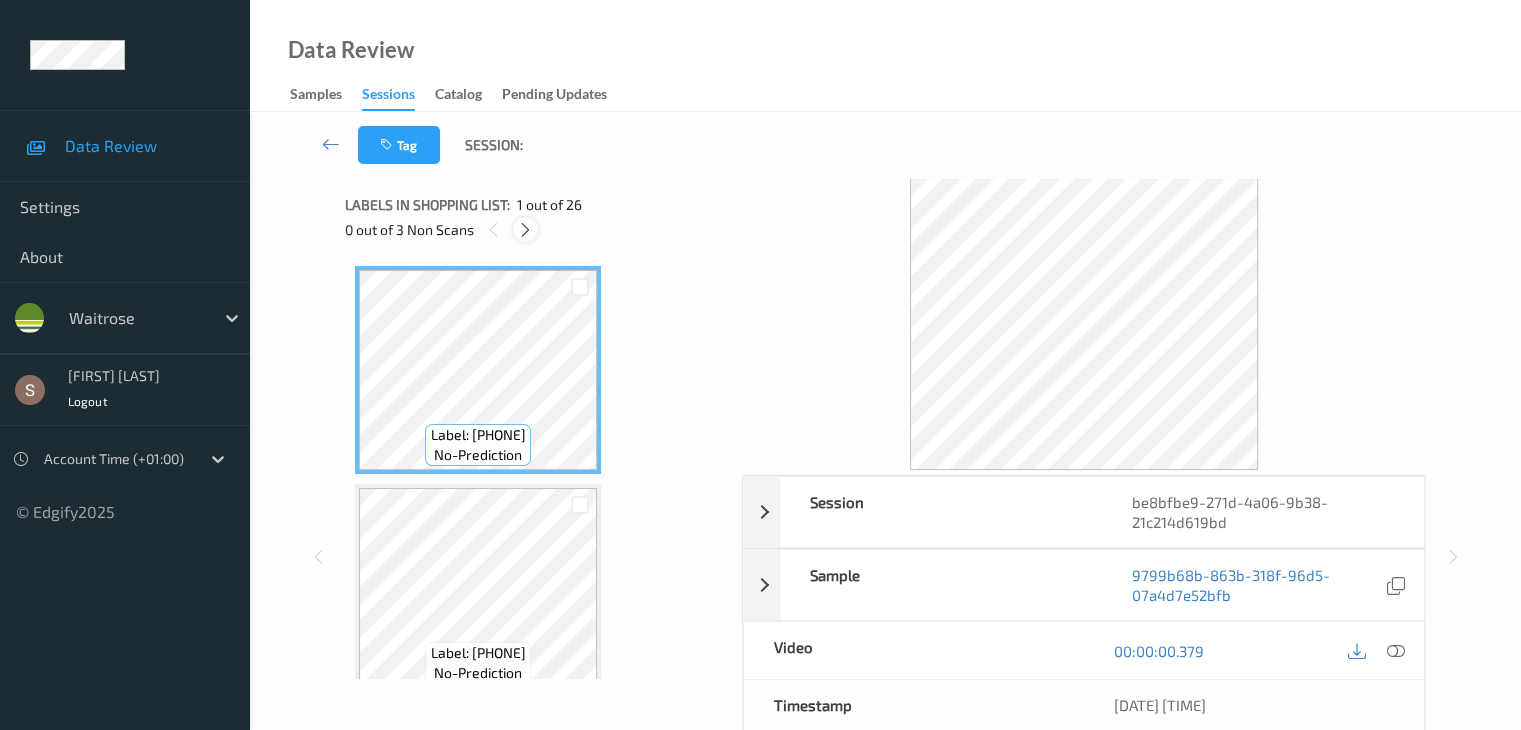 click at bounding box center [525, 230] 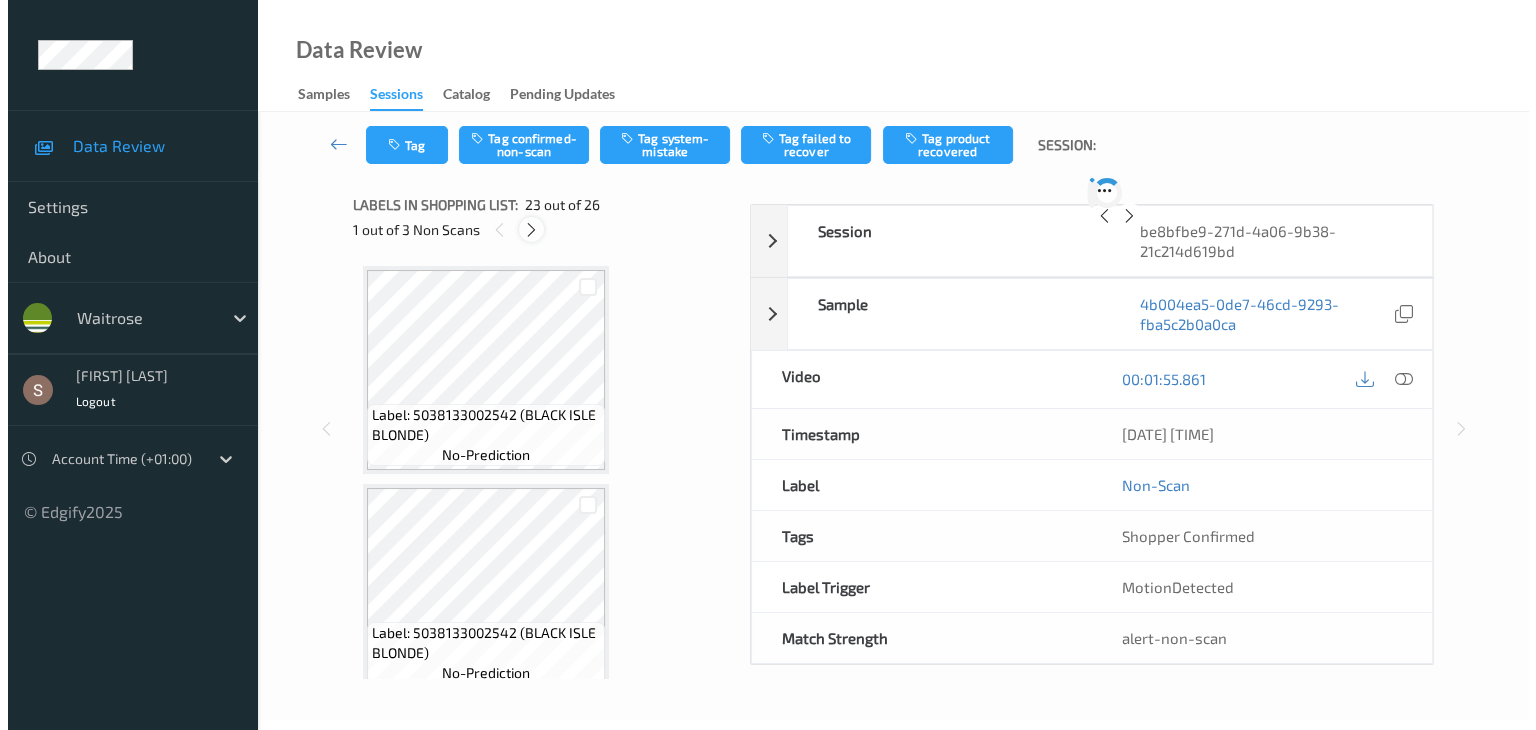 scroll, scrollTop: 4587, scrollLeft: 0, axis: vertical 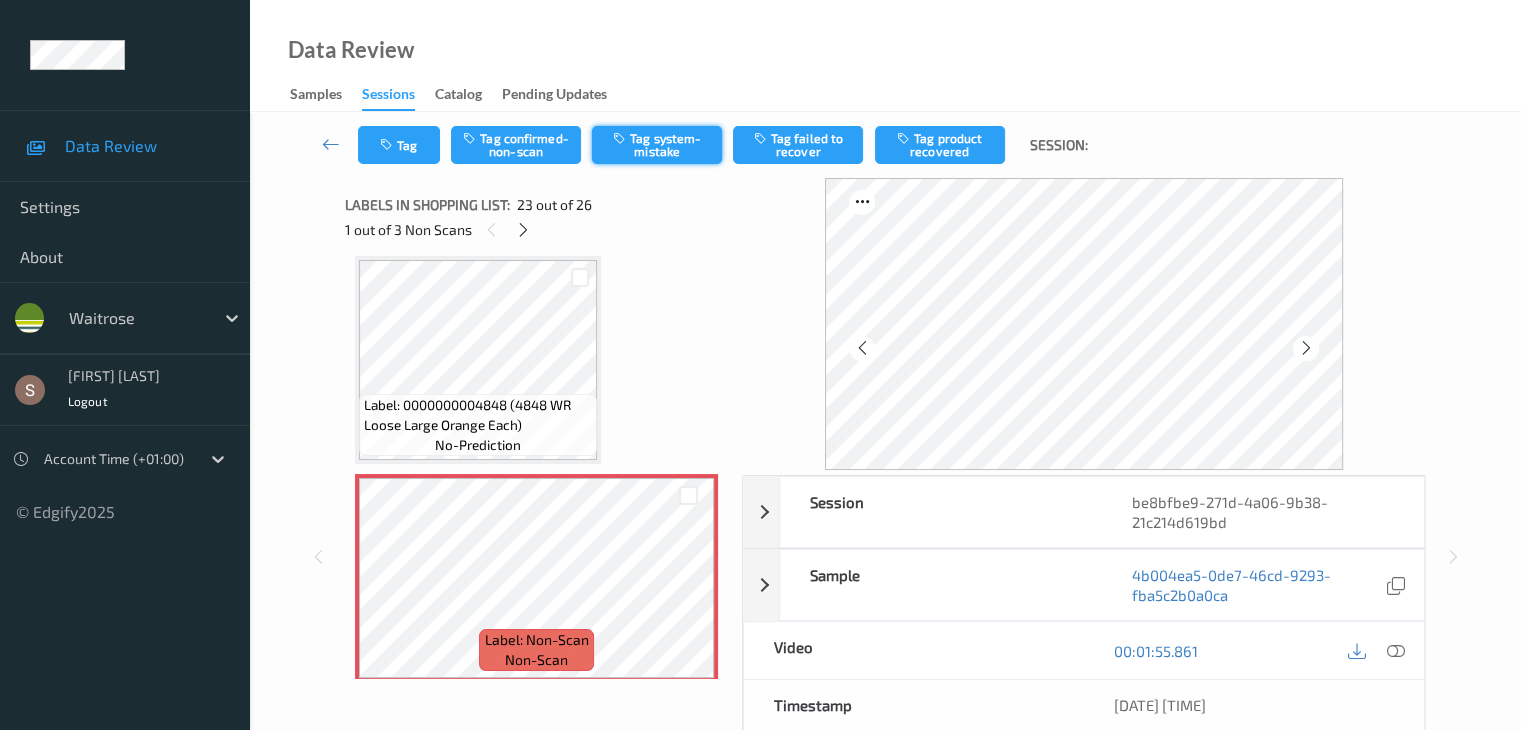 click on "Tag   system-mistake" at bounding box center (657, 145) 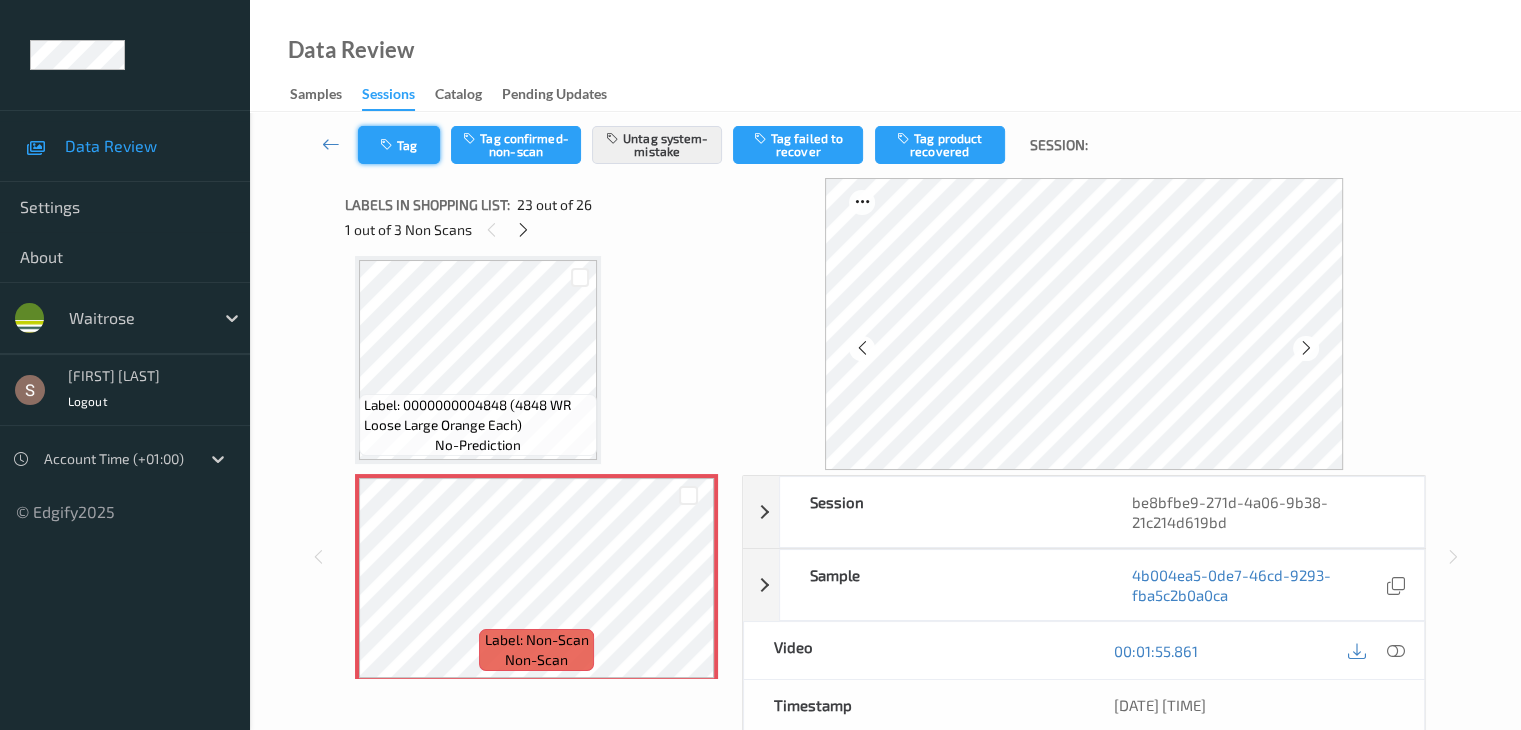 click on "Tag" at bounding box center (399, 145) 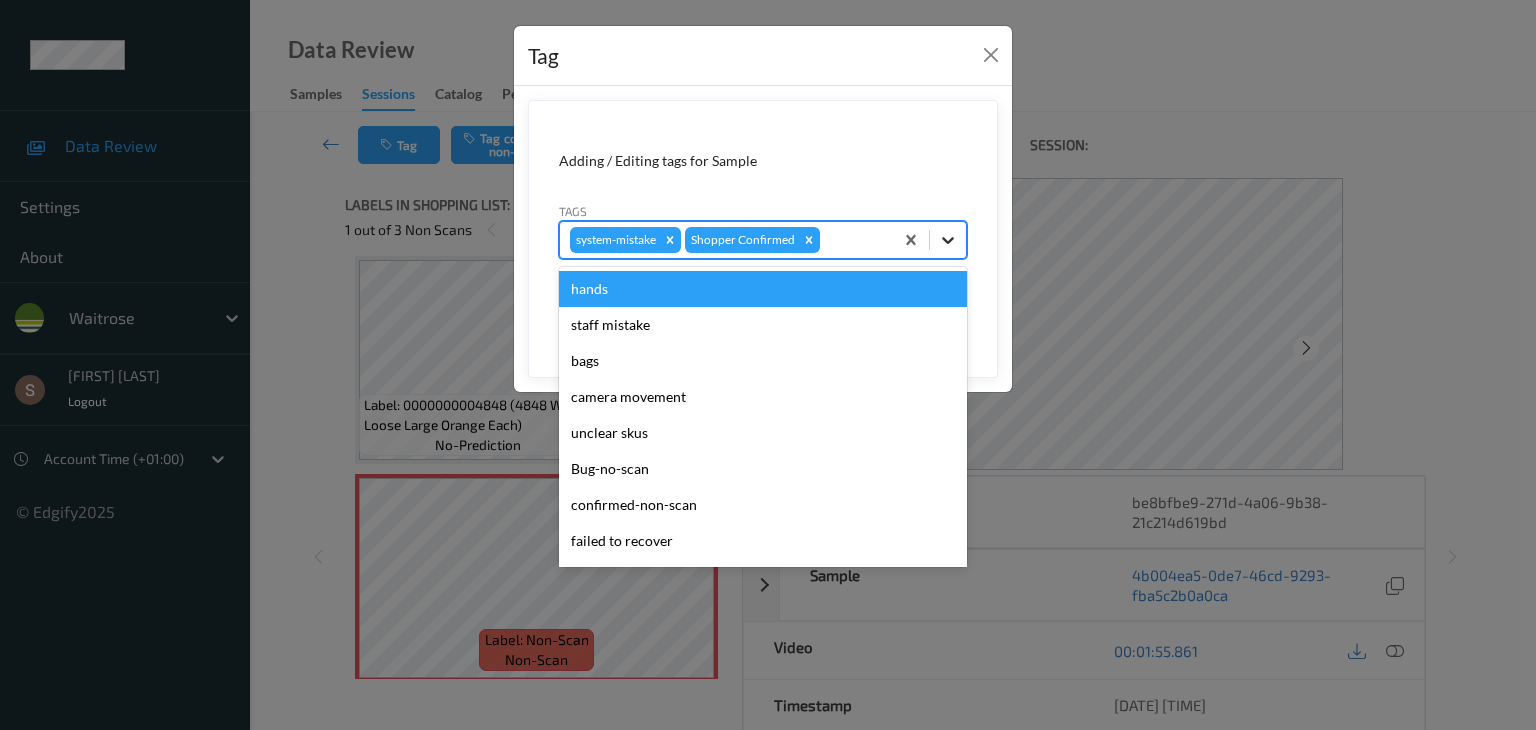 click 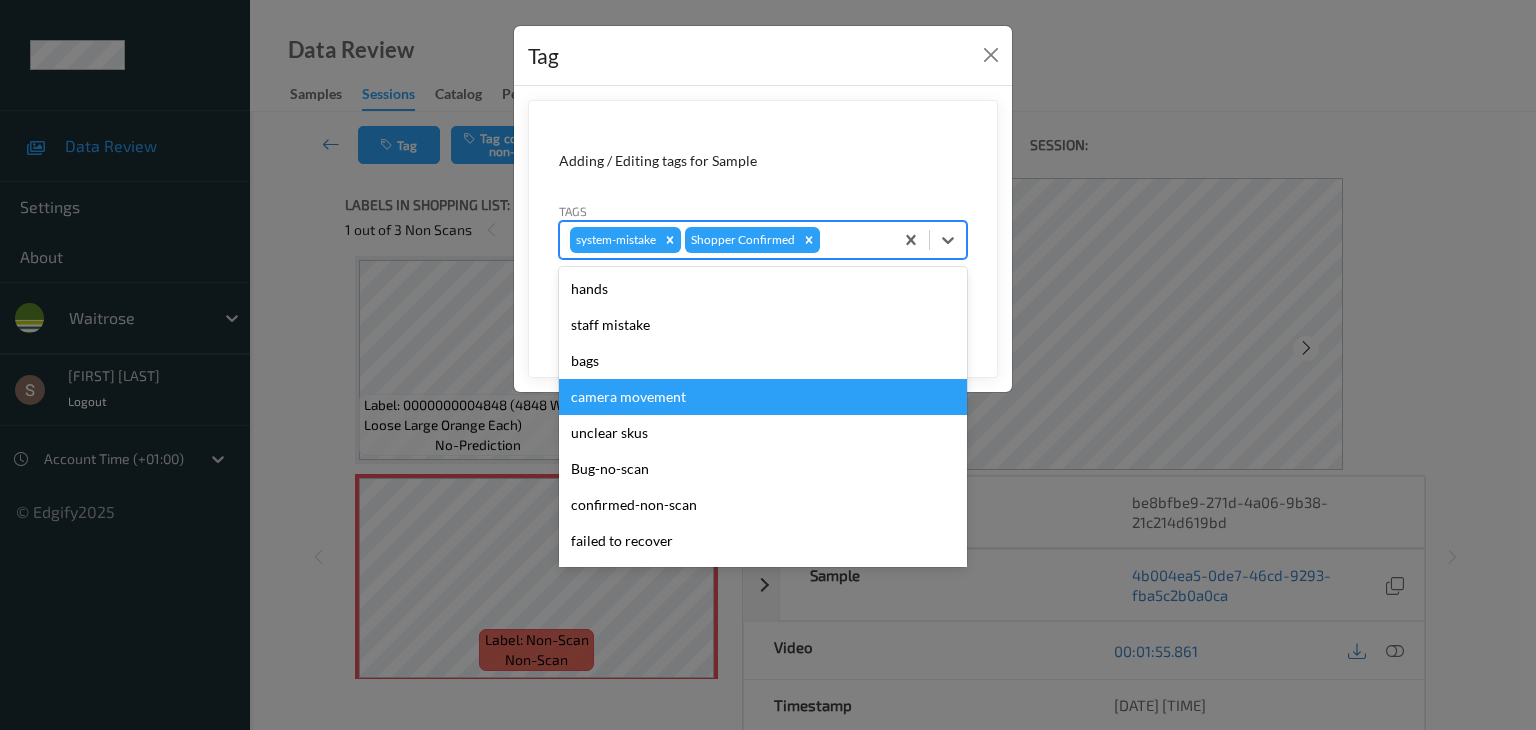 scroll, scrollTop: 320, scrollLeft: 0, axis: vertical 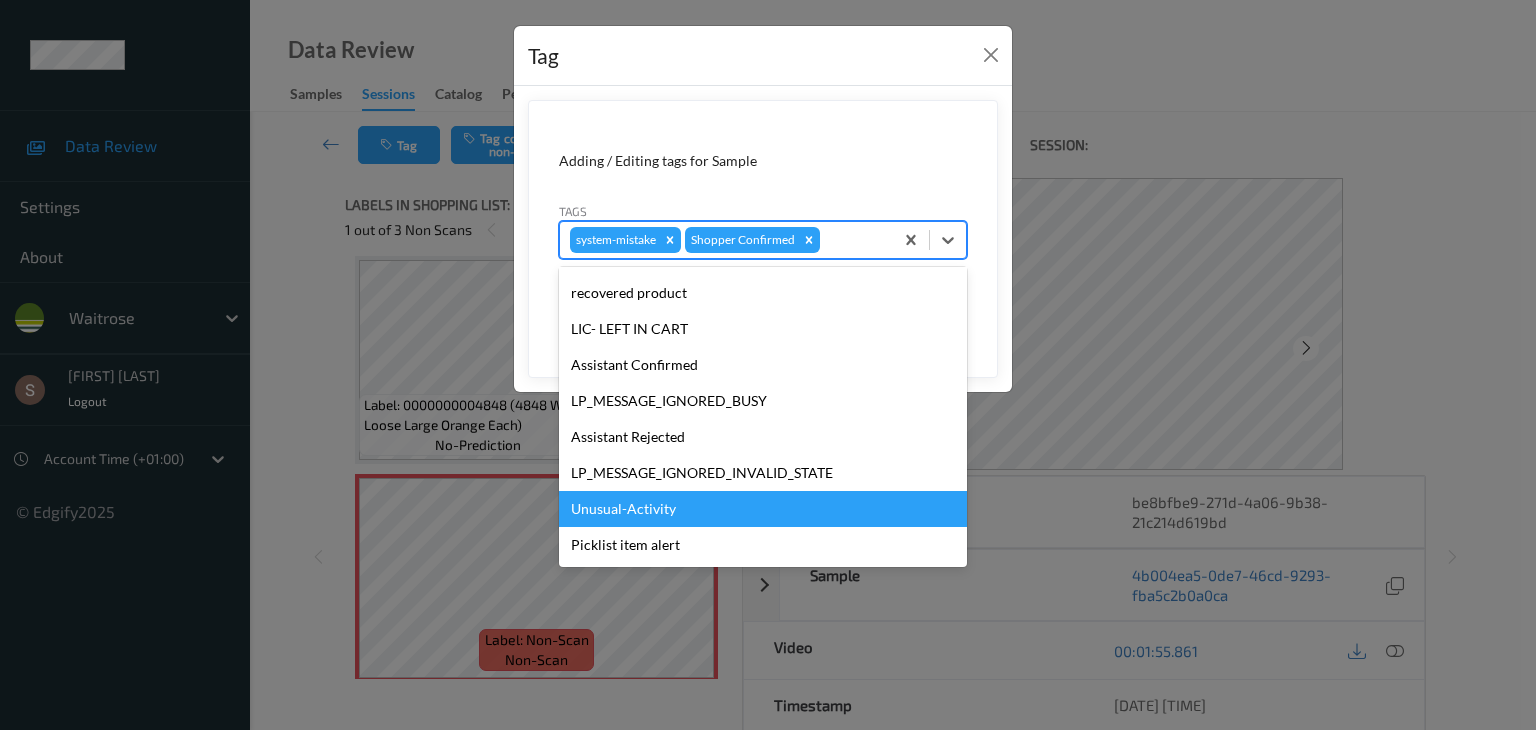 click on "Unusual-Activity" at bounding box center (763, 509) 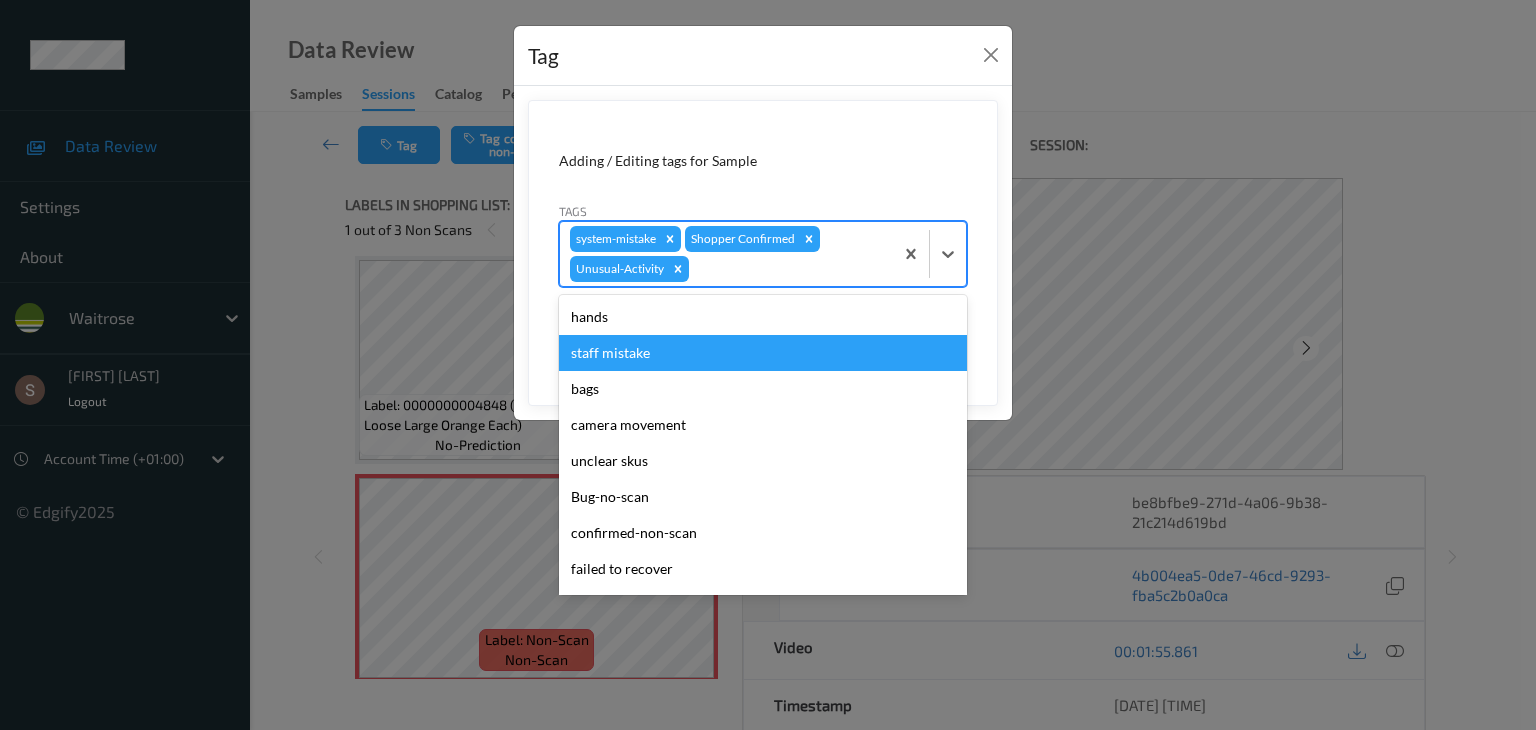 drag, startPoint x: 946, startPoint y: 259, endPoint x: 898, endPoint y: 353, distance: 105.546196 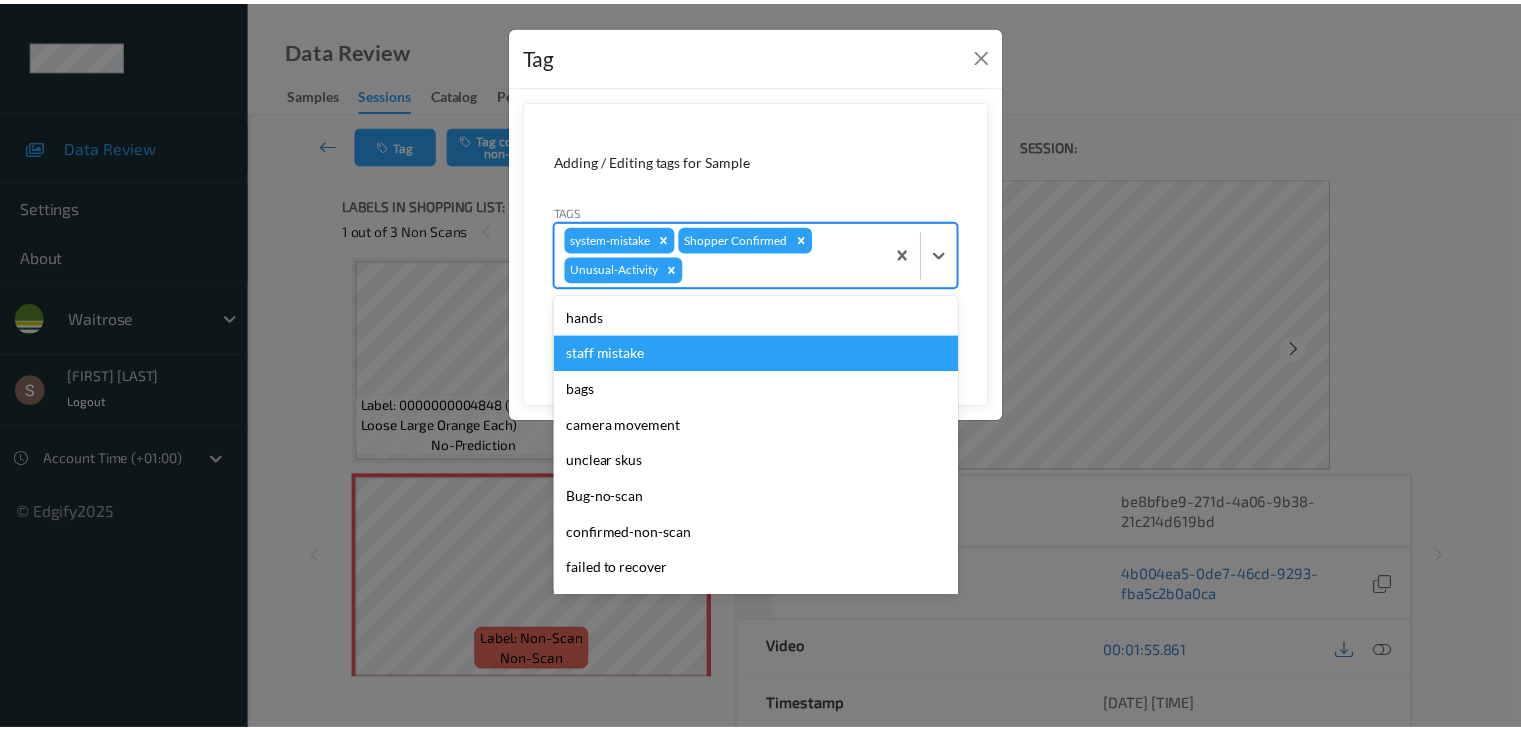 scroll, scrollTop: 284, scrollLeft: 0, axis: vertical 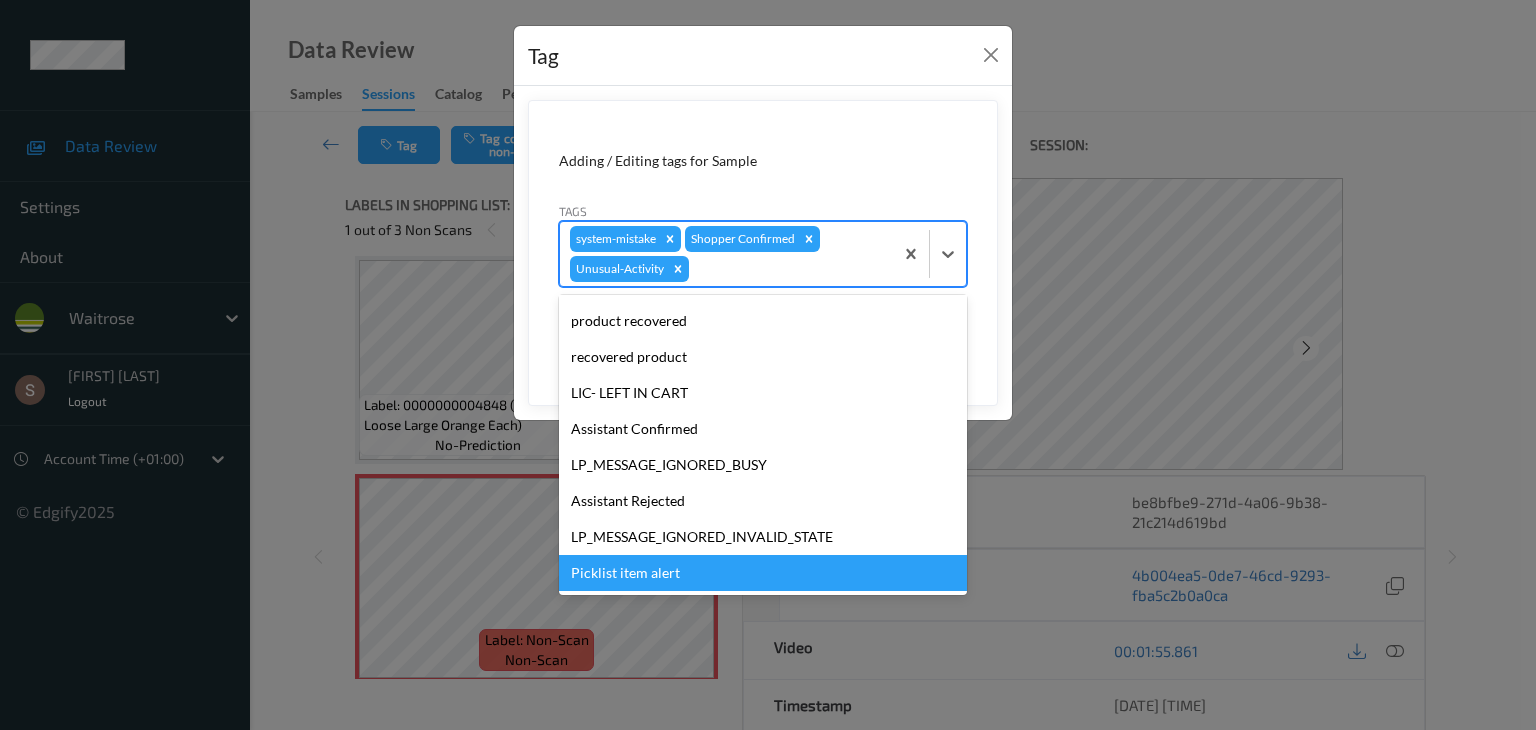click on "hands staff mistake  bags camera movement unclear skus Bug-no-scan confirmed-non-scan failed to recover product recovered recovered product LIC- LEFT IN CART Assistant Confirmed LP_MESSAGE_IGNORED_BUSY Assistant Rejected LP_MESSAGE_IGNORED_INVALID_STATE Picklist item alert" at bounding box center [763, 445] 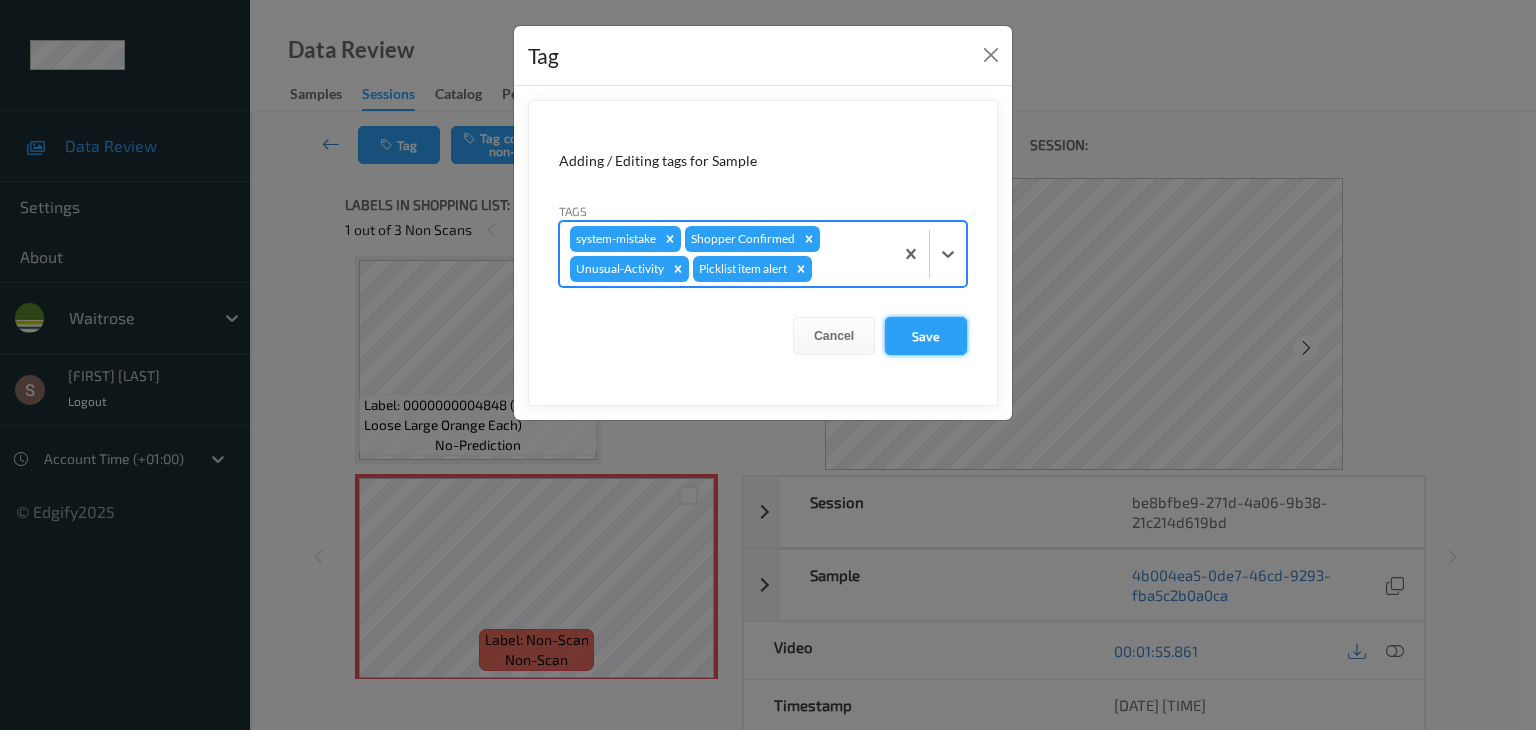 click on "Save" at bounding box center [926, 336] 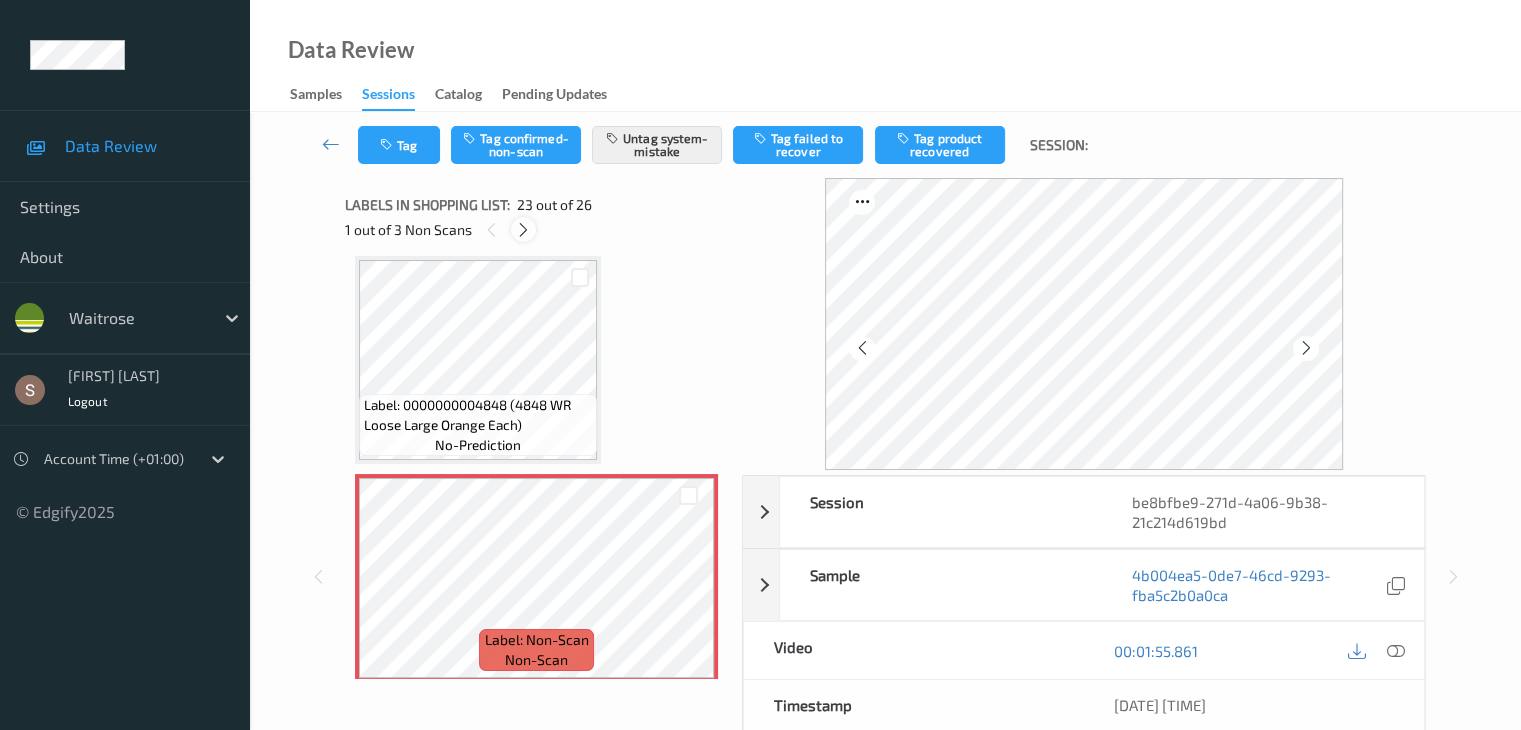 click at bounding box center [523, 230] 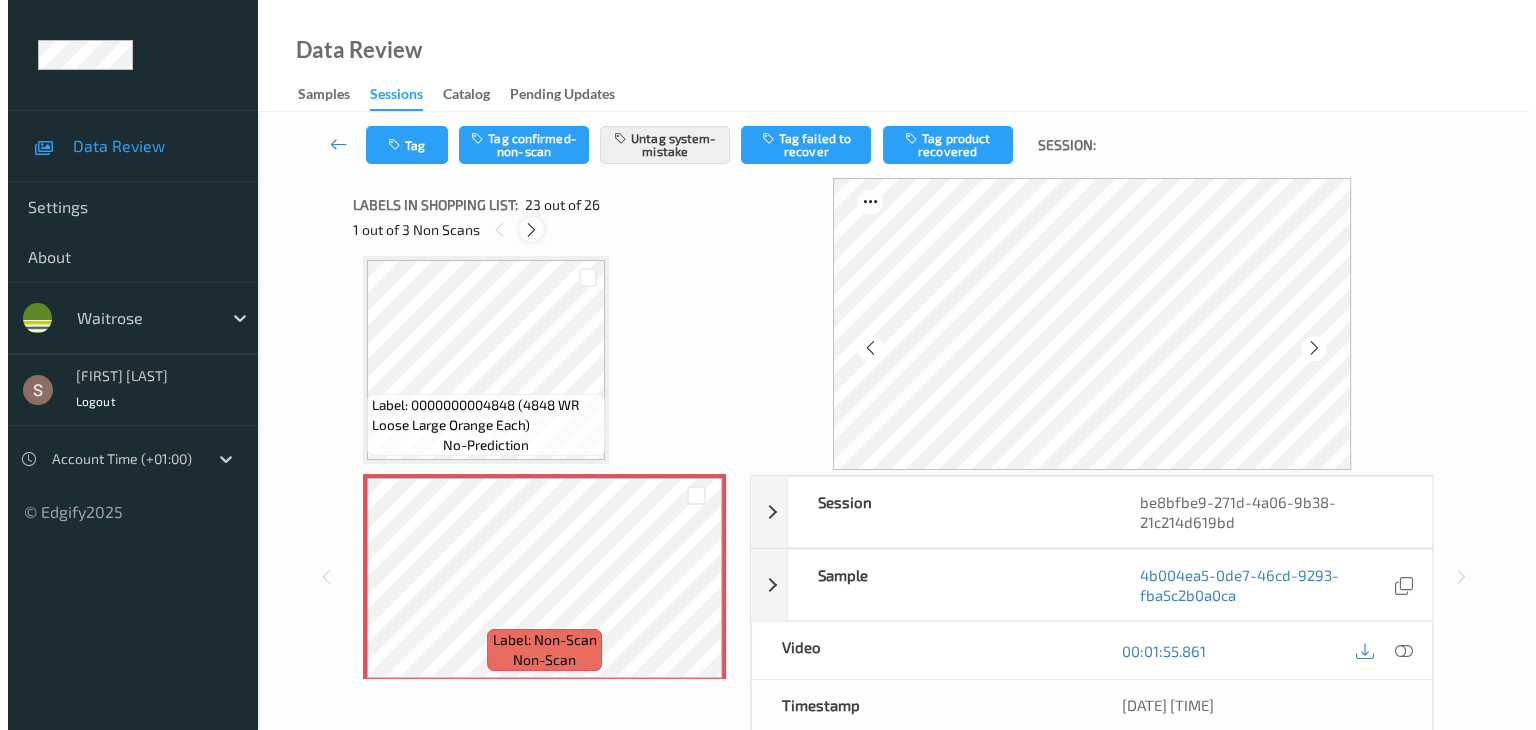 scroll, scrollTop: 4804, scrollLeft: 0, axis: vertical 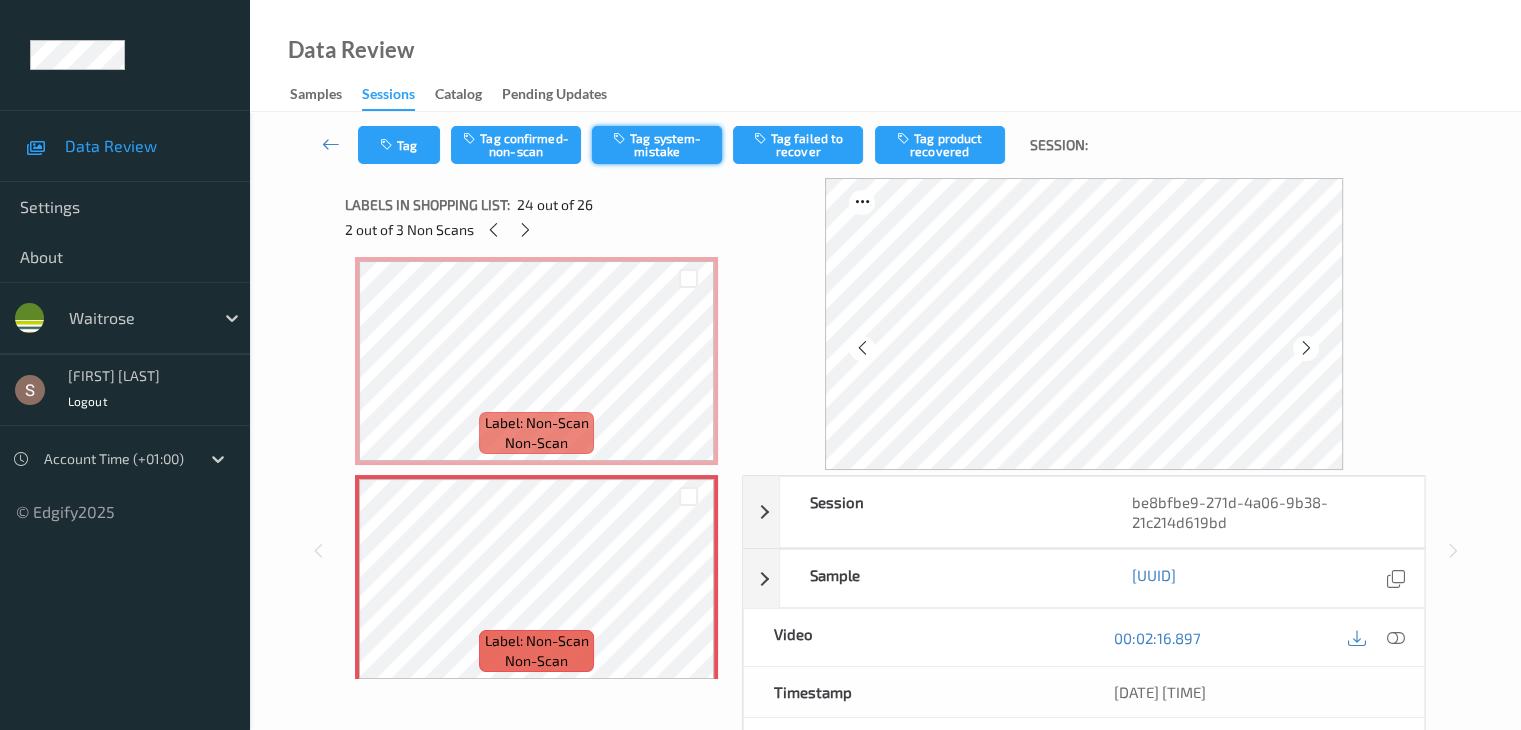 click at bounding box center (621, 138) 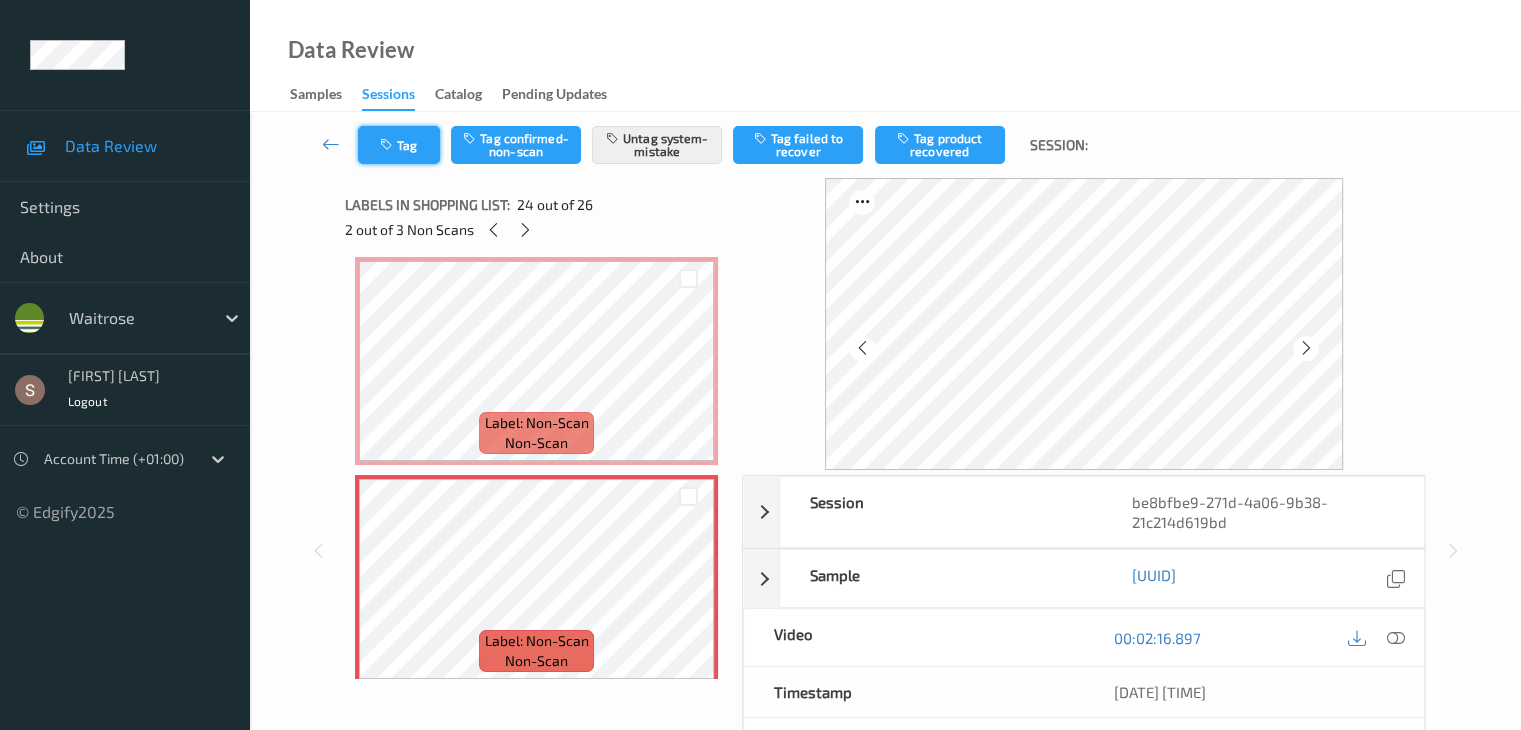 click at bounding box center [388, 145] 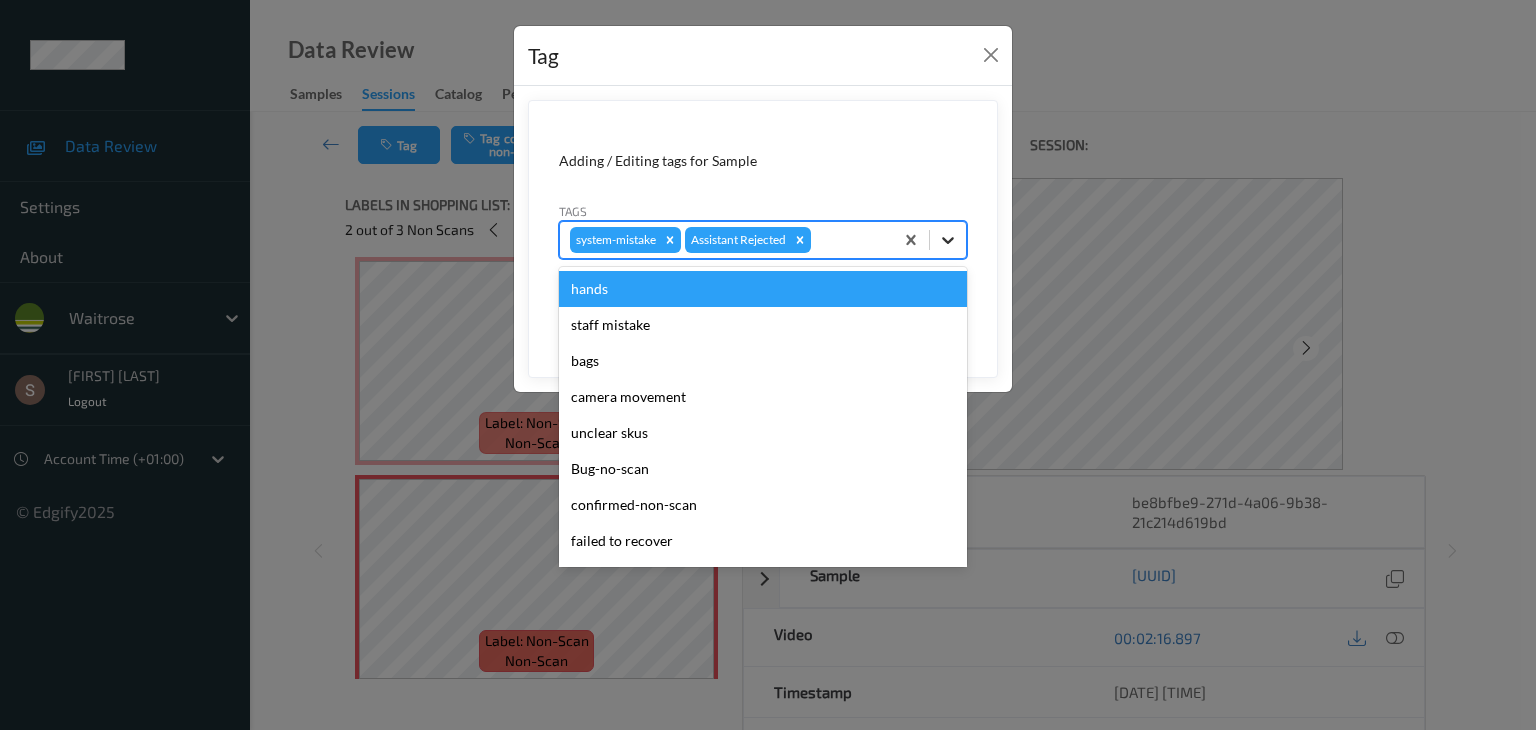 click at bounding box center [948, 240] 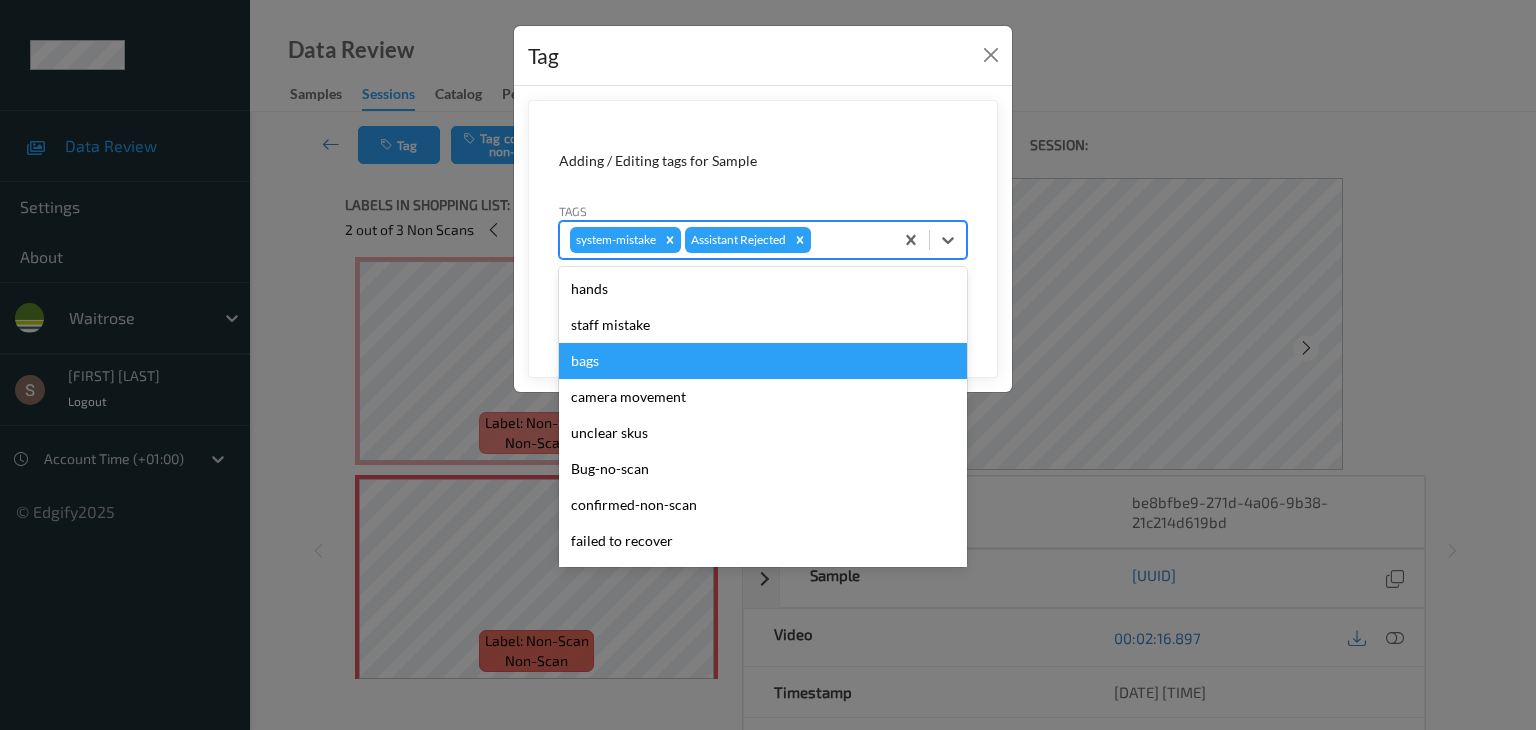 scroll, scrollTop: 320, scrollLeft: 0, axis: vertical 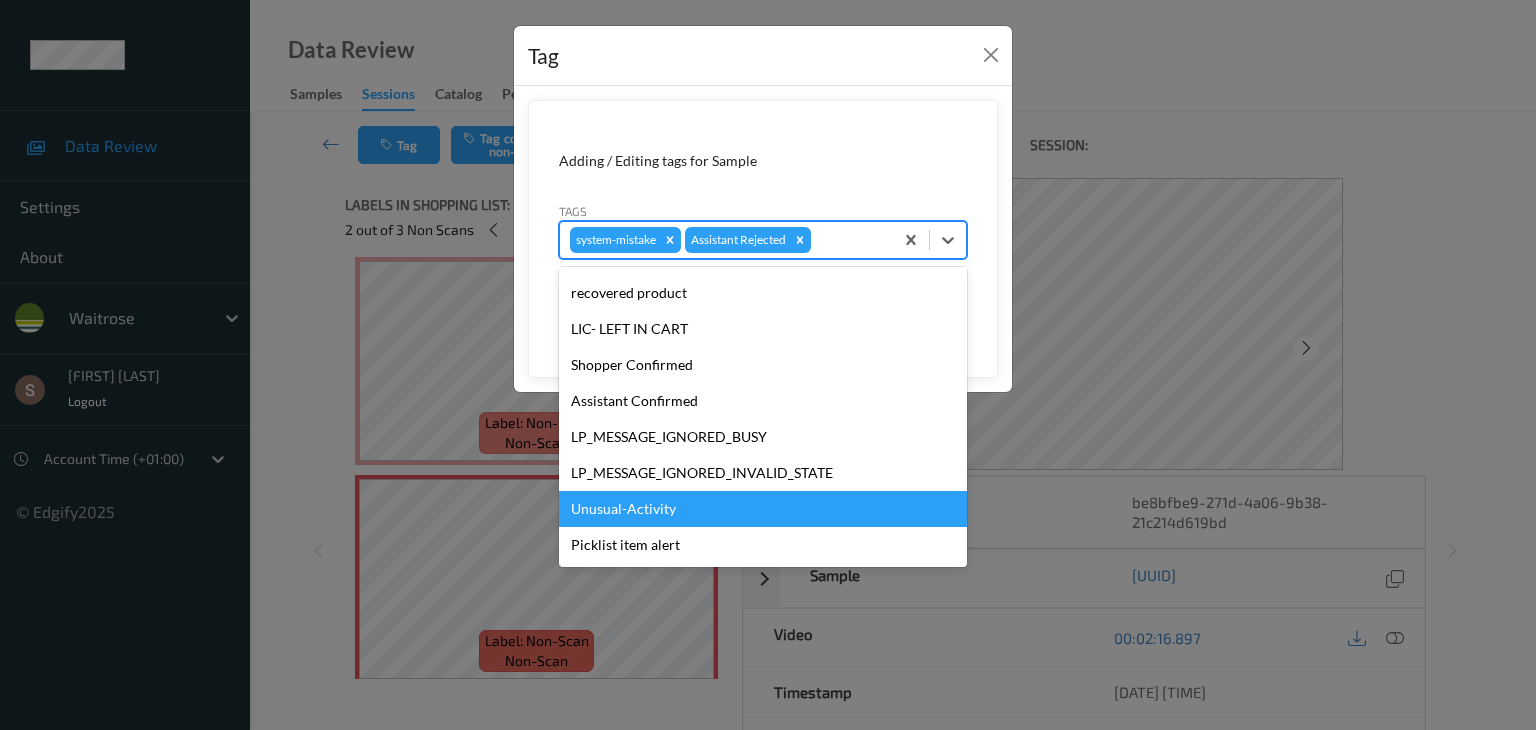 click on "Unusual-Activity" at bounding box center (763, 509) 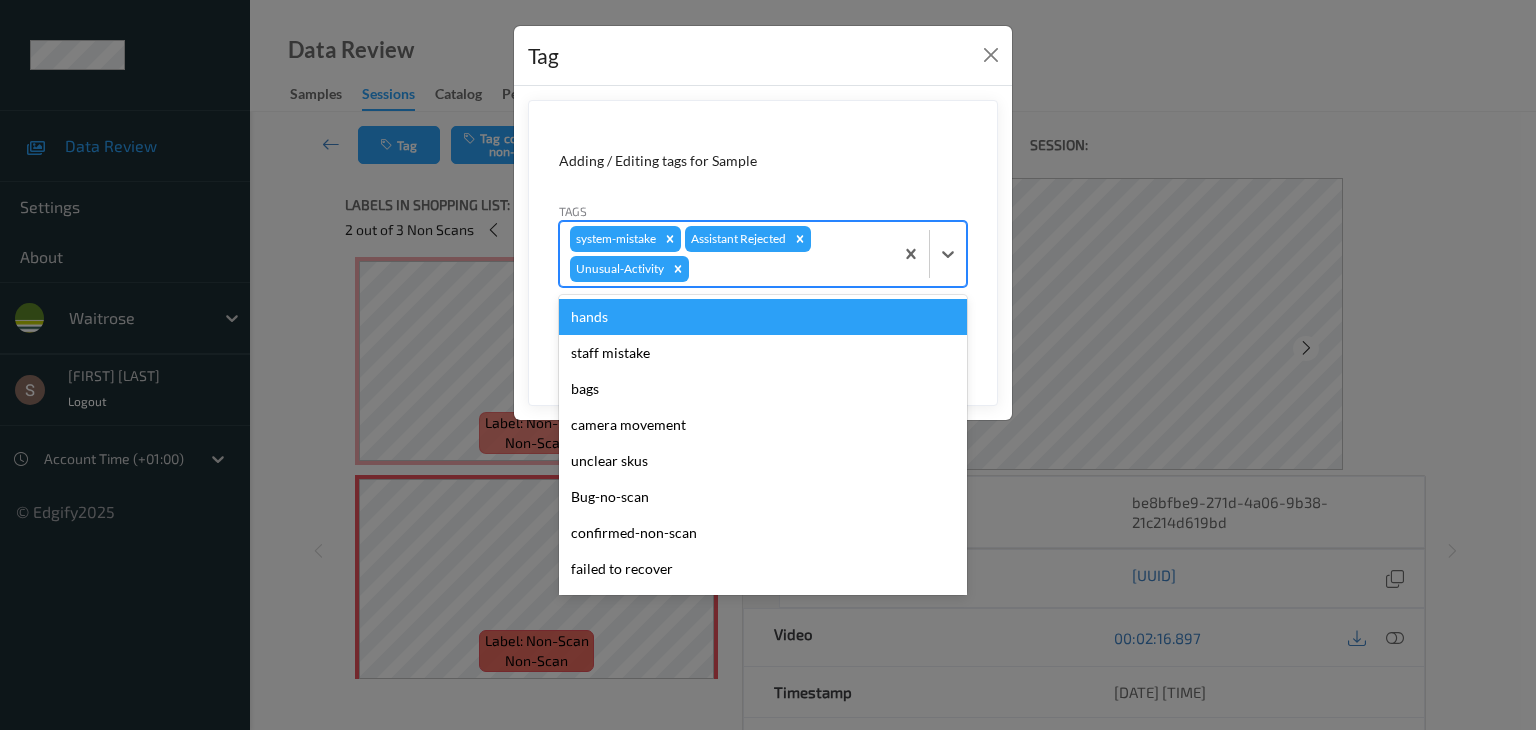 drag, startPoint x: 940, startPoint y: 253, endPoint x: 856, endPoint y: 380, distance: 152.26622 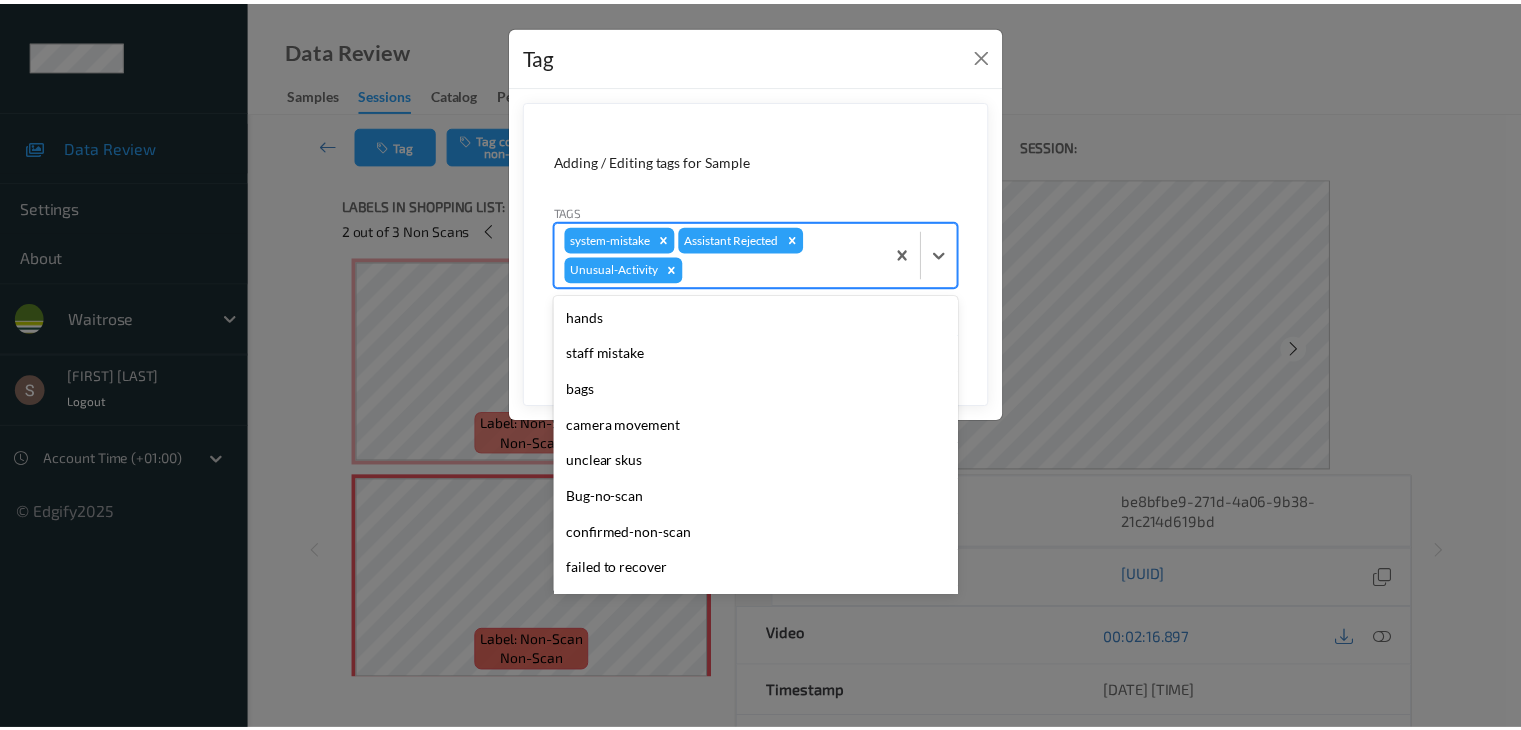 scroll, scrollTop: 284, scrollLeft: 0, axis: vertical 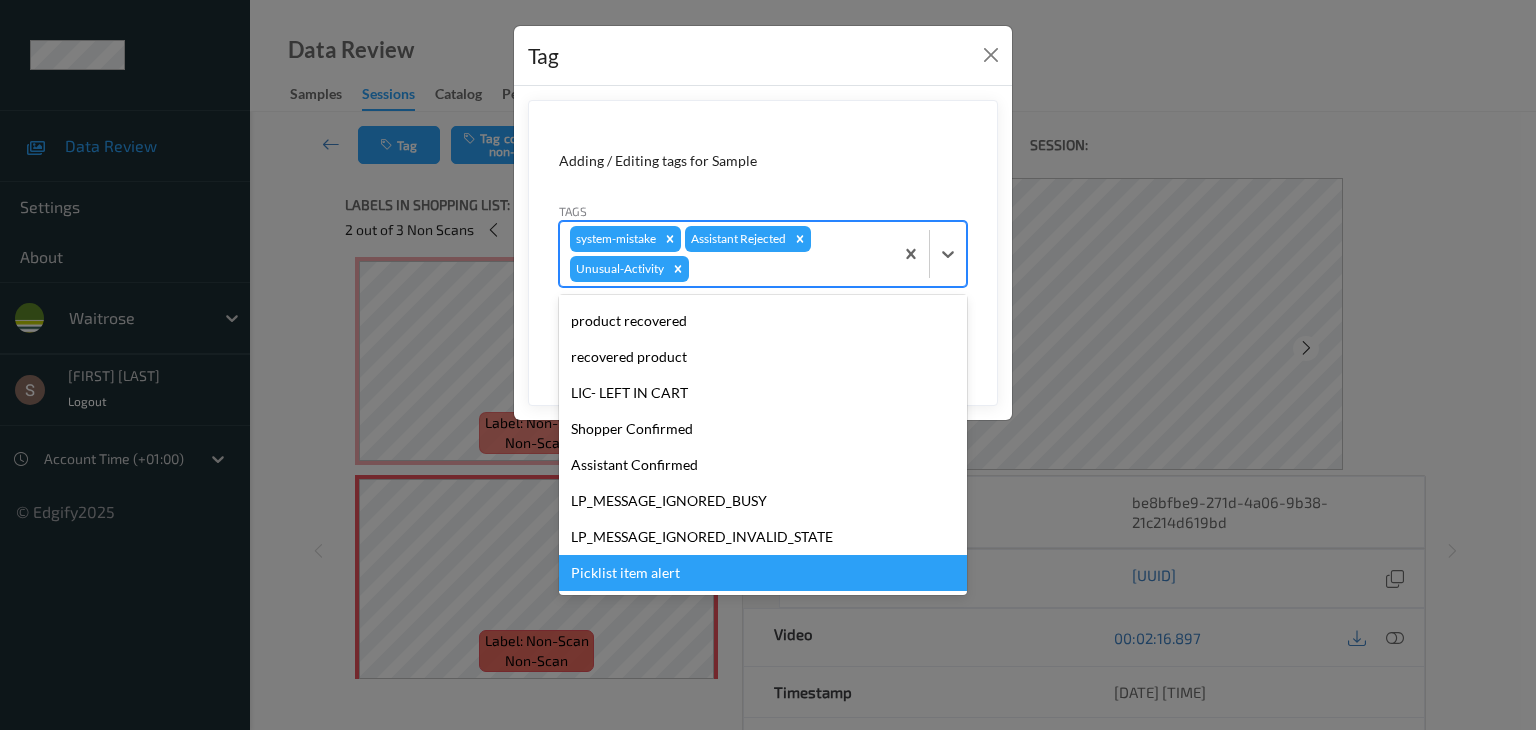 click on "Picklist item alert" at bounding box center [763, 573] 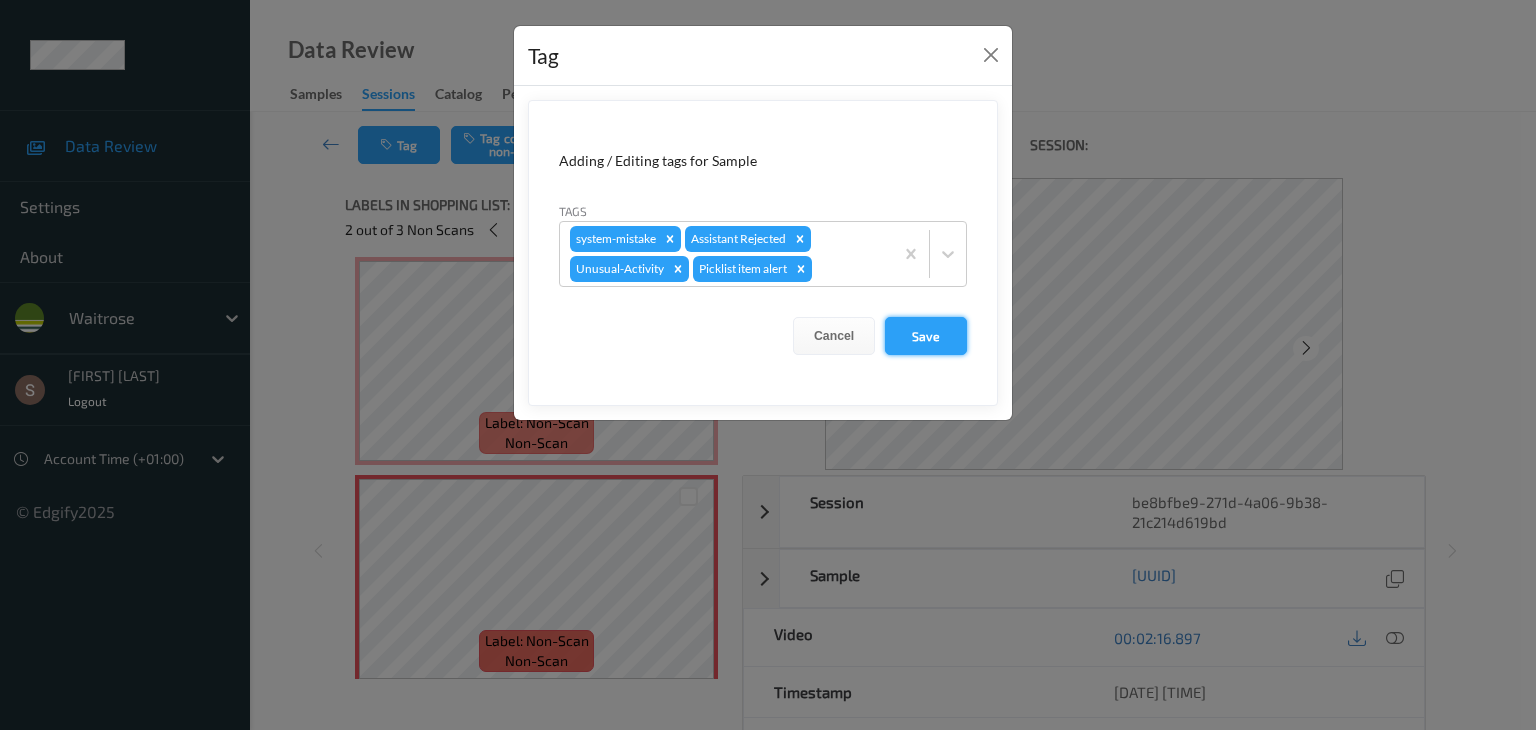 click on "Save" at bounding box center [926, 336] 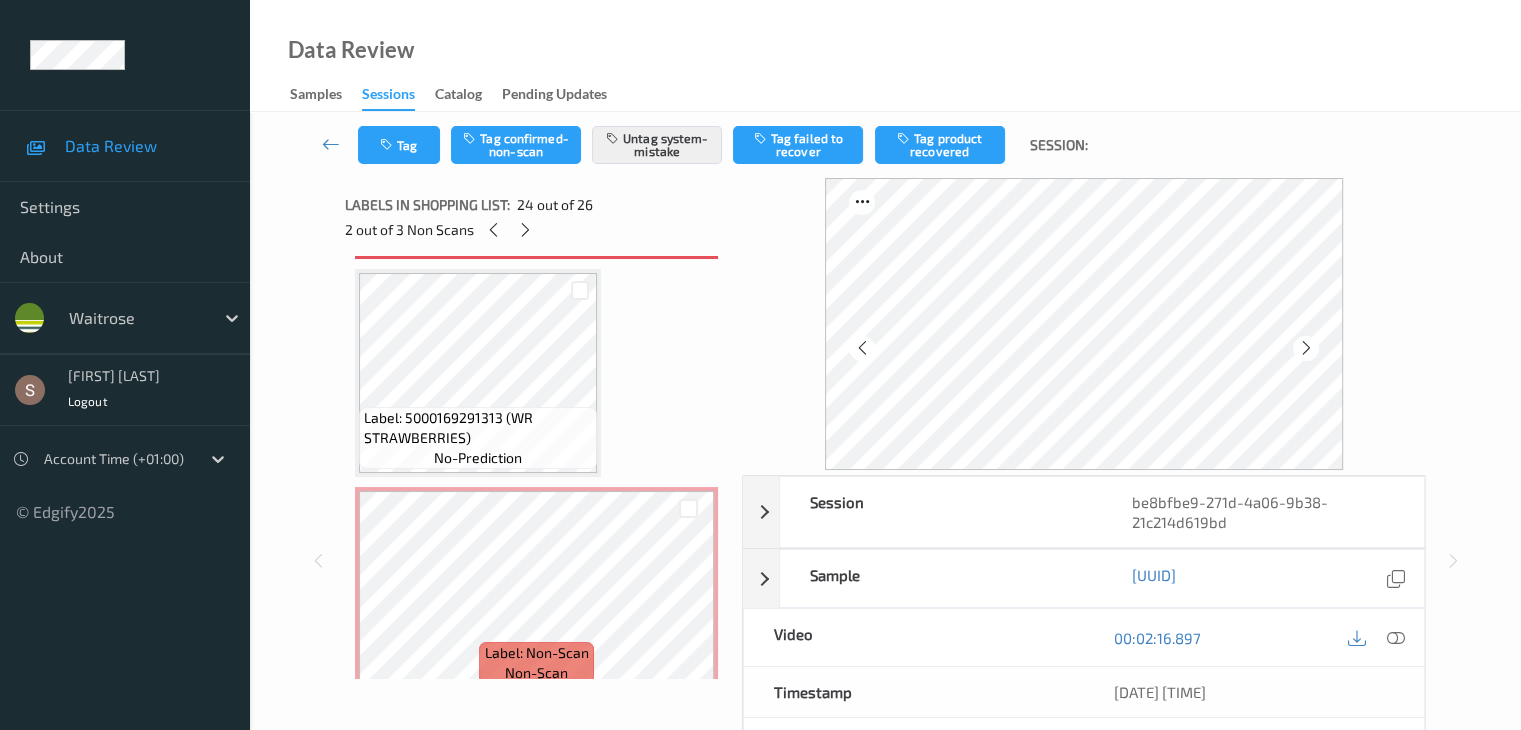 scroll, scrollTop: 5253, scrollLeft: 0, axis: vertical 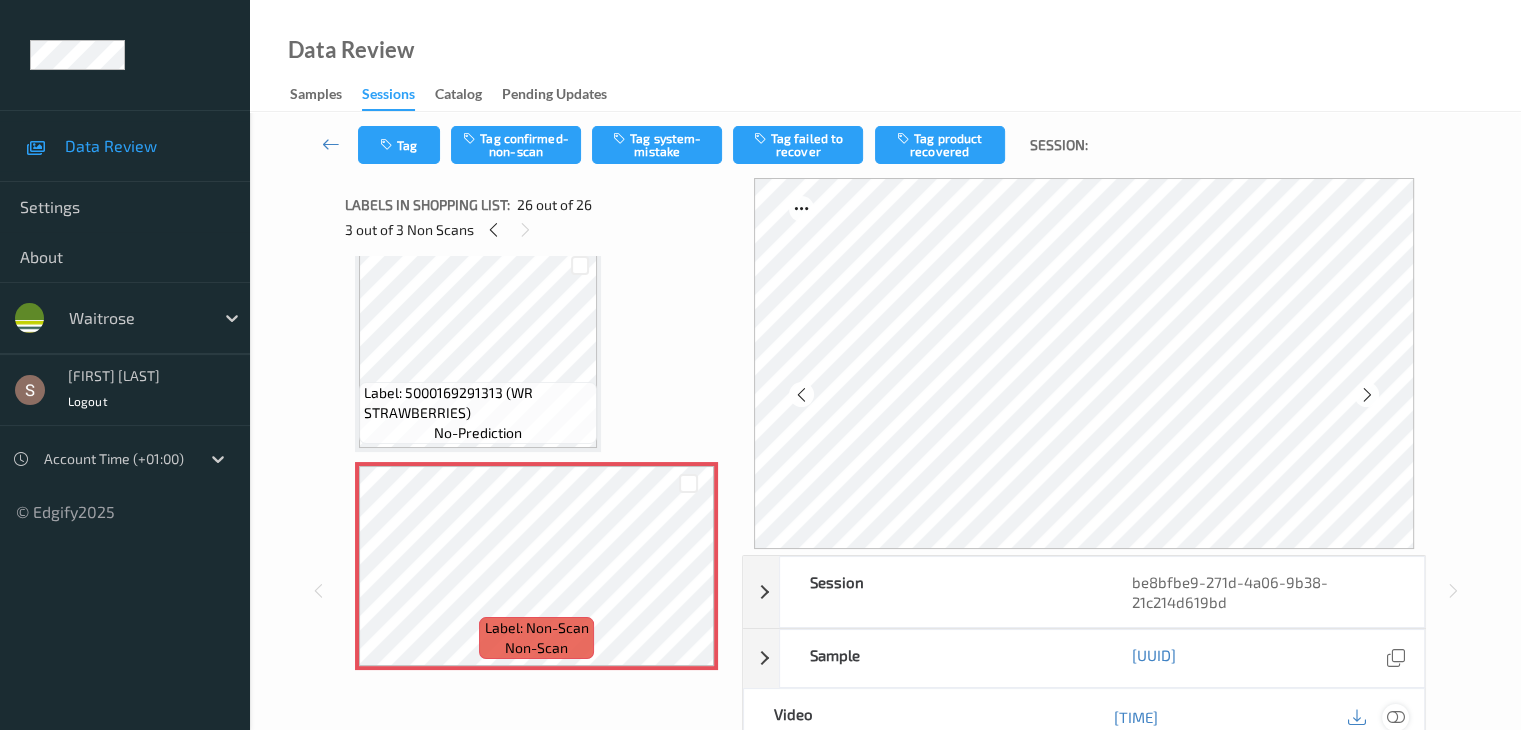 click at bounding box center [1395, 717] 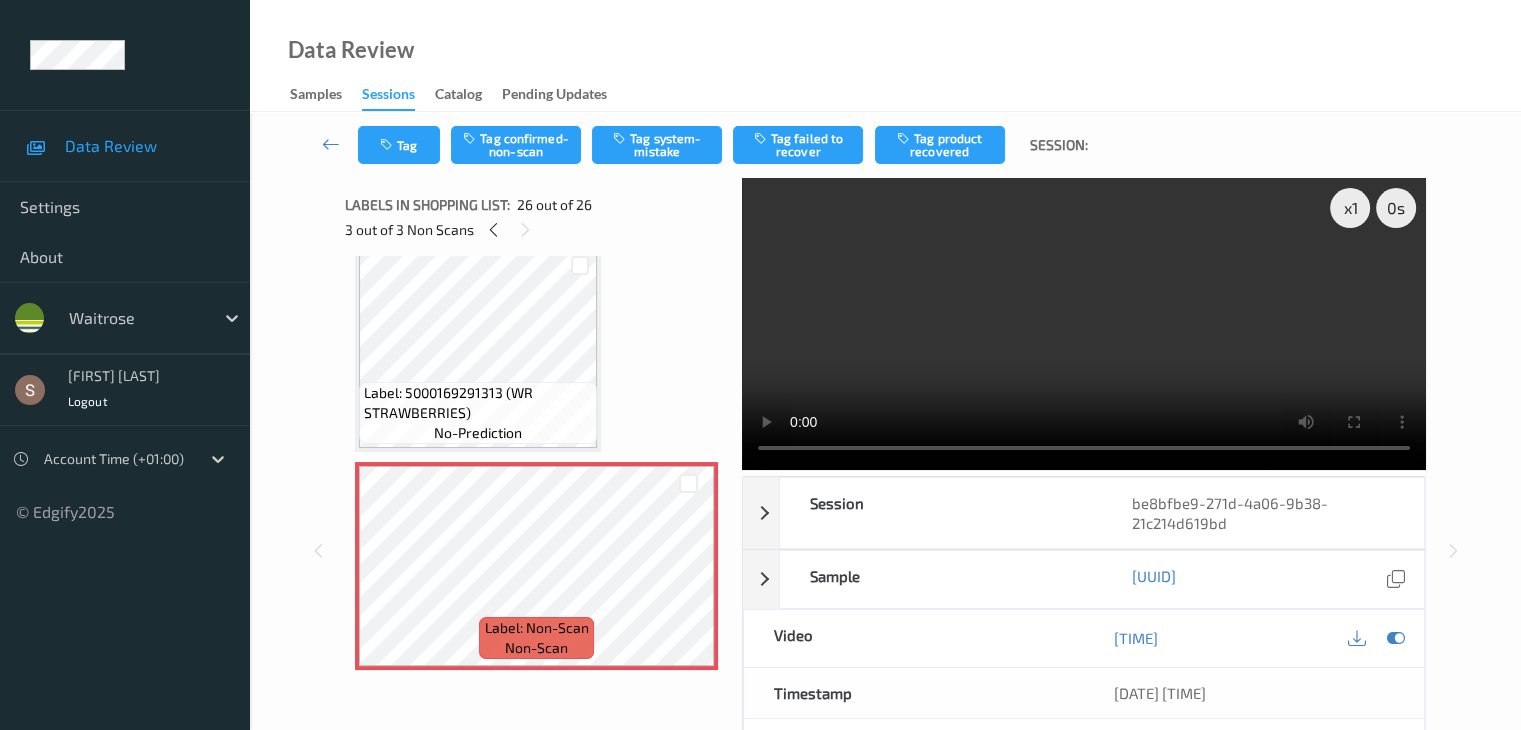 click at bounding box center [1084, 324] 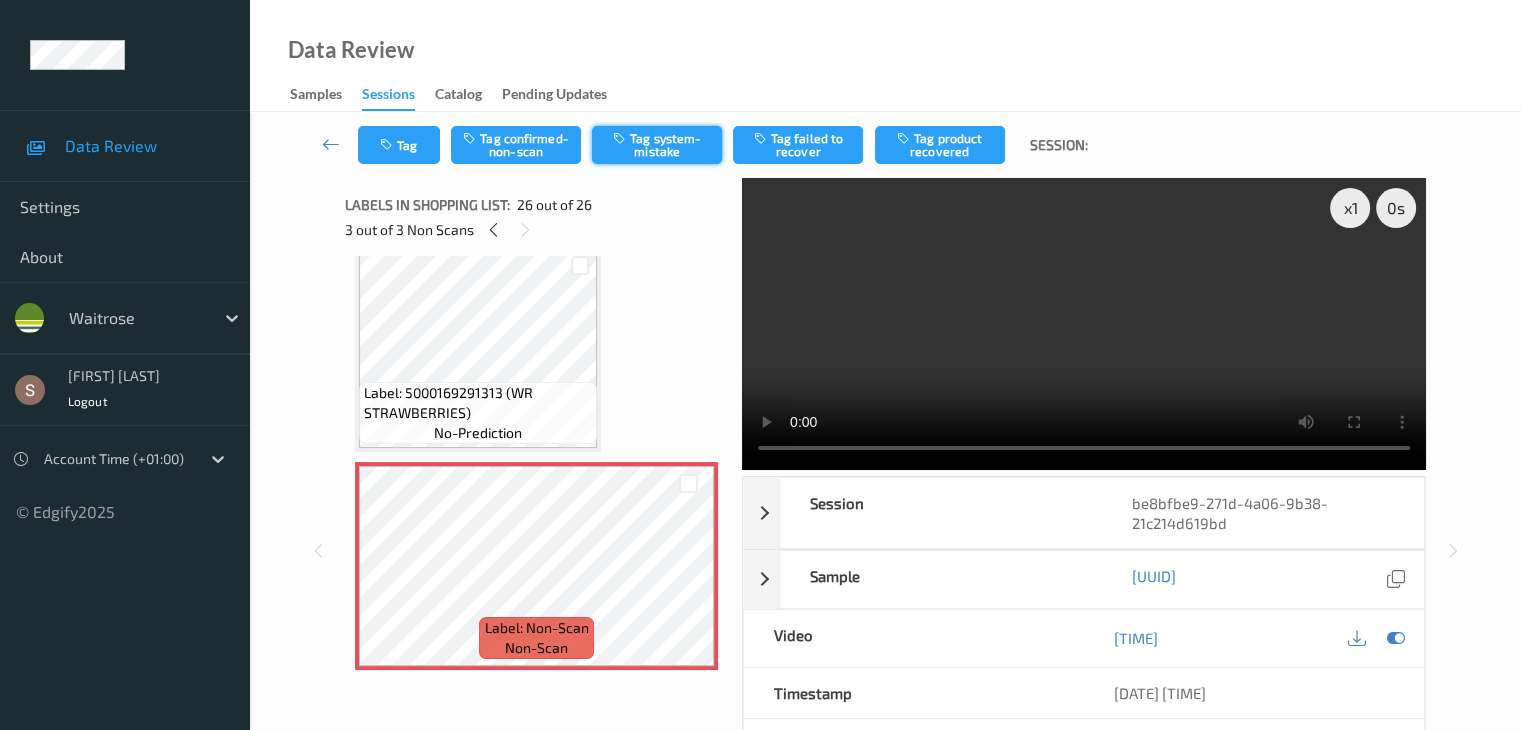 click on "Tag   system-mistake" at bounding box center (657, 145) 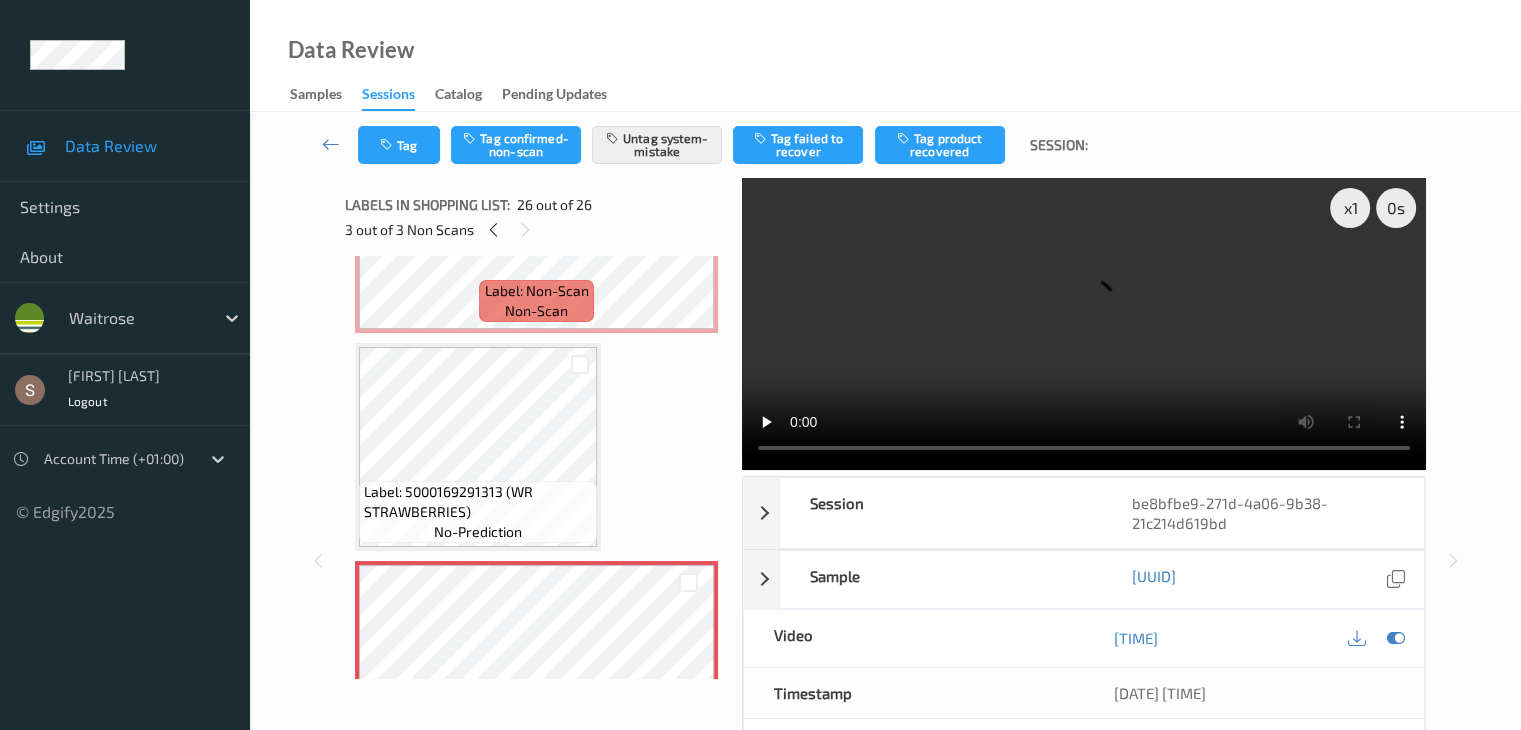 scroll, scrollTop: 5253, scrollLeft: 0, axis: vertical 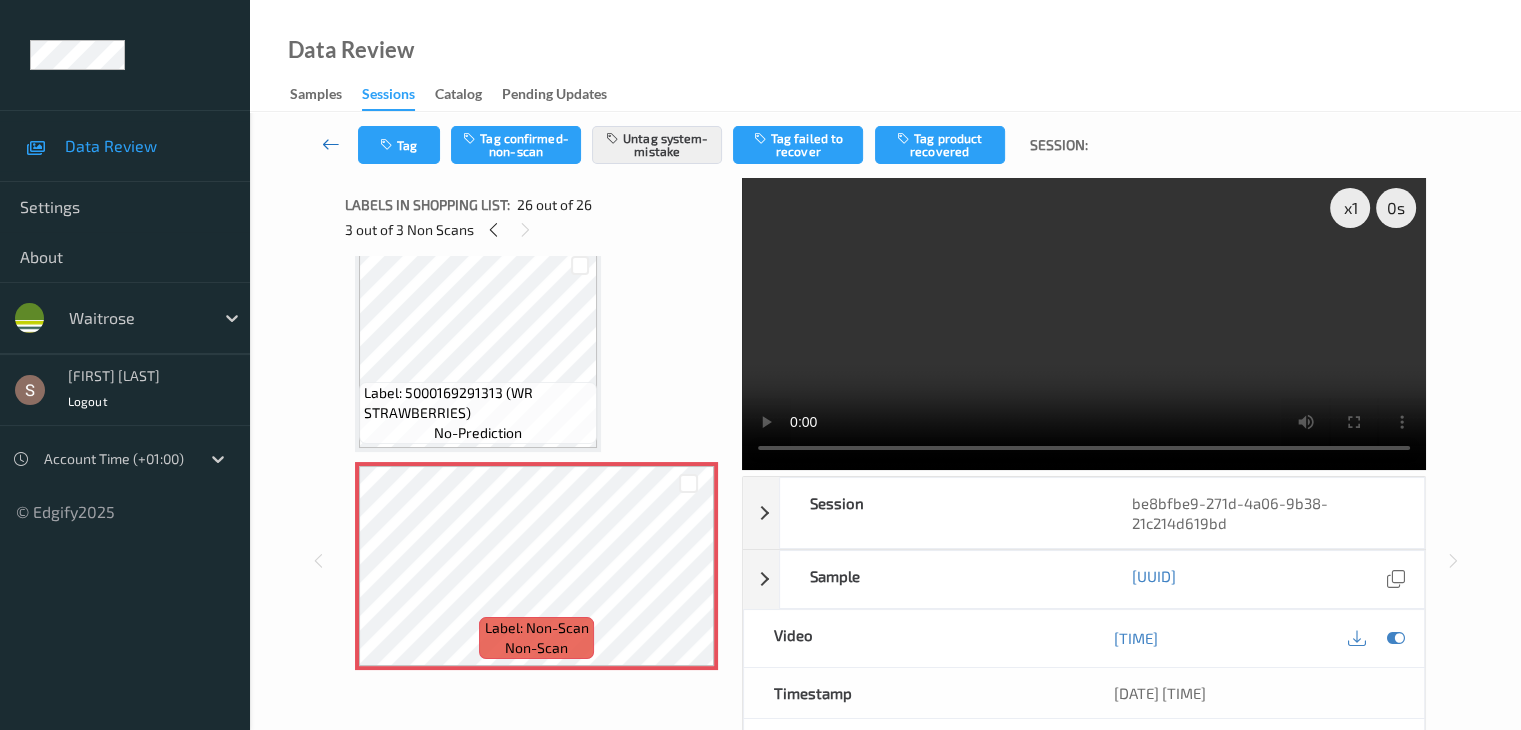 click at bounding box center [331, 144] 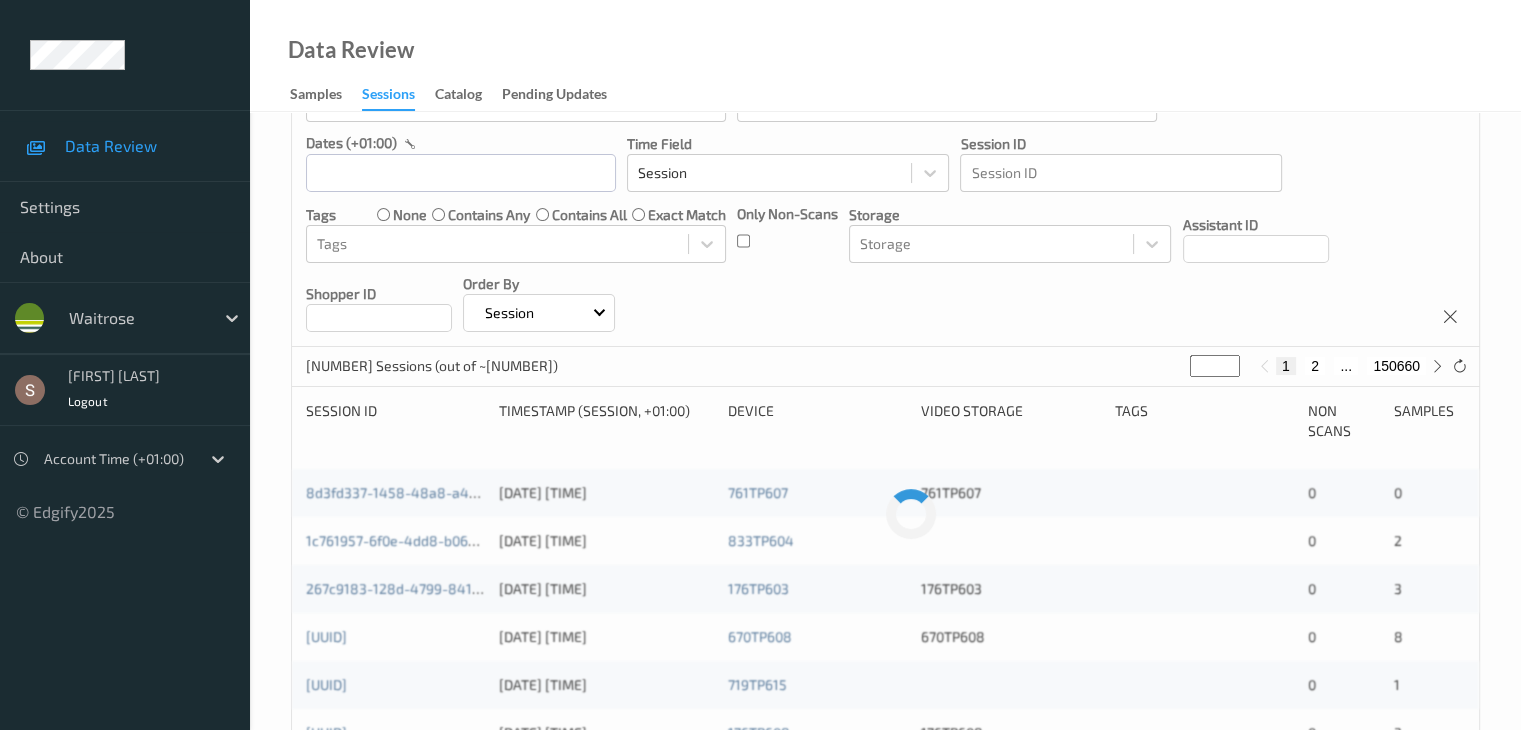 scroll, scrollTop: 0, scrollLeft: 0, axis: both 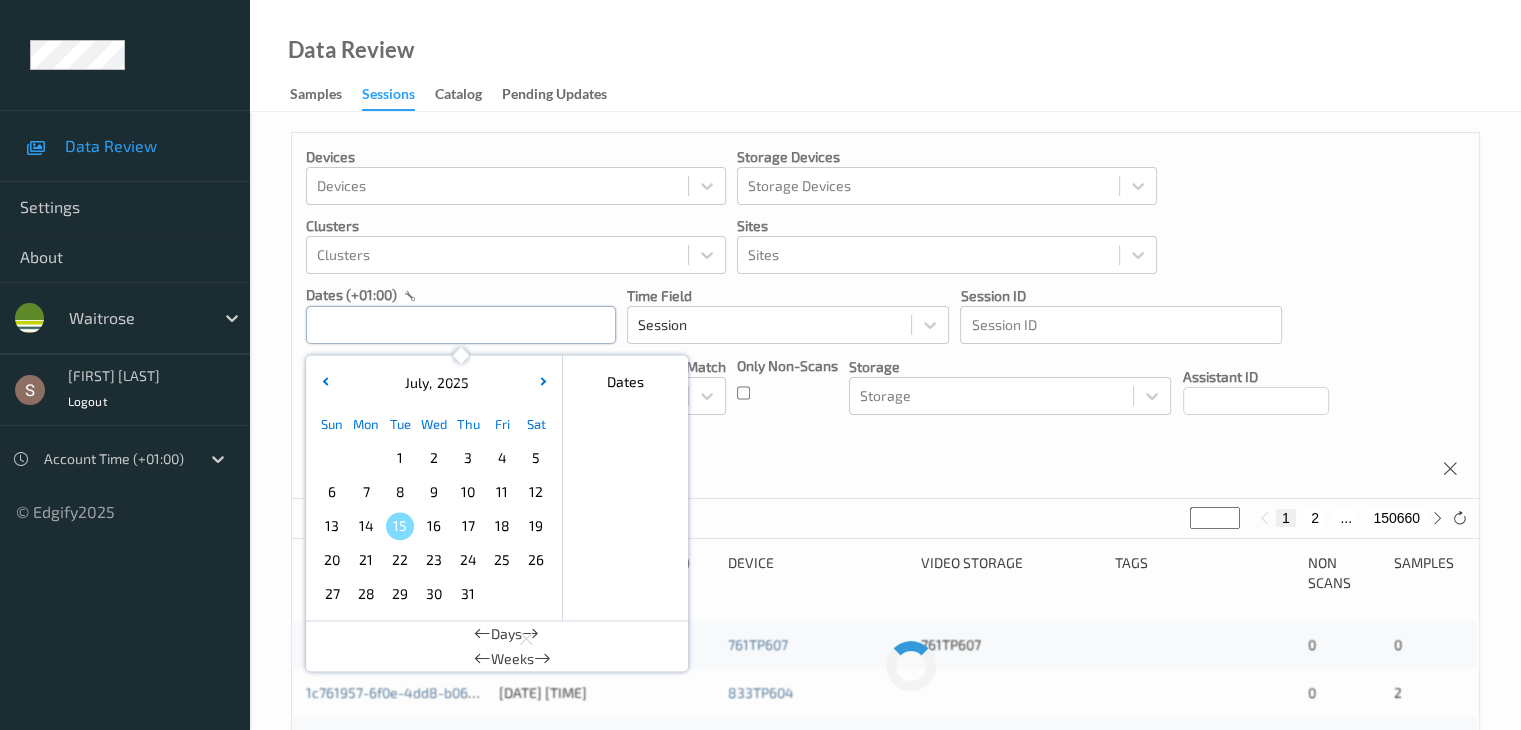 click at bounding box center (461, 325) 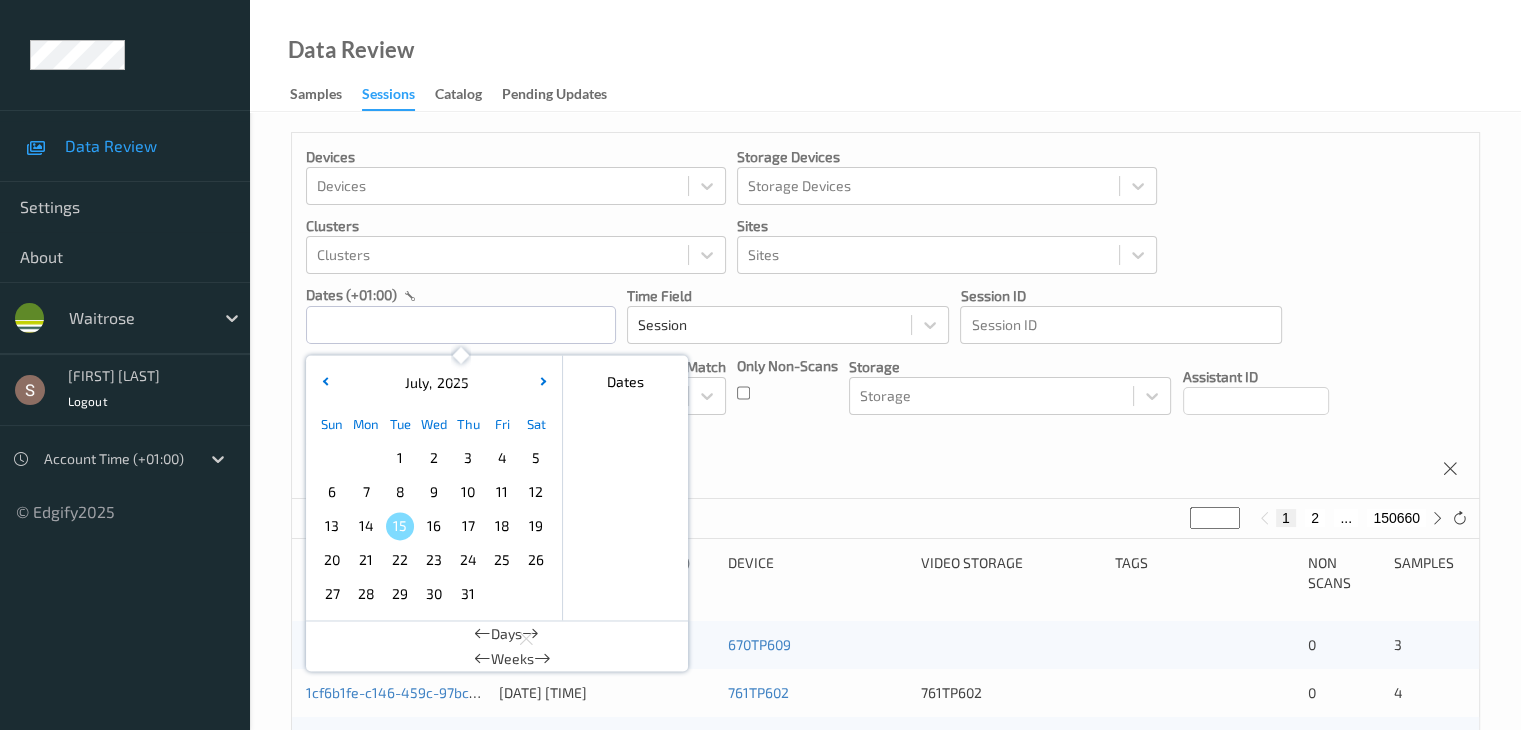 click on "12" at bounding box center [536, 492] 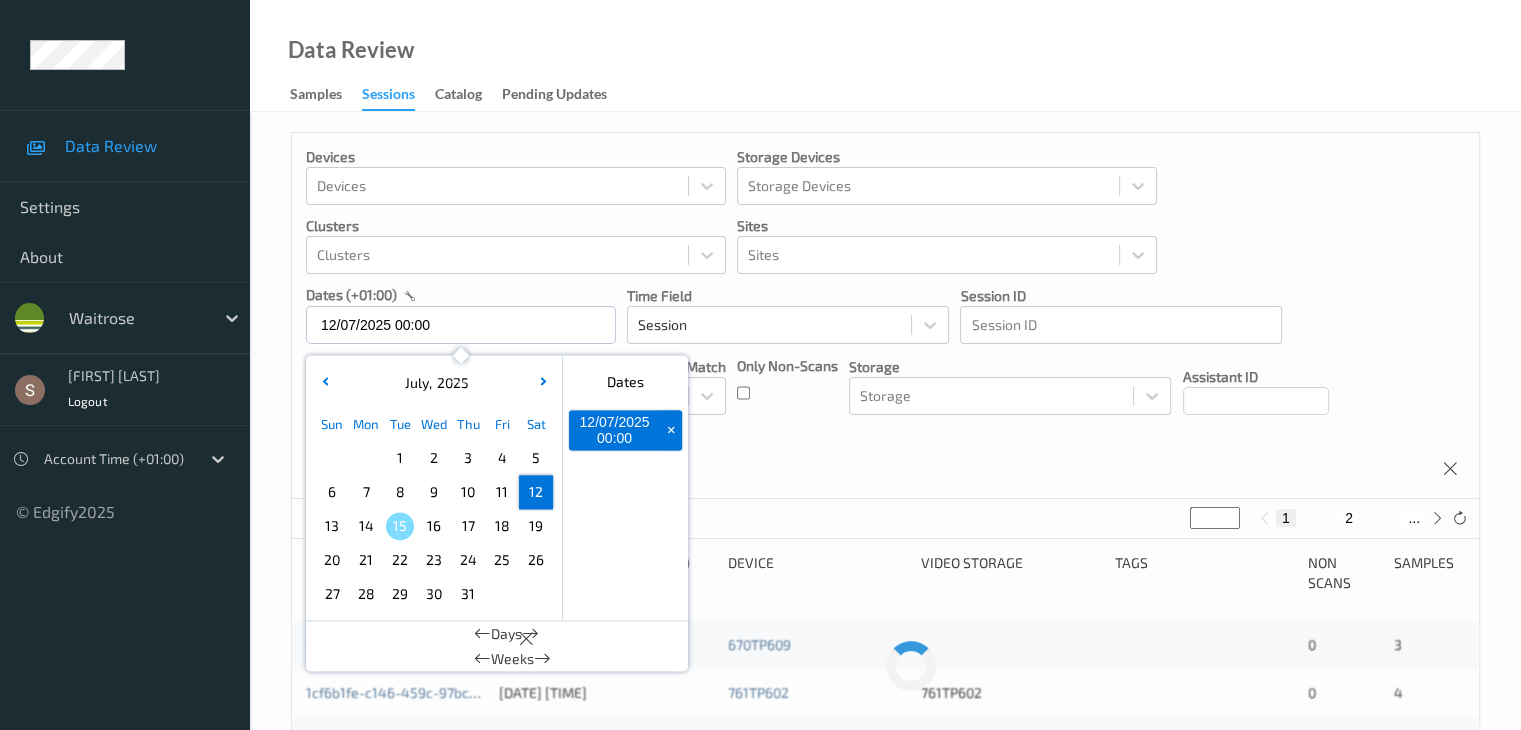click on "12" at bounding box center [536, 492] 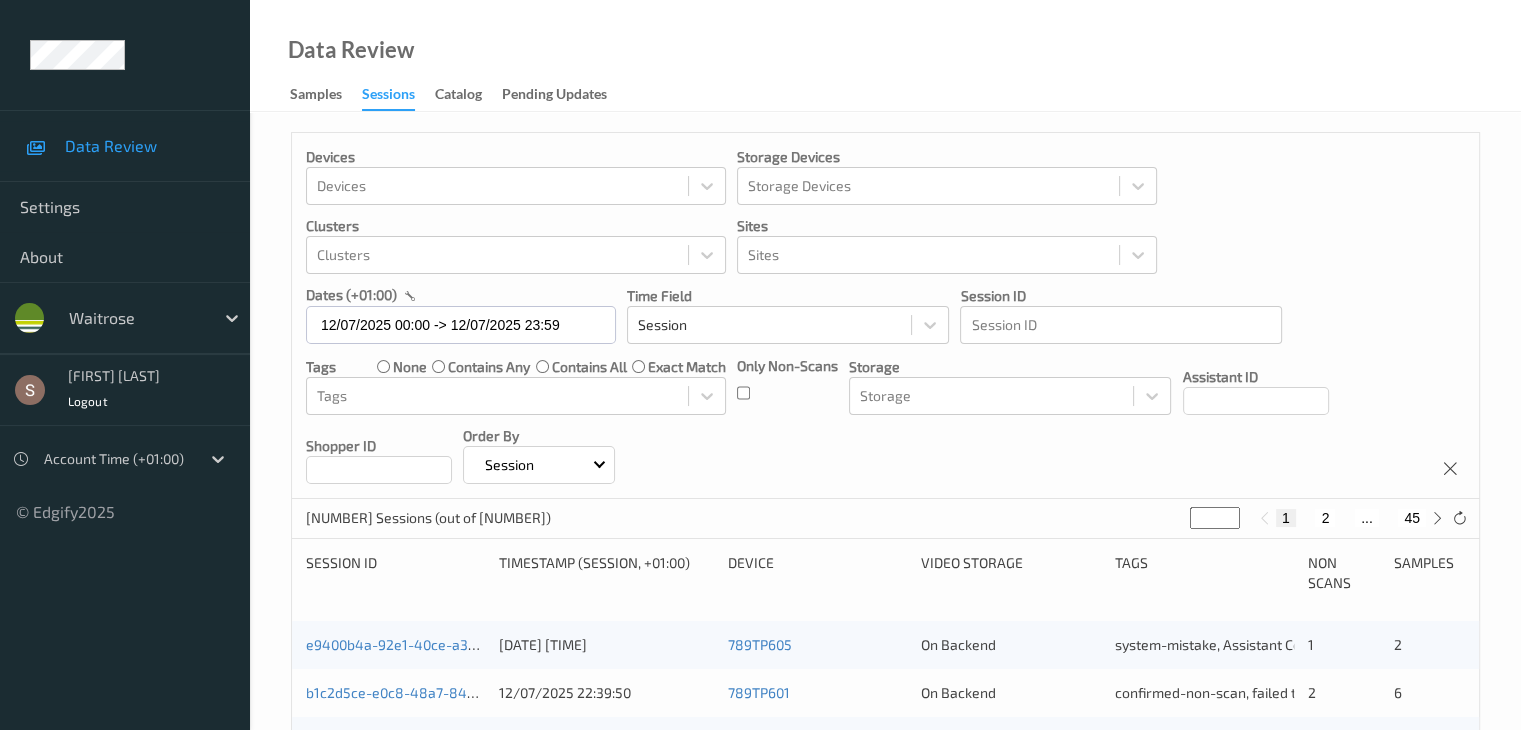 click on "2" at bounding box center (1325, 518) 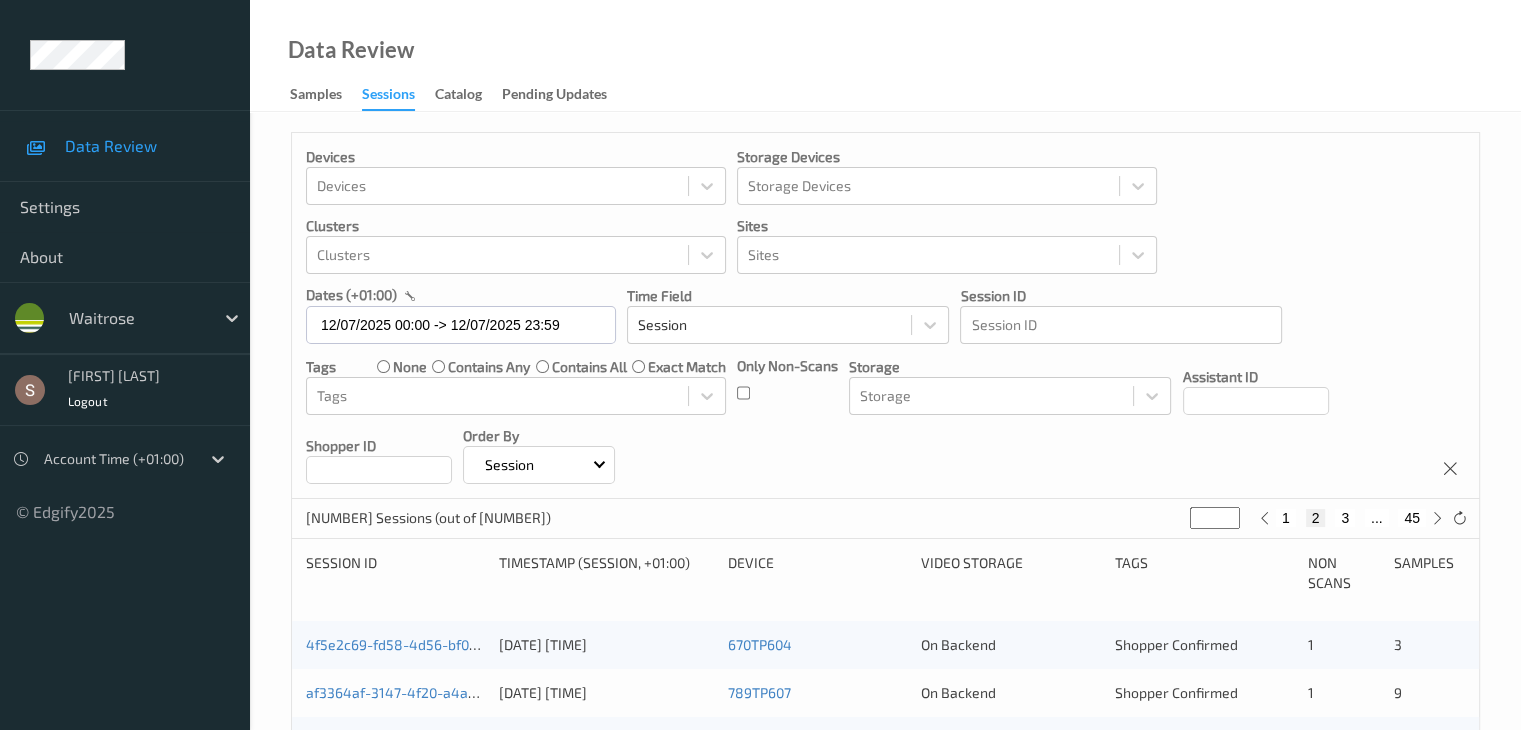 drag, startPoint x: 1337, startPoint y: 509, endPoint x: 1348, endPoint y: 524, distance: 18.601076 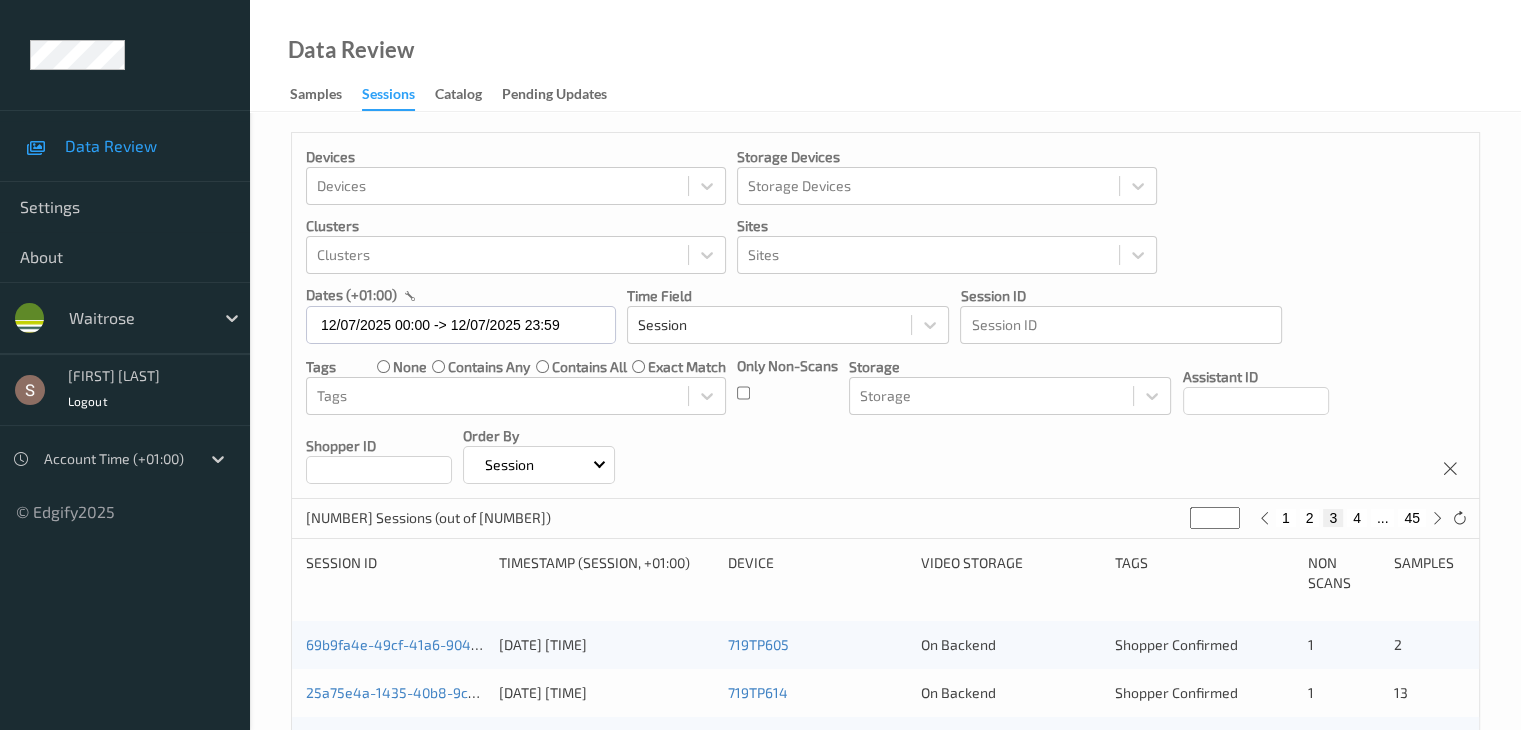 click on "4" at bounding box center [1357, 518] 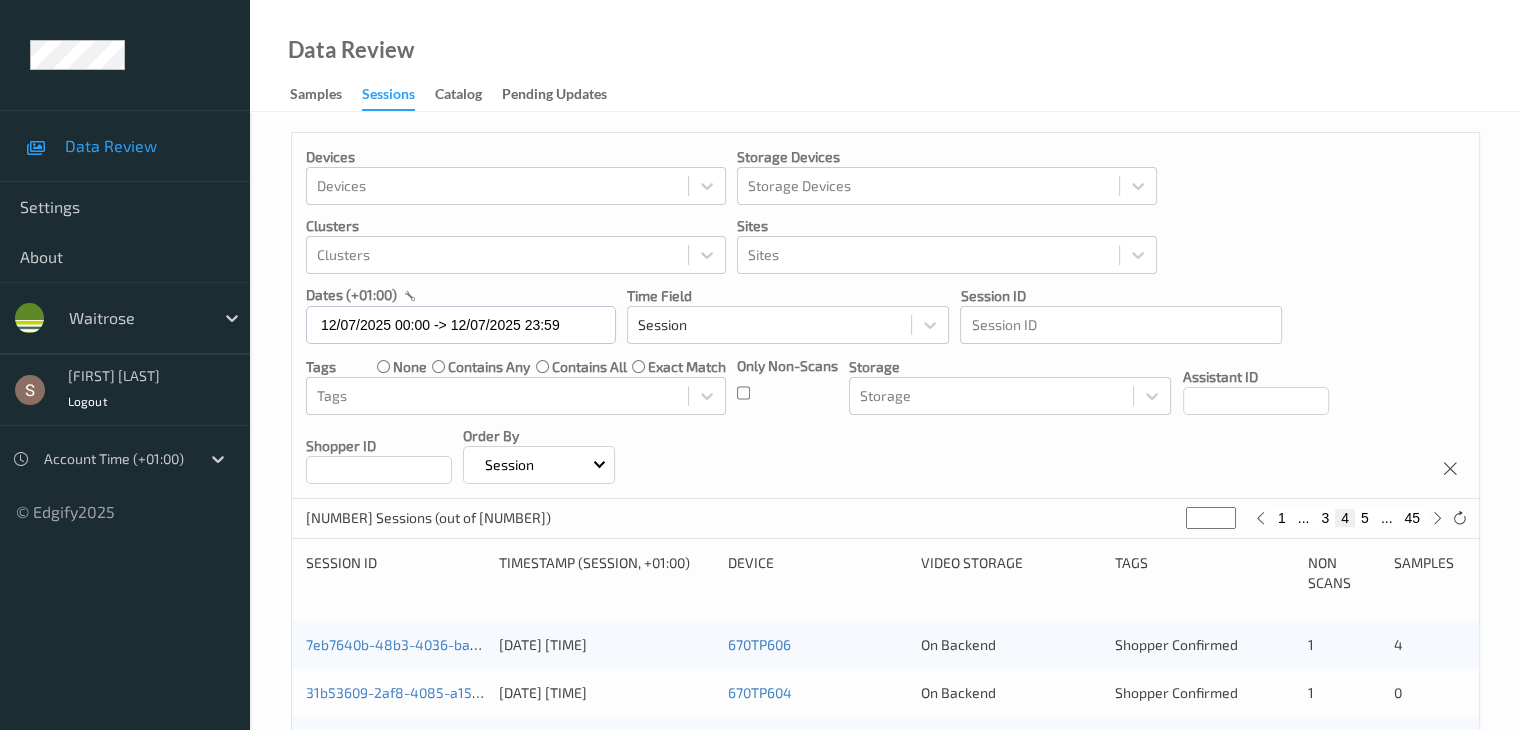 click on "5" at bounding box center [1365, 518] 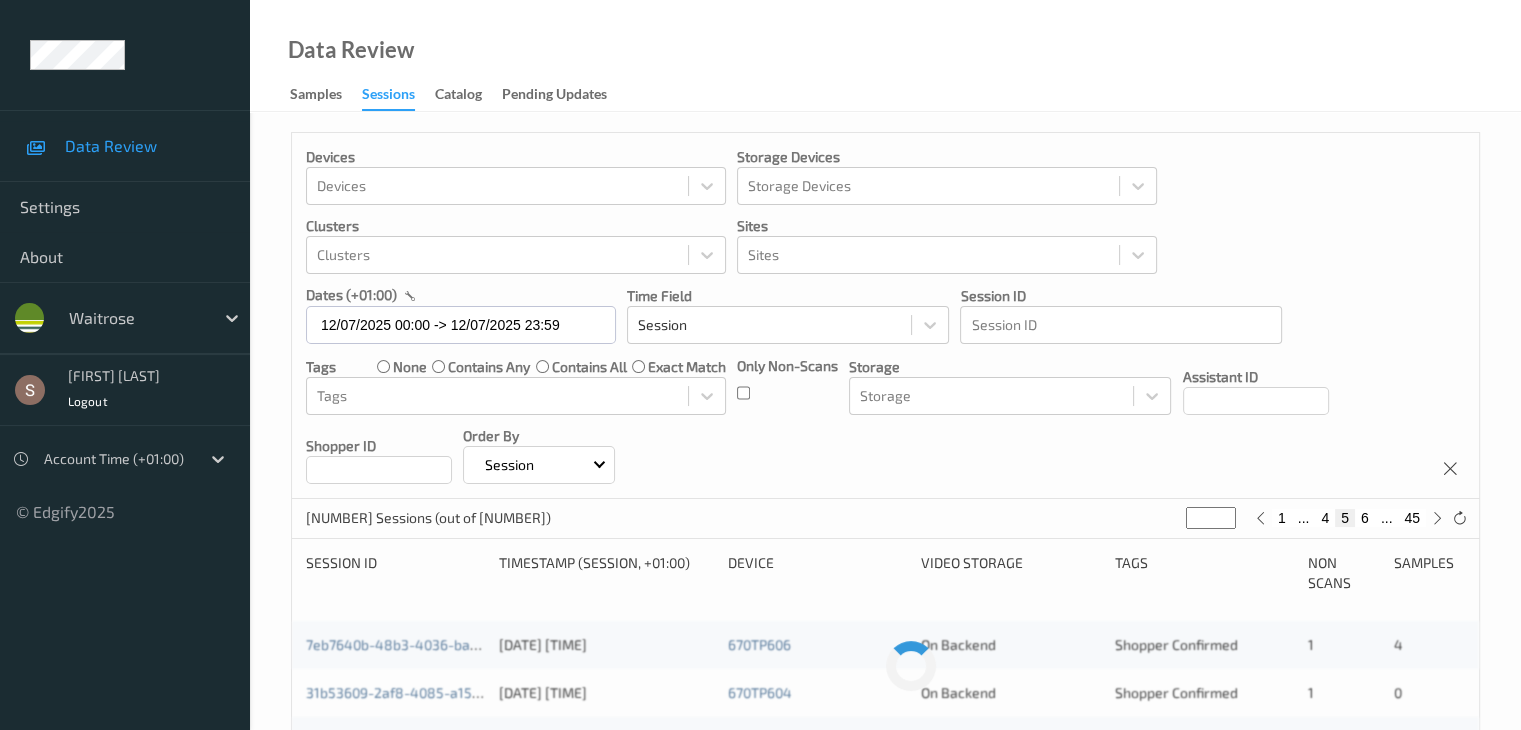 click on "6" at bounding box center [1365, 518] 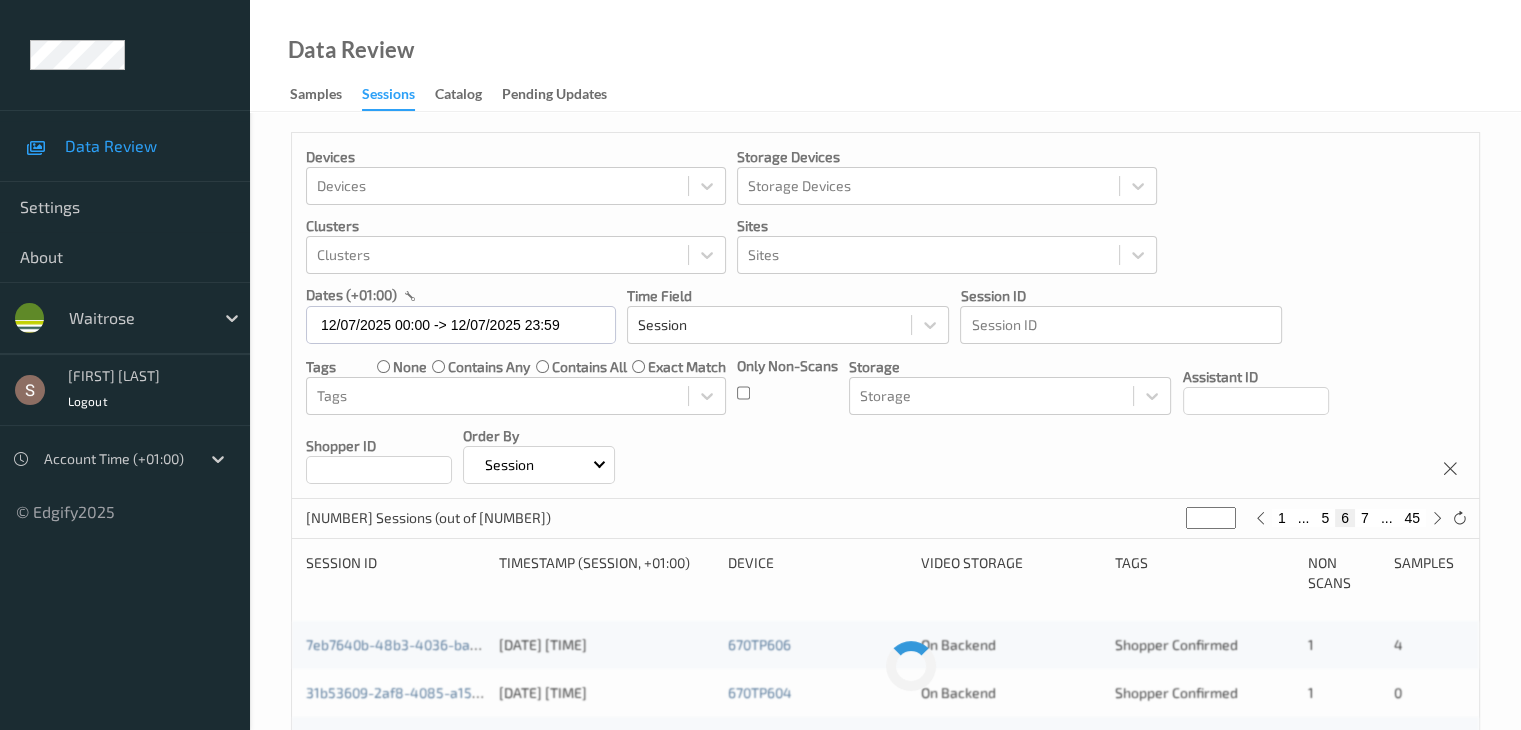 click on "7" at bounding box center (1365, 518) 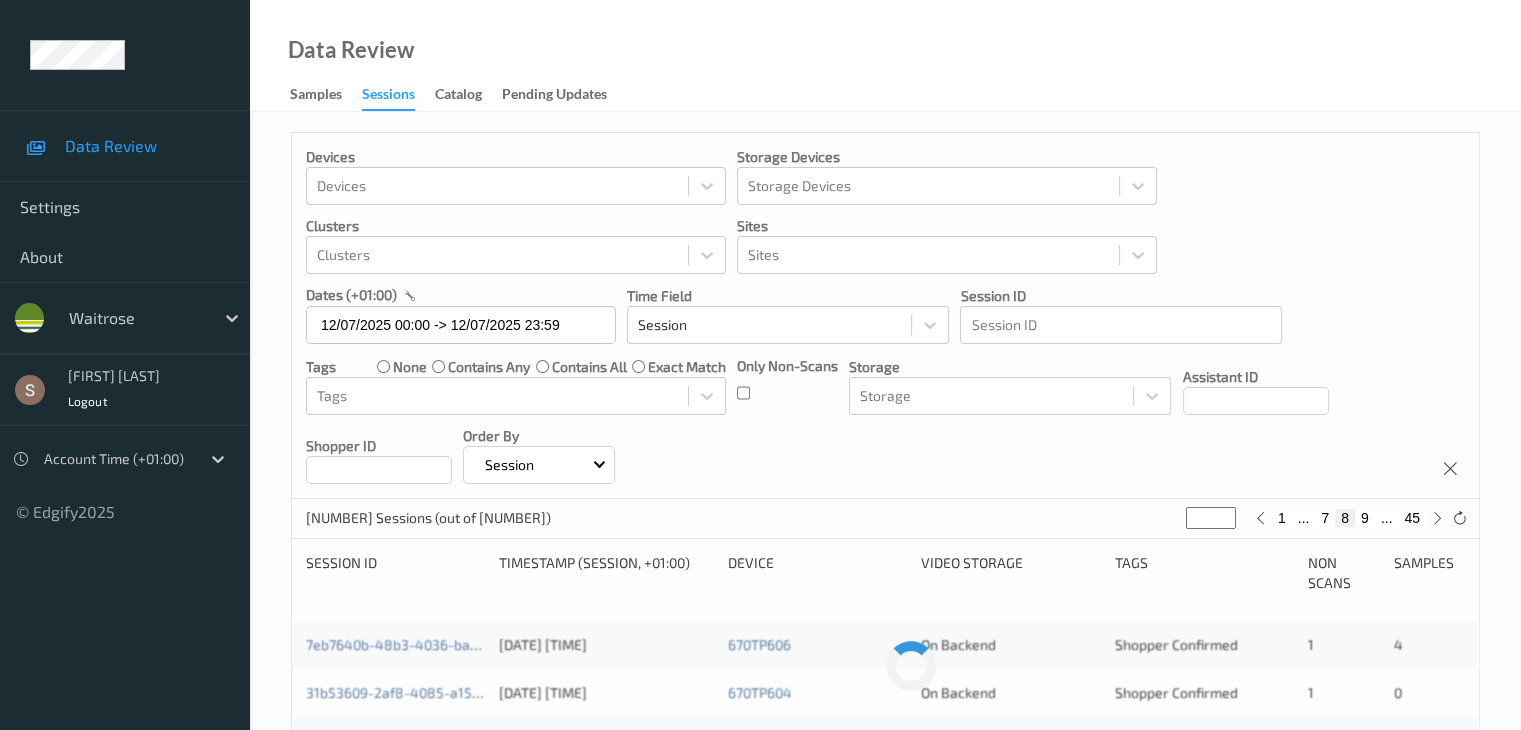 click on "9" at bounding box center (1365, 518) 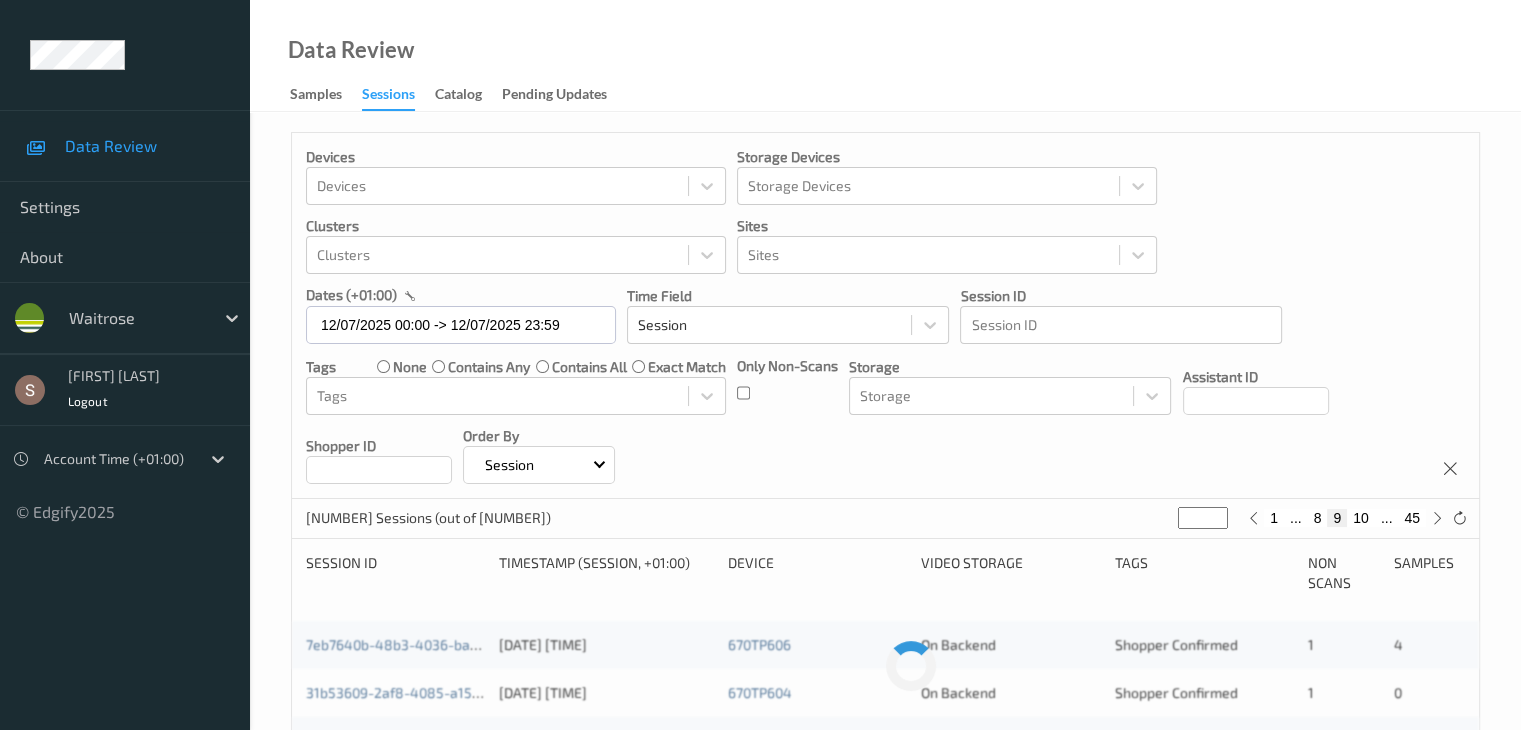 click on "10" at bounding box center [1361, 518] 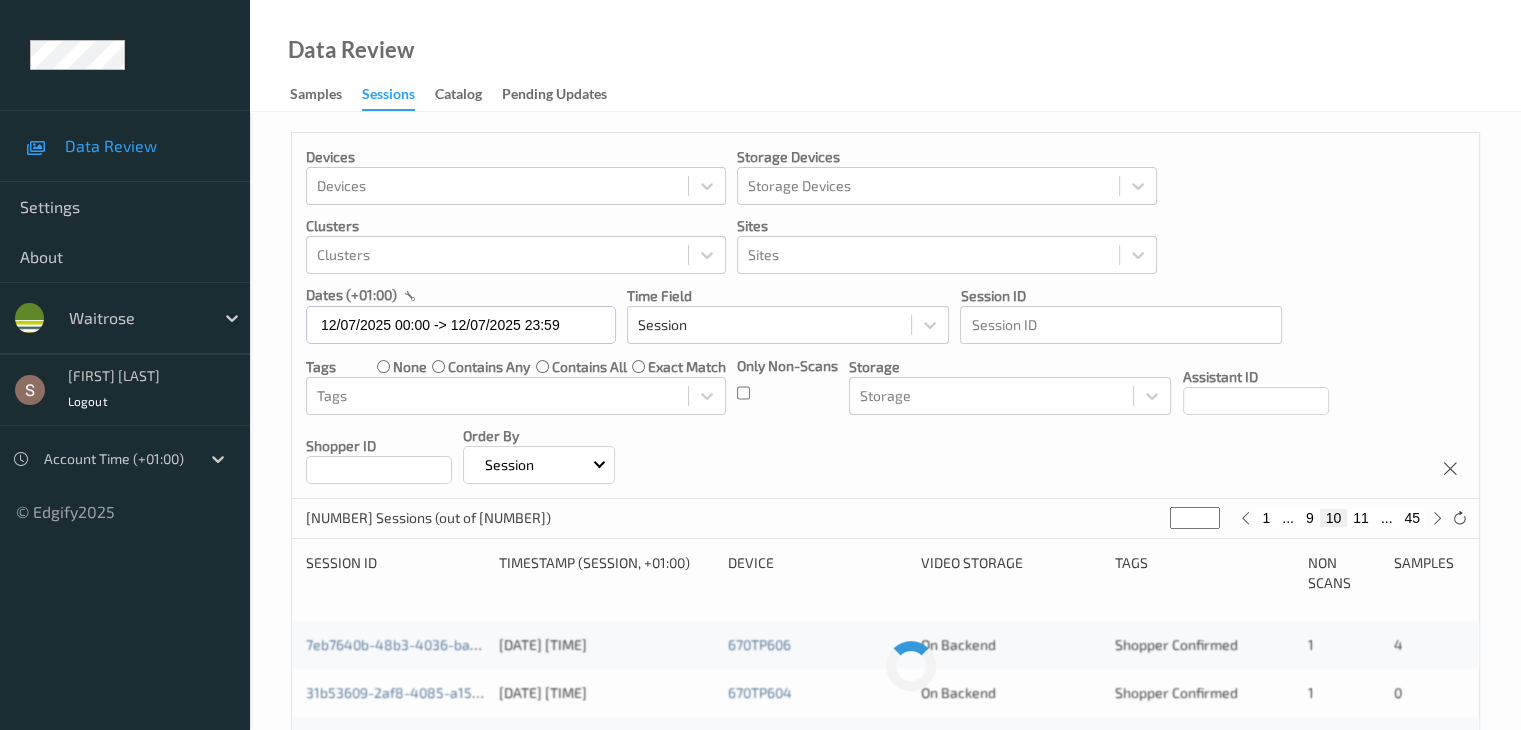 click on "11" at bounding box center (1361, 518) 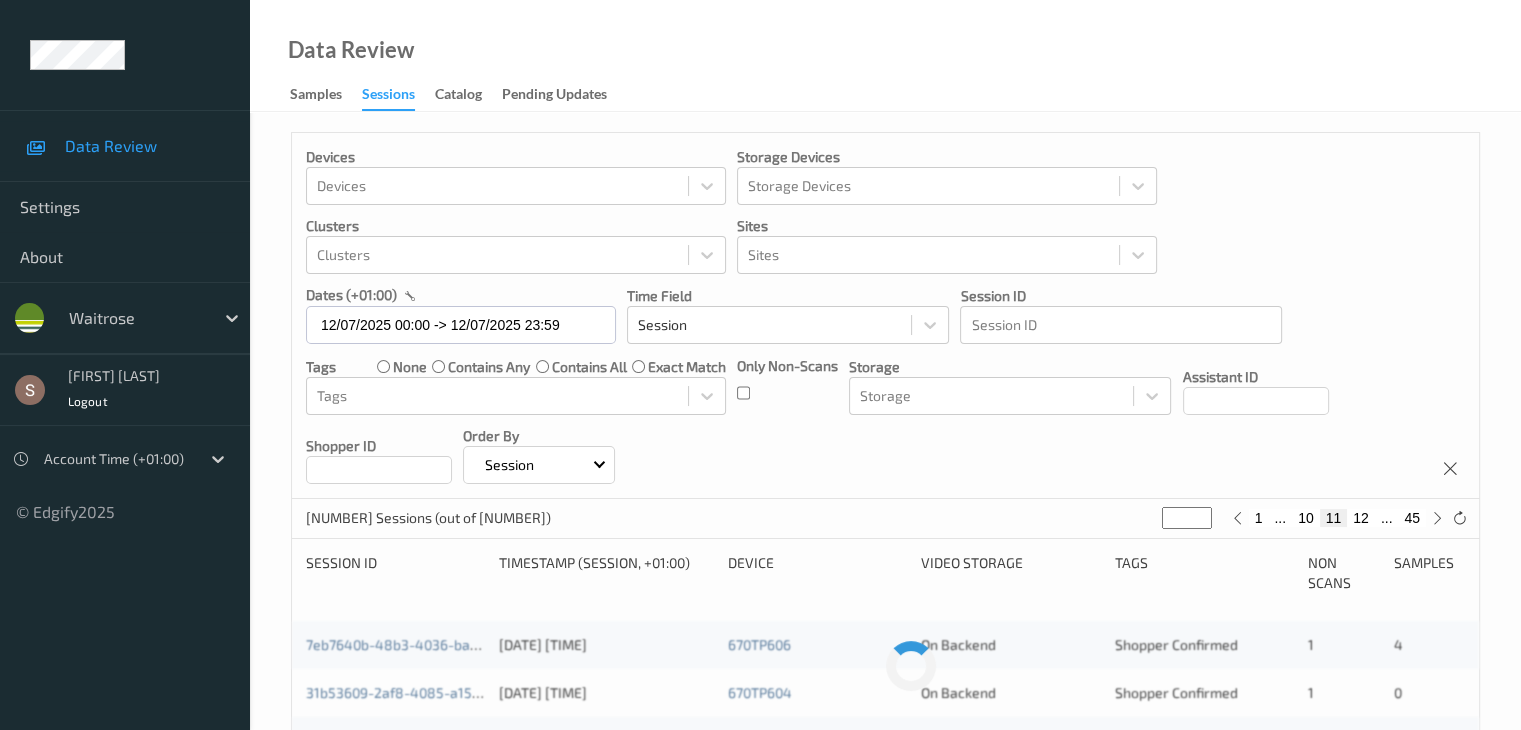 click on "12" at bounding box center (1361, 518) 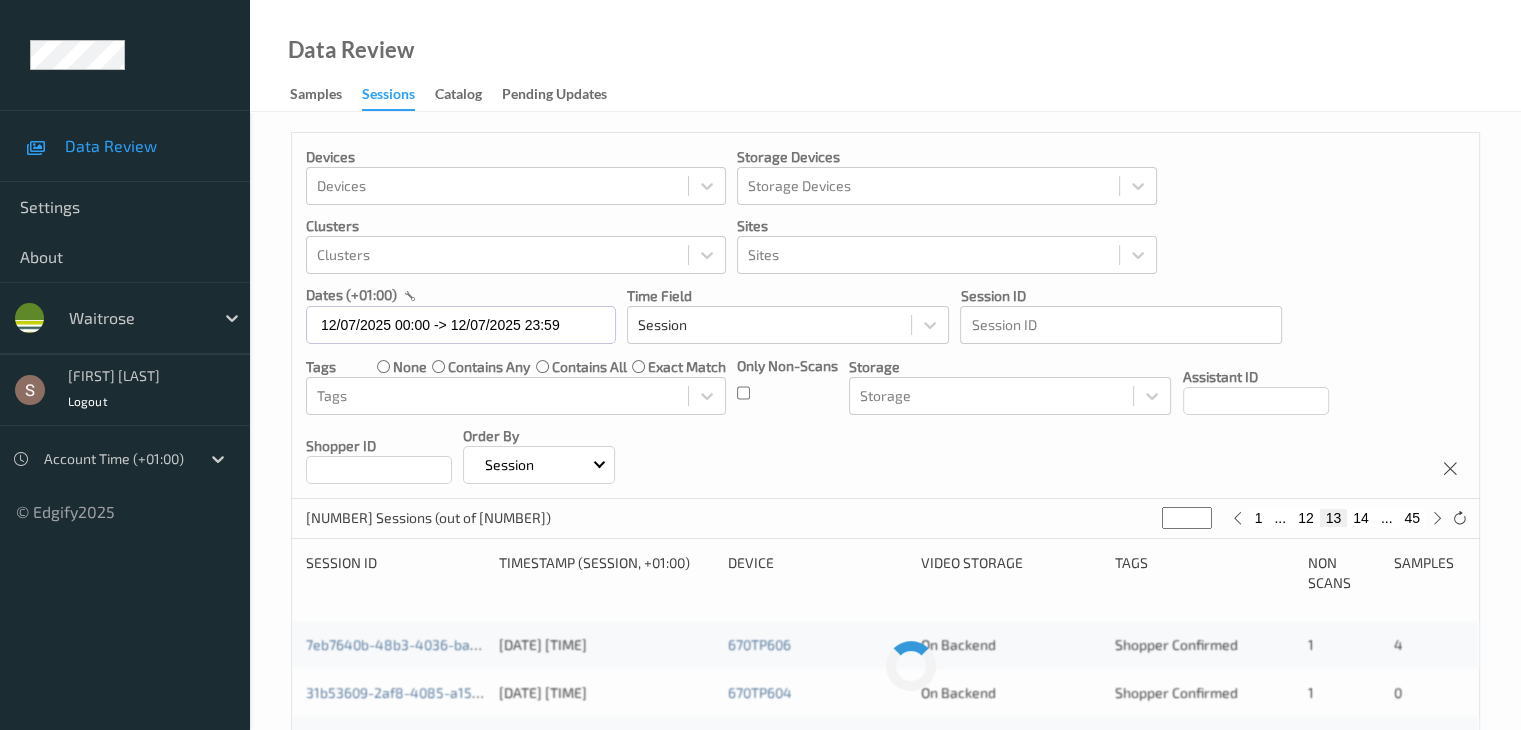 click on "14" at bounding box center [1361, 518] 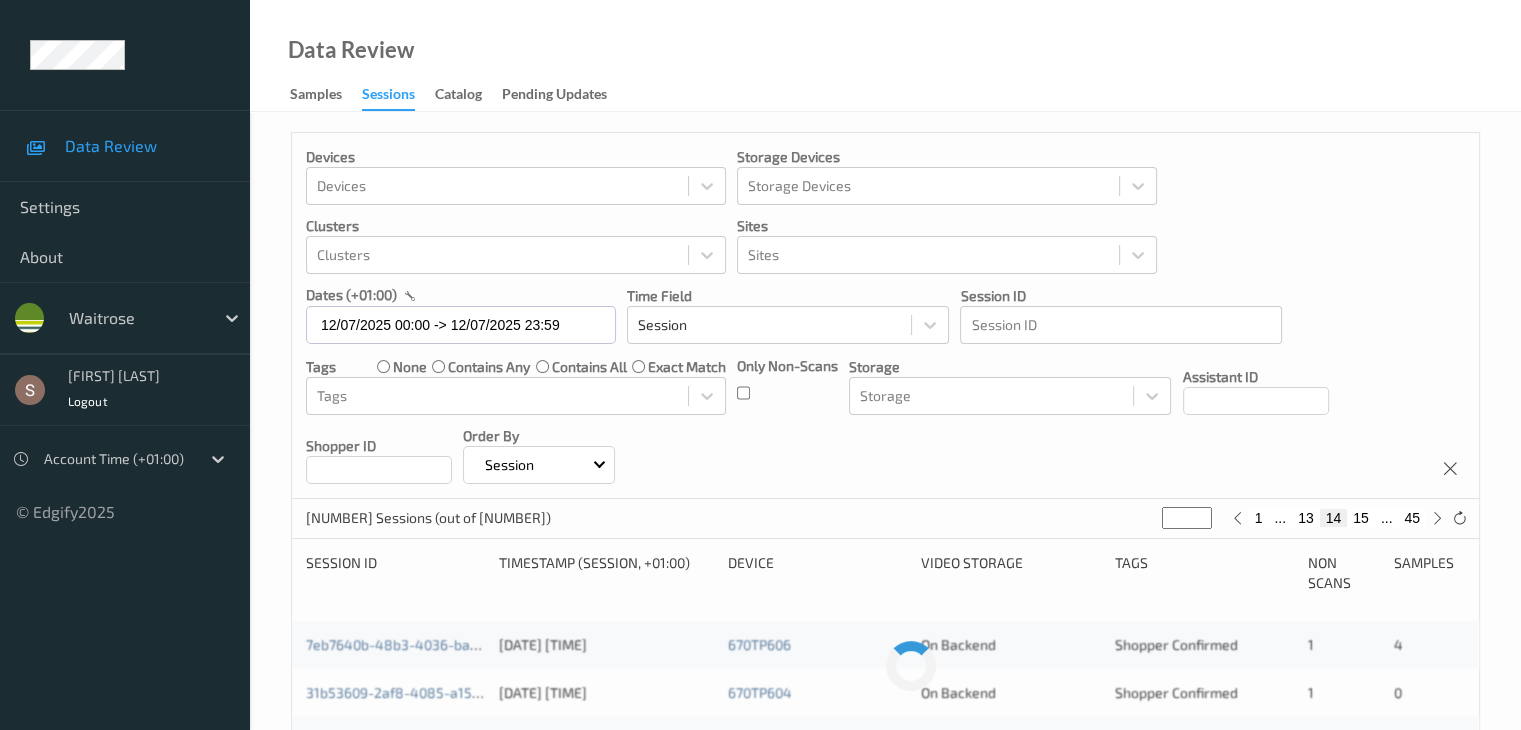 click on "15" at bounding box center [1361, 518] 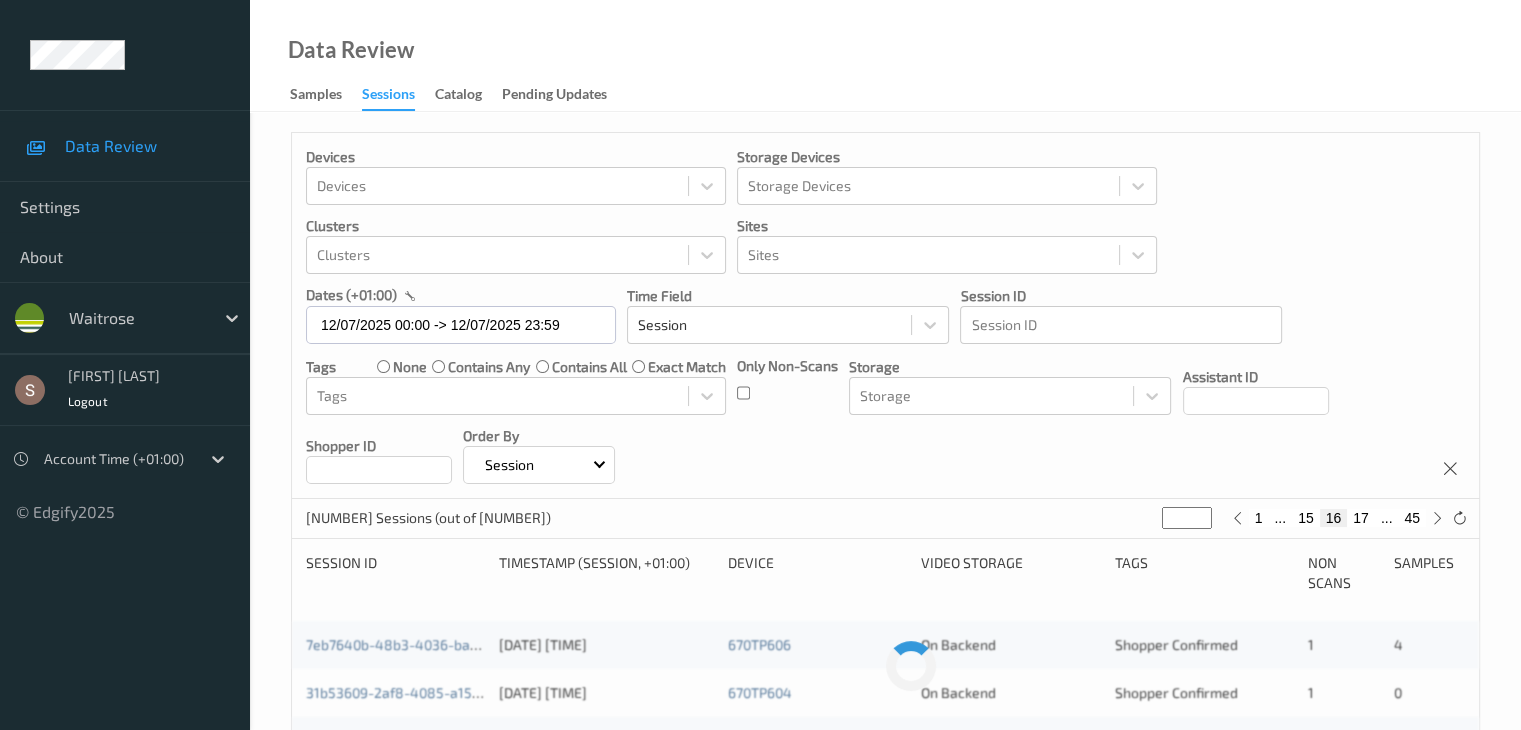 type on "**" 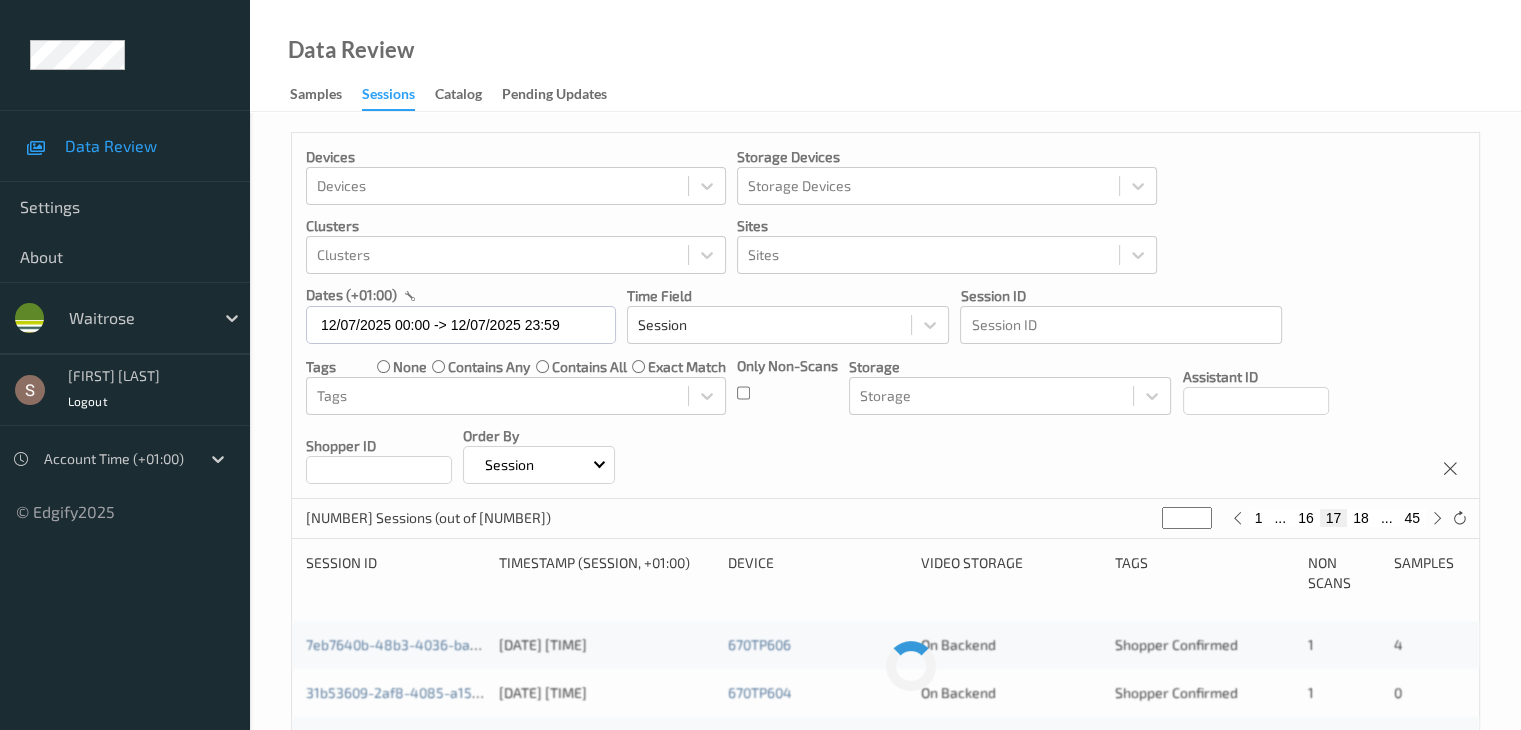 click on "18" at bounding box center (1361, 518) 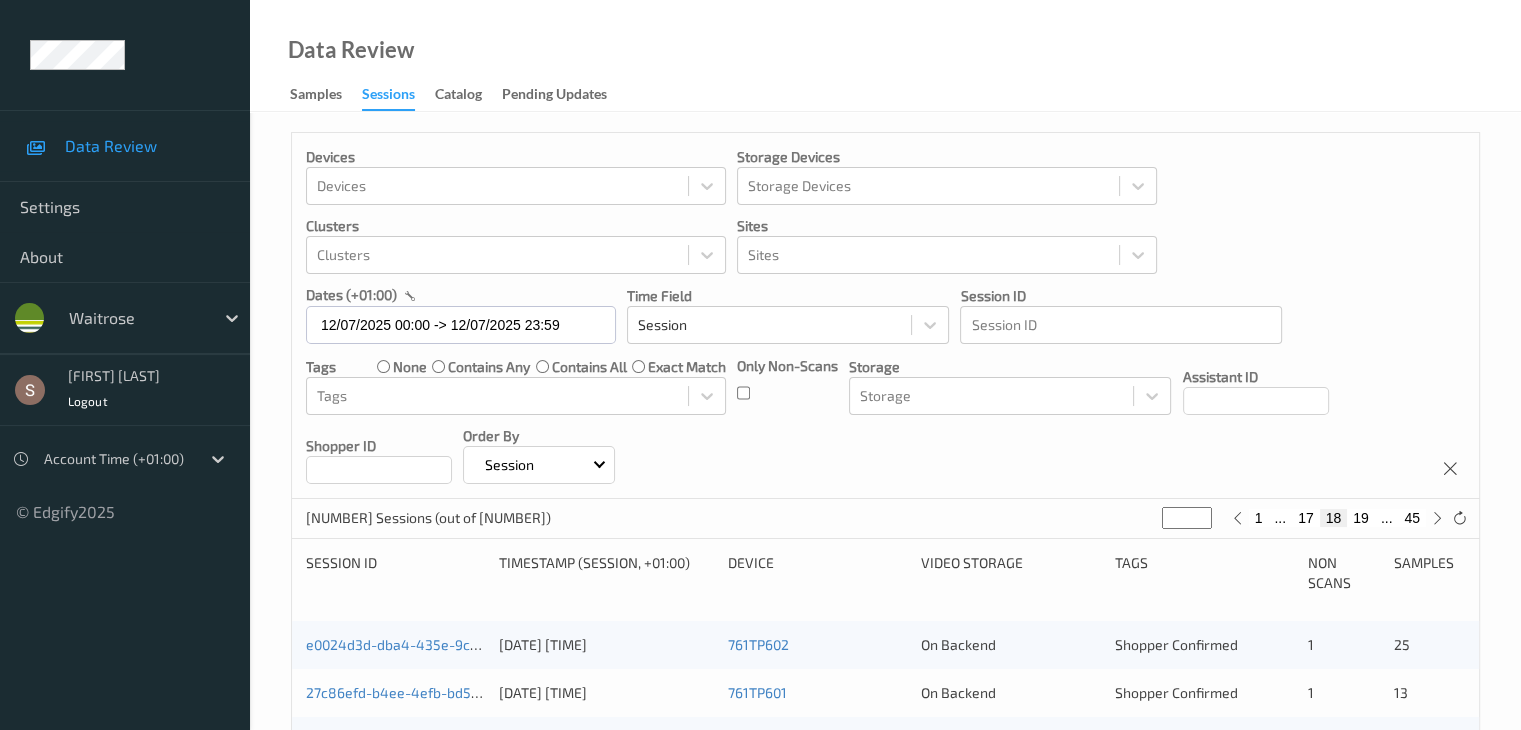 click on "17" at bounding box center [1306, 518] 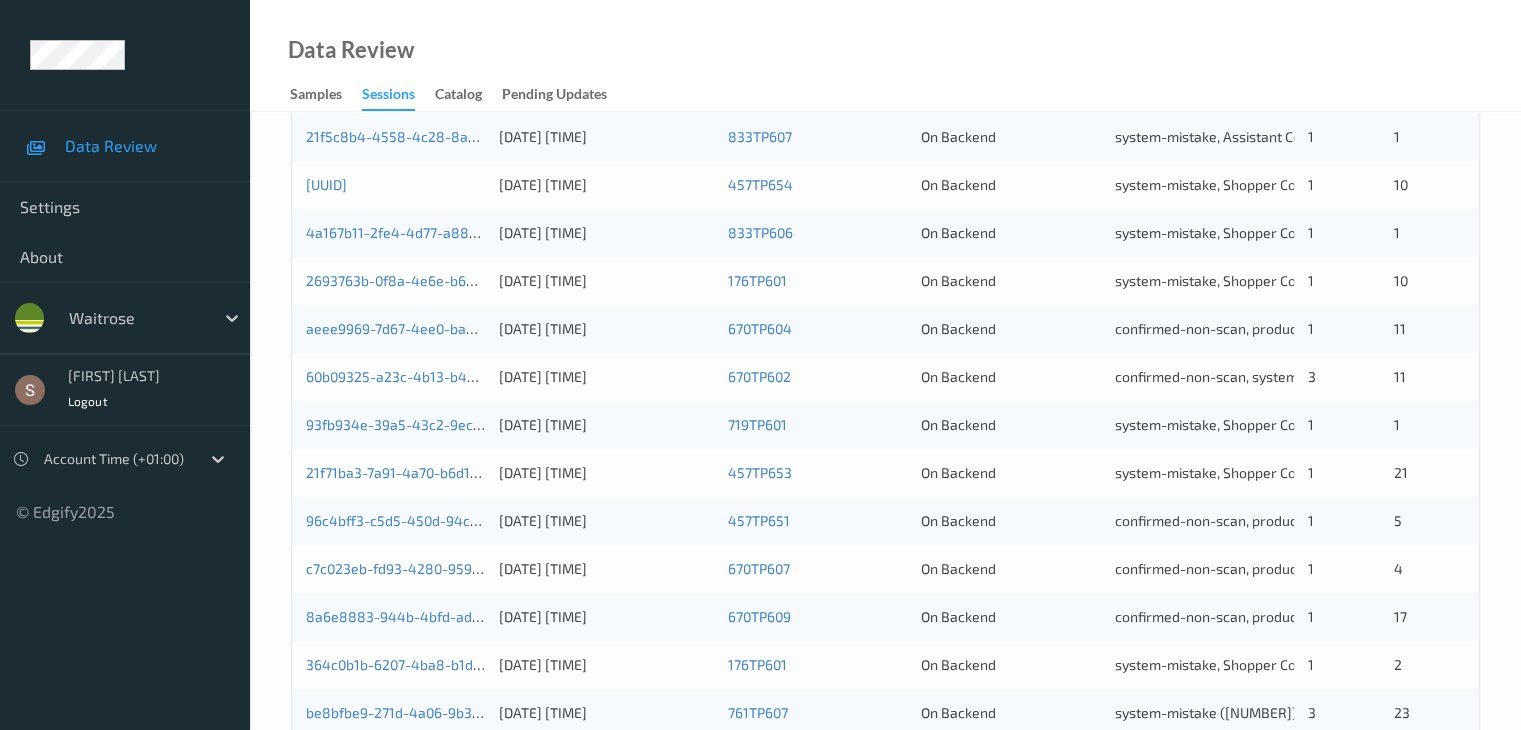 scroll, scrollTop: 932, scrollLeft: 0, axis: vertical 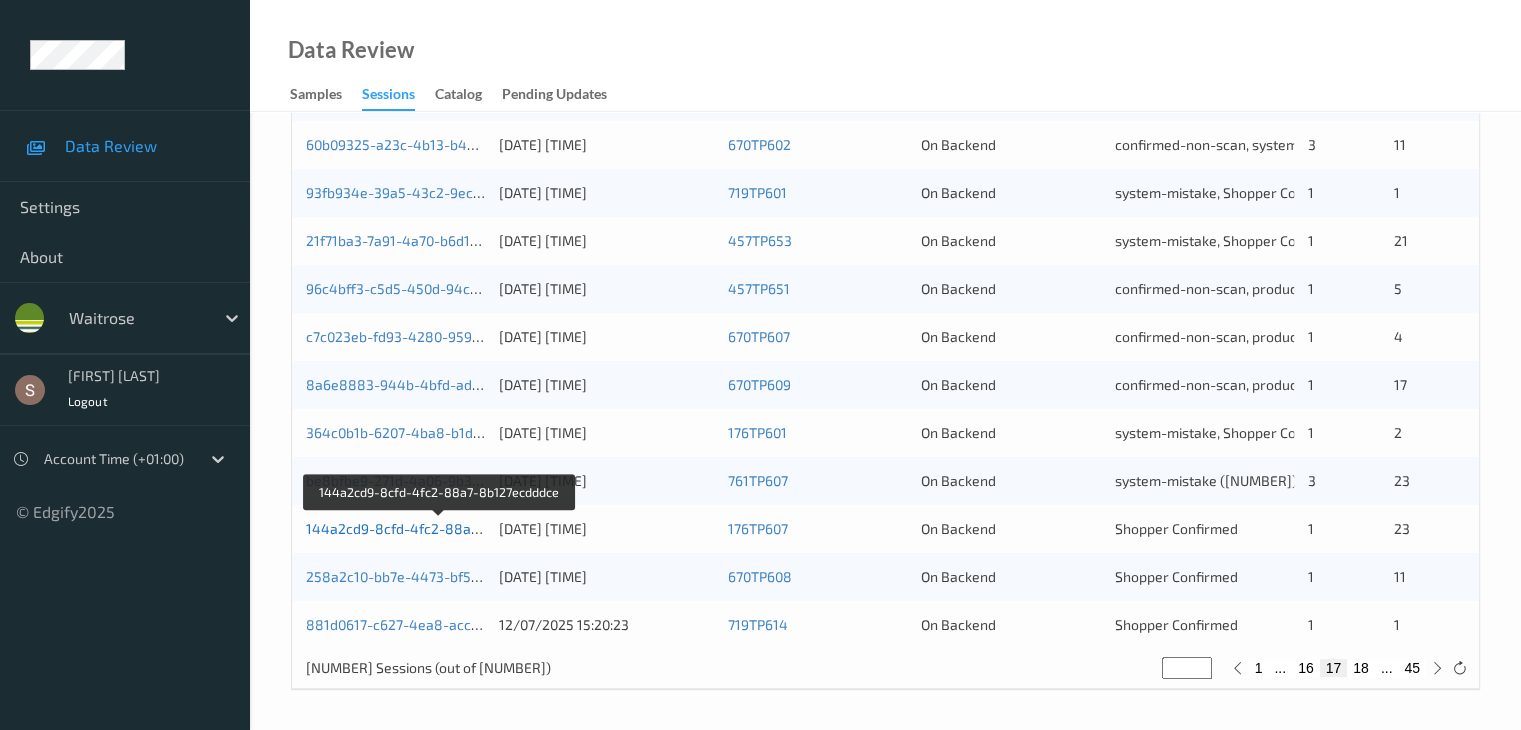 click on "144a2cd9-8cfd-4fc2-88a7-8b127ecdddce" at bounding box center (441, 528) 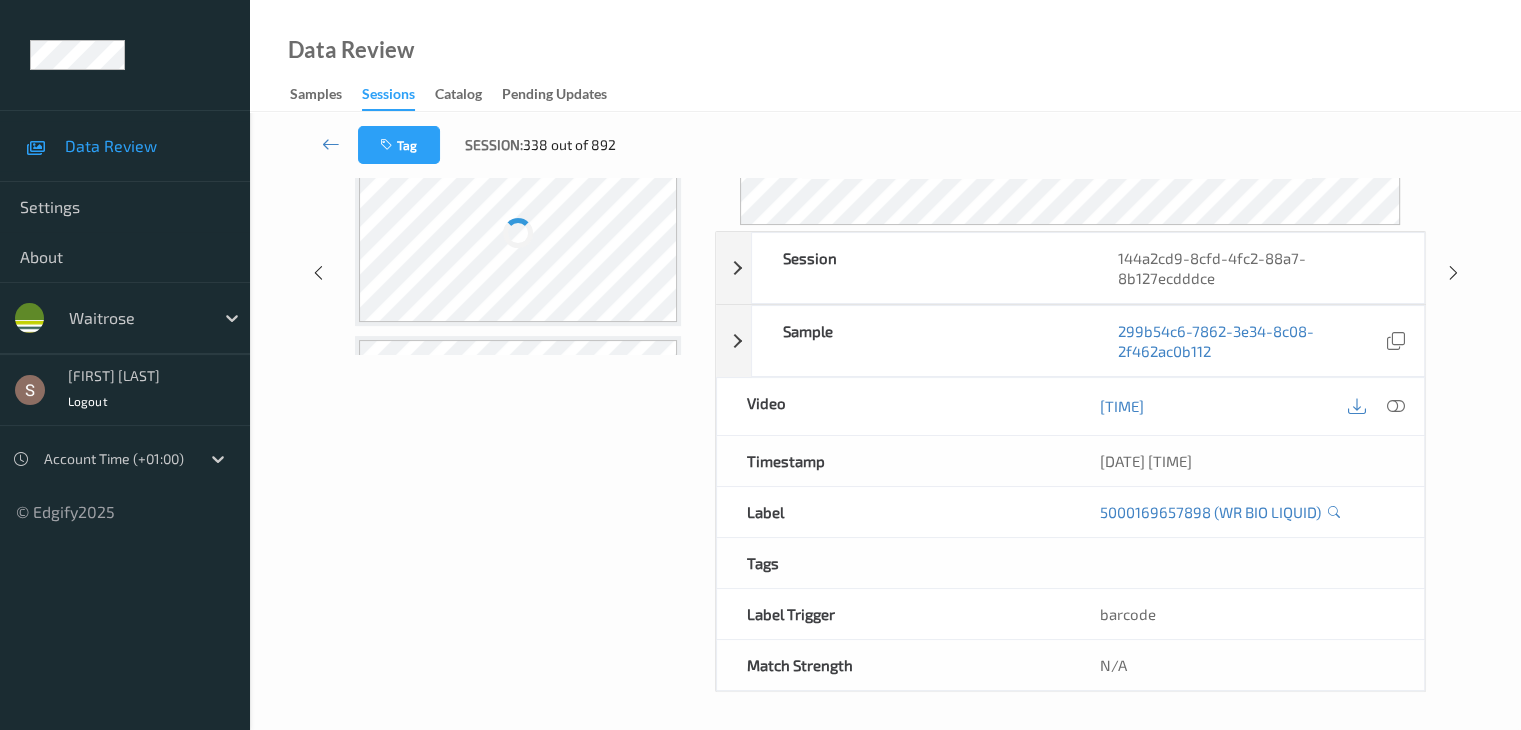 scroll, scrollTop: 0, scrollLeft: 0, axis: both 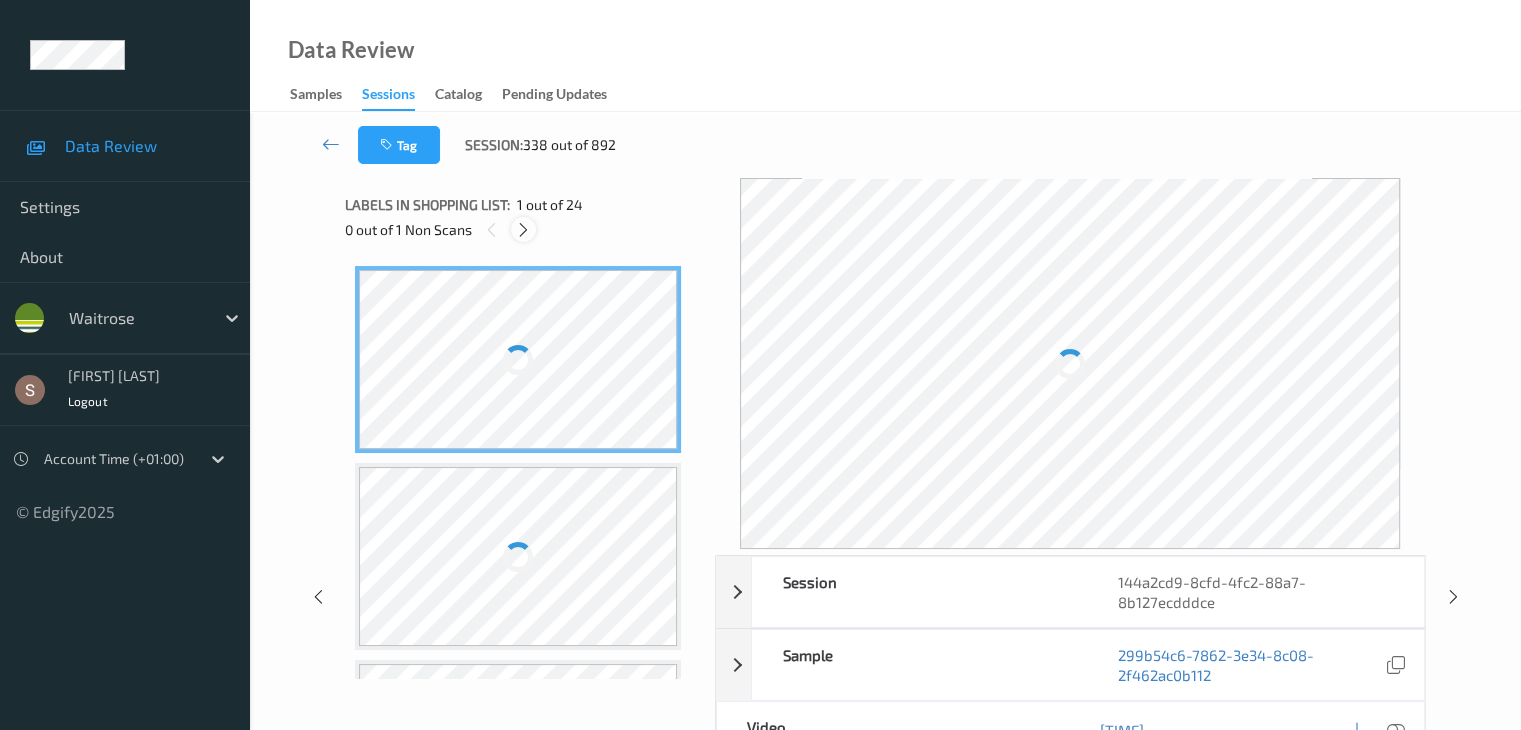 click at bounding box center (523, 230) 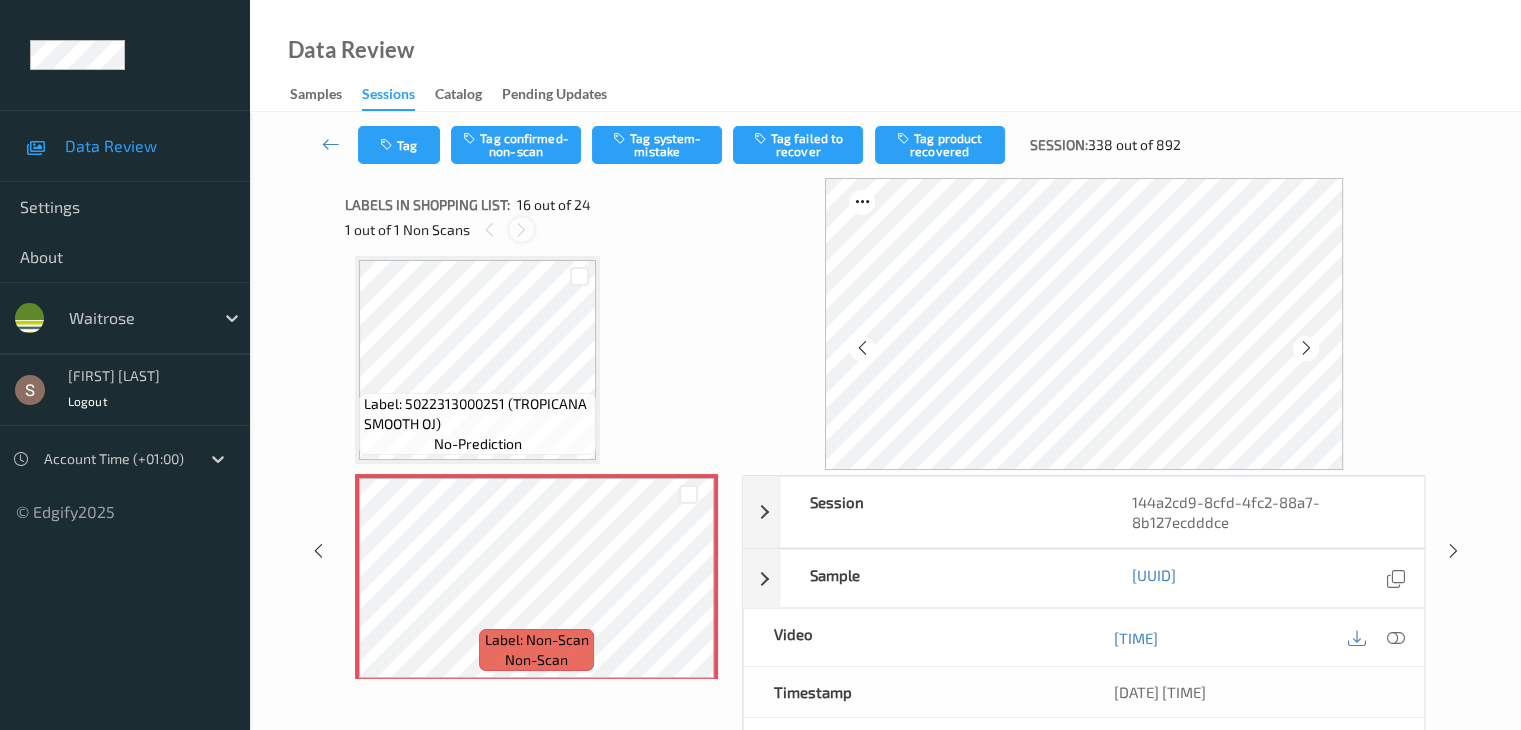 scroll, scrollTop: 3063, scrollLeft: 0, axis: vertical 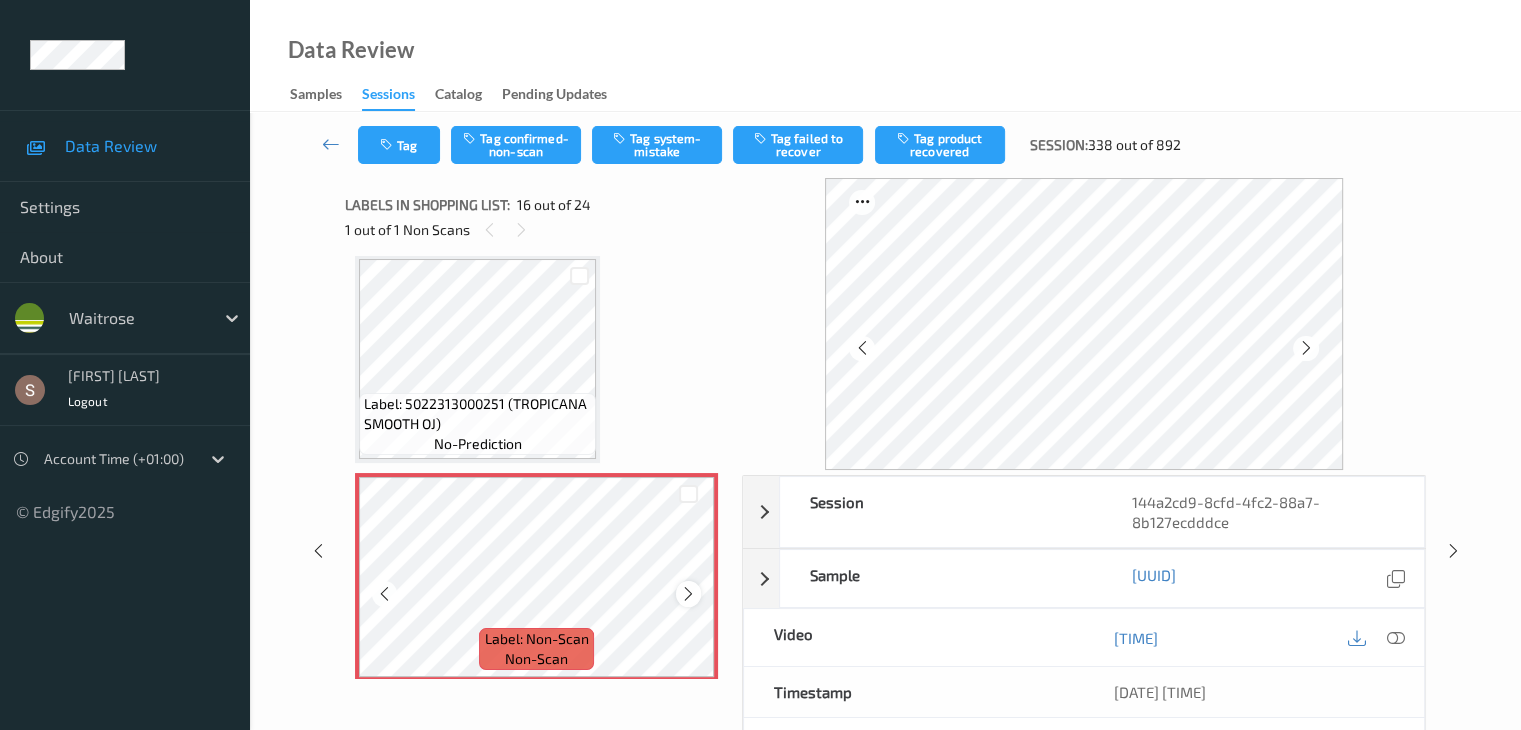 click at bounding box center [688, 594] 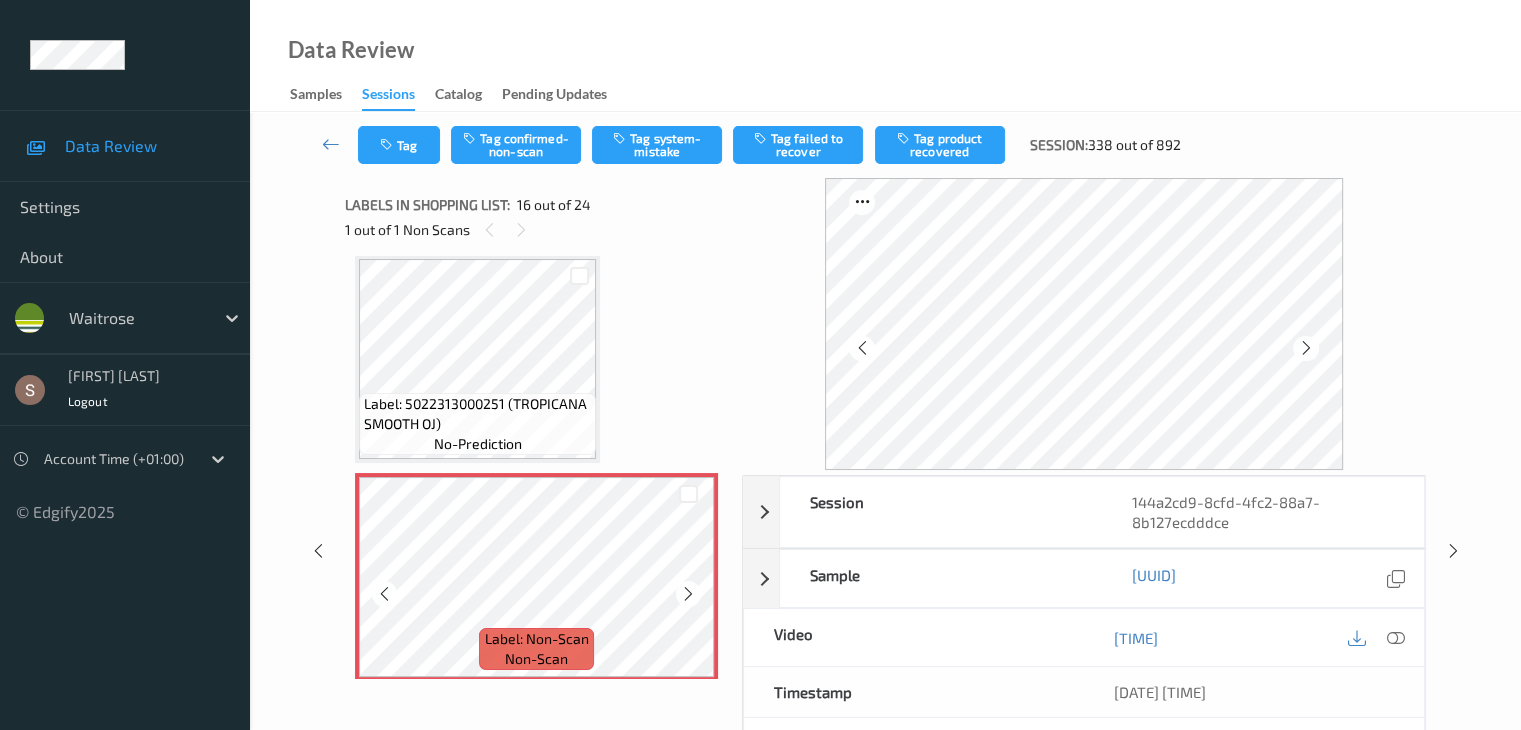 click at bounding box center [688, 594] 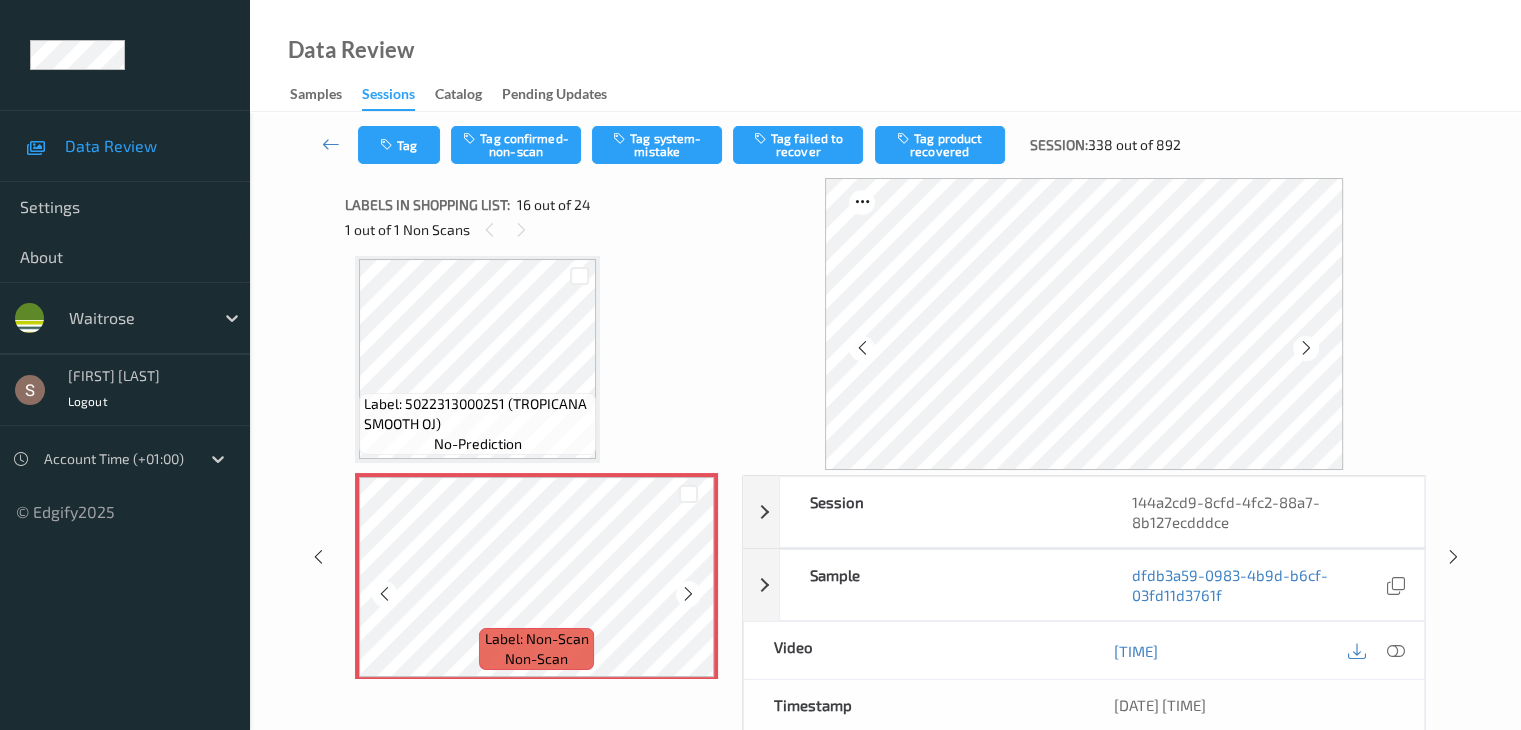 click at bounding box center [688, 594] 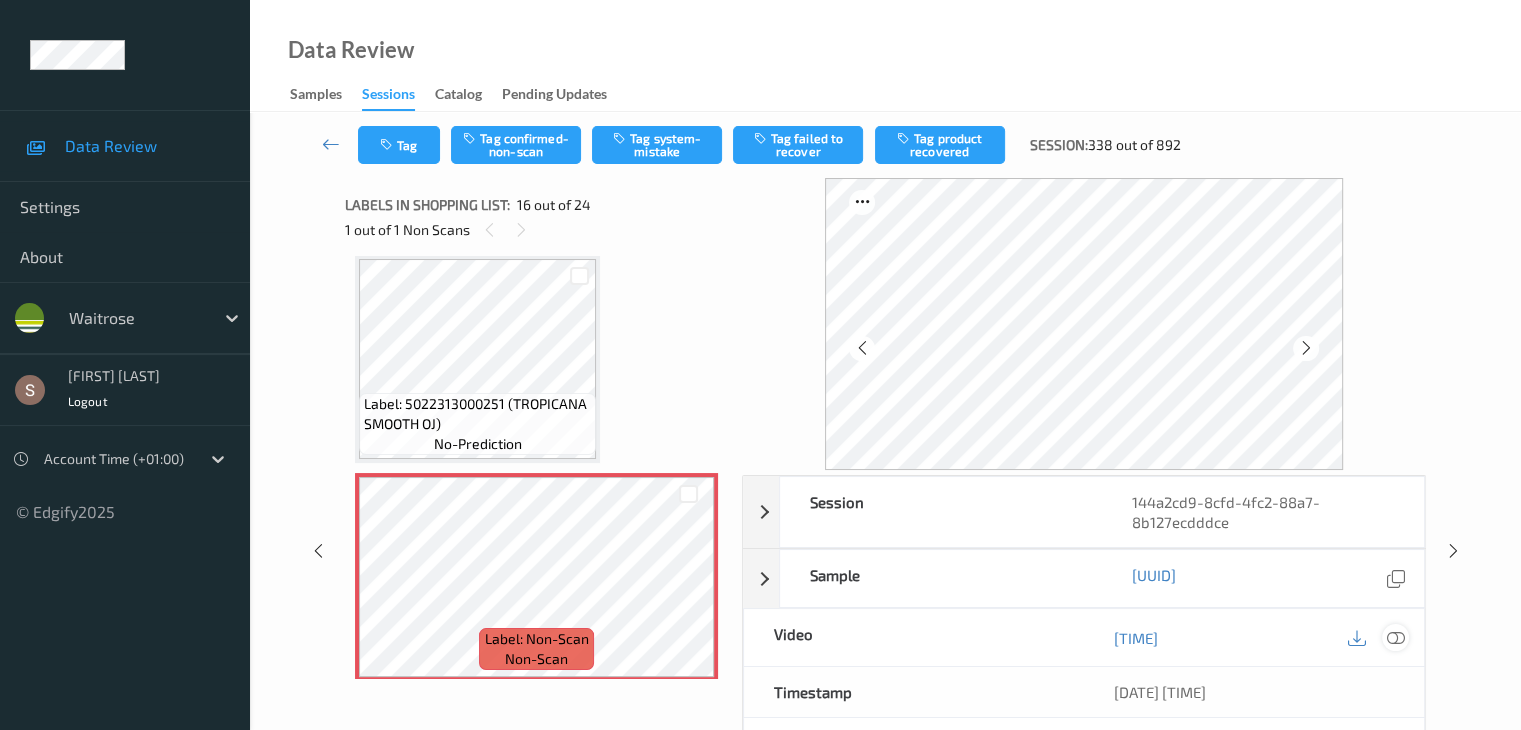 click at bounding box center (1395, 638) 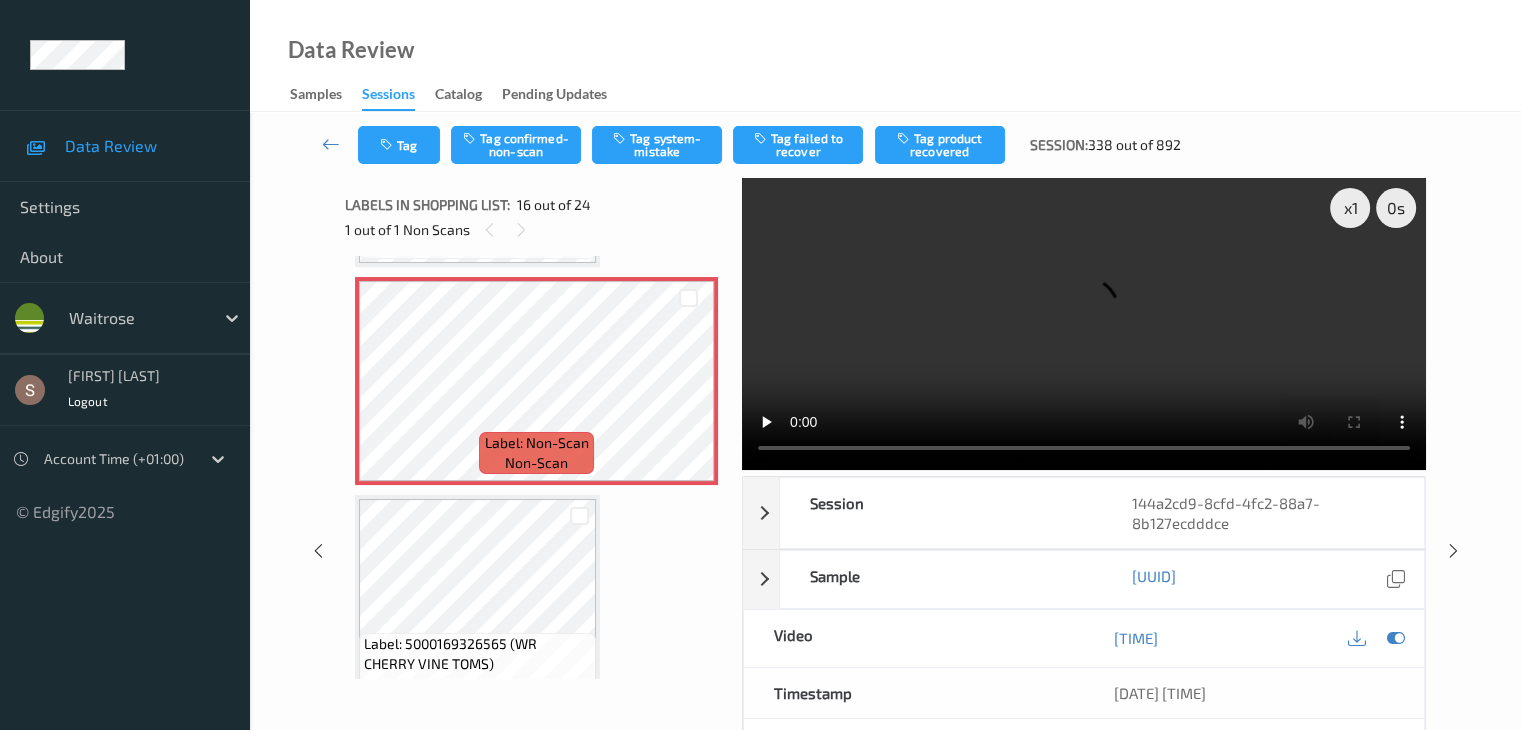 scroll, scrollTop: 3260, scrollLeft: 0, axis: vertical 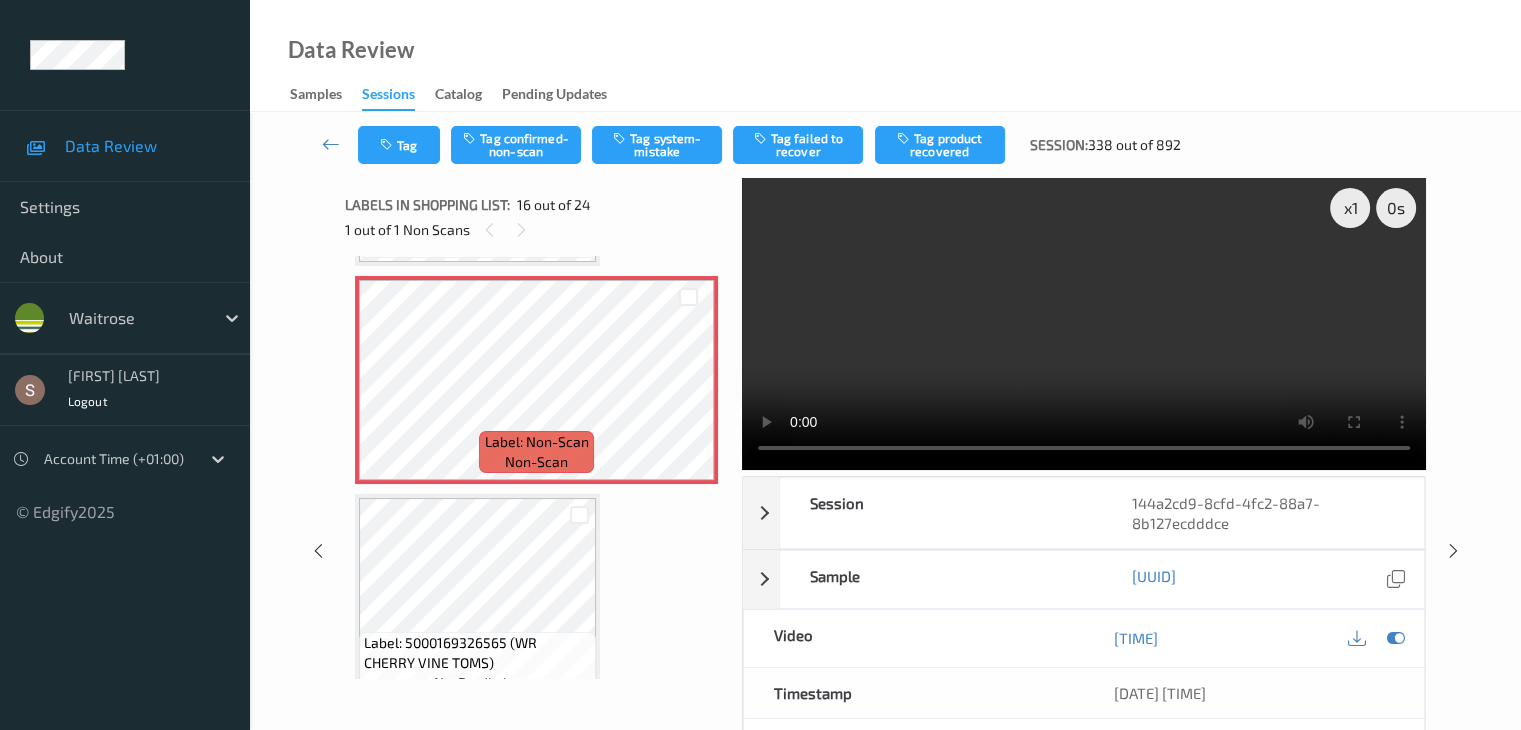 click at bounding box center [1084, 324] 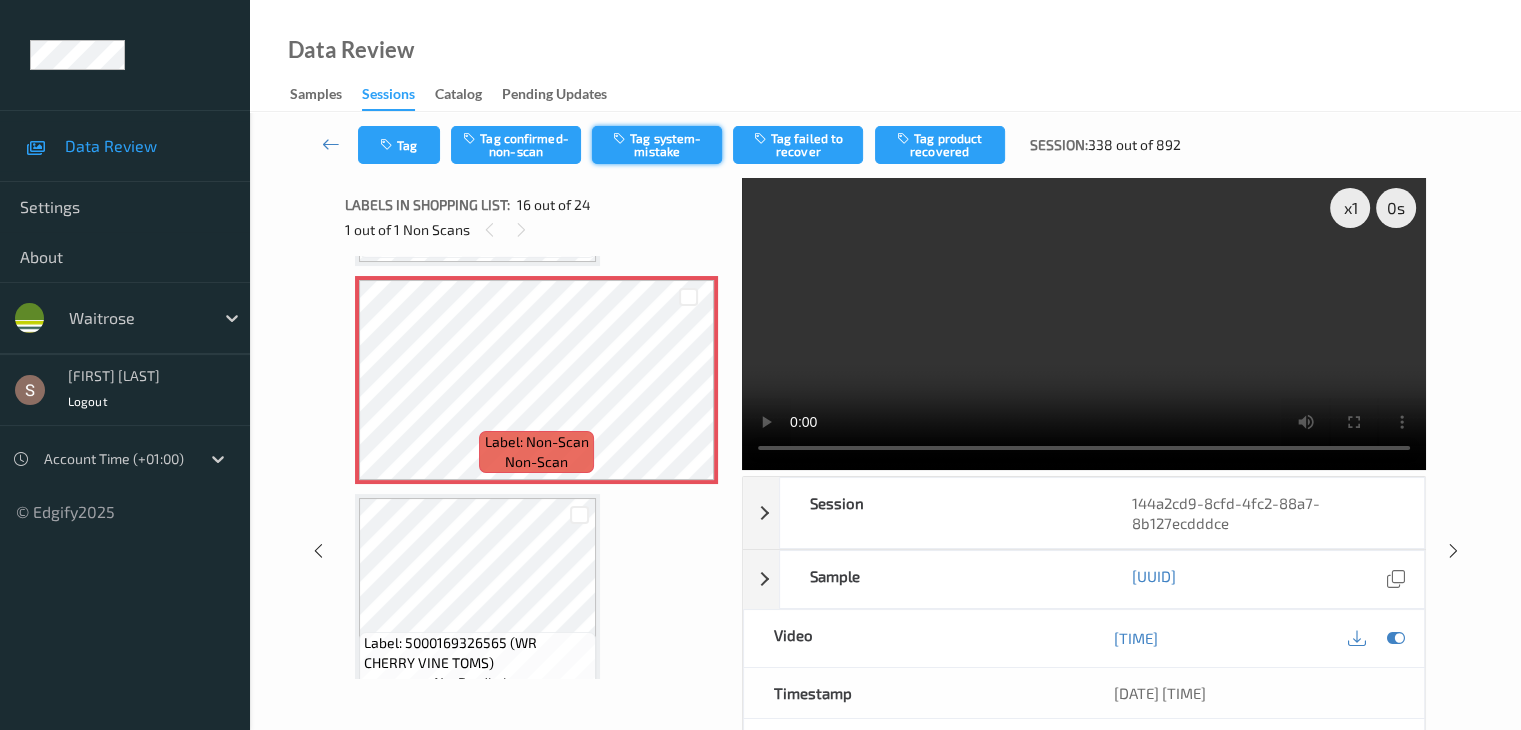 click on "Tag   system-mistake" at bounding box center (657, 145) 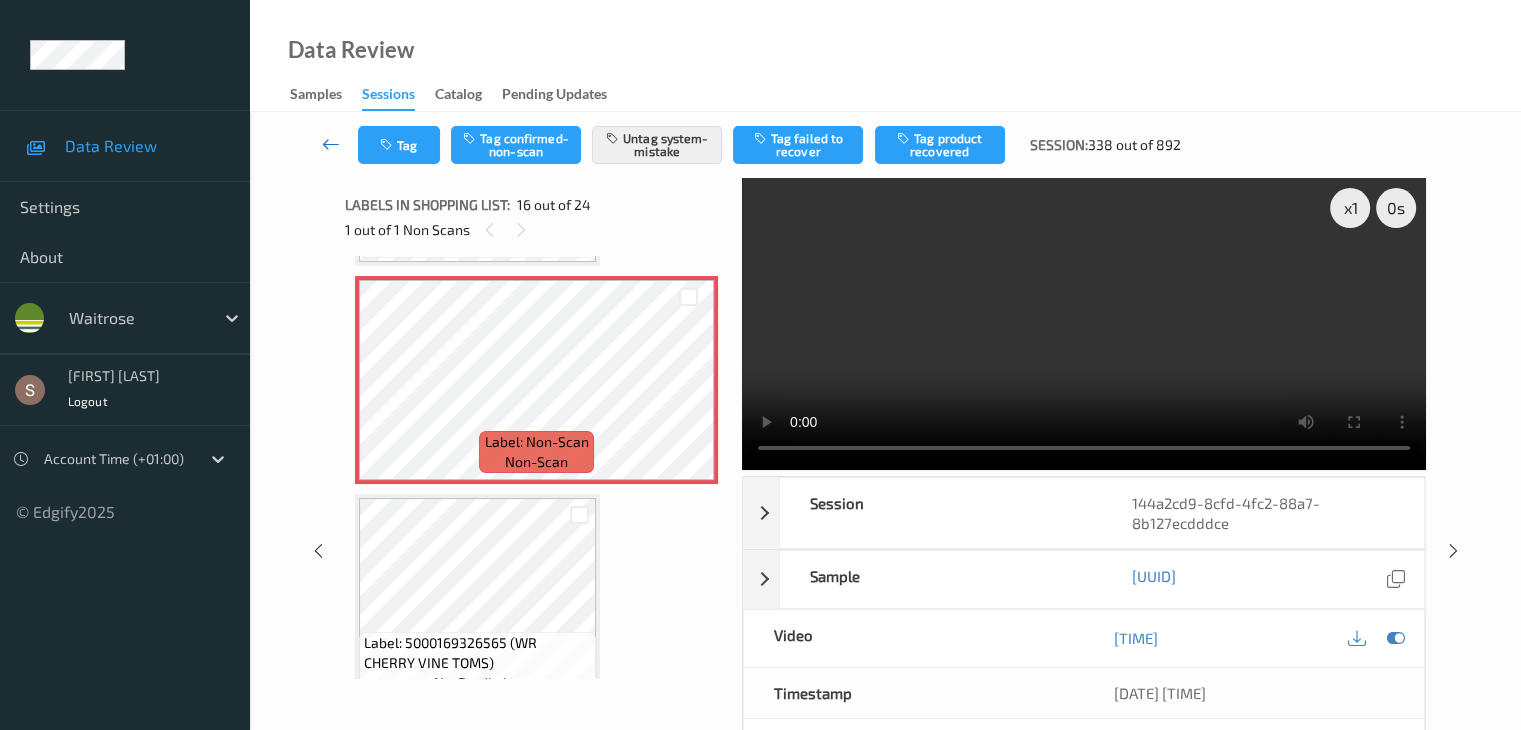 click at bounding box center (331, 144) 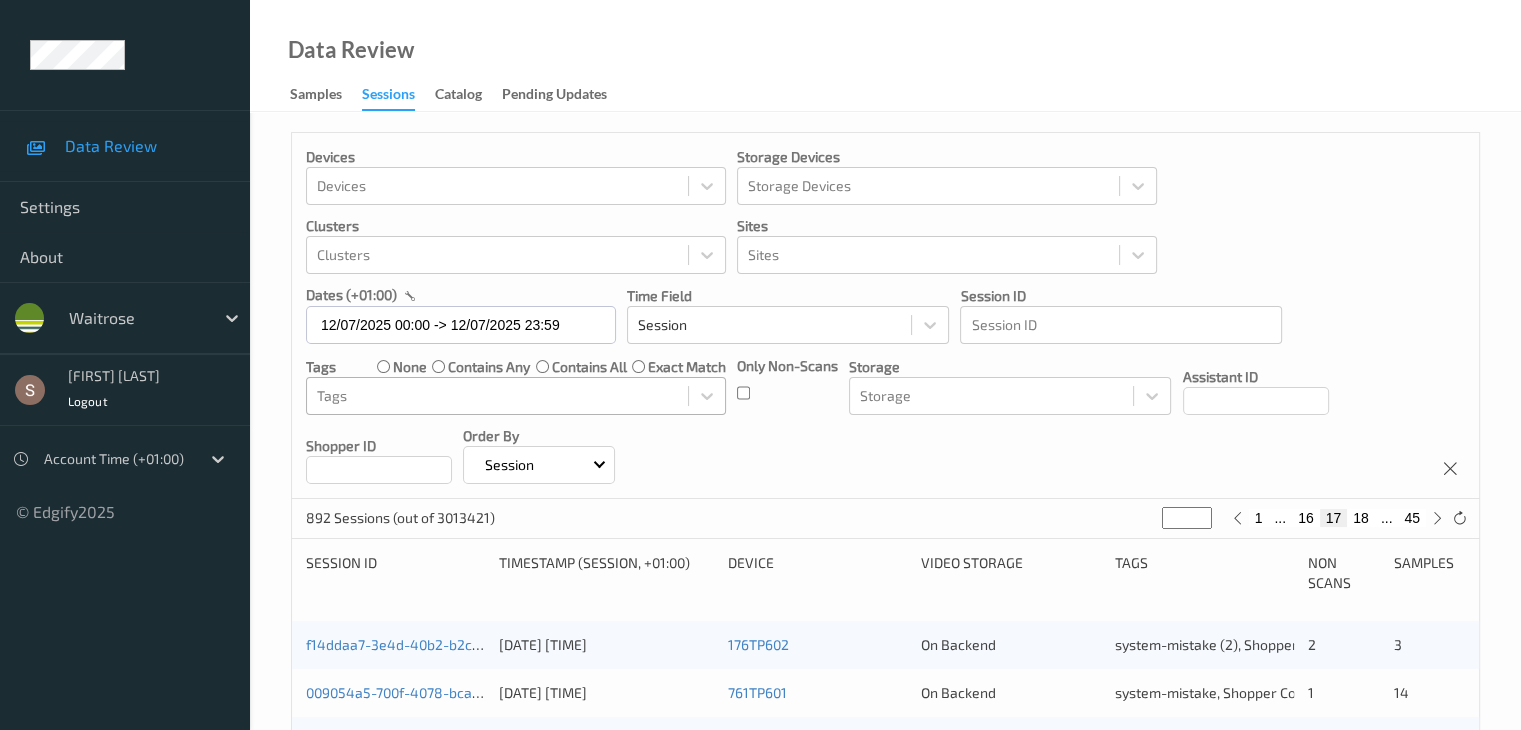 scroll, scrollTop: 932, scrollLeft: 0, axis: vertical 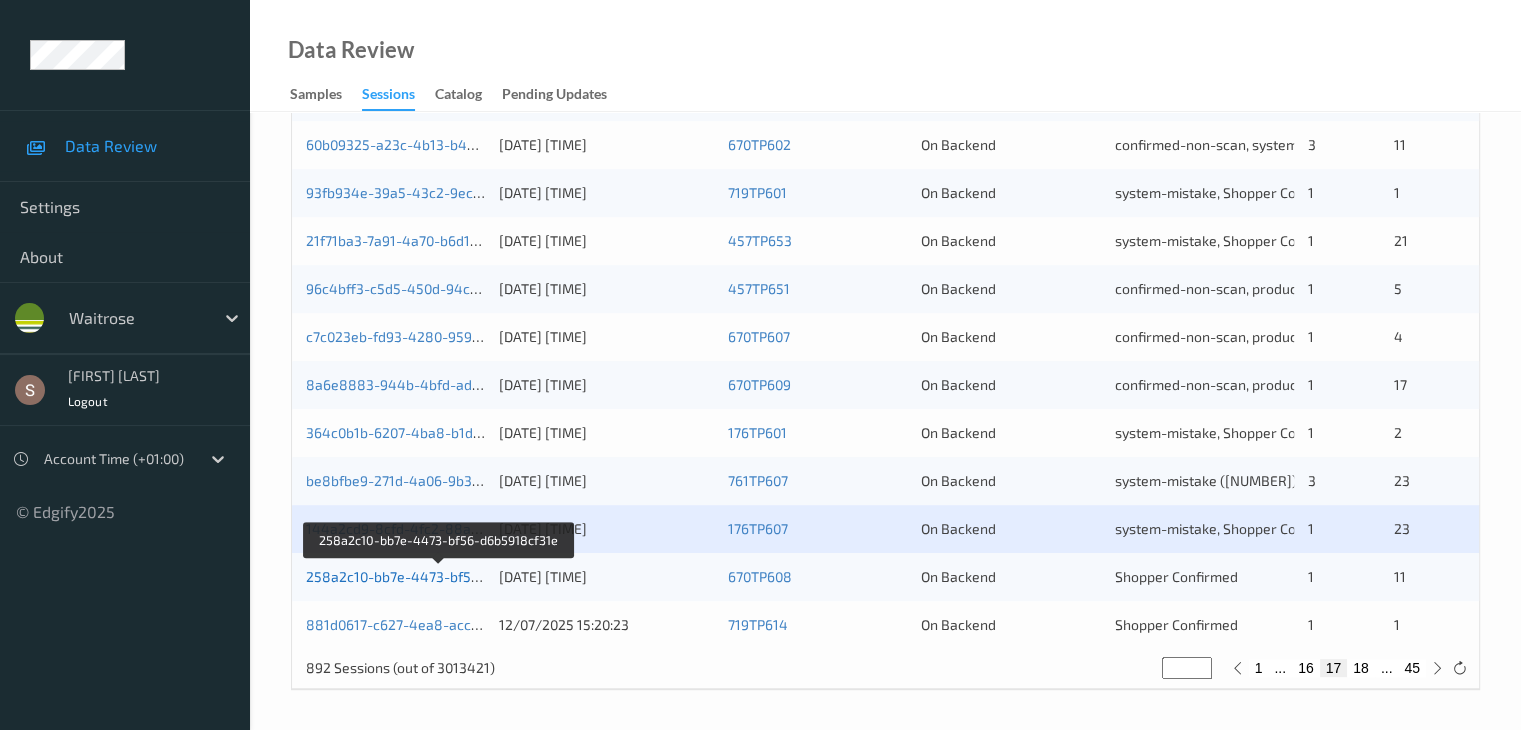 click on "258a2c10-bb7e-4473-bf56-d6b5918cf31e" at bounding box center (440, 576) 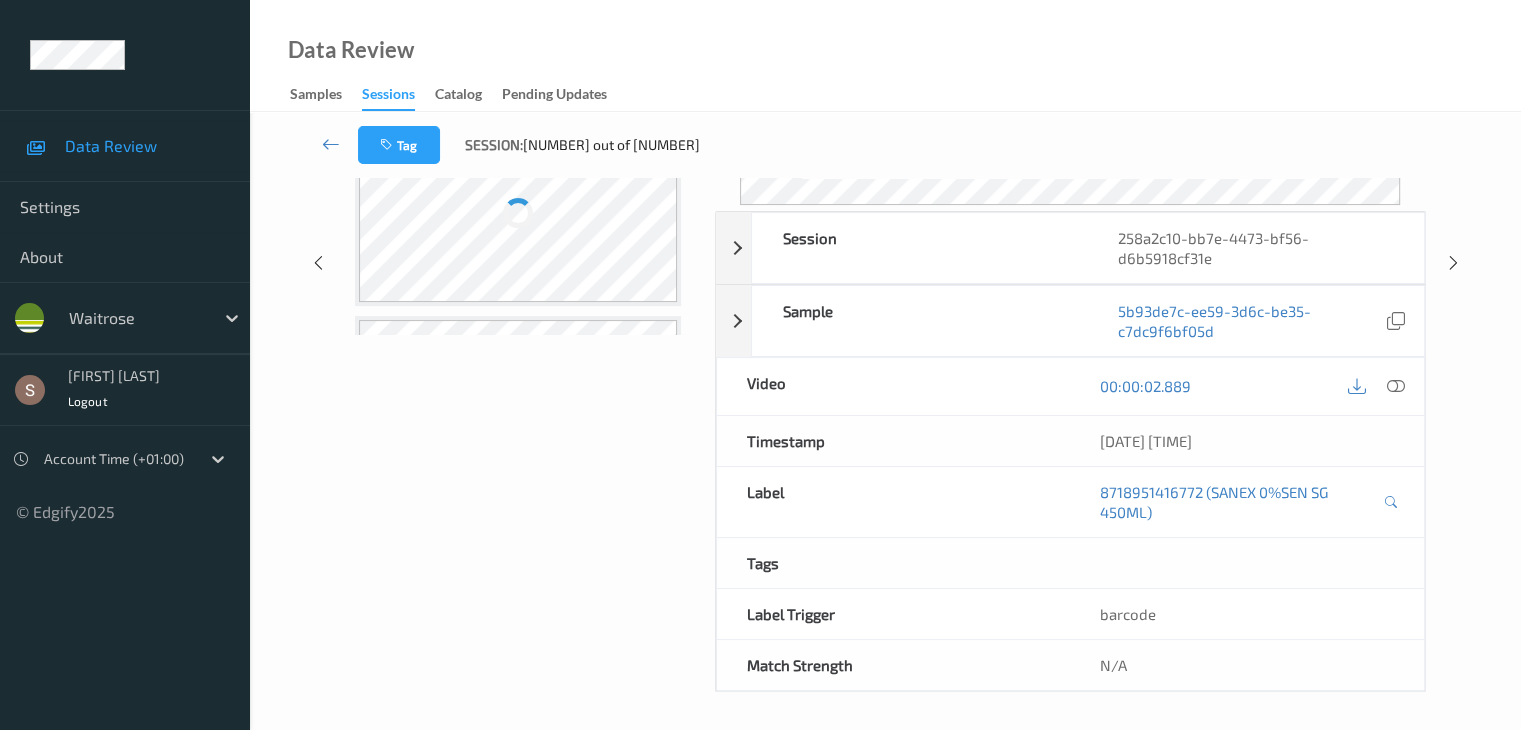 scroll, scrollTop: 0, scrollLeft: 0, axis: both 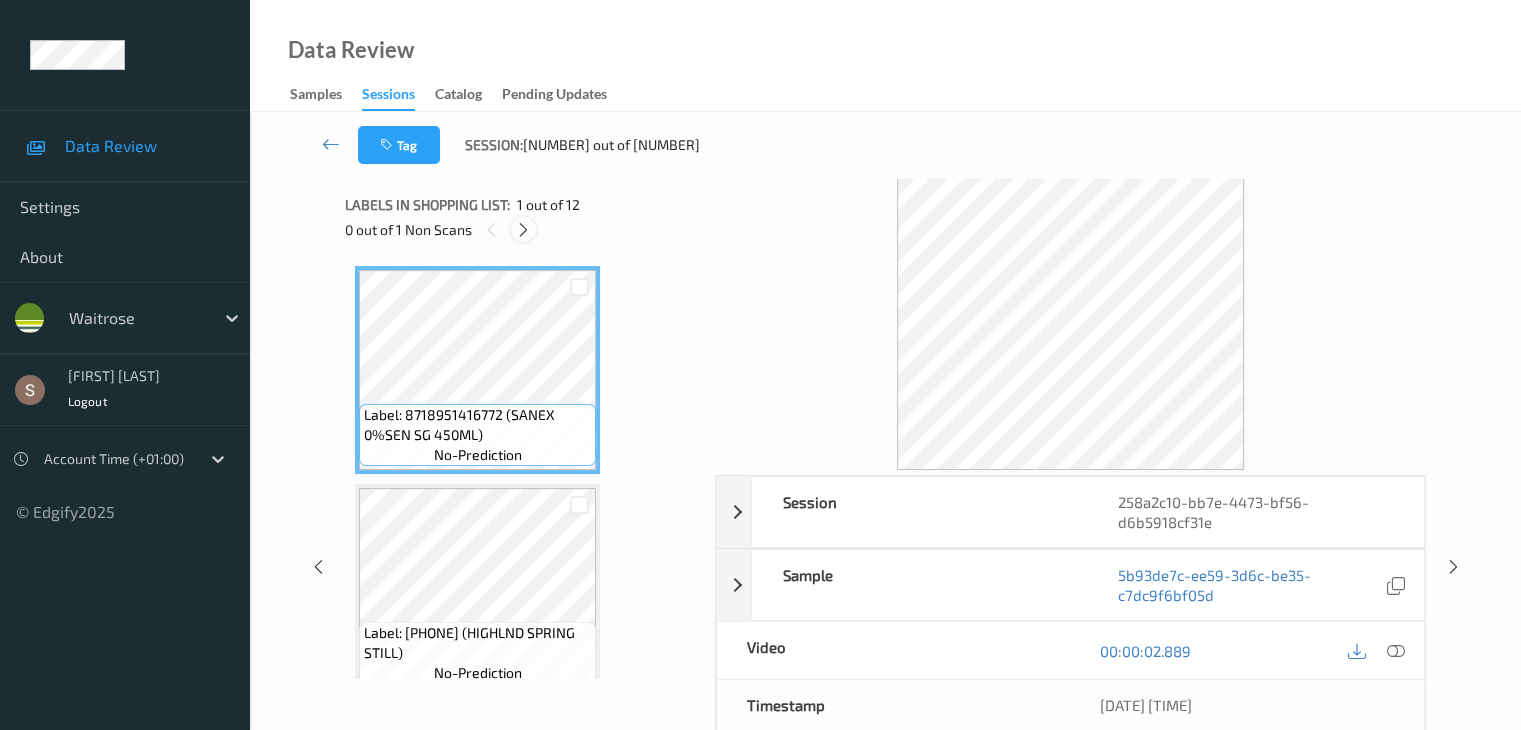 click at bounding box center [523, 230] 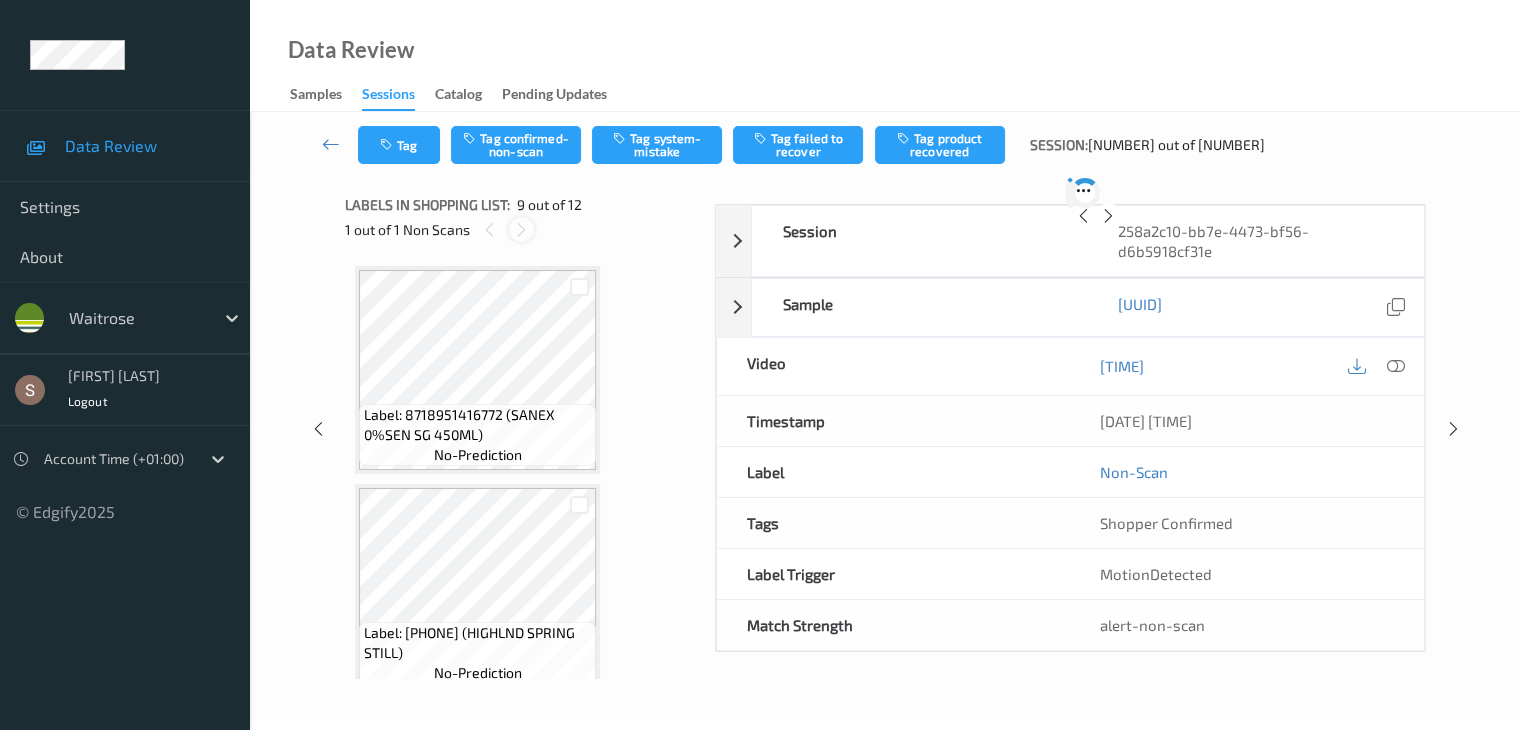 scroll, scrollTop: 1536, scrollLeft: 0, axis: vertical 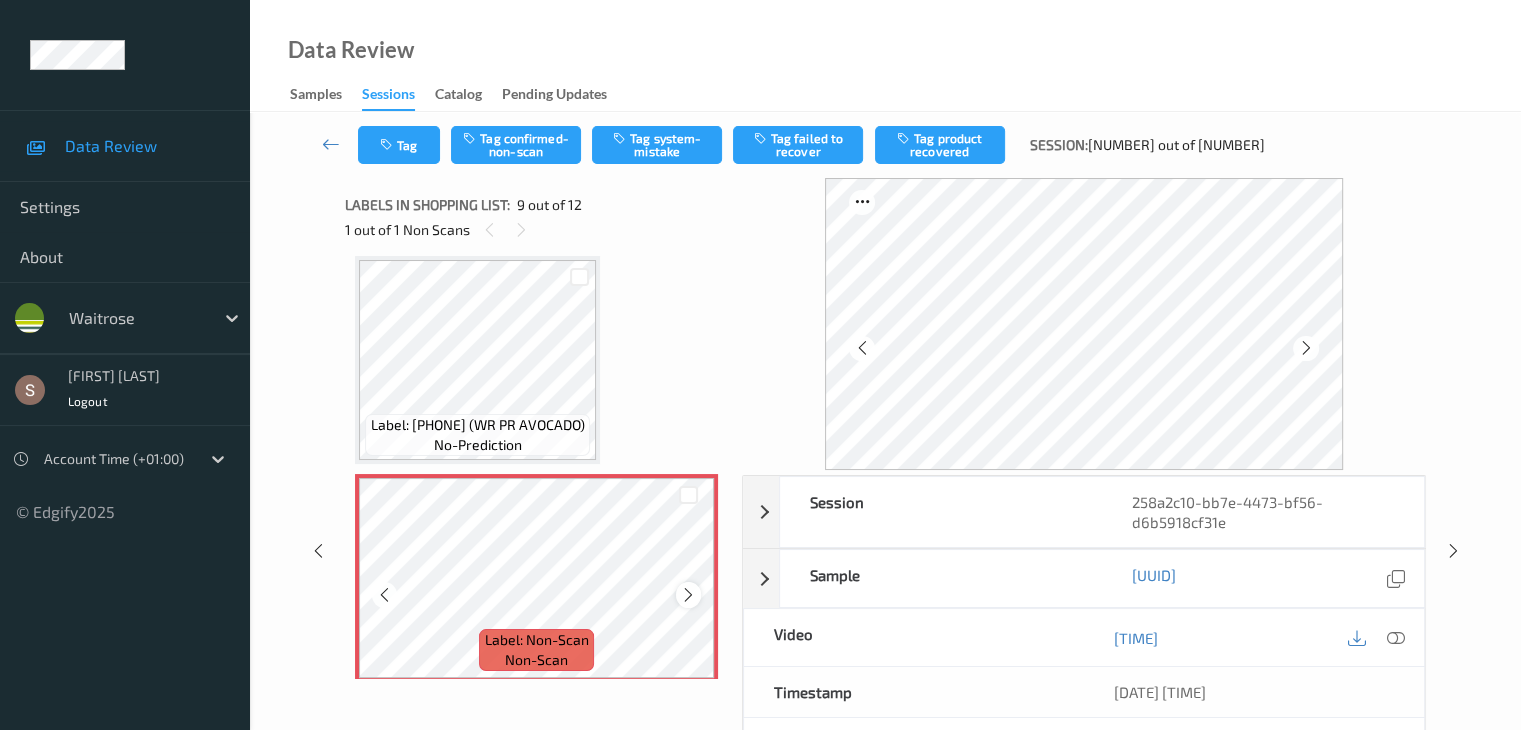 click at bounding box center (688, 595) 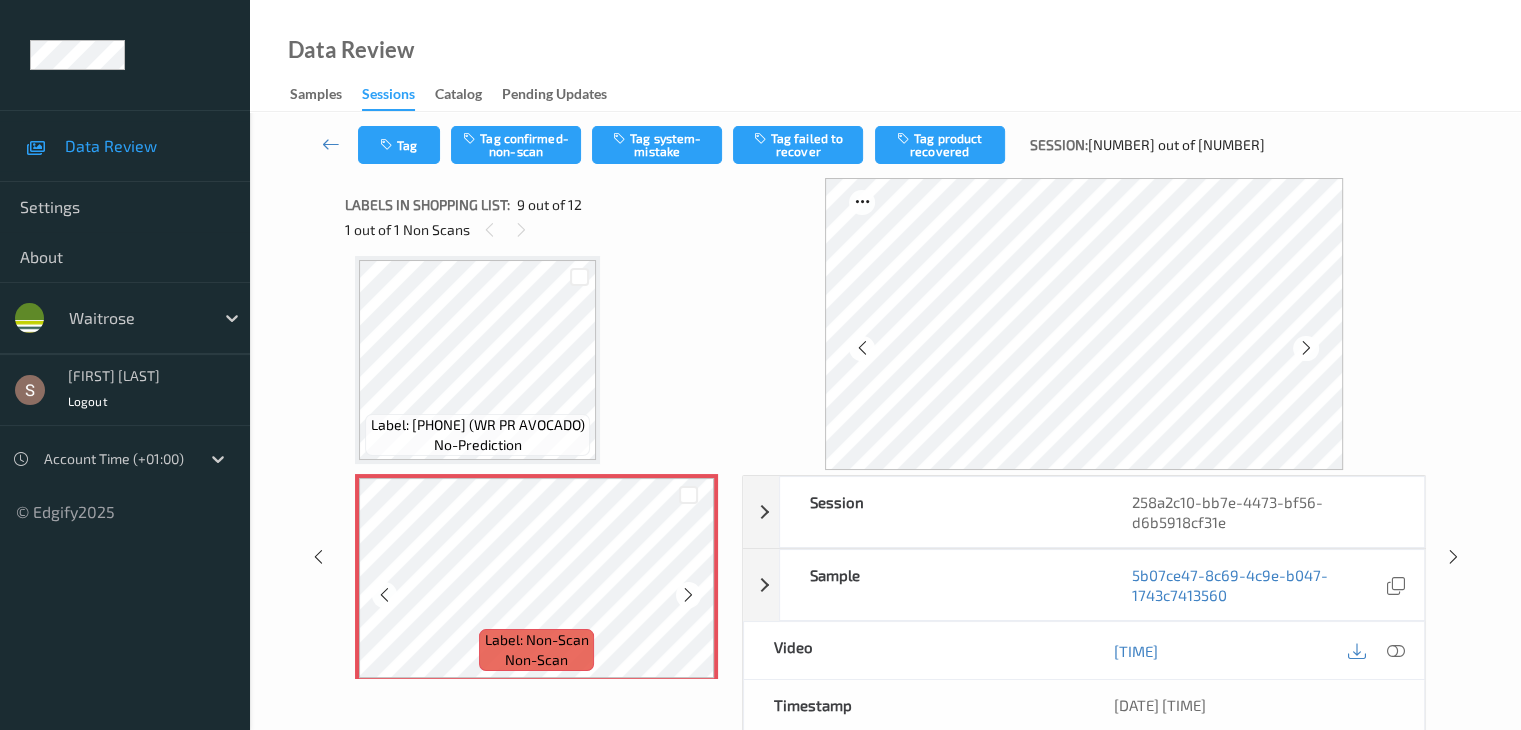 click at bounding box center [688, 595] 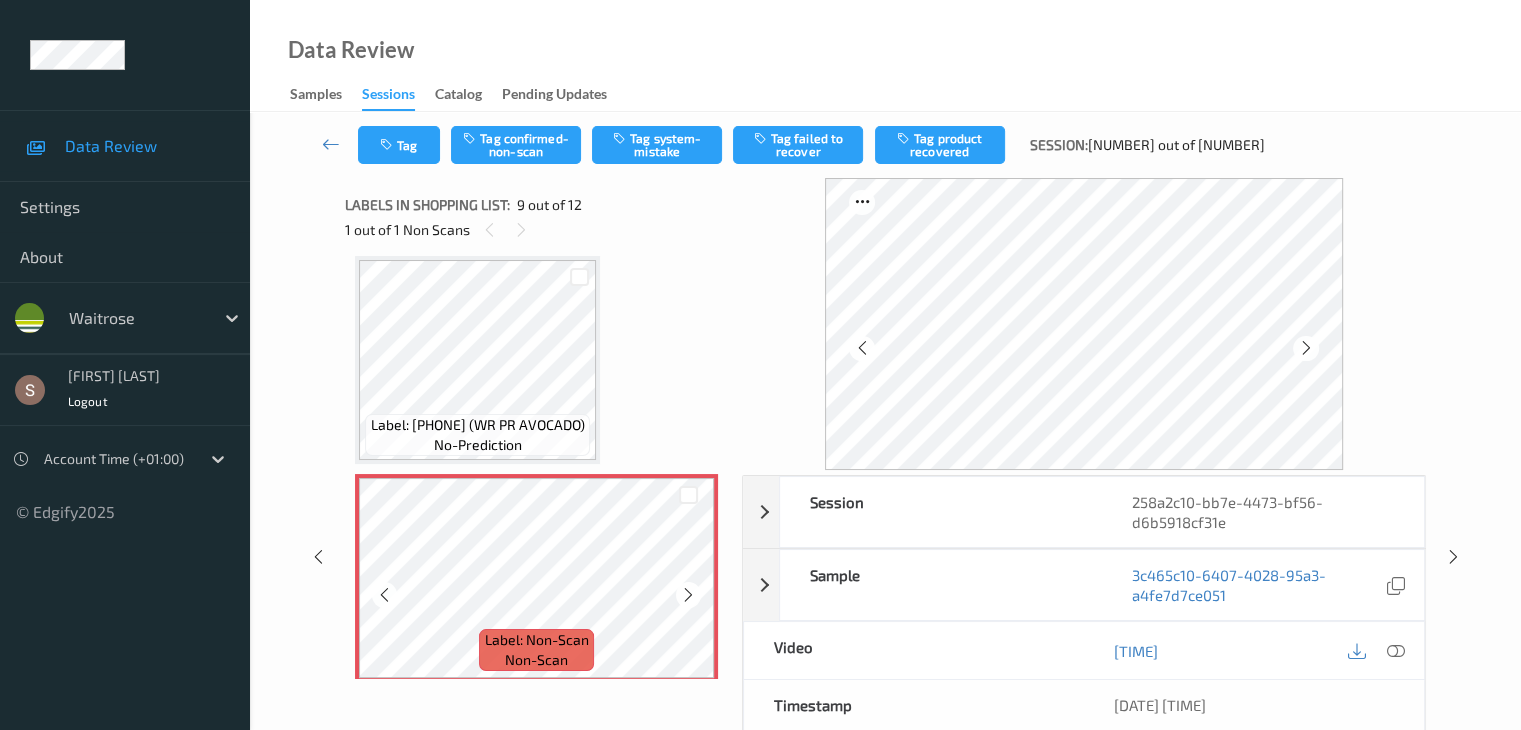click at bounding box center (688, 595) 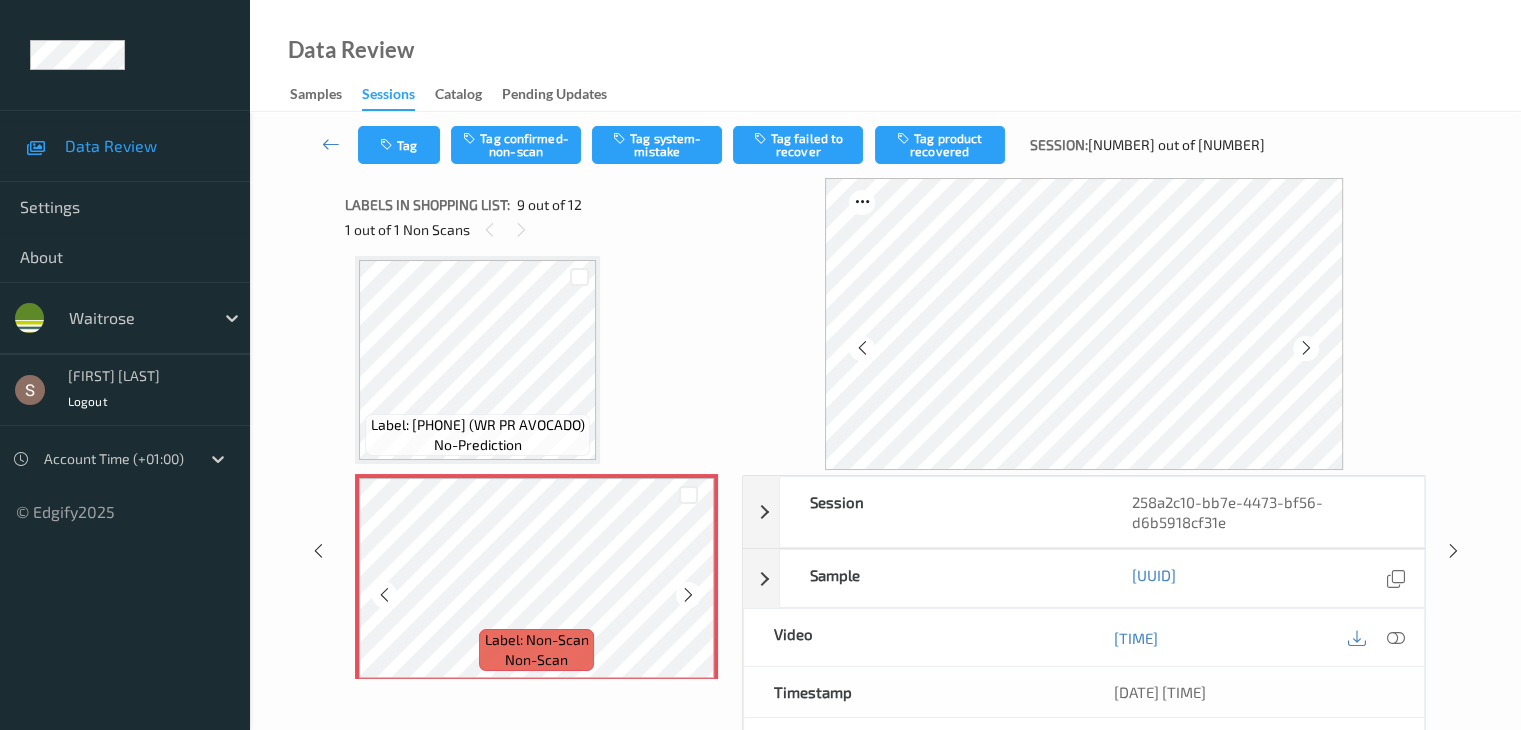 click at bounding box center (688, 595) 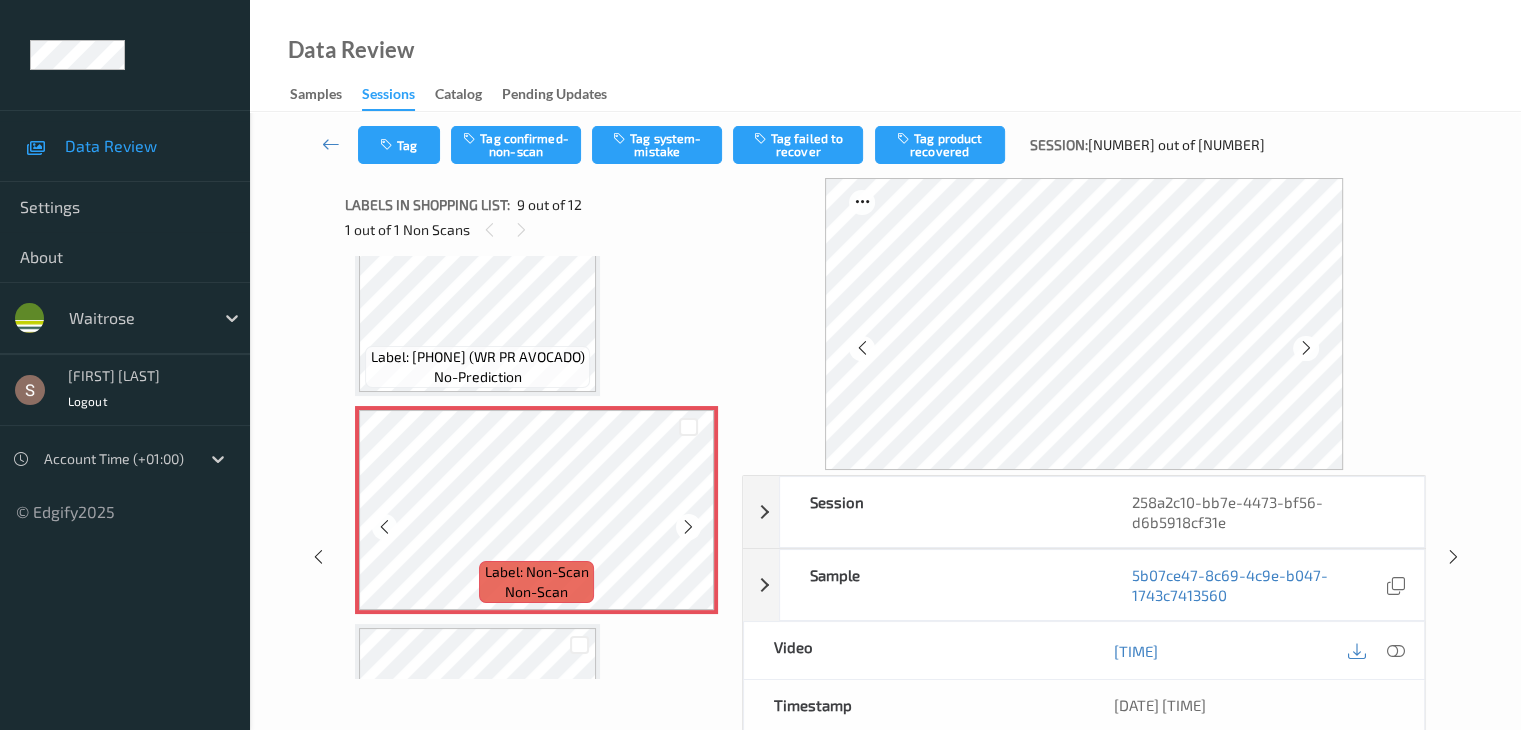 scroll, scrollTop: 1596, scrollLeft: 0, axis: vertical 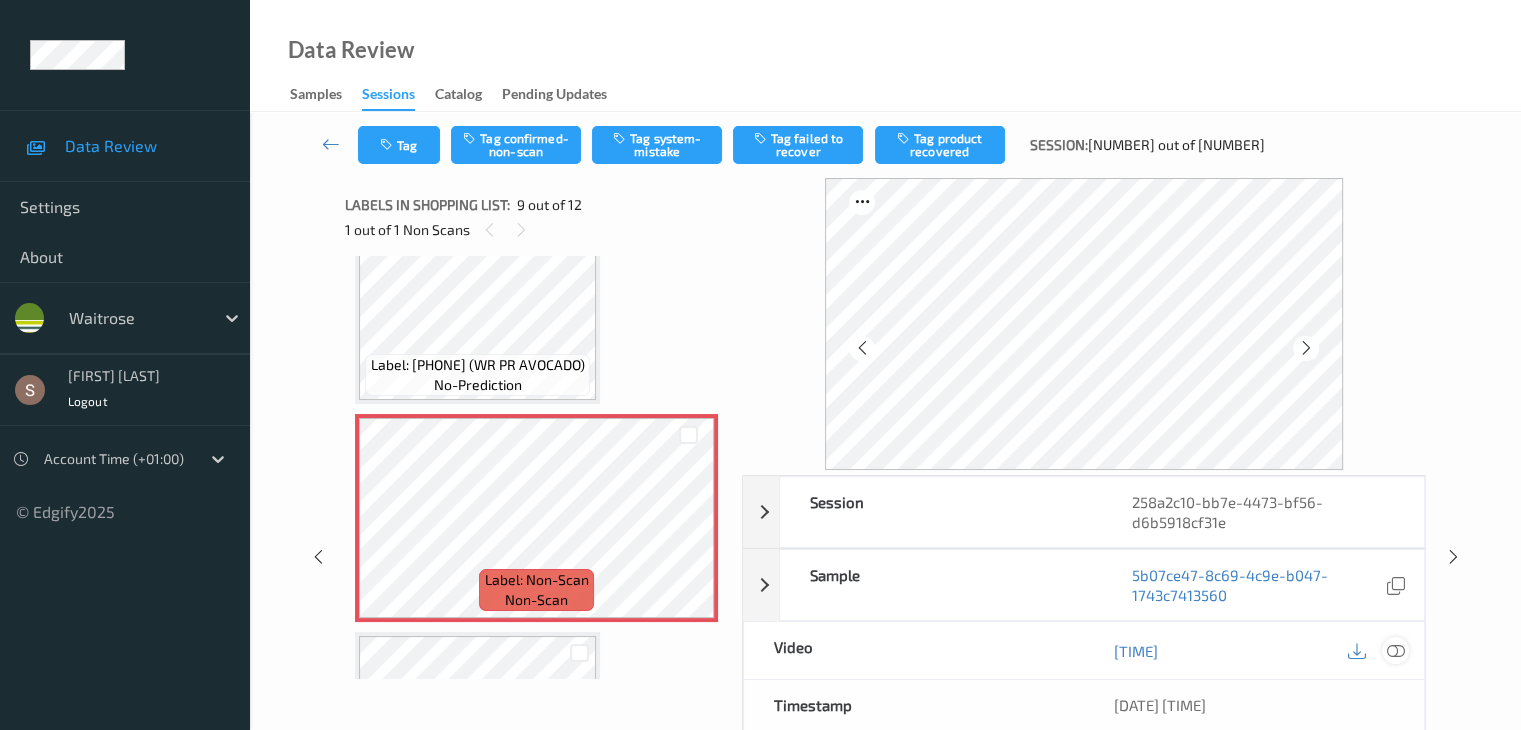 click at bounding box center [1395, 651] 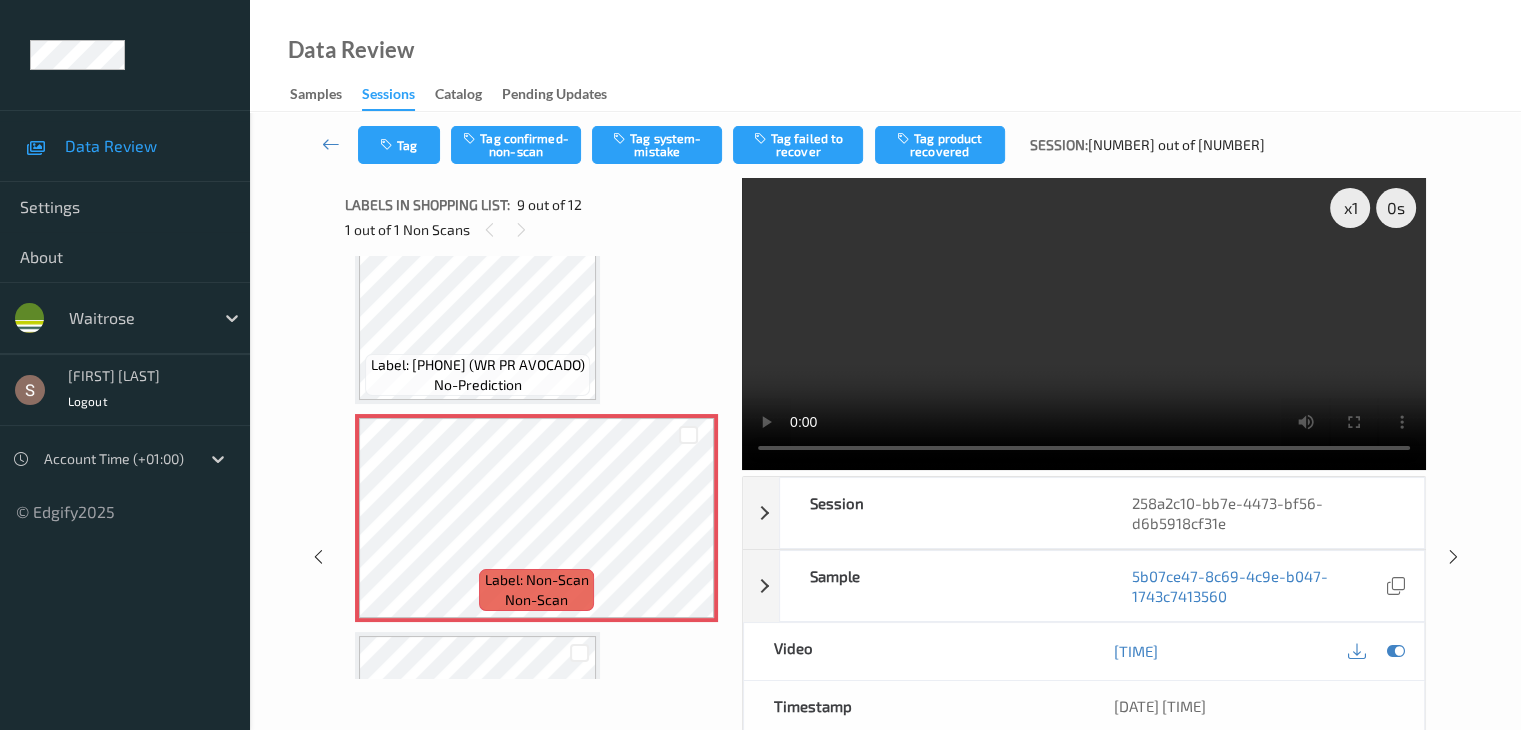 click at bounding box center [1084, 324] 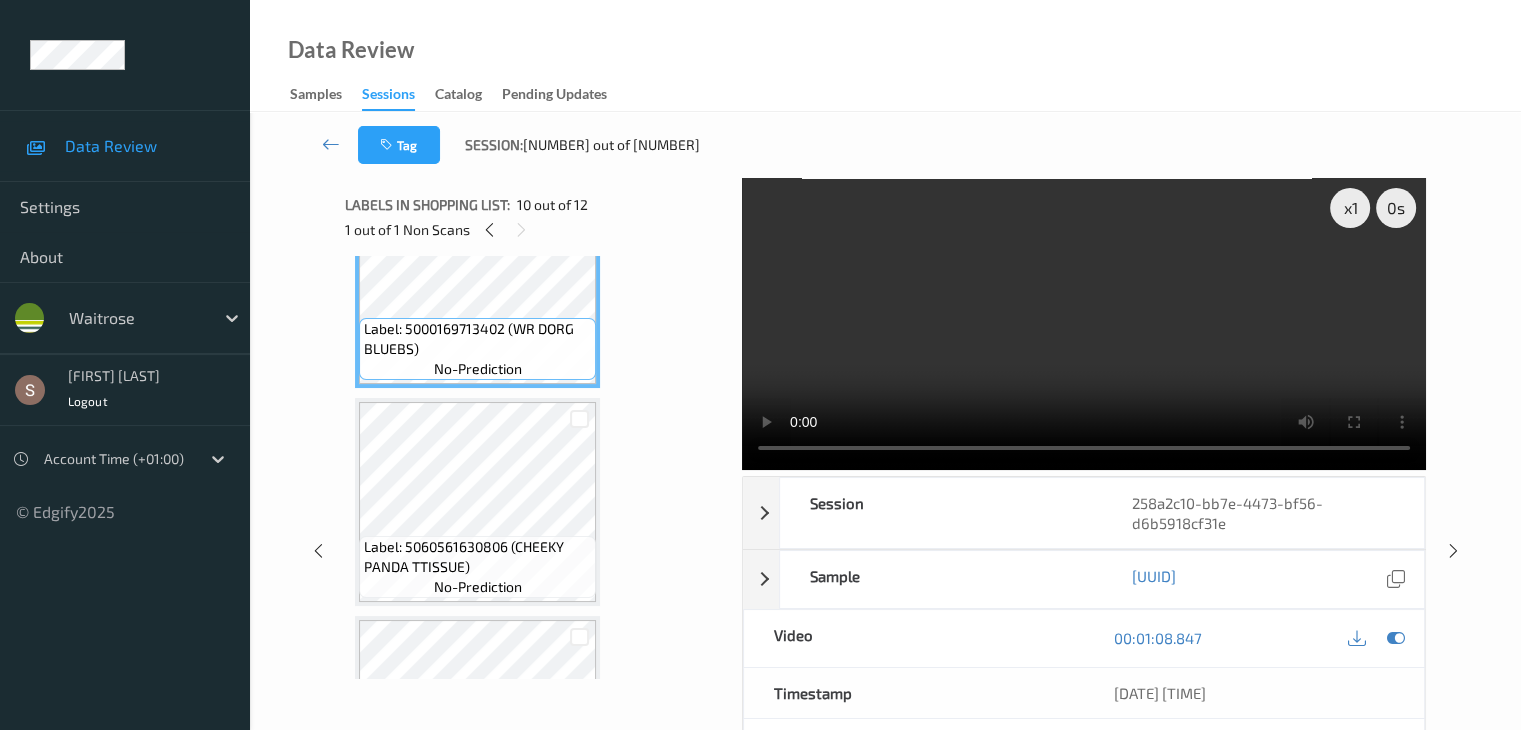 scroll, scrollTop: 2068, scrollLeft: 0, axis: vertical 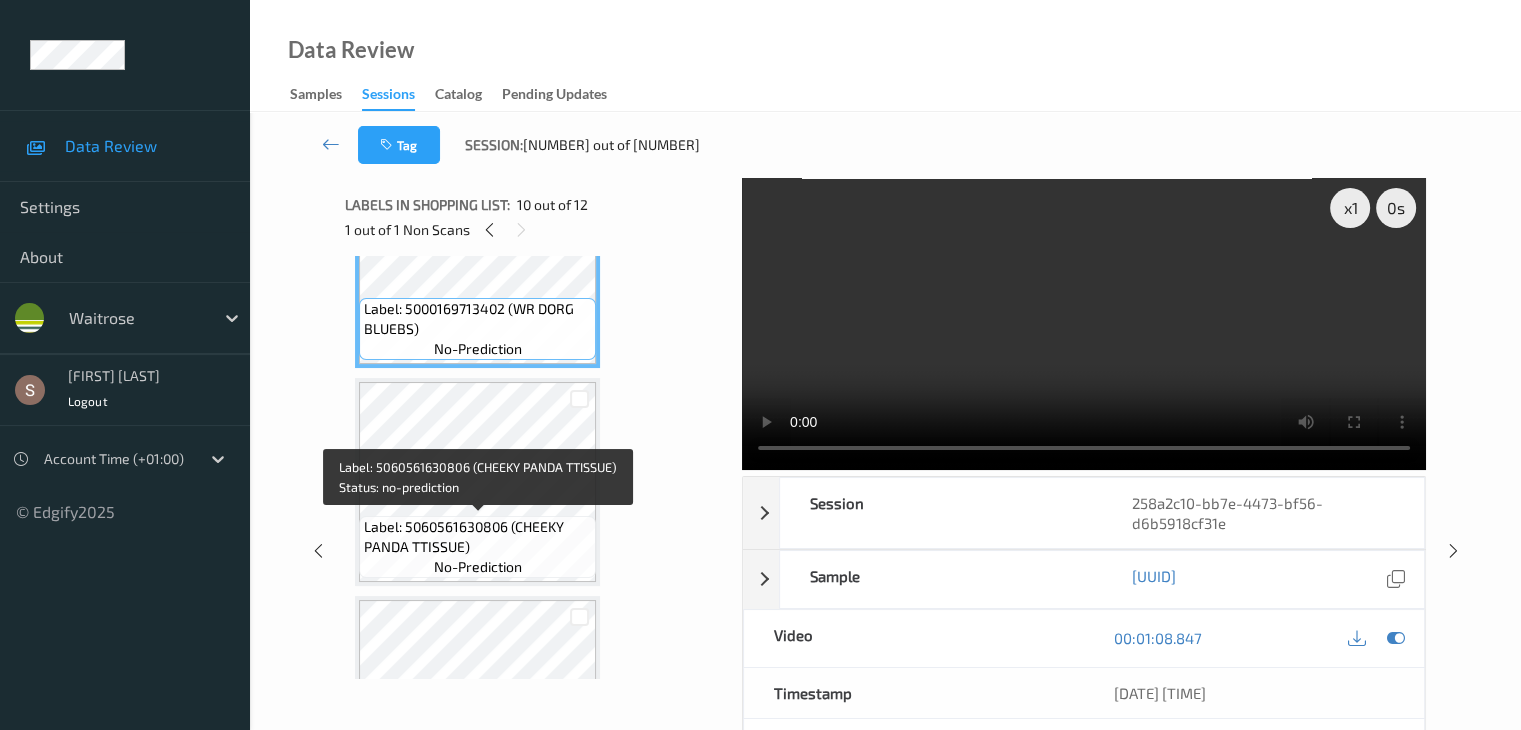 click on "Label: 5060561630806 (CHEEKY PANDA TTISSUE)" at bounding box center (477, 537) 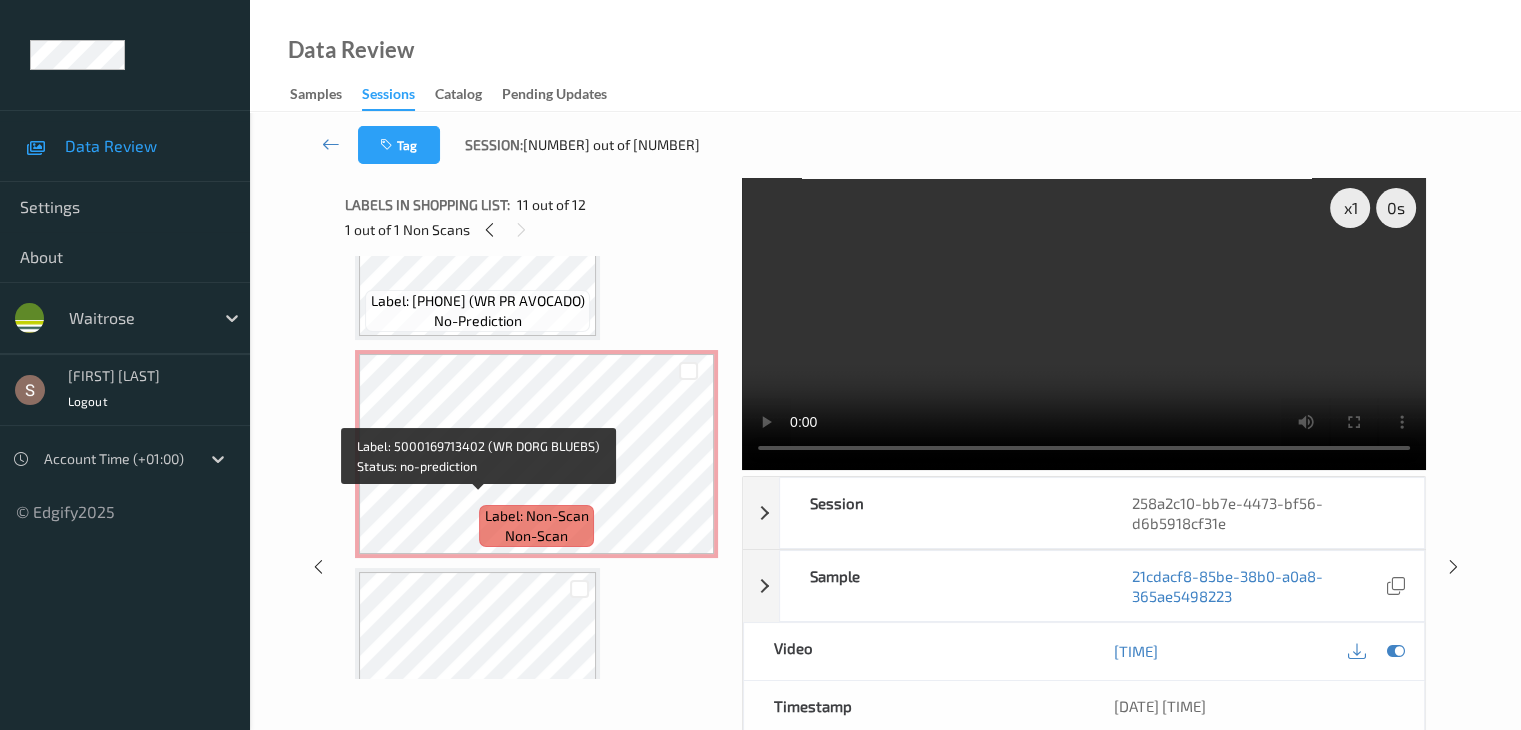 scroll, scrollTop: 1657, scrollLeft: 0, axis: vertical 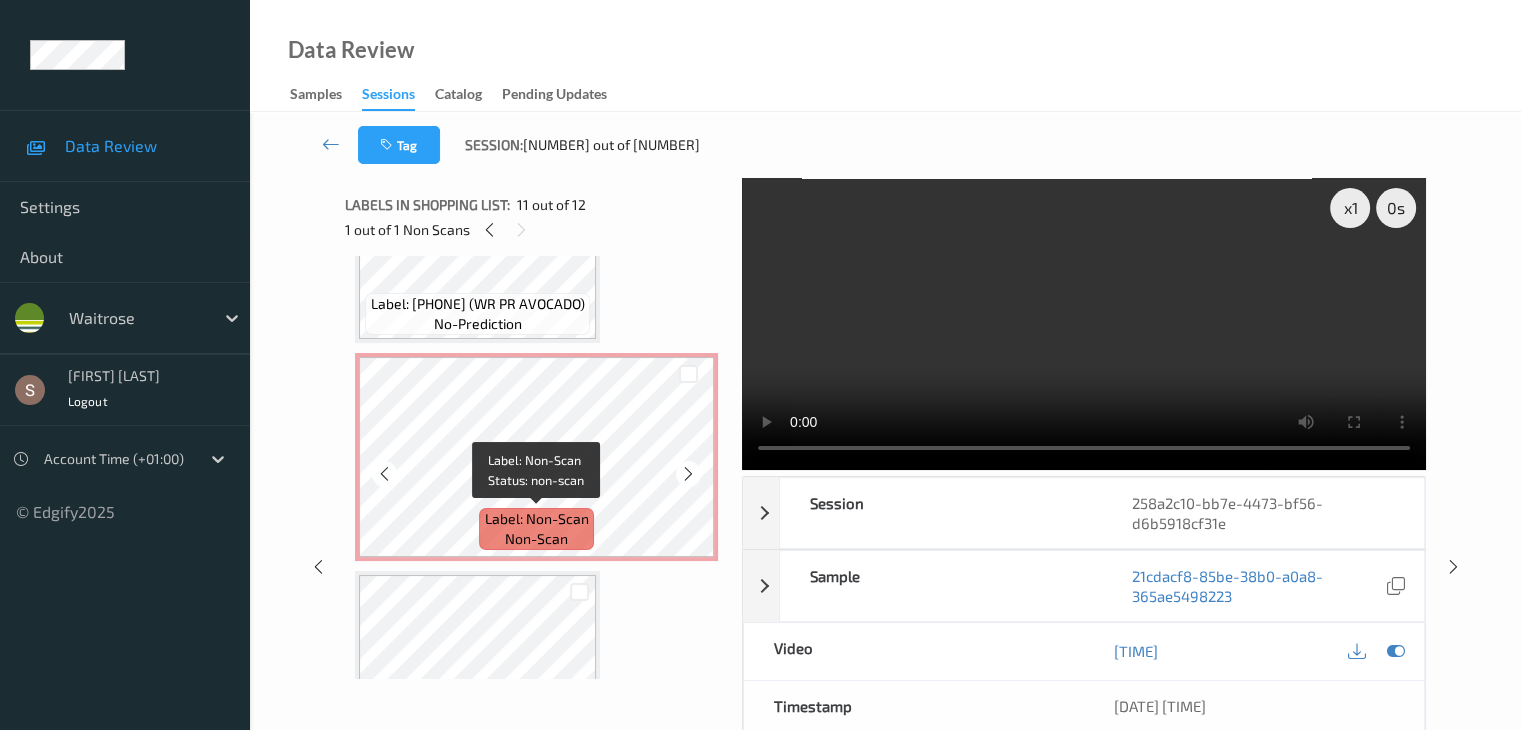 click on "Label: Non-Scan" at bounding box center [537, 519] 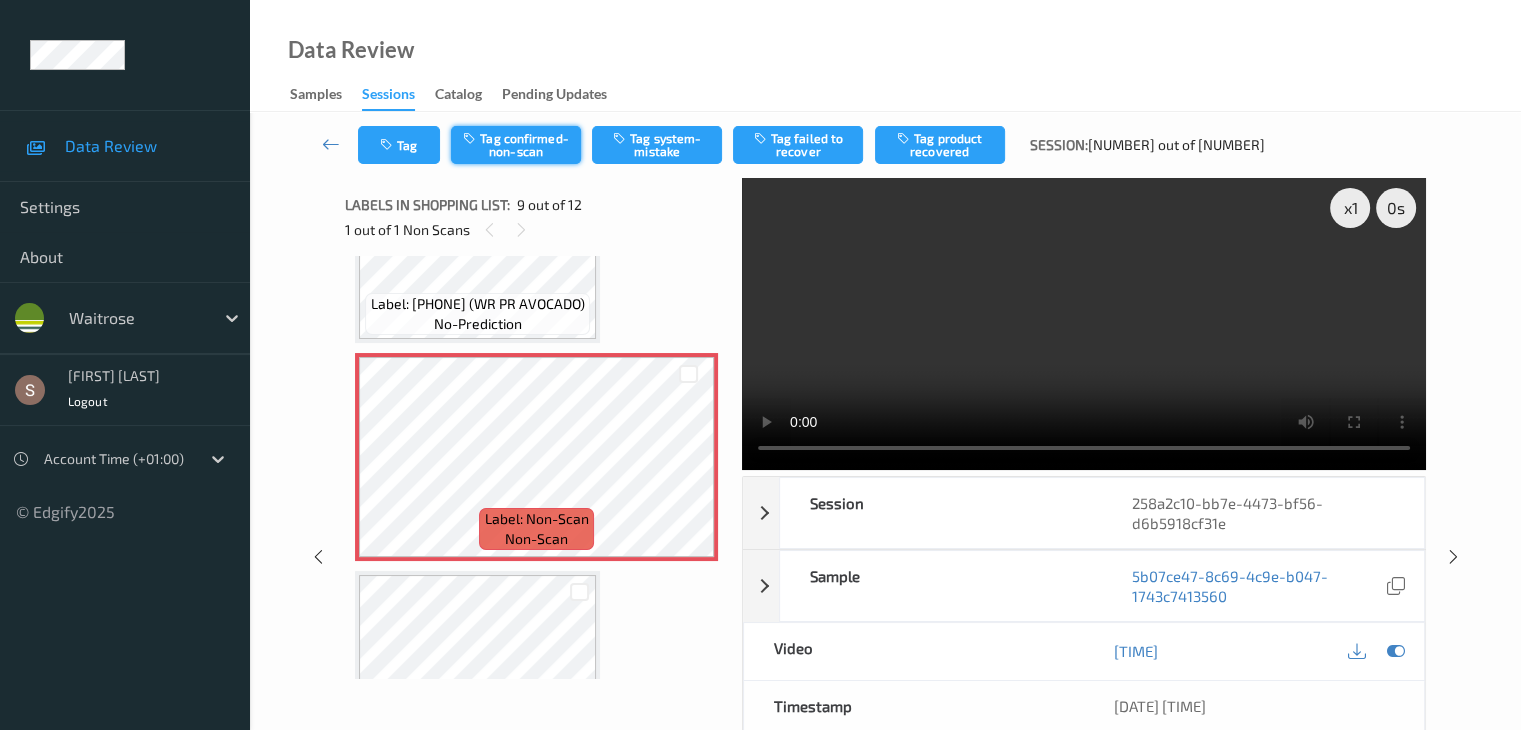 click on "Tag   confirmed-non-scan" at bounding box center [516, 145] 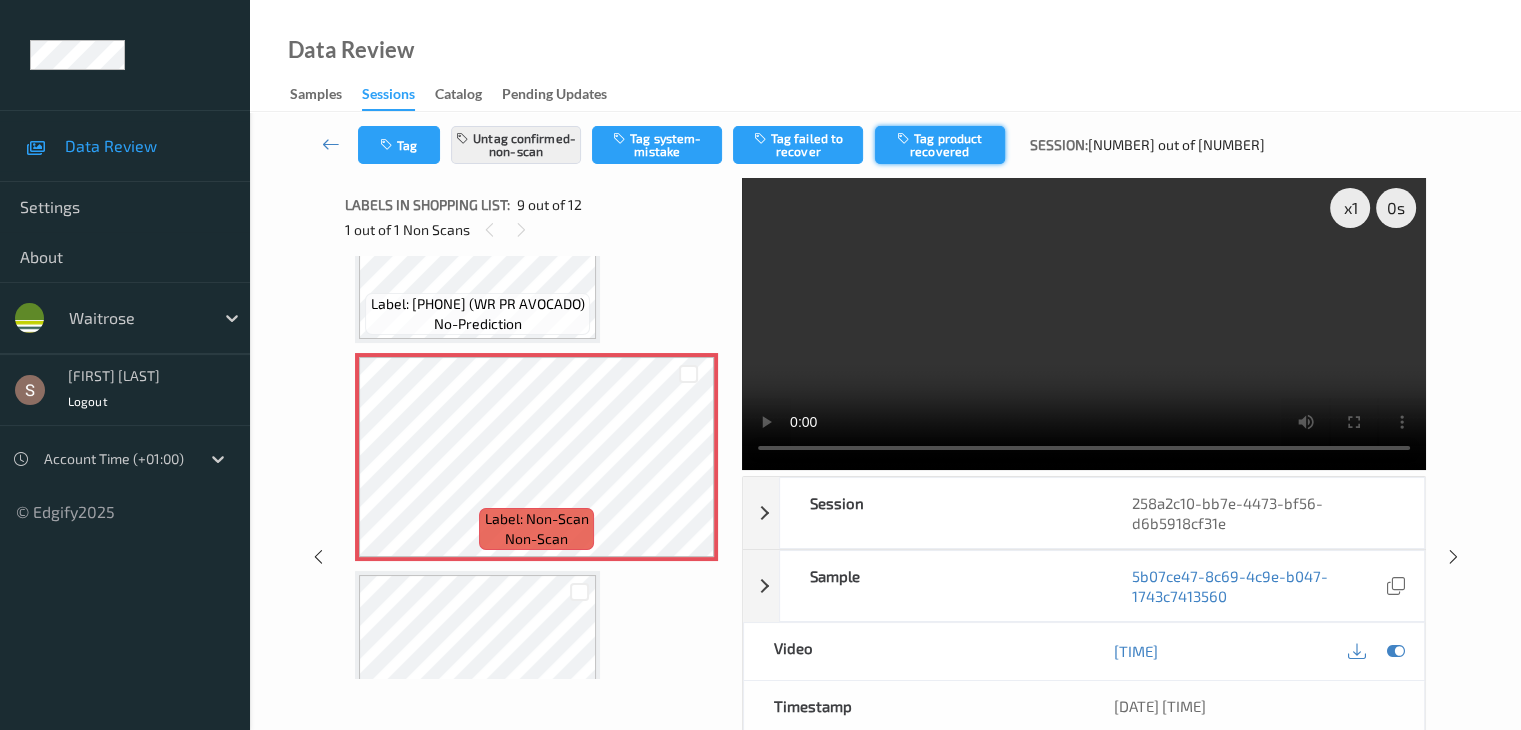 click on "Tag   product recovered" at bounding box center [940, 145] 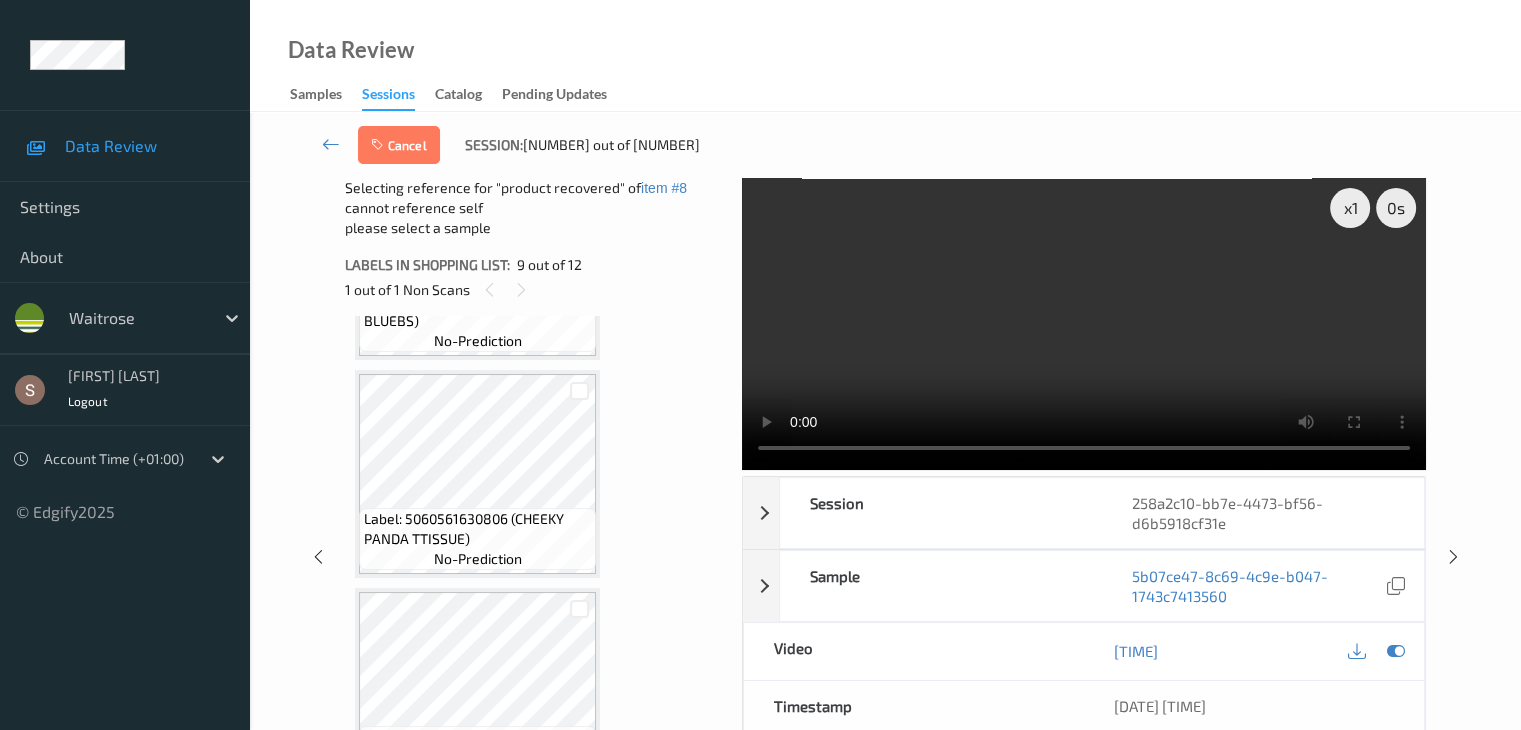 scroll, scrollTop: 2137, scrollLeft: 0, axis: vertical 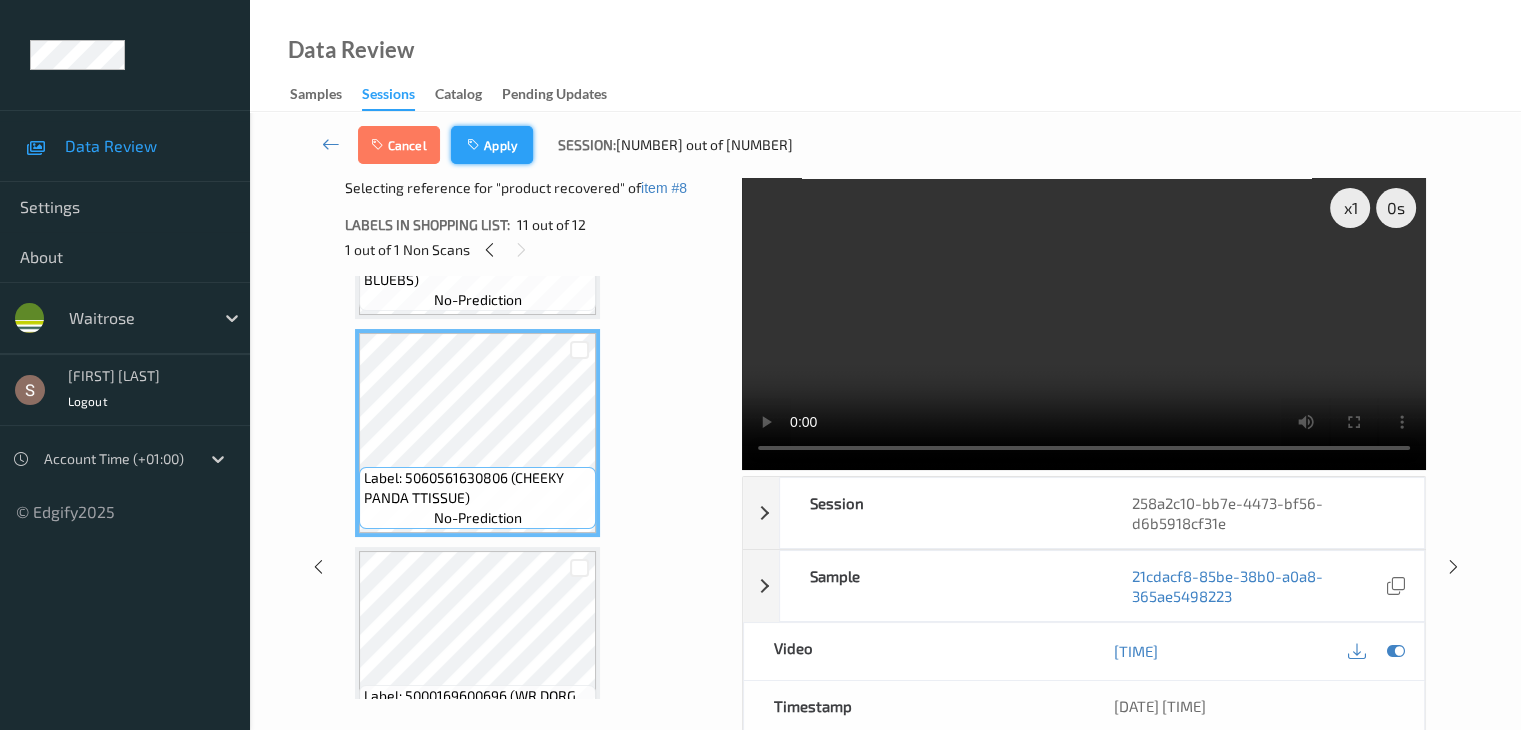click on "Apply" at bounding box center (492, 145) 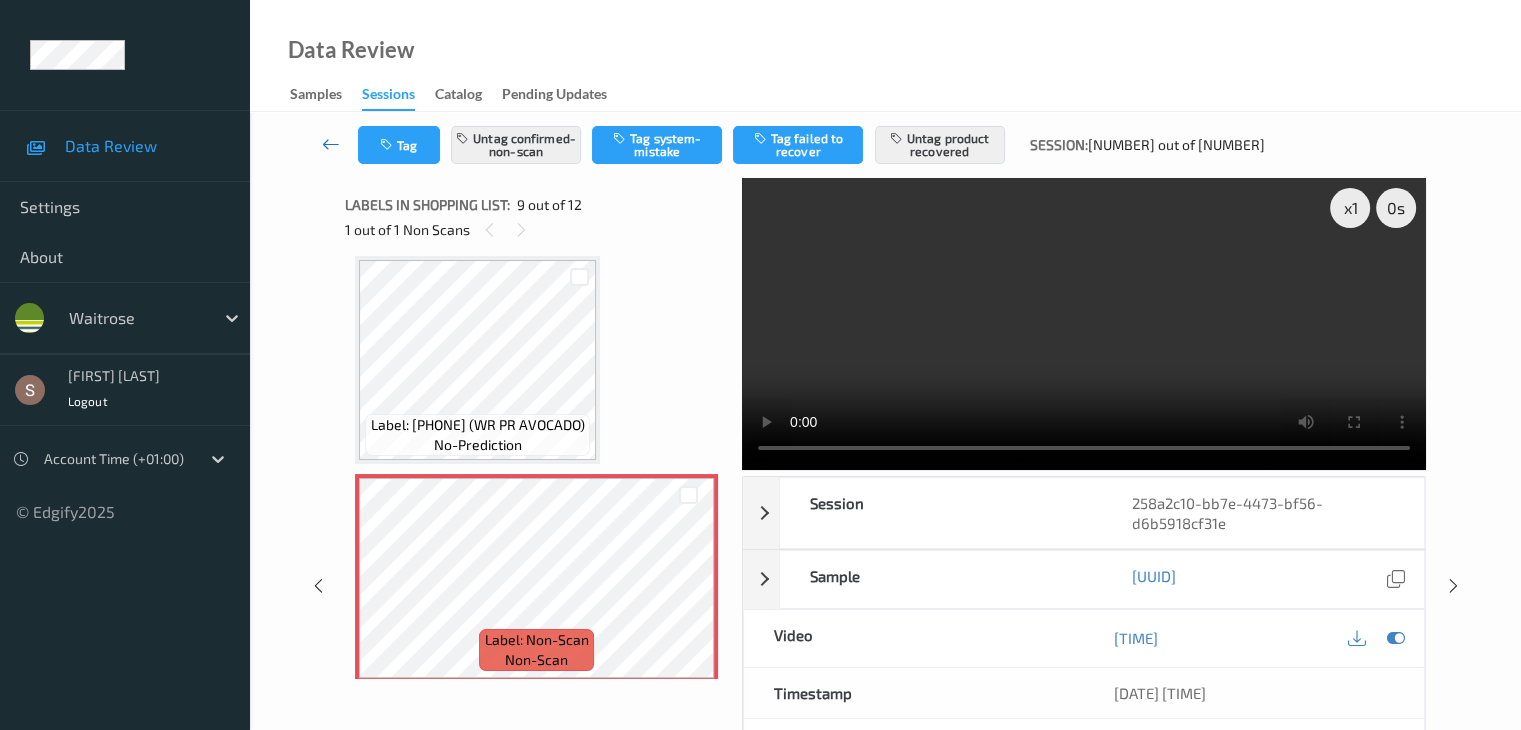 click at bounding box center [331, 144] 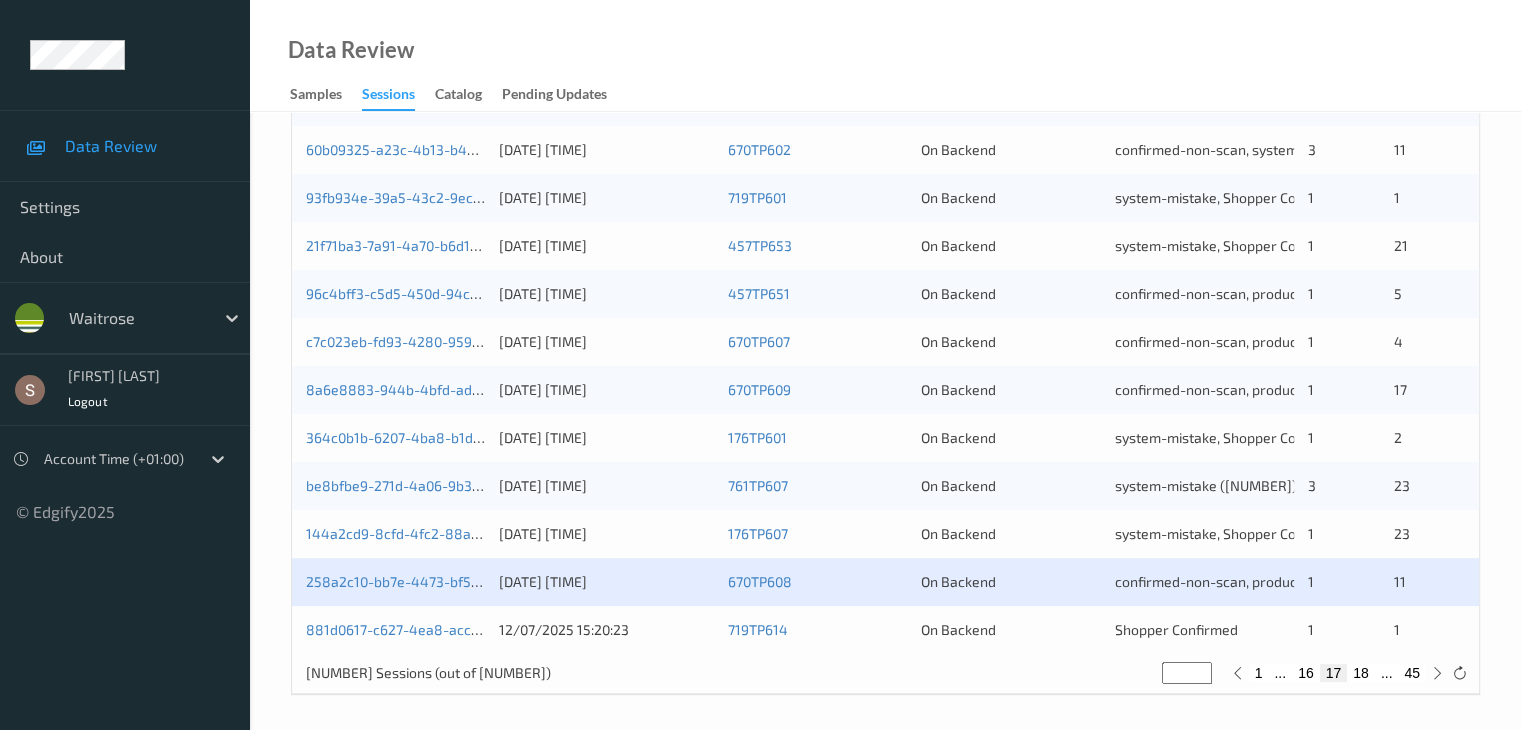 scroll, scrollTop: 932, scrollLeft: 0, axis: vertical 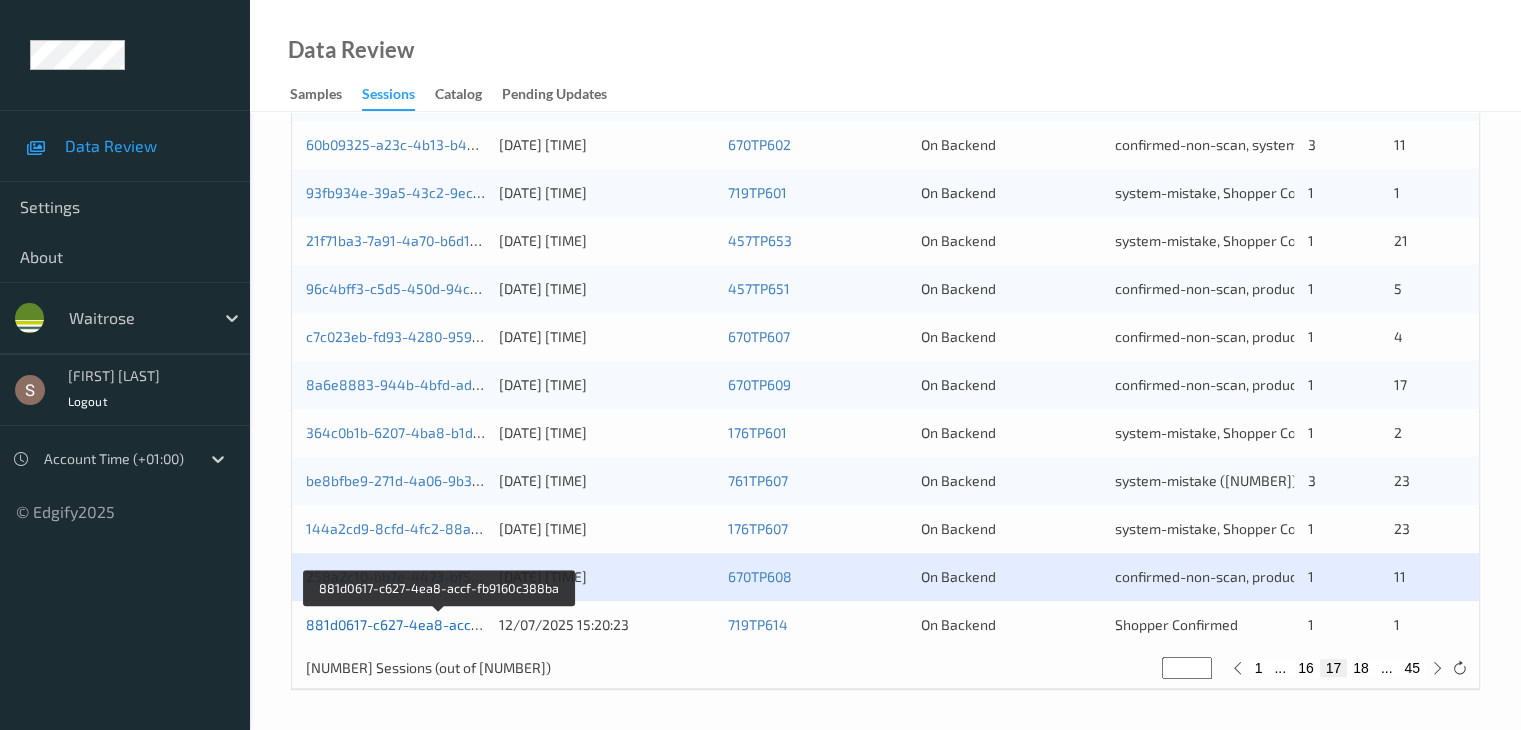 click on "881d0617-c627-4ea8-accf-fb9160c388ba" at bounding box center (440, 624) 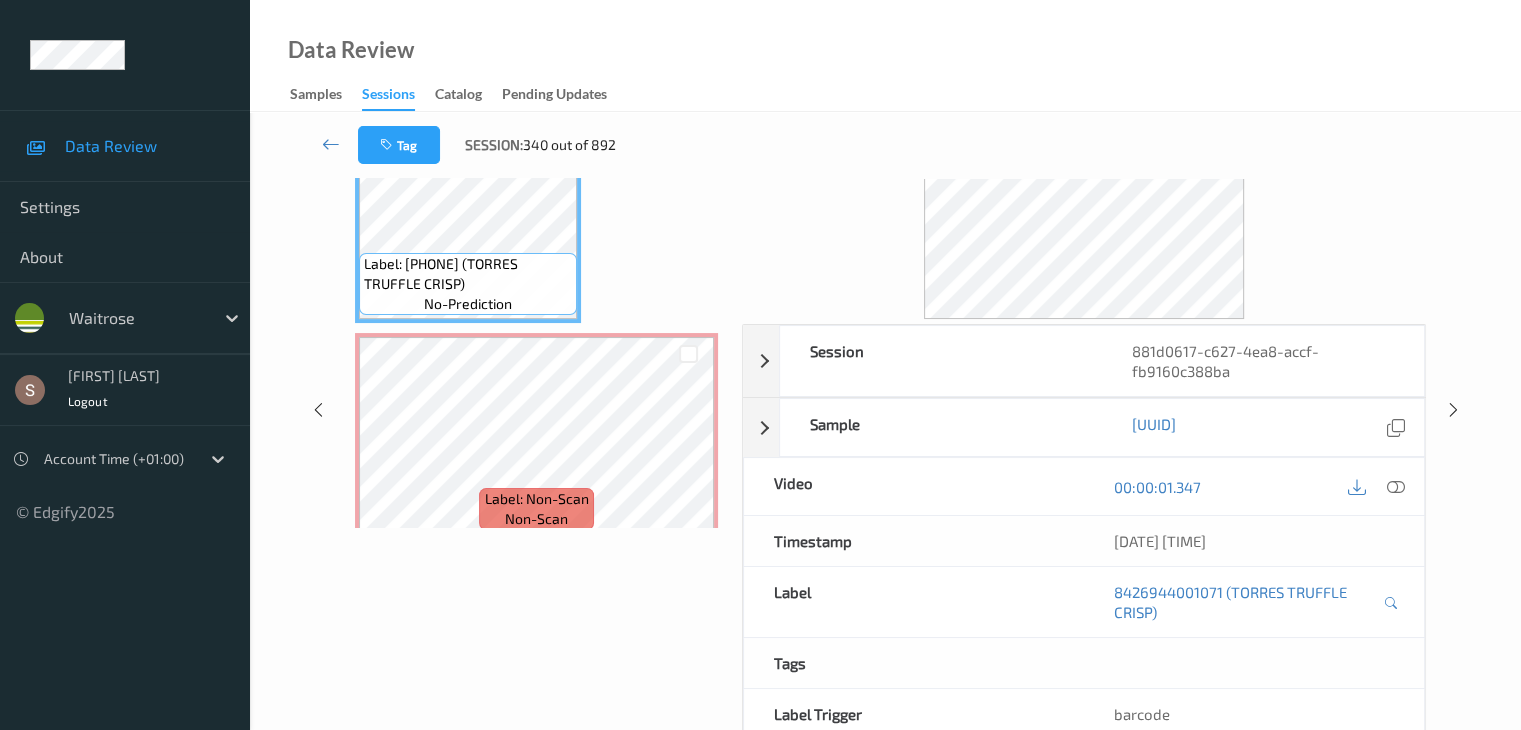scroll, scrollTop: 0, scrollLeft: 0, axis: both 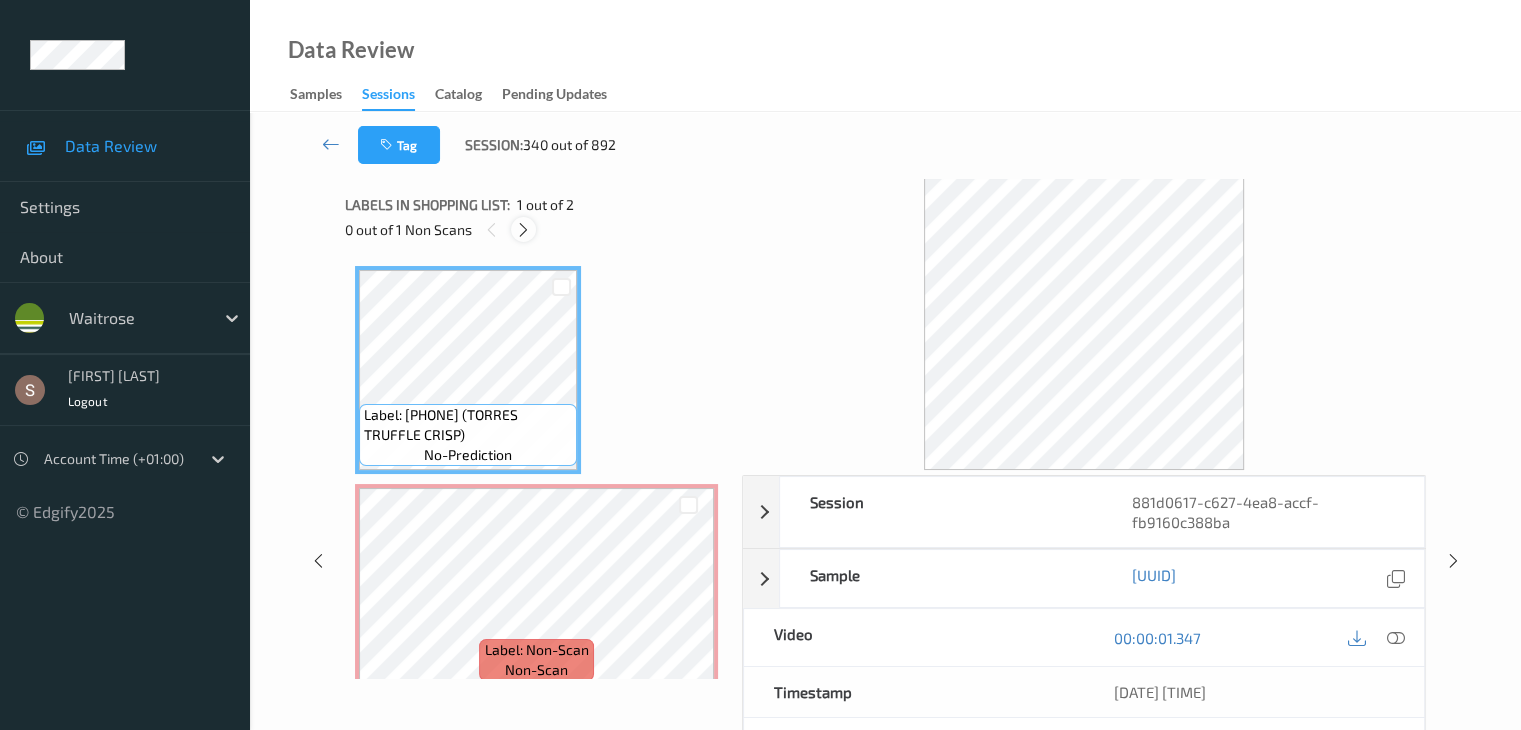 click at bounding box center (523, 230) 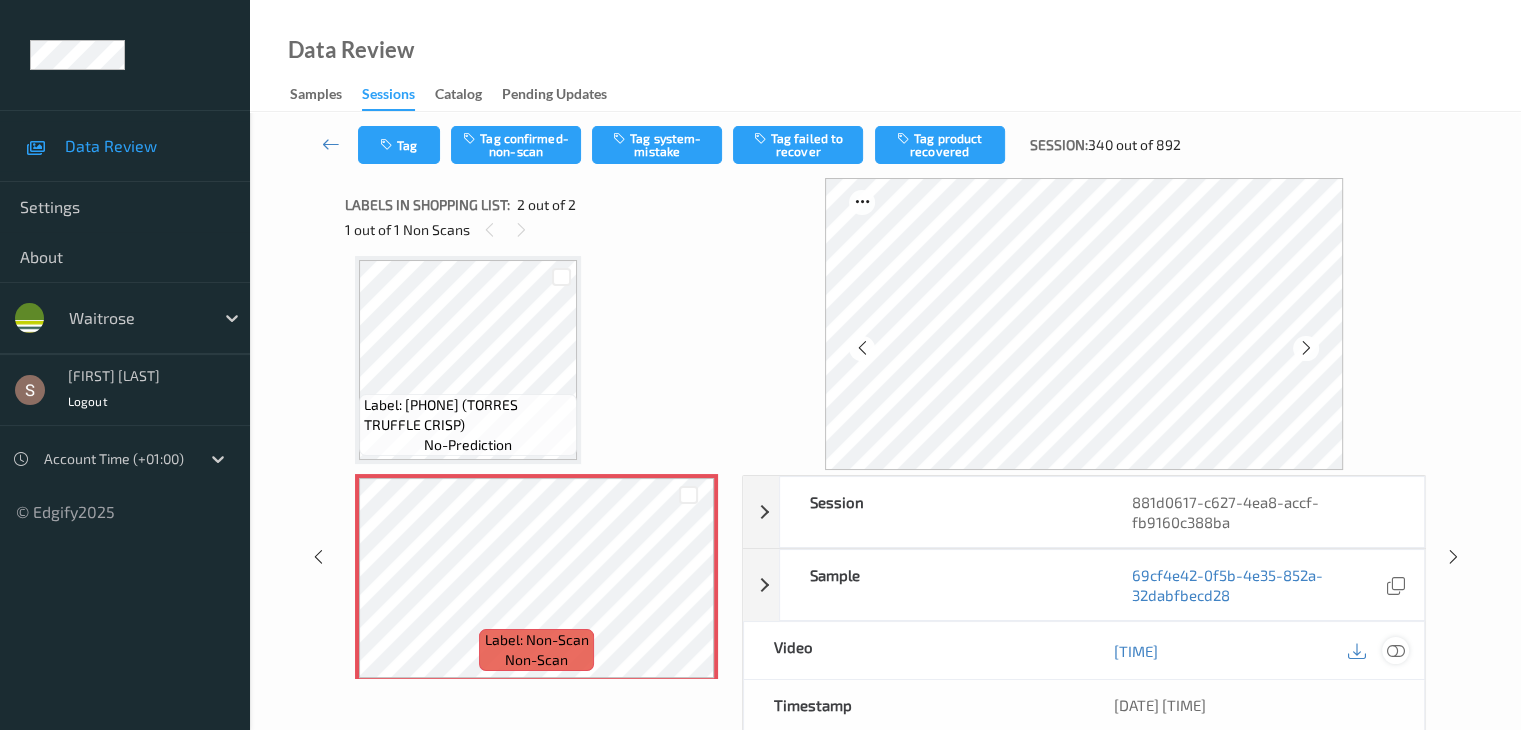 click at bounding box center (1395, 651) 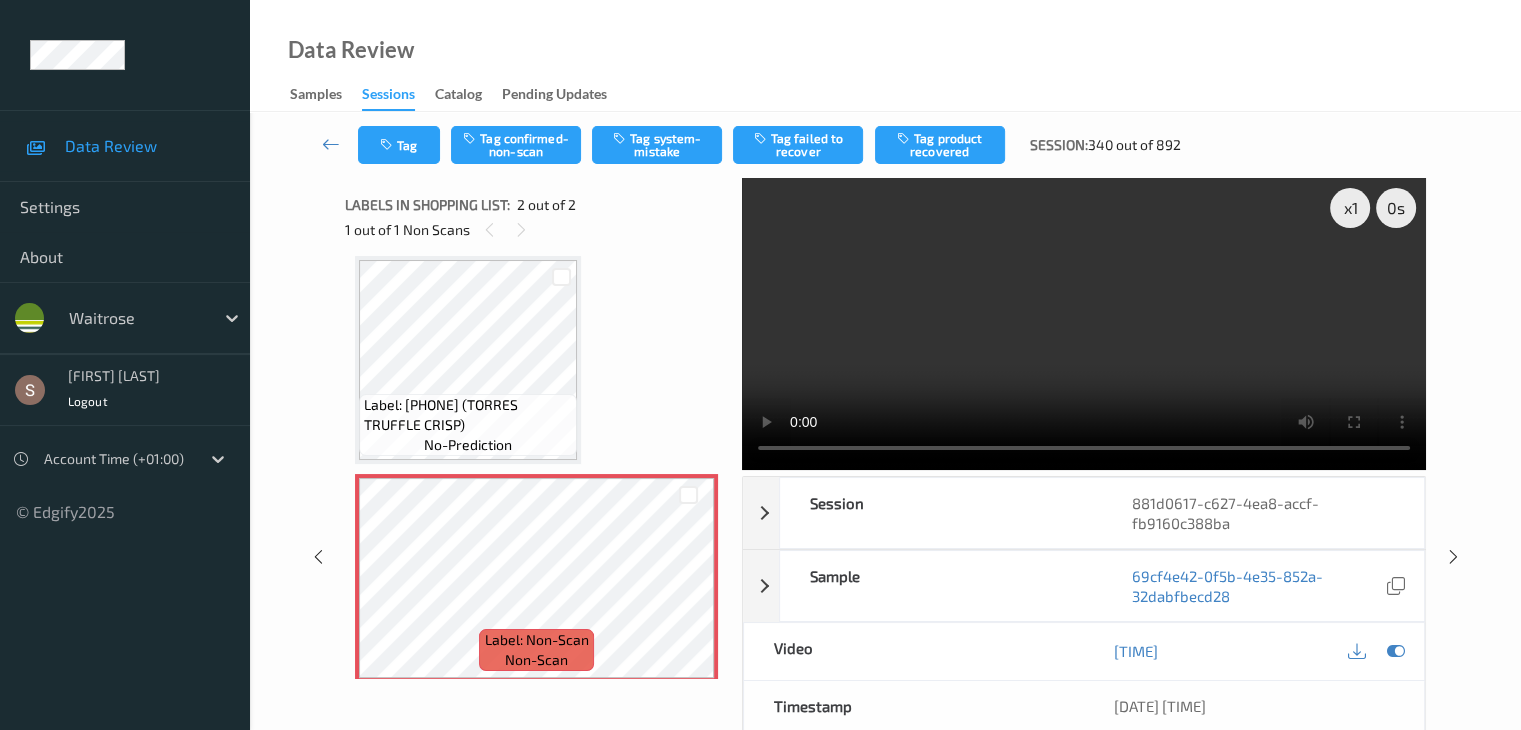 click at bounding box center [1084, 324] 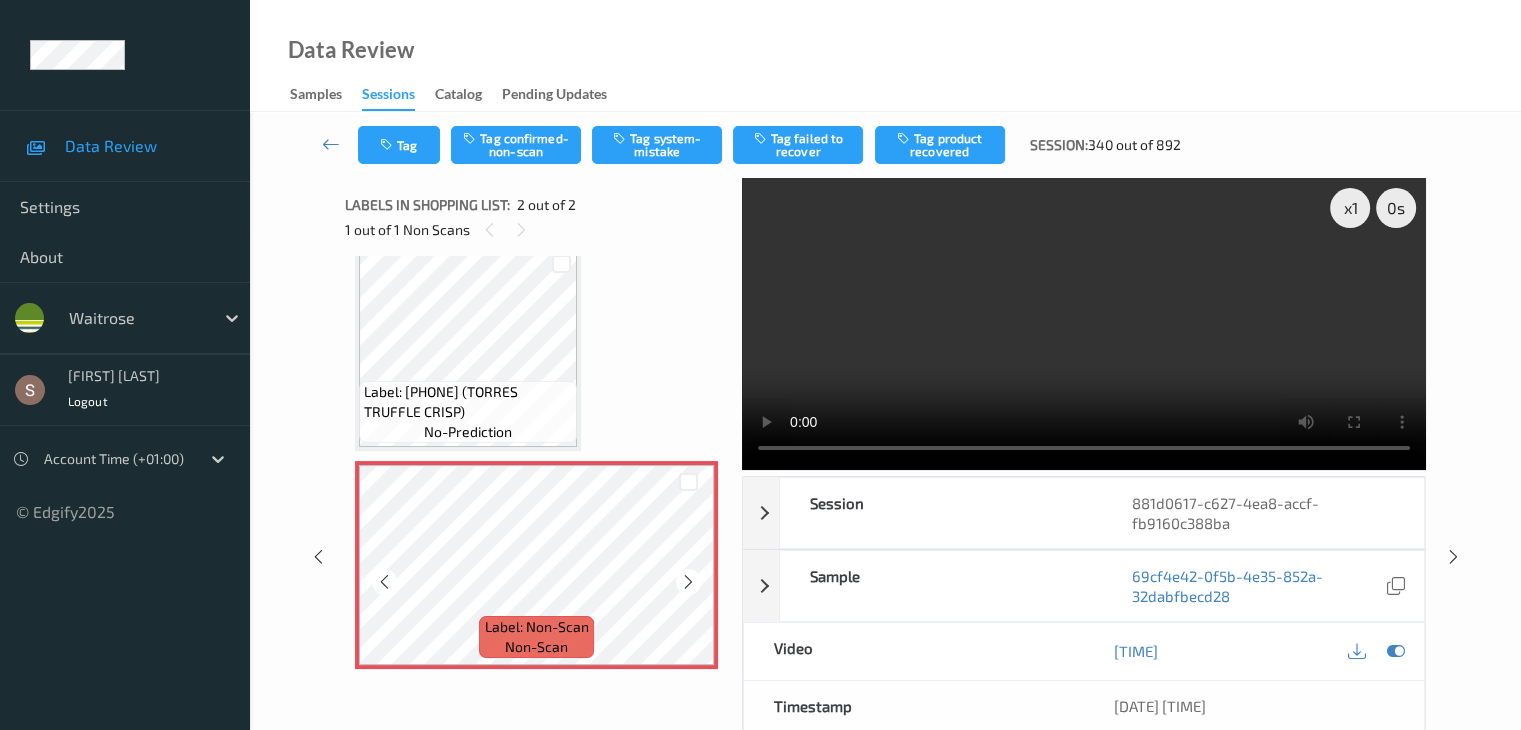 scroll, scrollTop: 0, scrollLeft: 0, axis: both 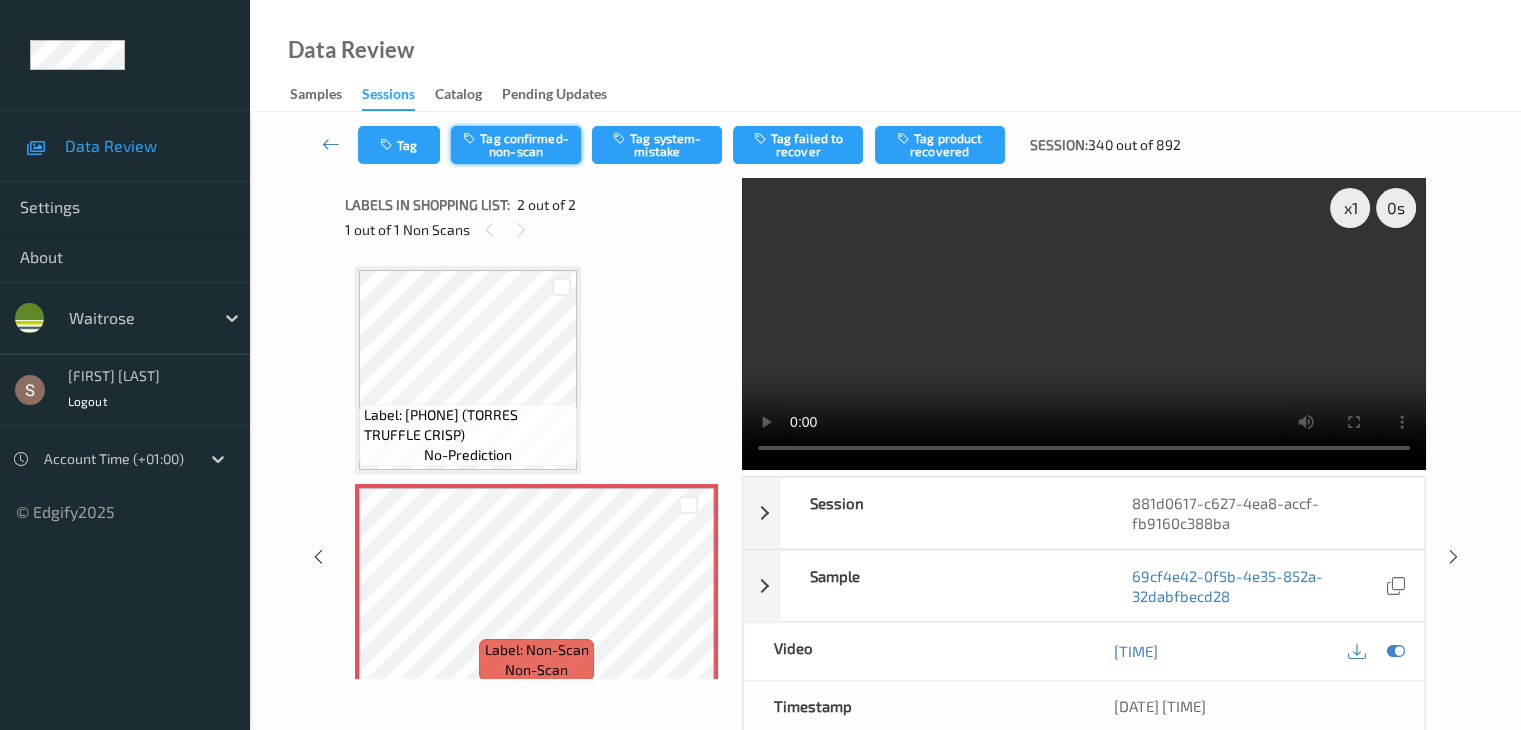 click on "Tag   confirmed-non-scan" at bounding box center [516, 145] 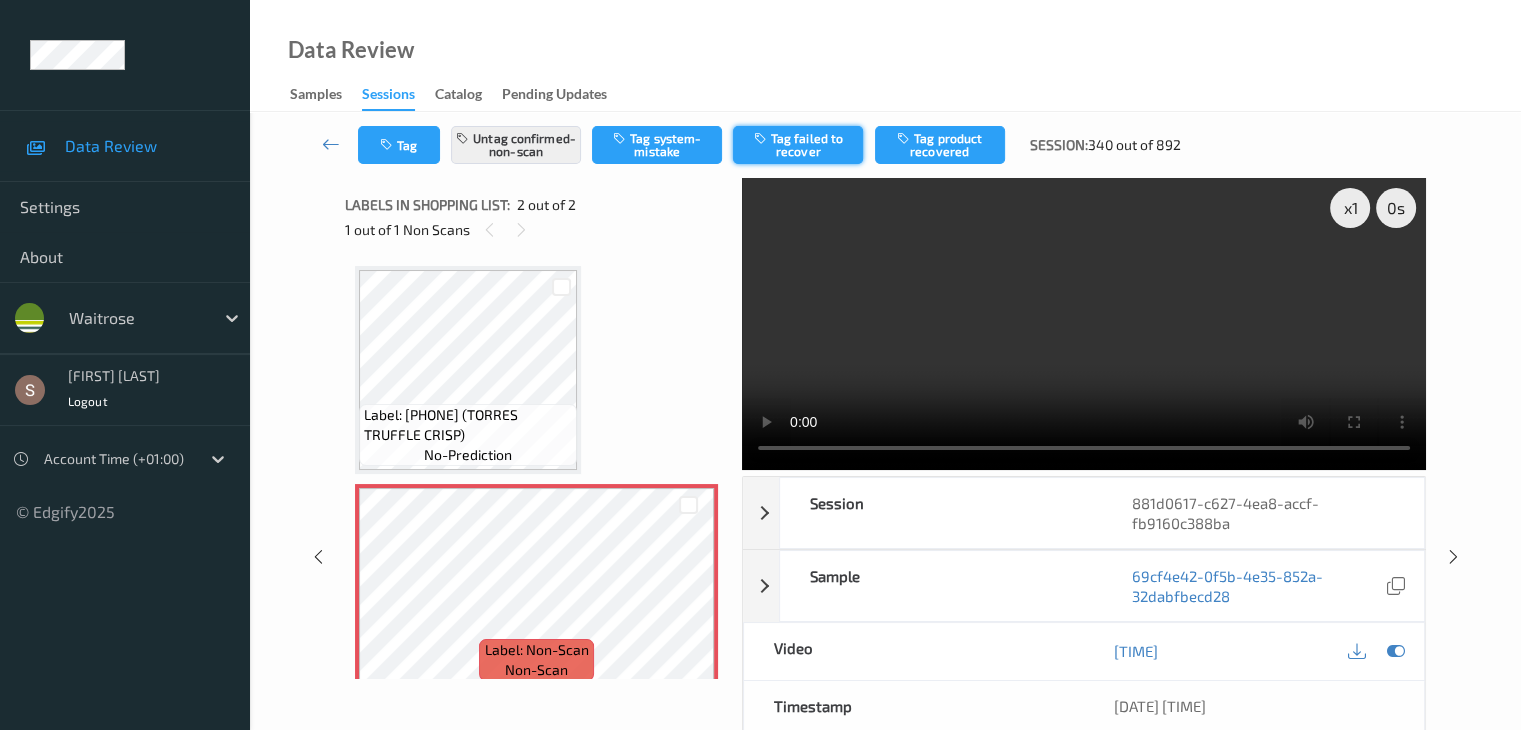 click on "Tag   failed to recover" at bounding box center [798, 145] 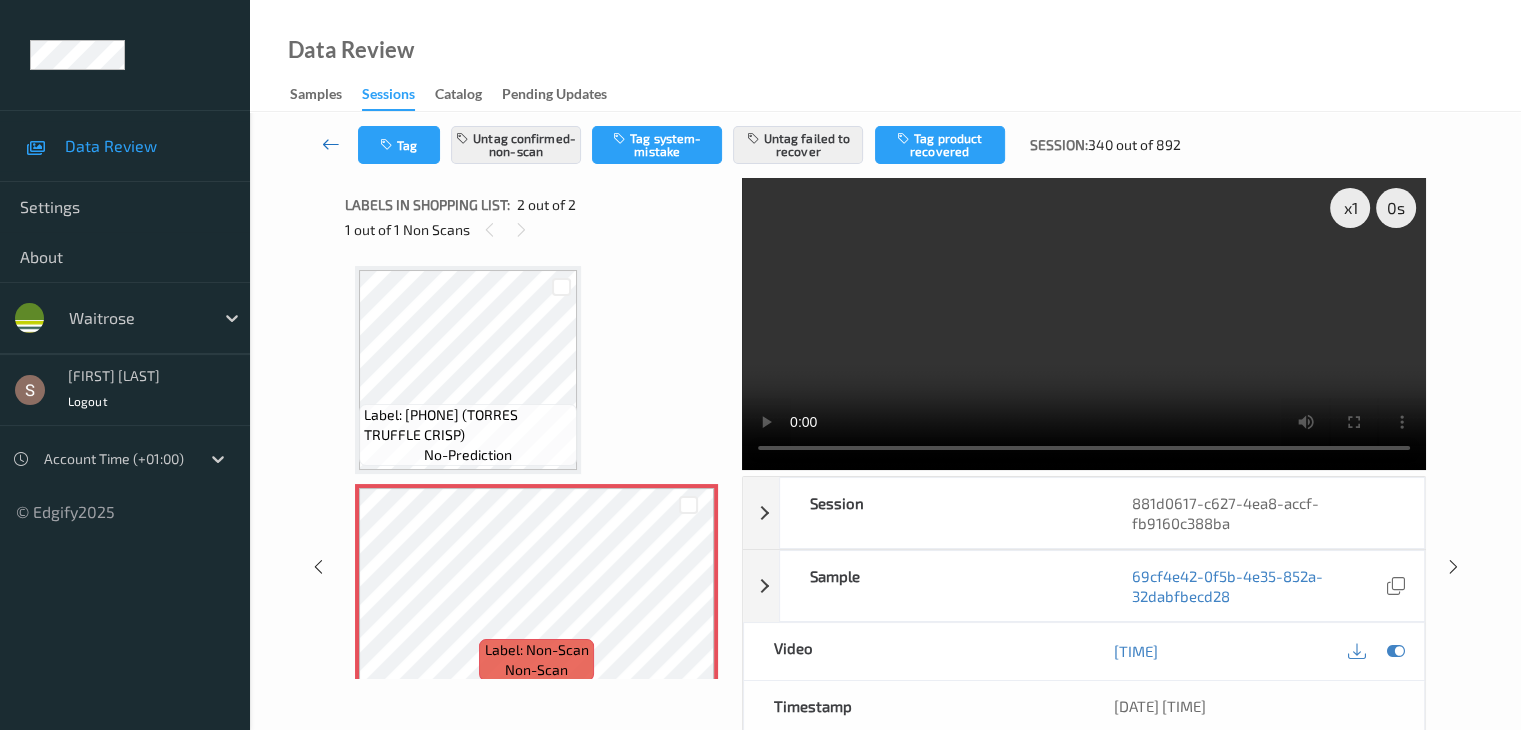 click at bounding box center [331, 144] 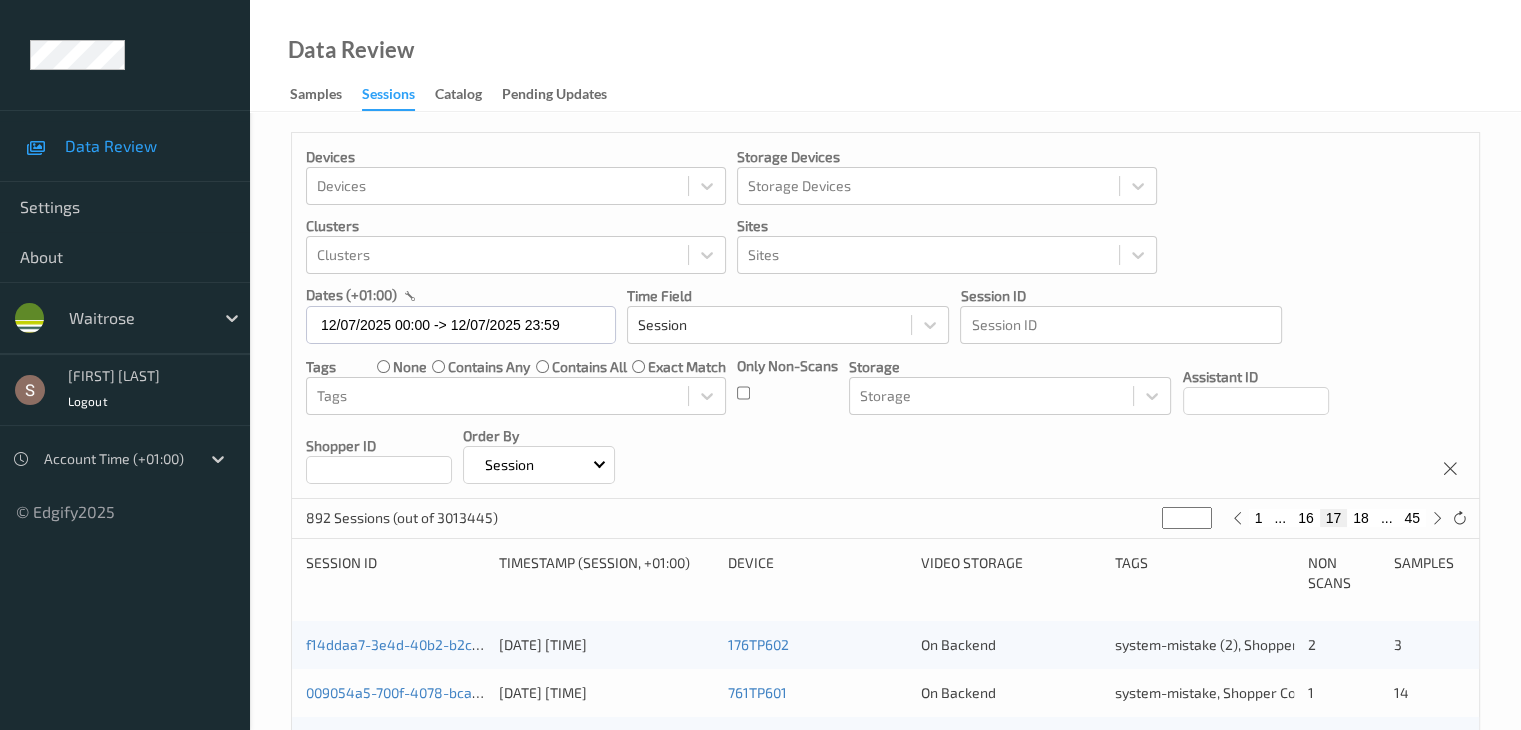 scroll, scrollTop: 932, scrollLeft: 0, axis: vertical 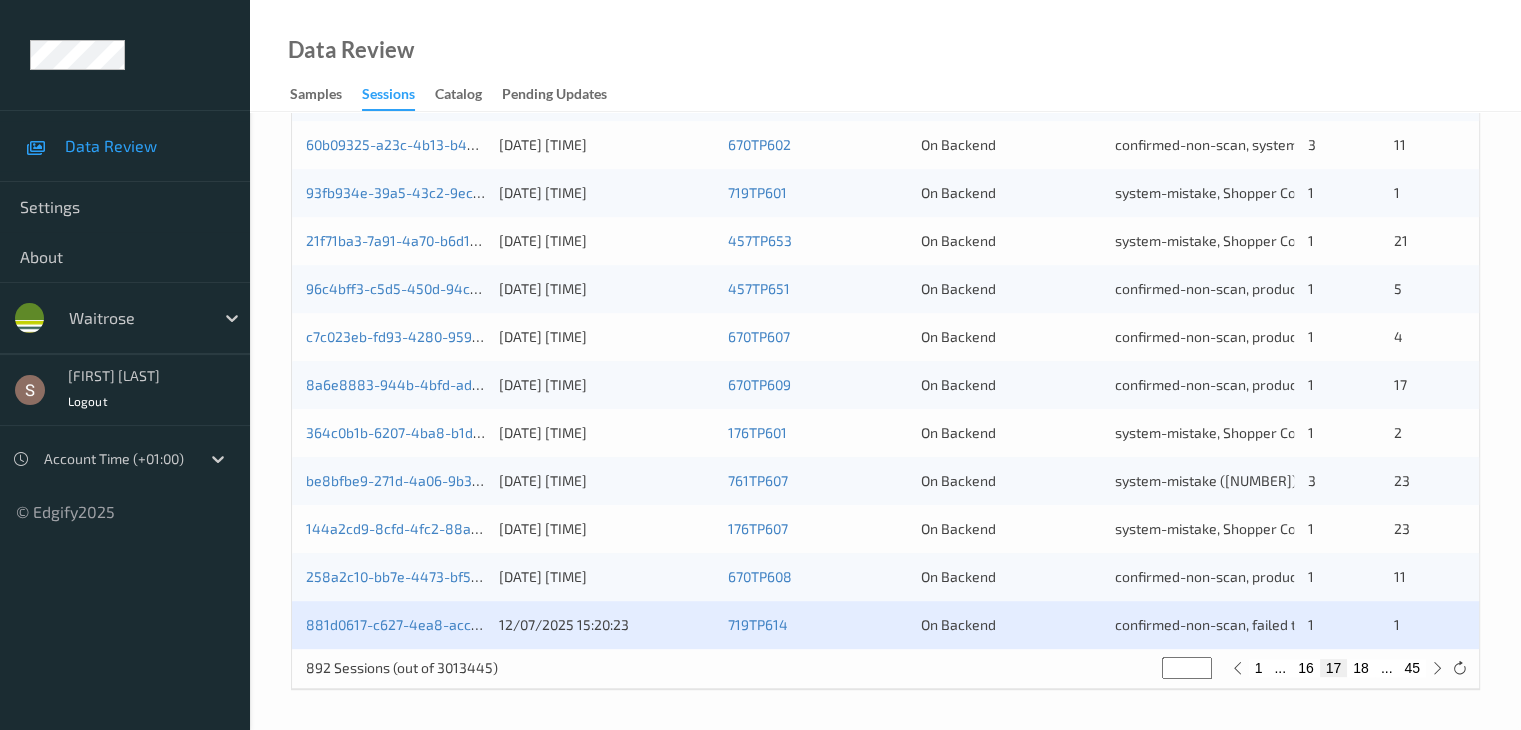 click on "18" at bounding box center [1361, 668] 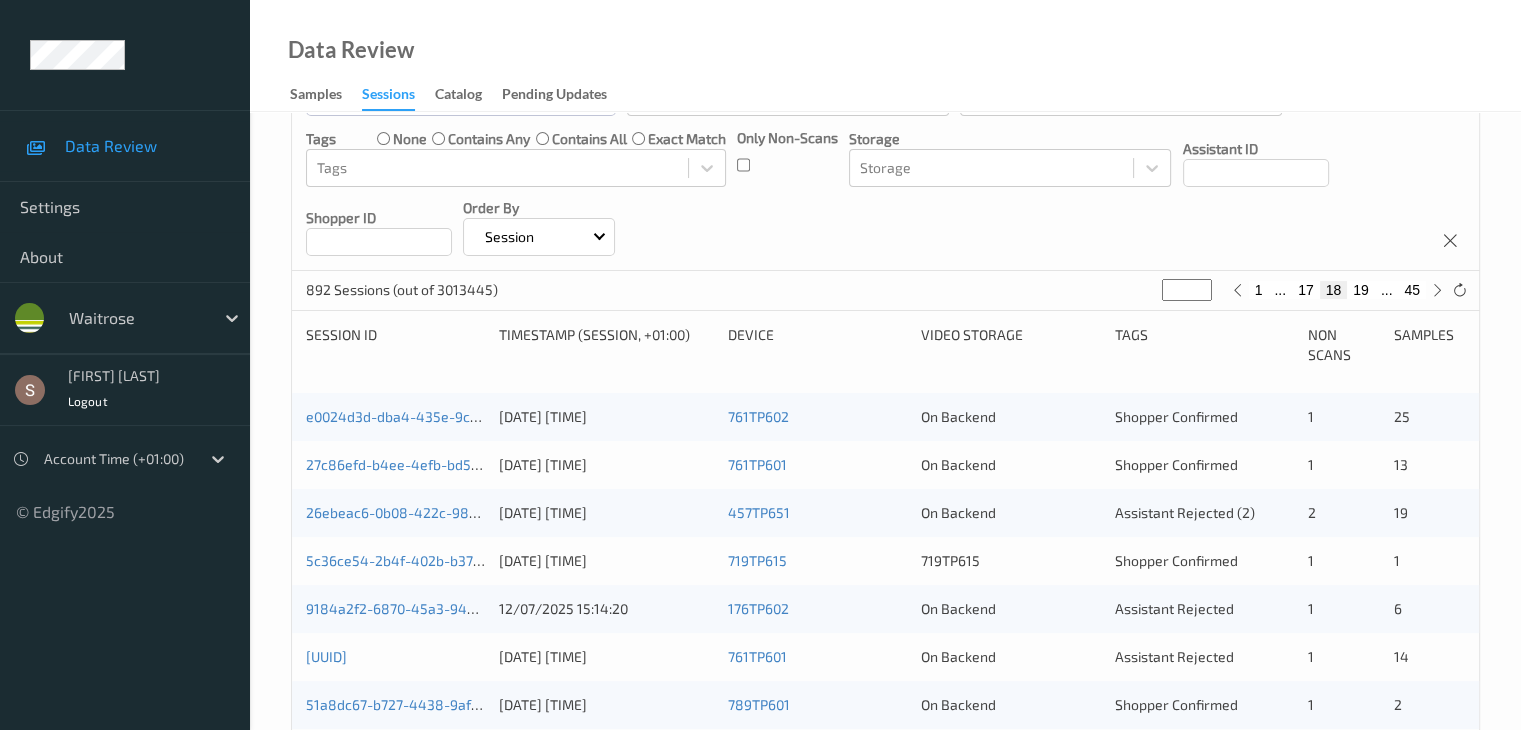 scroll, scrollTop: 226, scrollLeft: 0, axis: vertical 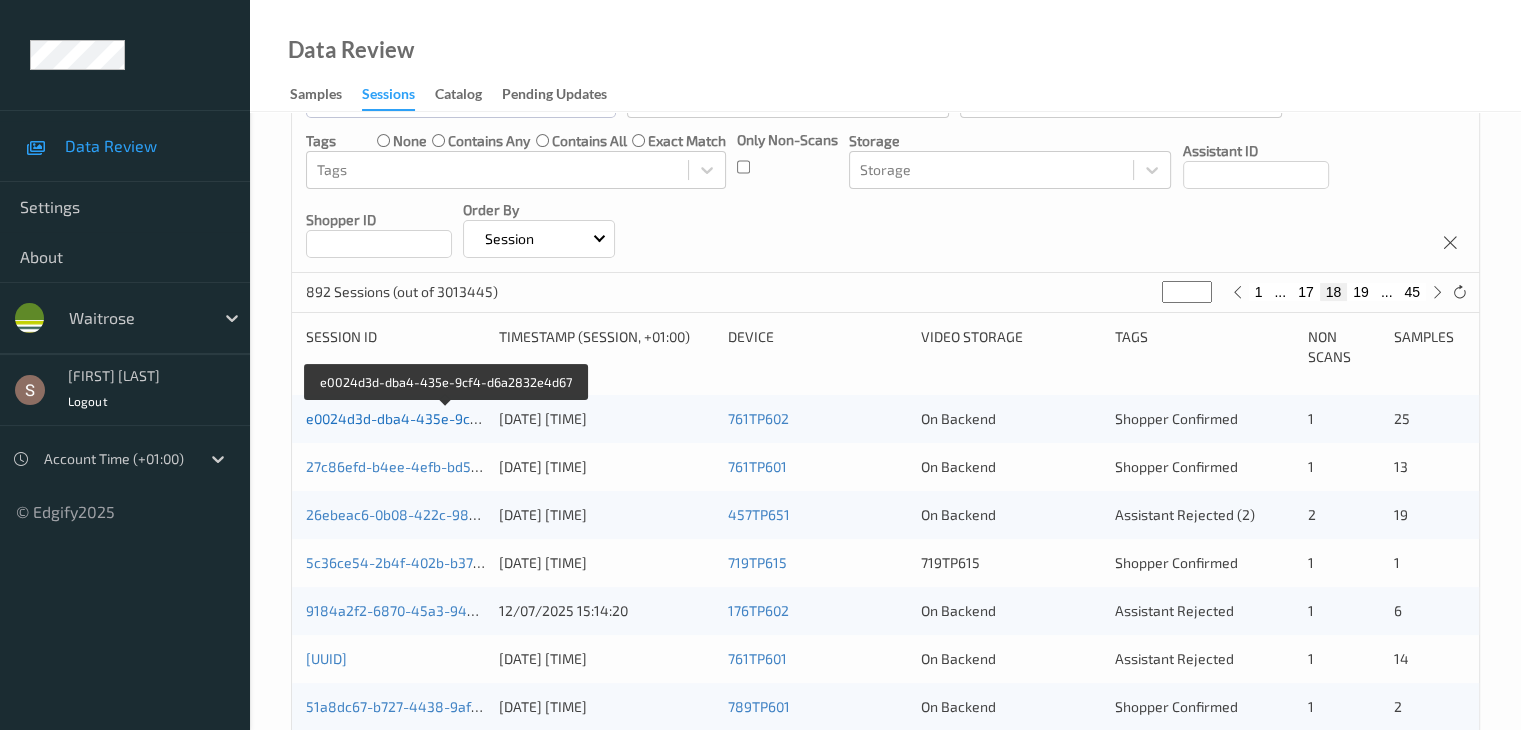 click on "e0024d3d-dba4-435e-9cf4-d6a2832e4d67" at bounding box center (446, 418) 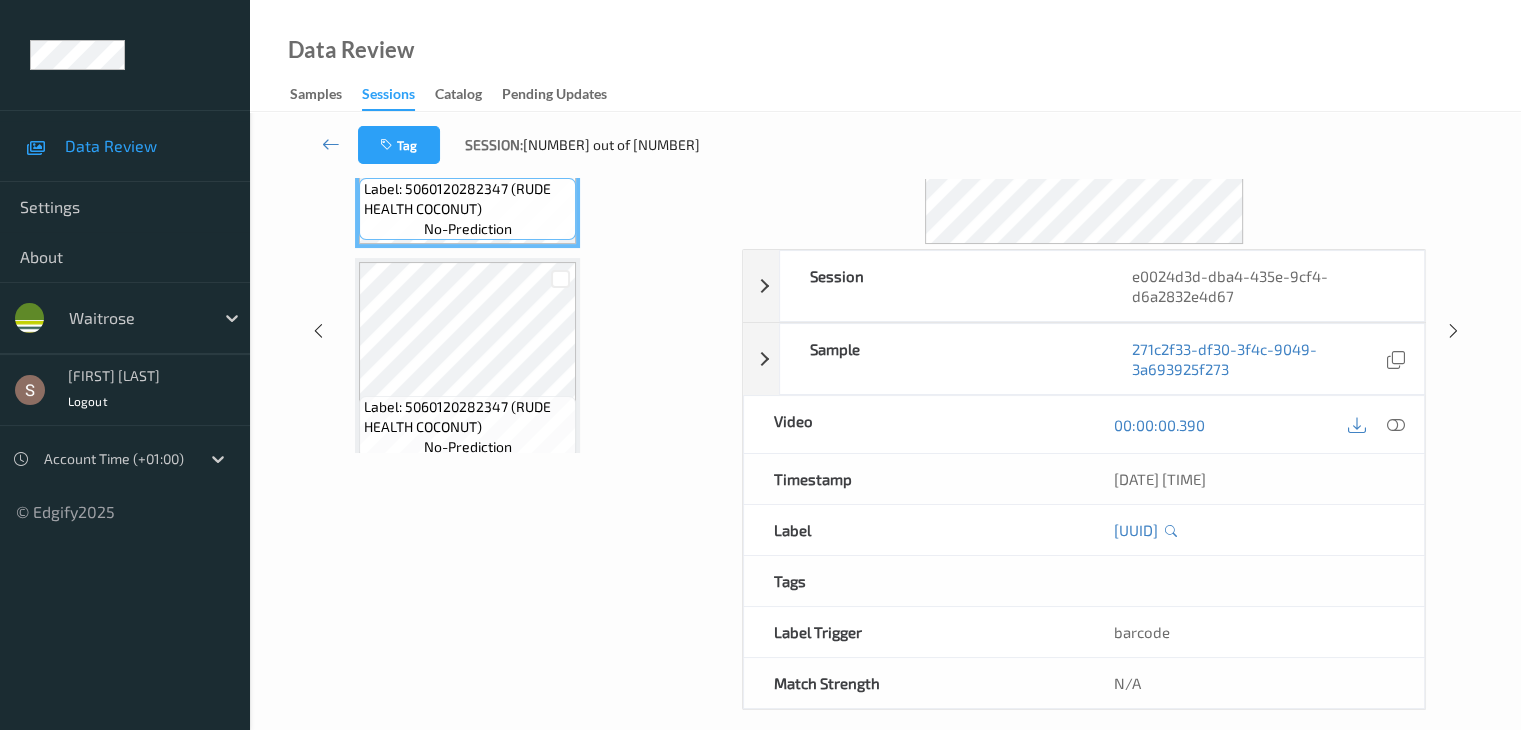 scroll, scrollTop: 0, scrollLeft: 0, axis: both 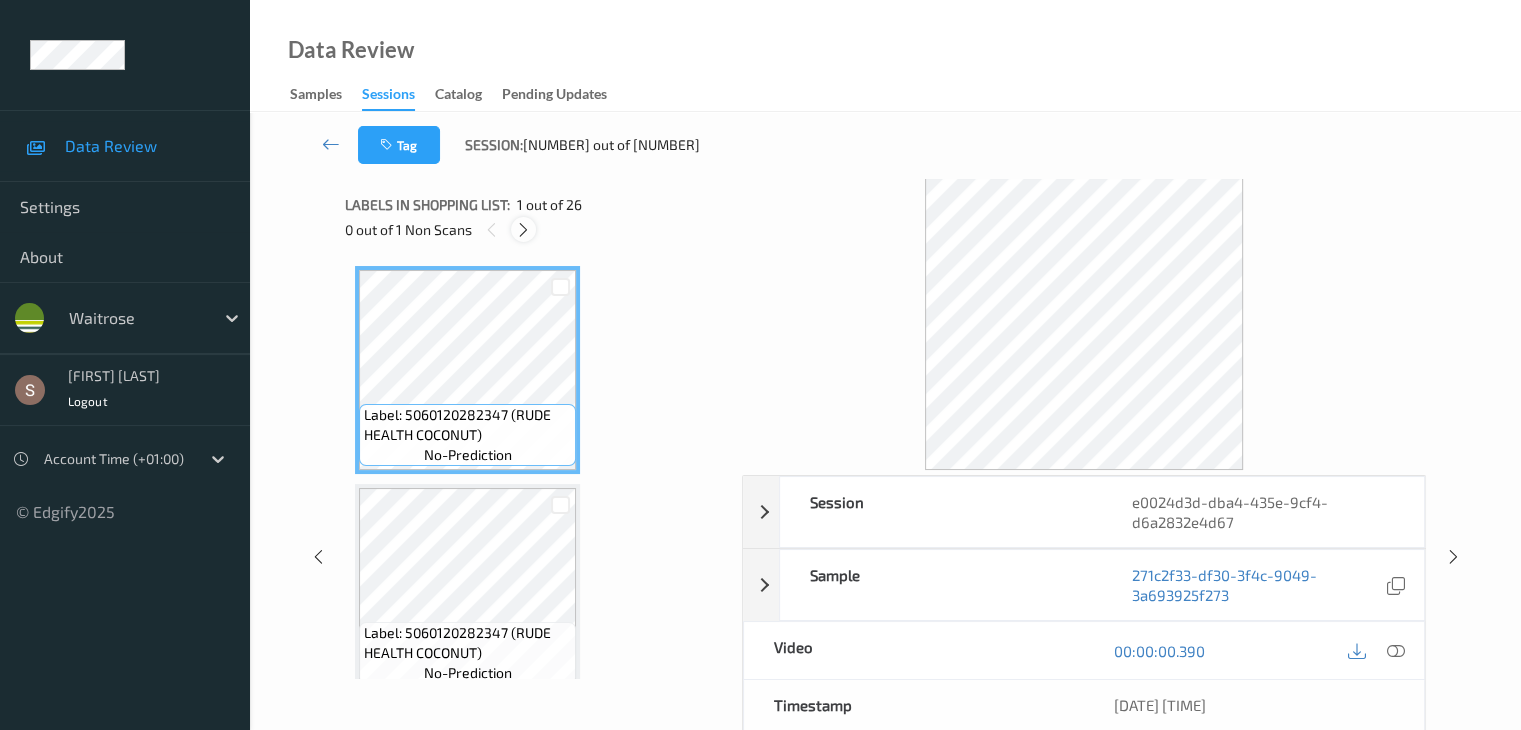 click at bounding box center (523, 230) 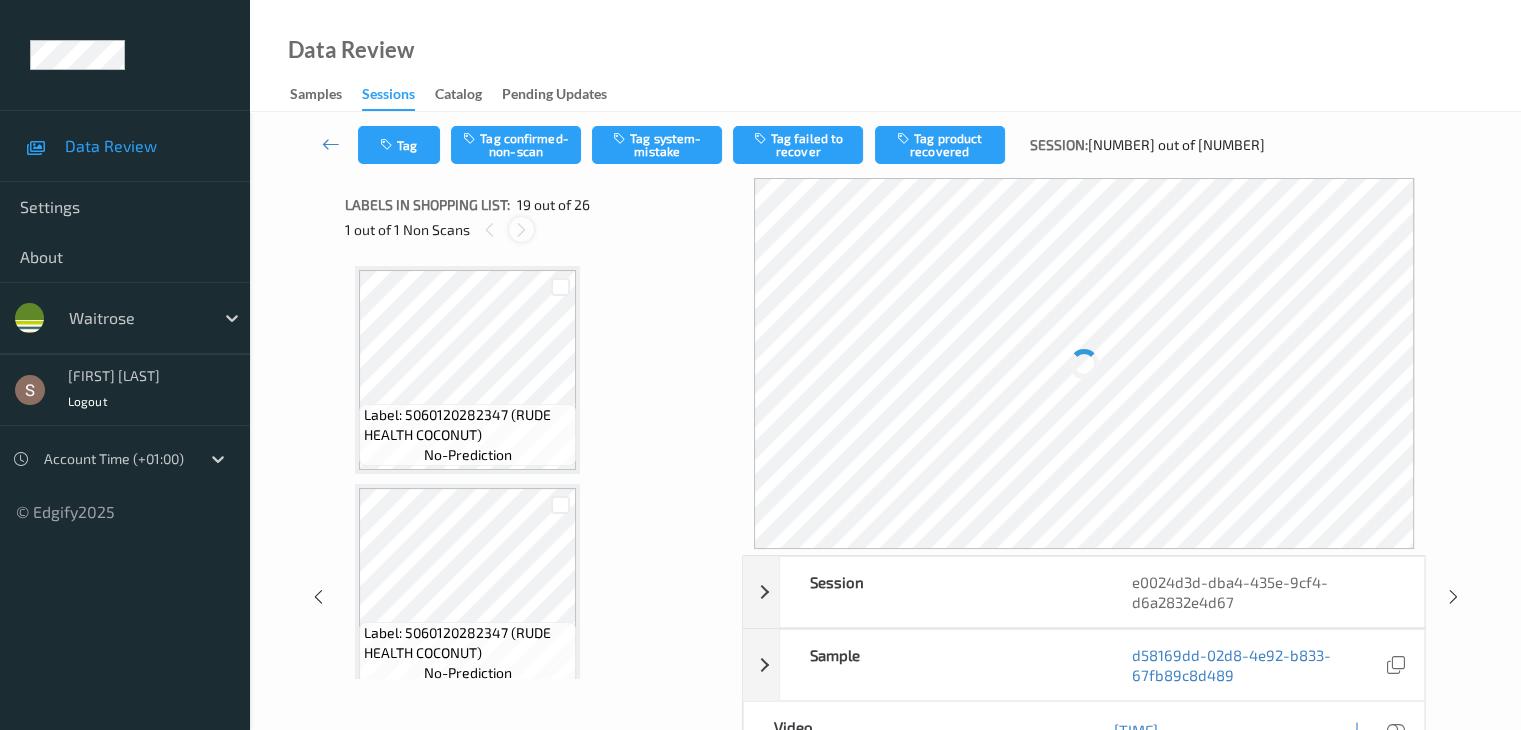scroll, scrollTop: 3716, scrollLeft: 0, axis: vertical 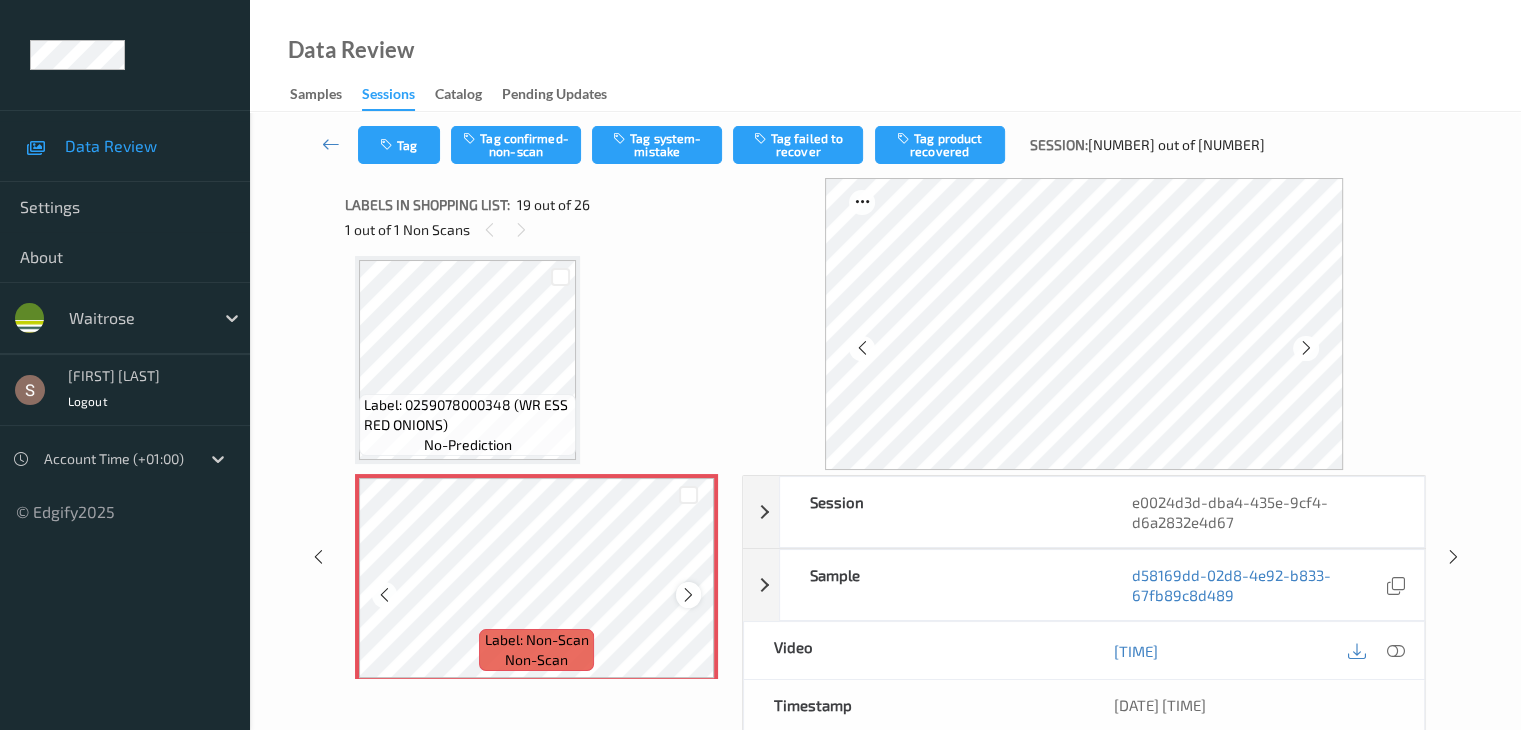click at bounding box center (688, 595) 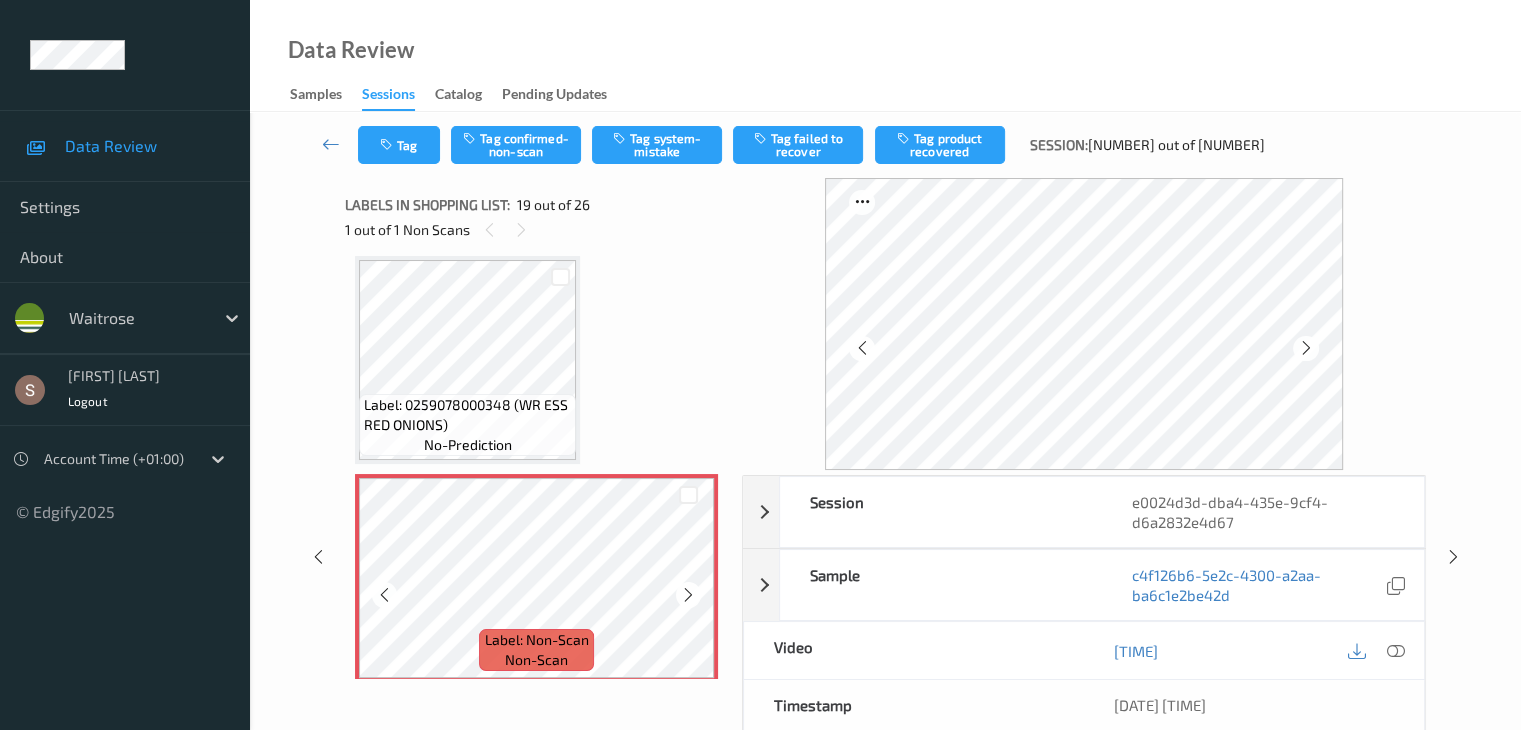click at bounding box center (688, 595) 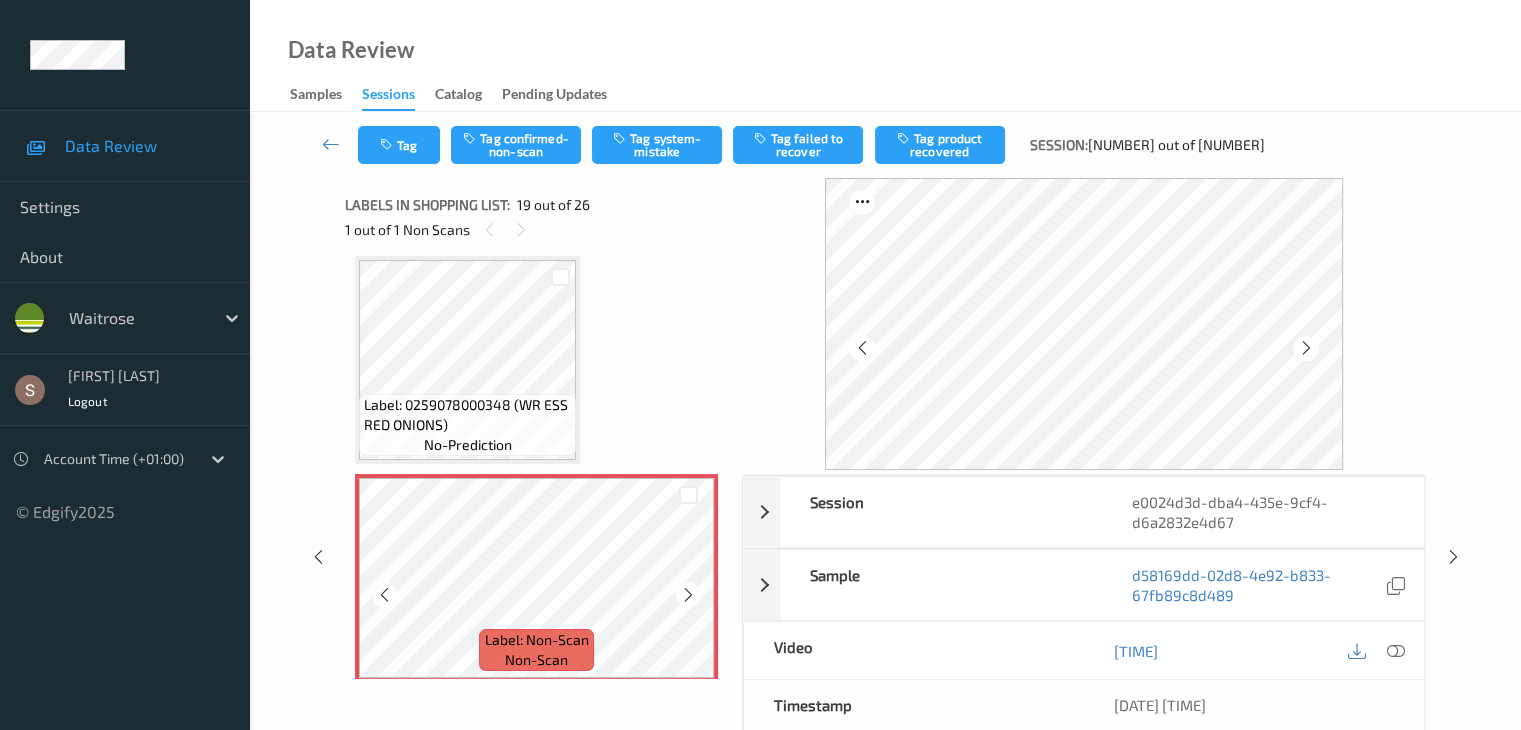 click at bounding box center (688, 595) 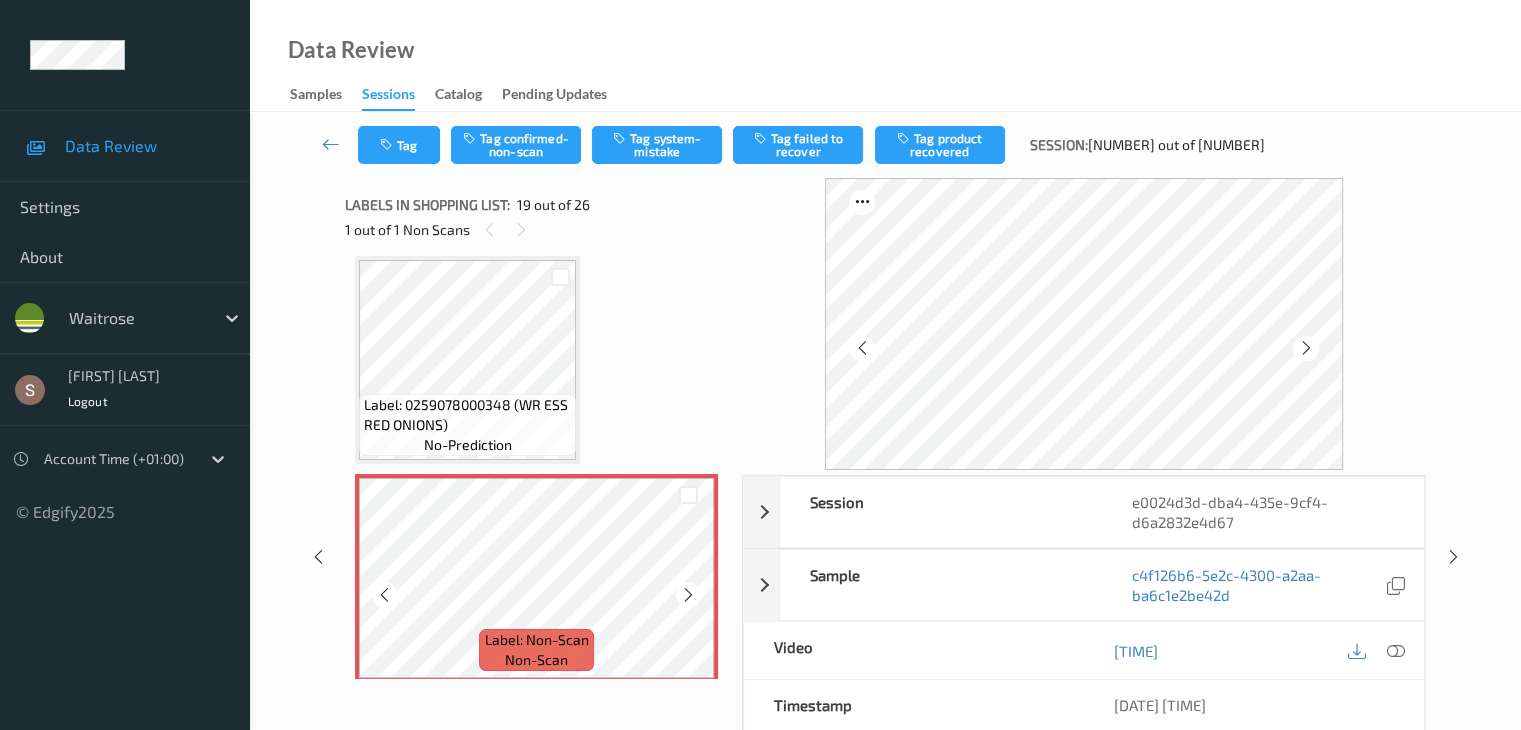 click at bounding box center (688, 595) 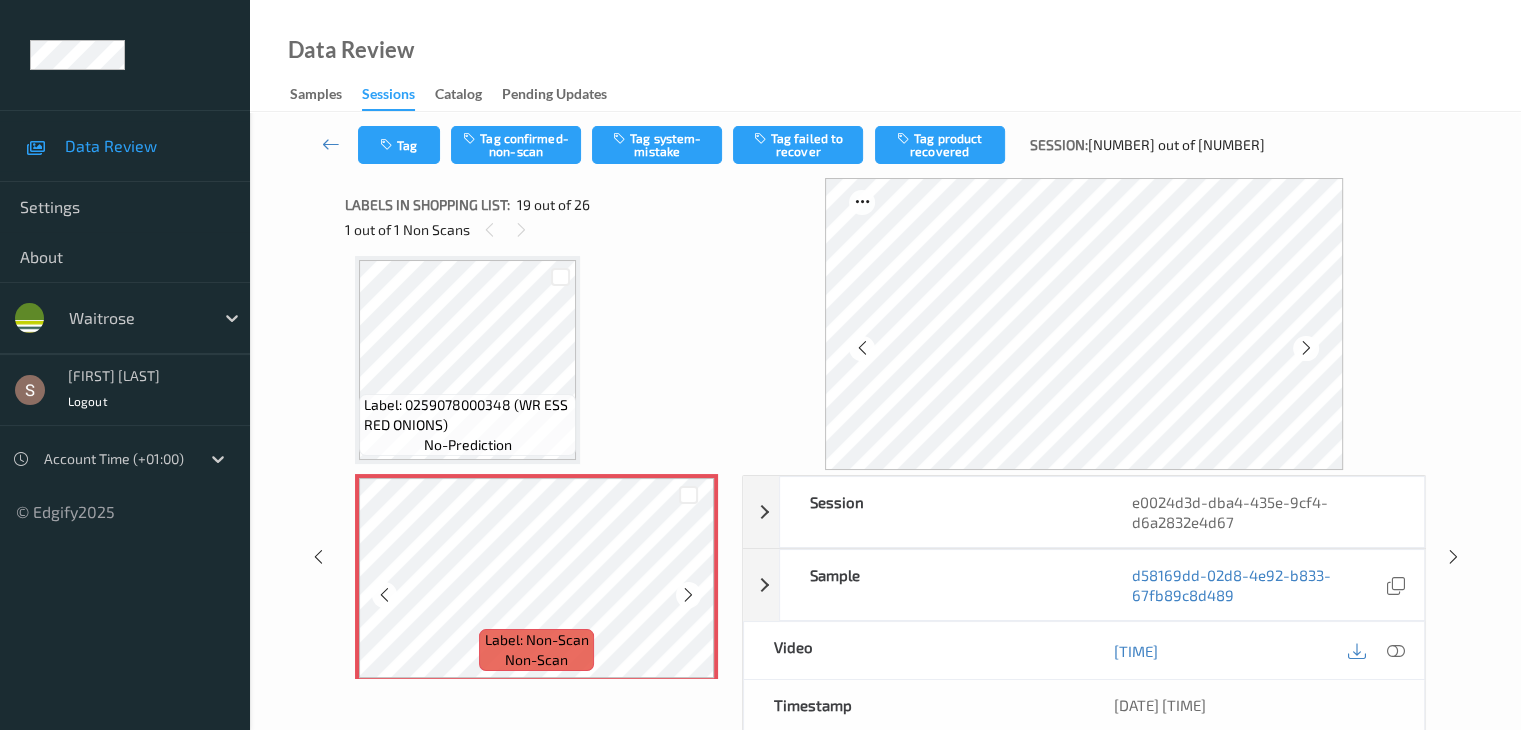 click at bounding box center (688, 595) 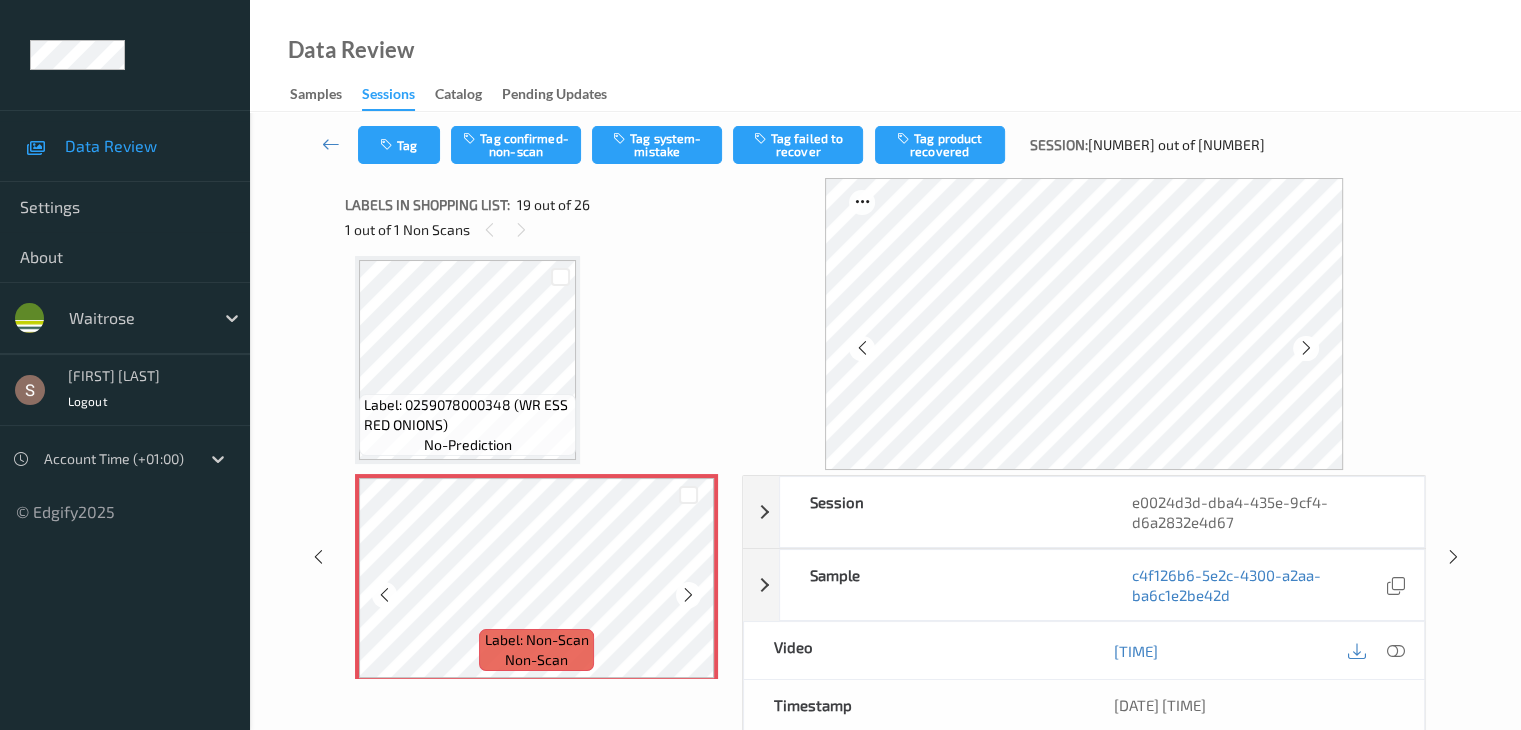 click at bounding box center (688, 595) 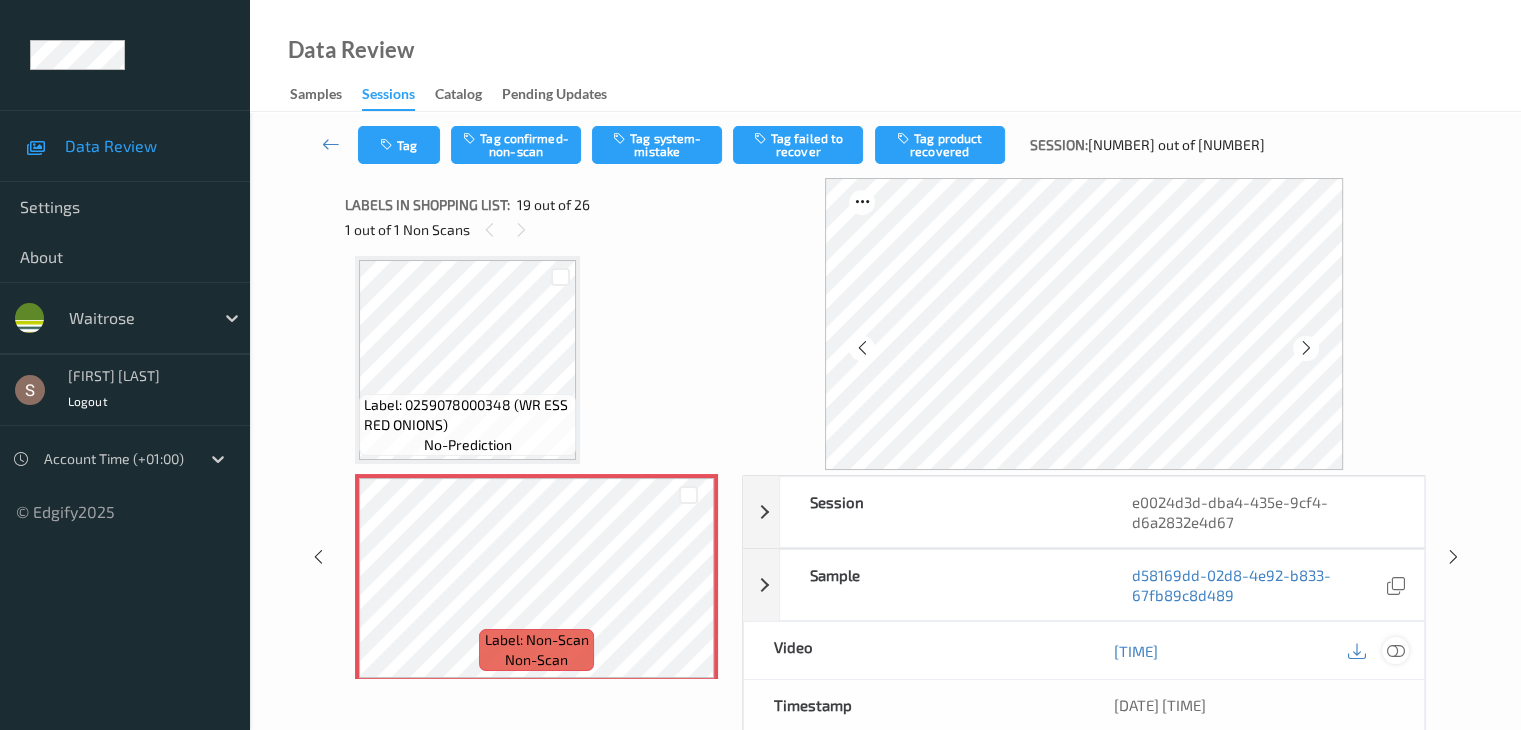 click at bounding box center [1395, 651] 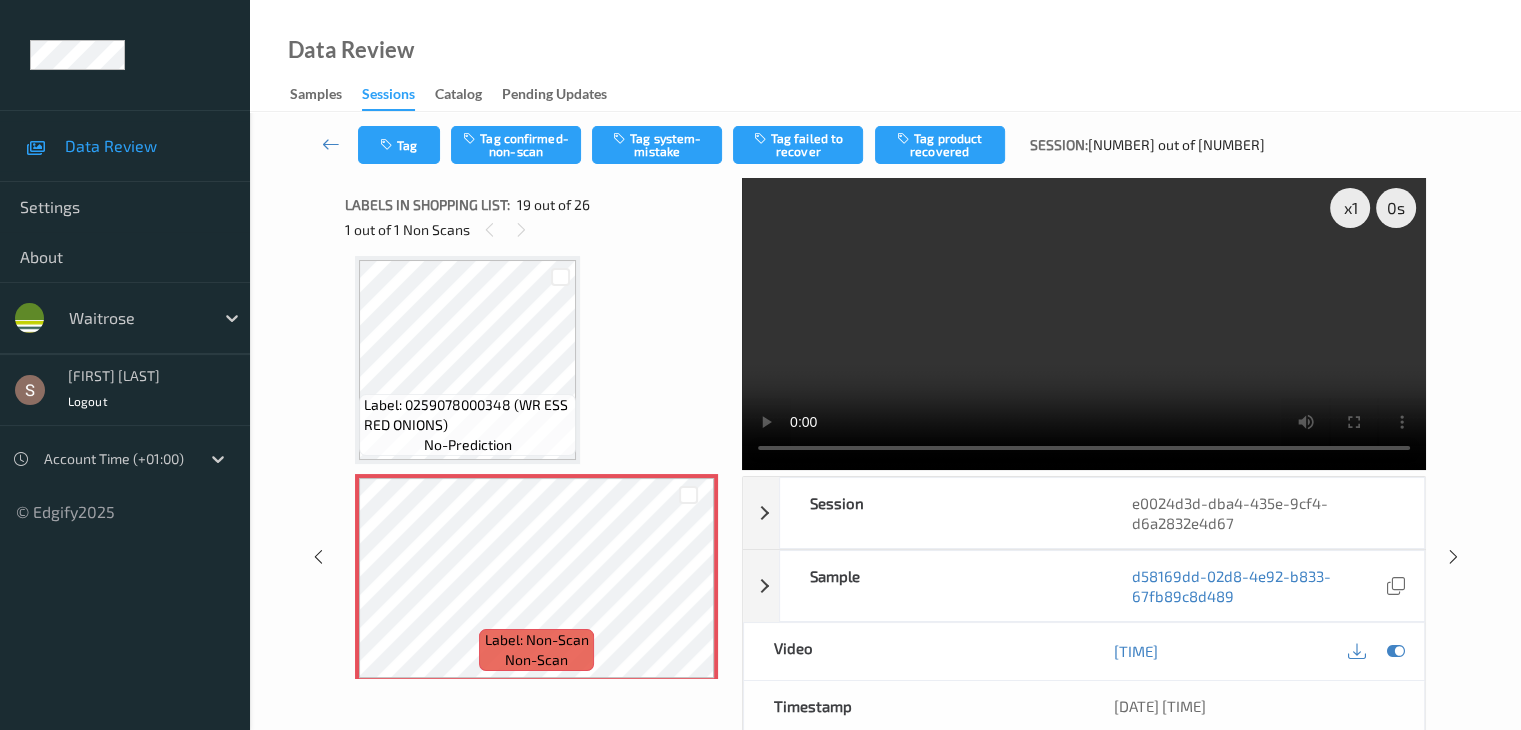 click at bounding box center [1084, 324] 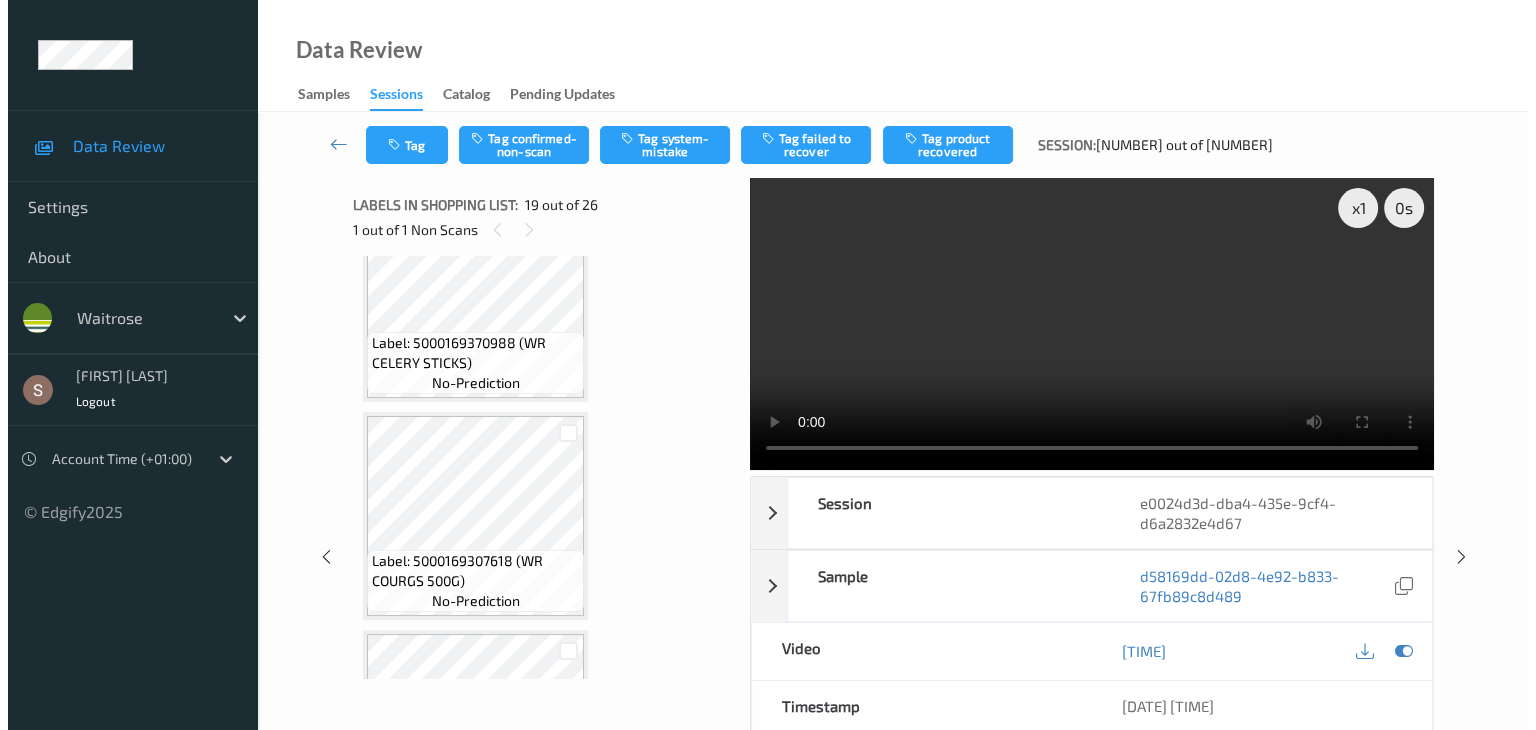 scroll, scrollTop: 4870, scrollLeft: 0, axis: vertical 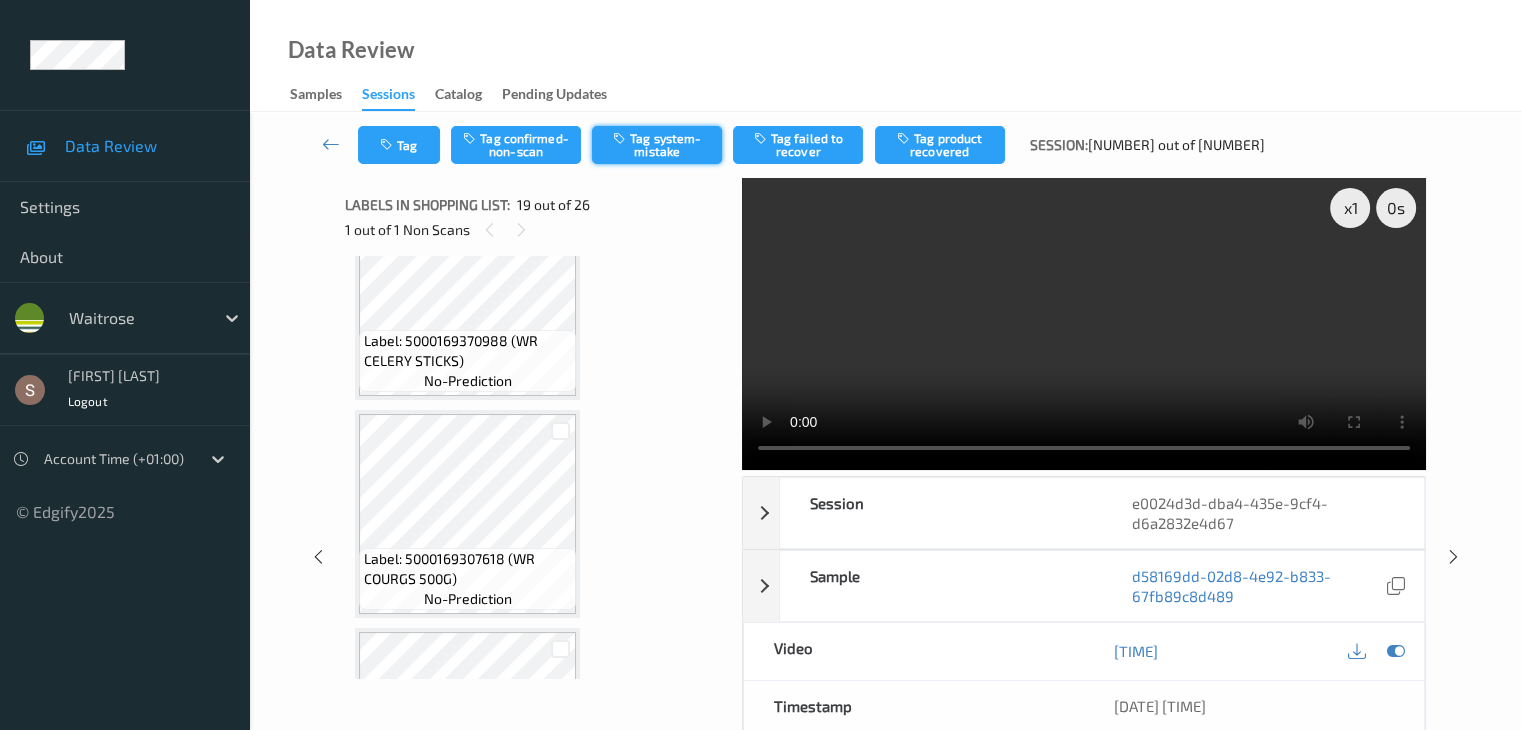click on "Tag   system-mistake" at bounding box center (657, 145) 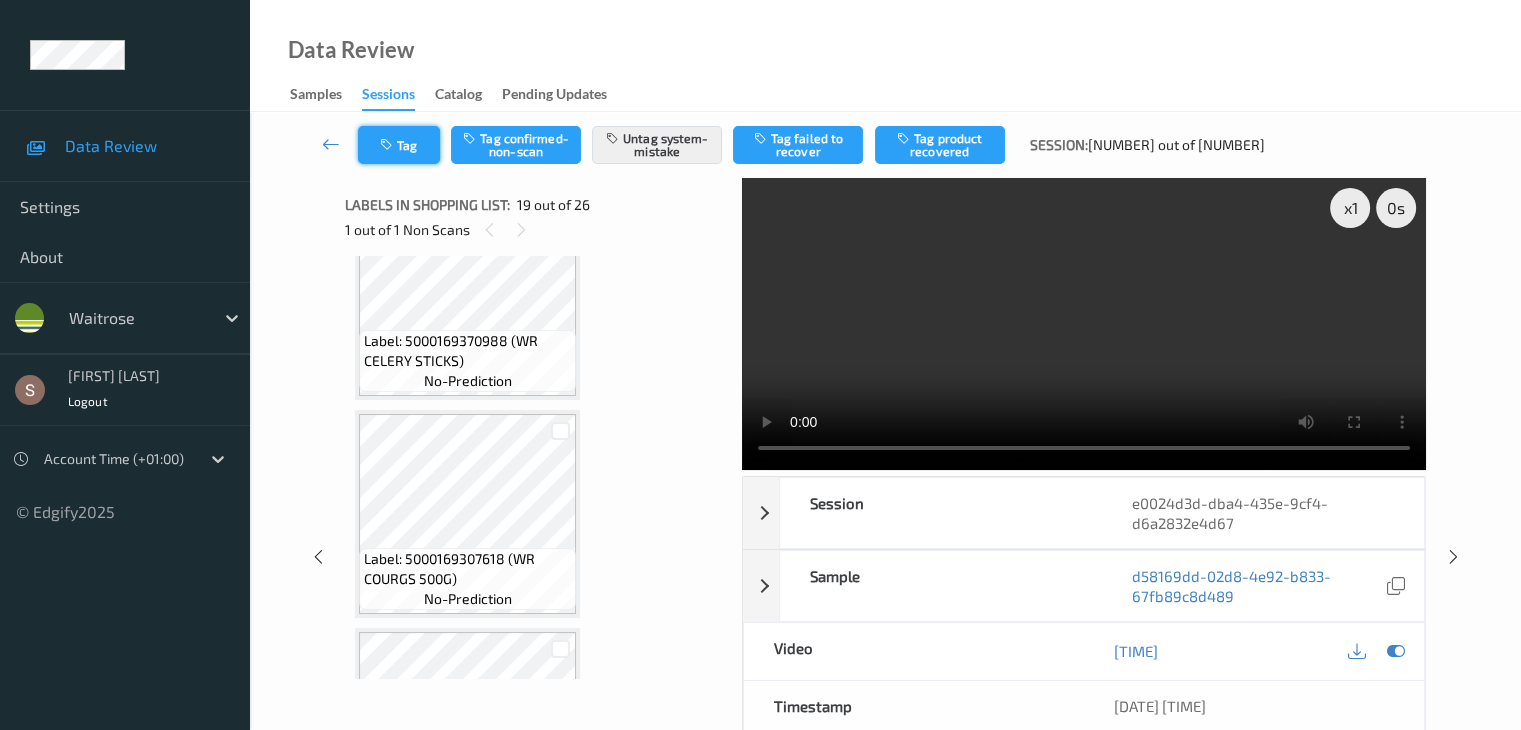 click on "Tag" at bounding box center [399, 145] 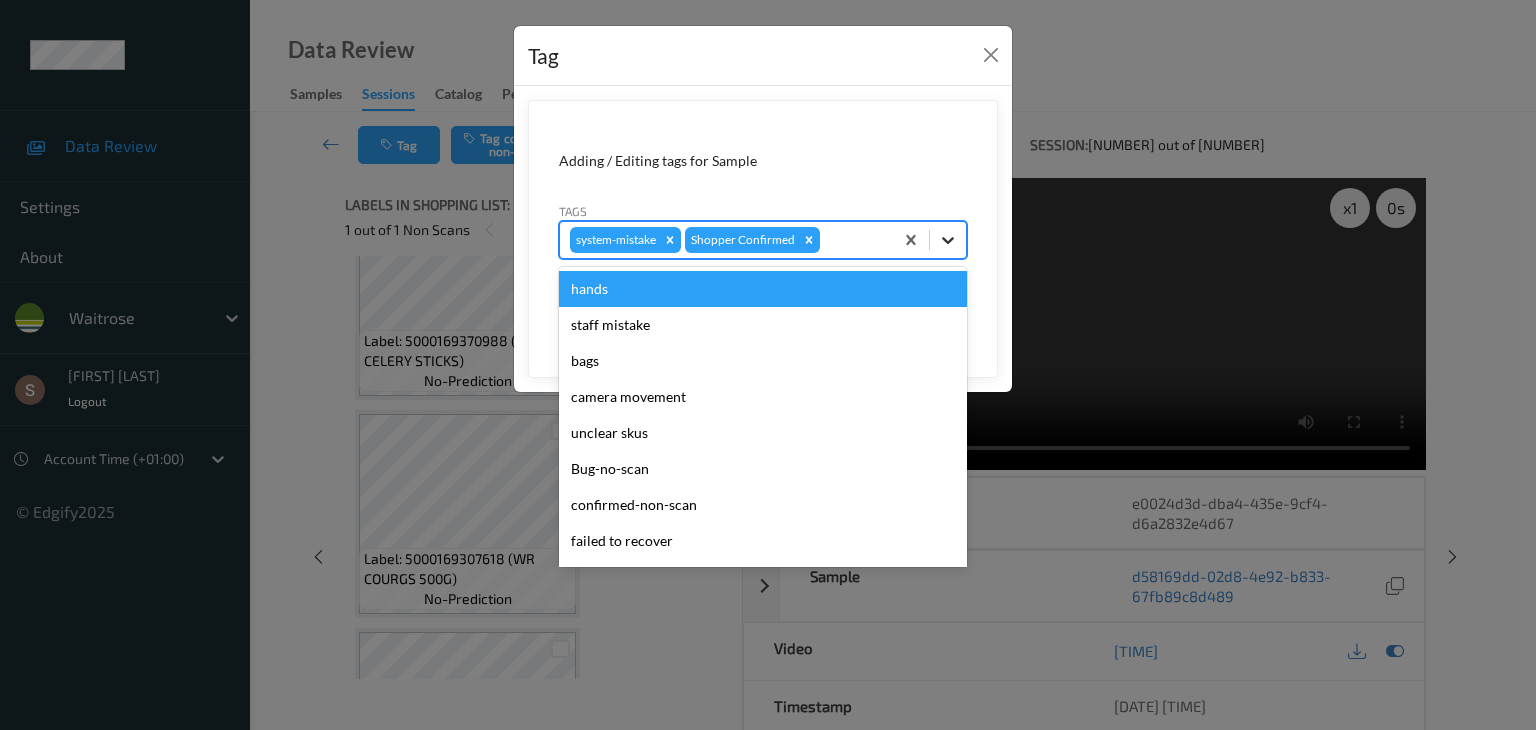 click at bounding box center [948, 240] 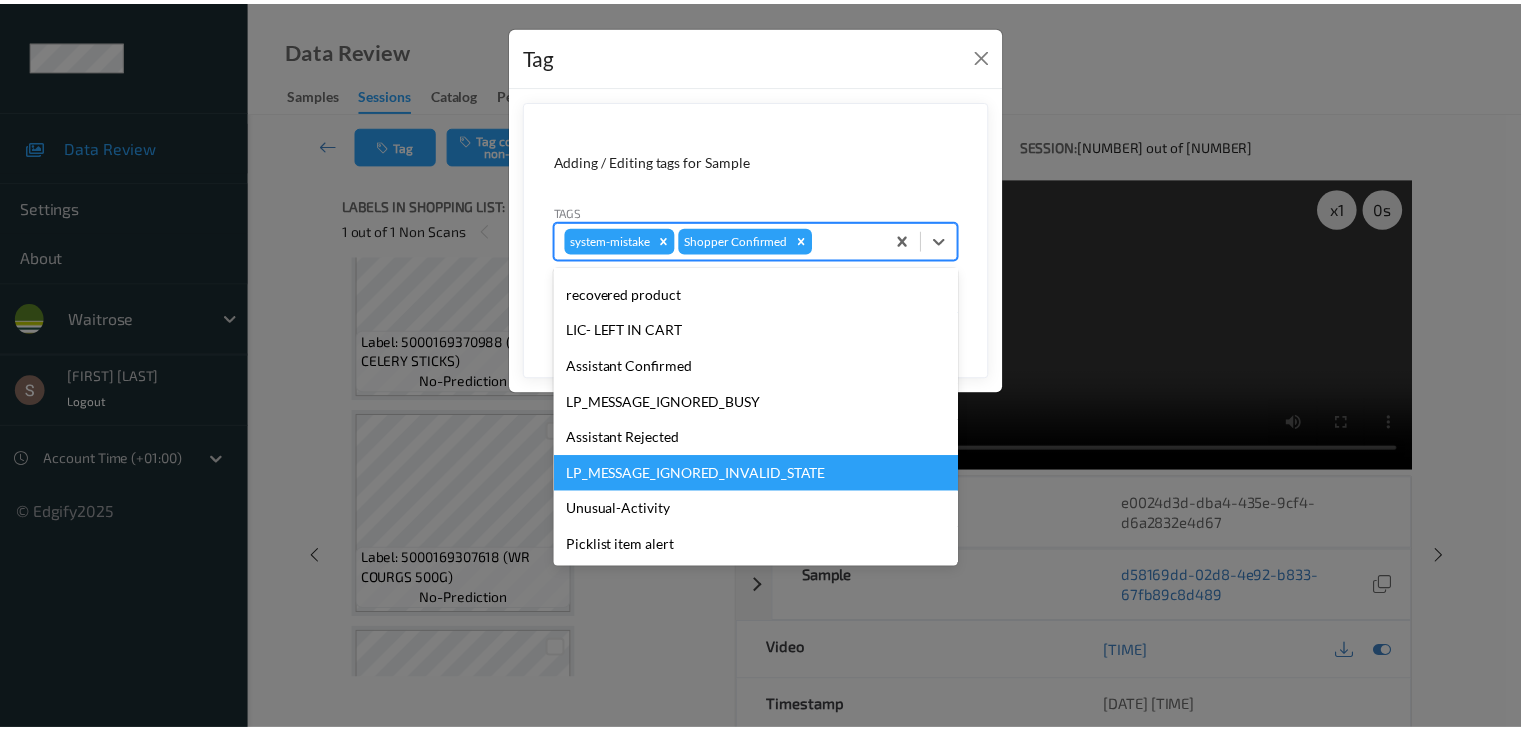 scroll, scrollTop: 319, scrollLeft: 0, axis: vertical 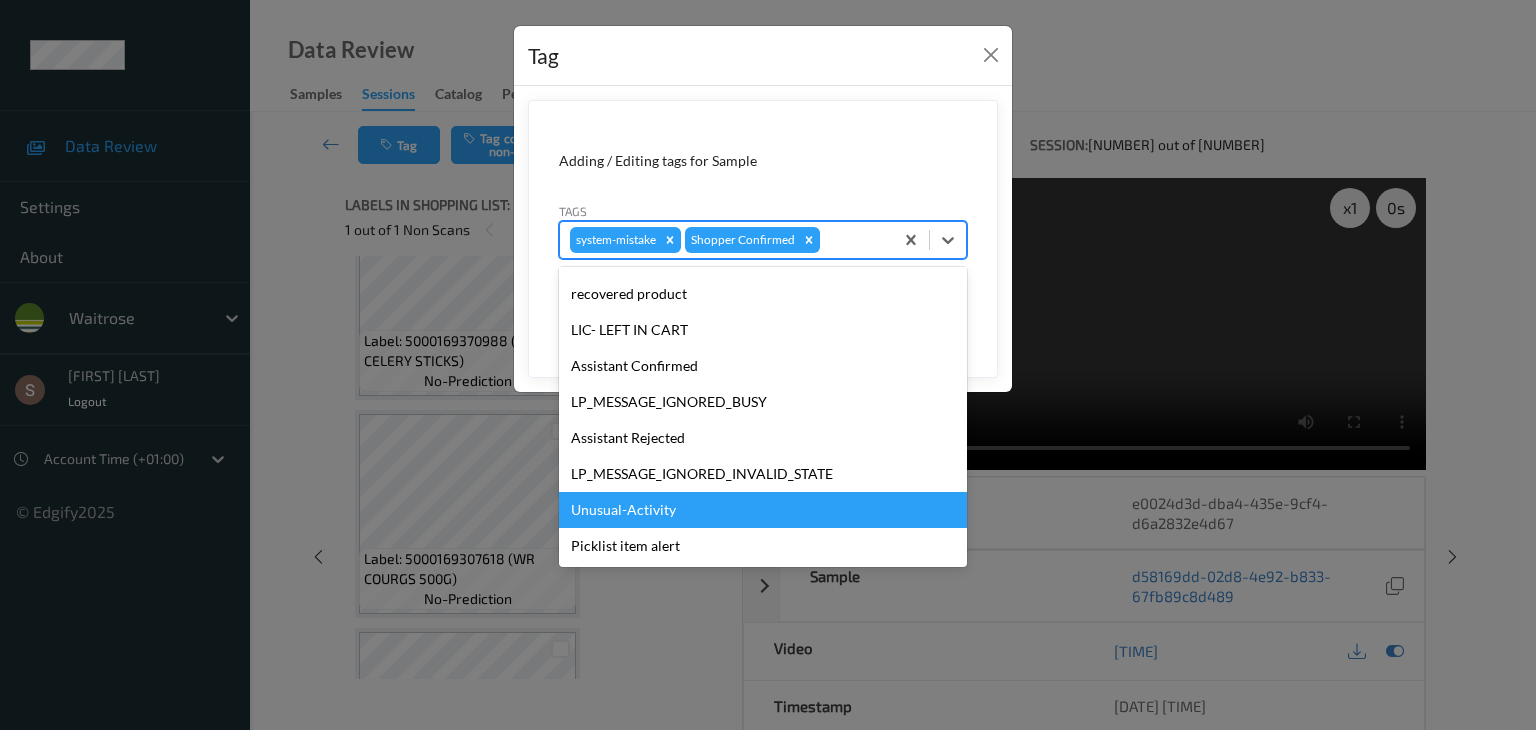 click on "Unusual-Activity" at bounding box center [763, 510] 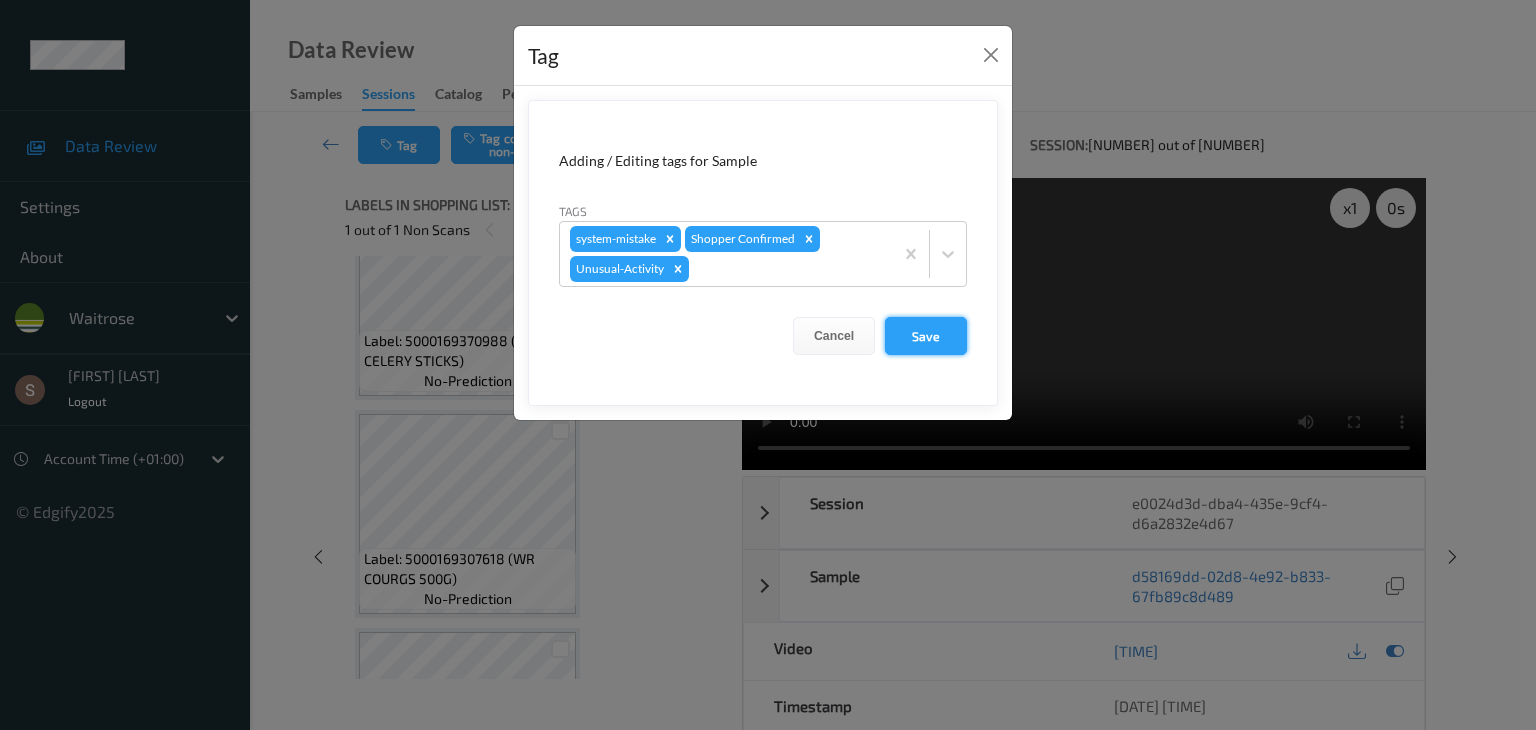 click on "Save" at bounding box center [926, 336] 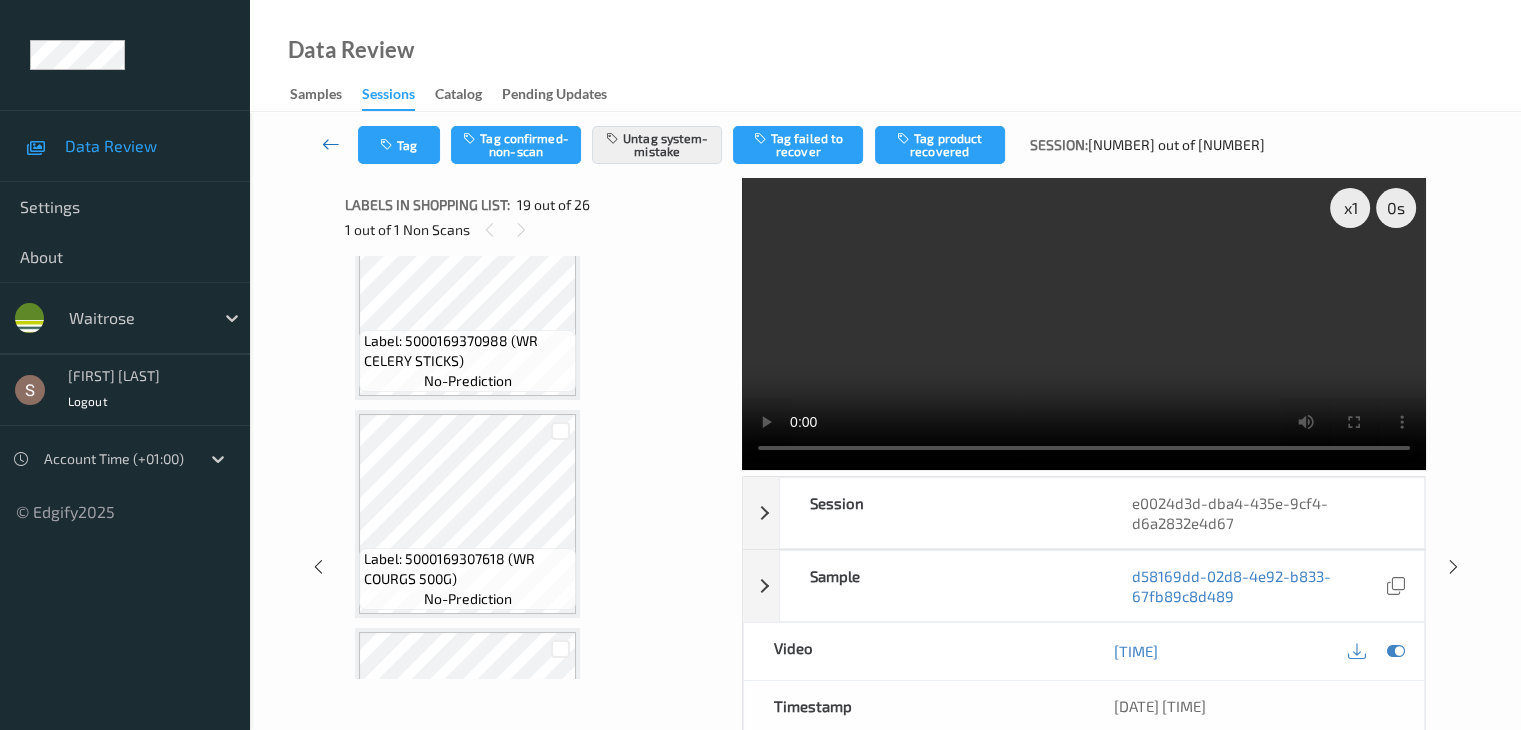 click at bounding box center (331, 144) 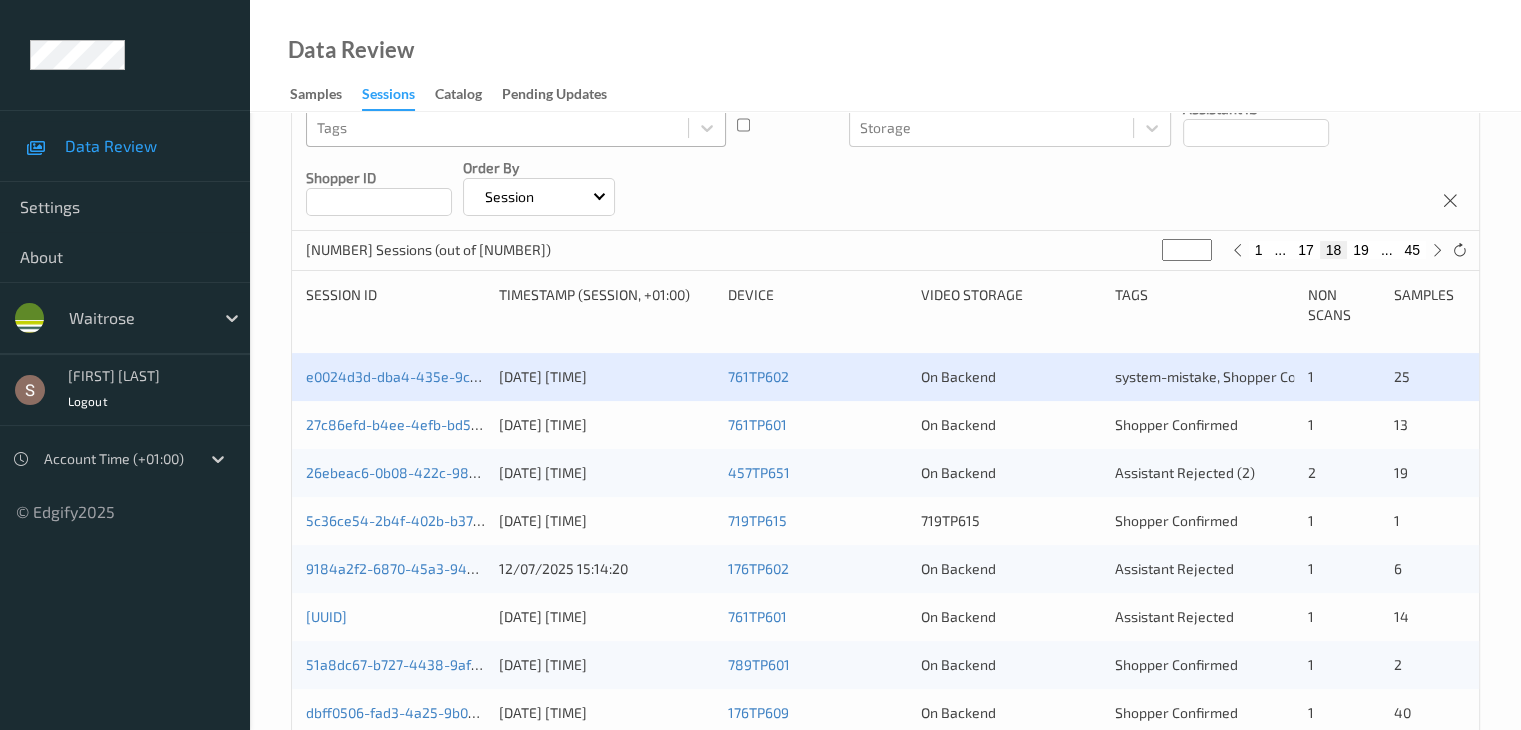 scroll, scrollTop: 291, scrollLeft: 0, axis: vertical 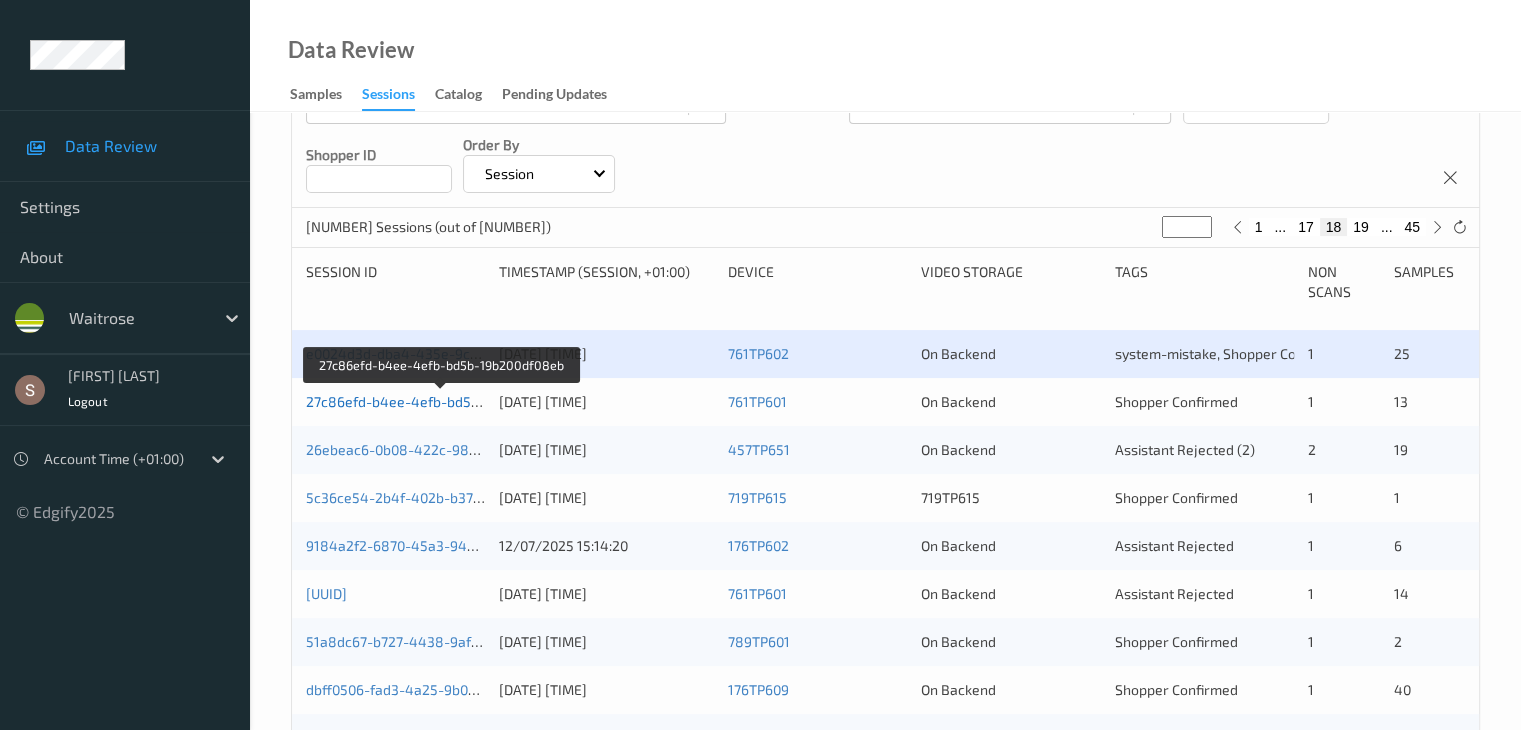 click on "27c86efd-b4ee-4efb-bd5b-19b200df08eb" at bounding box center (441, 401) 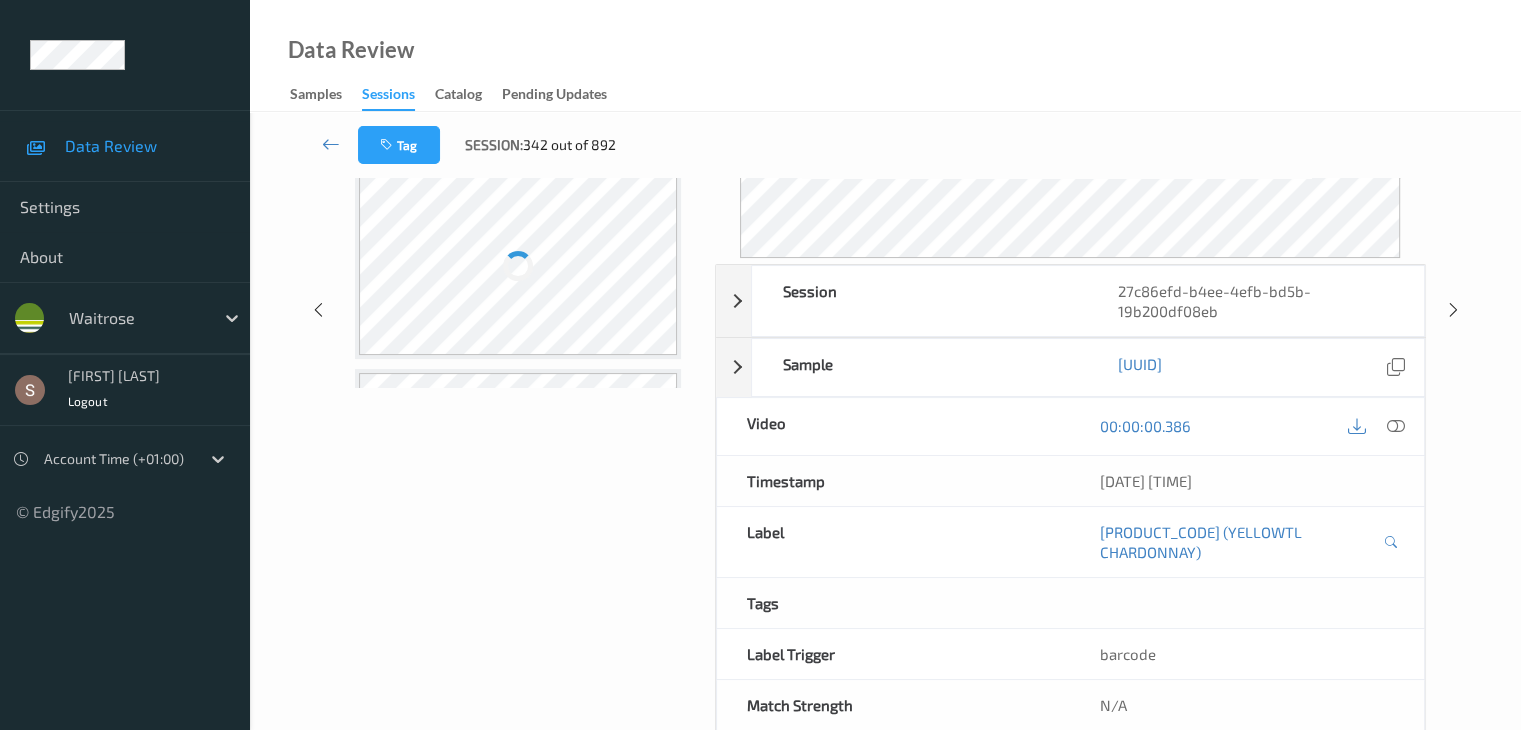 scroll, scrollTop: 0, scrollLeft: 0, axis: both 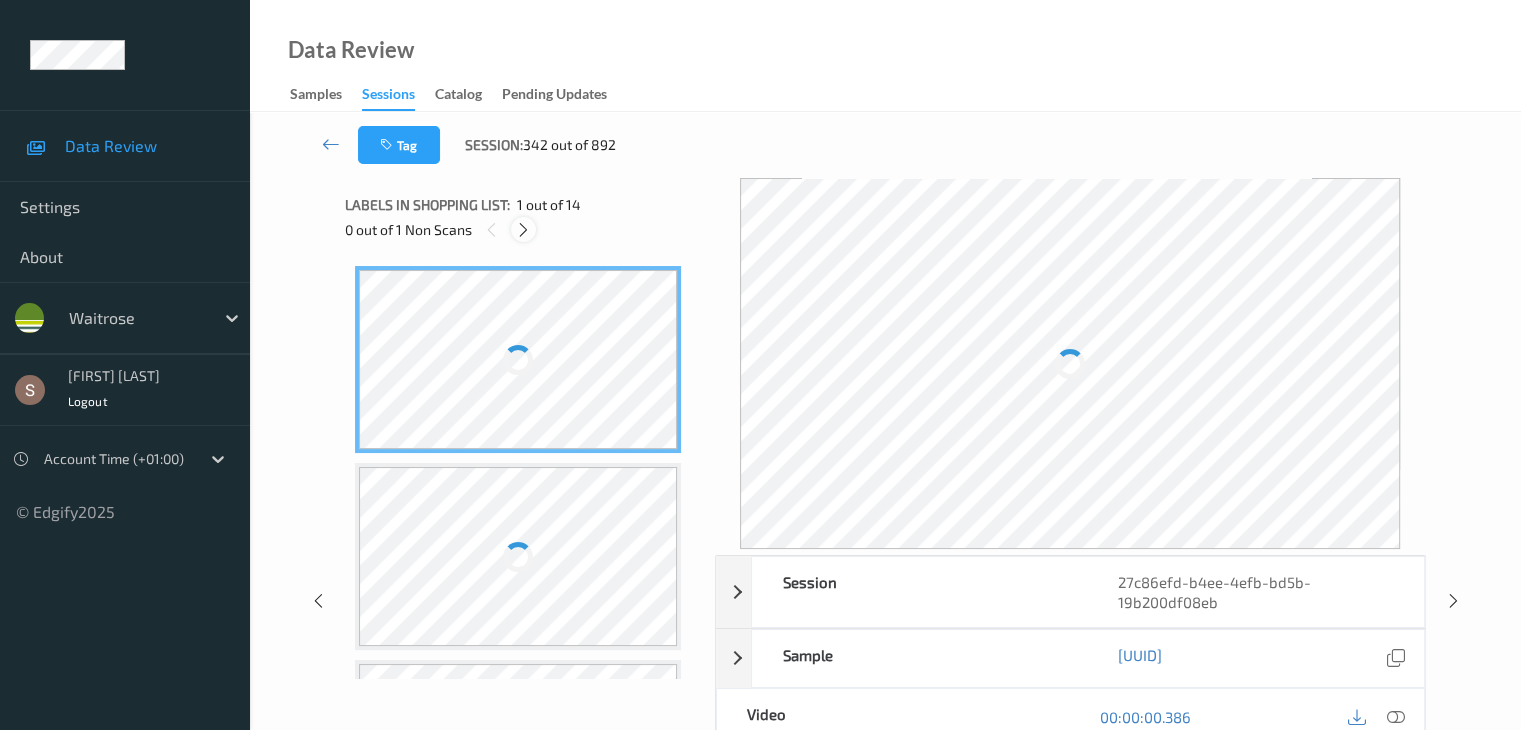 click at bounding box center (523, 230) 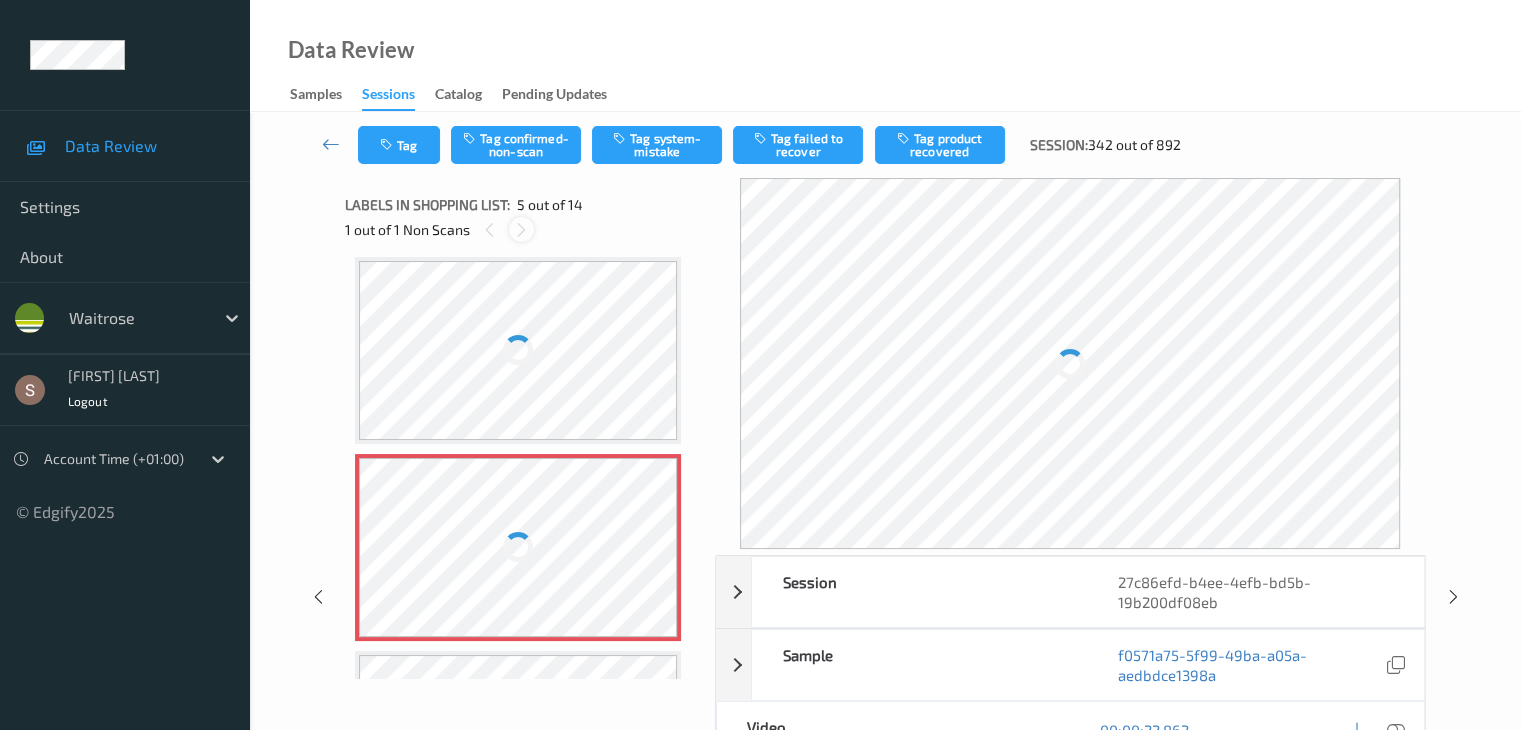 scroll, scrollTop: 664, scrollLeft: 0, axis: vertical 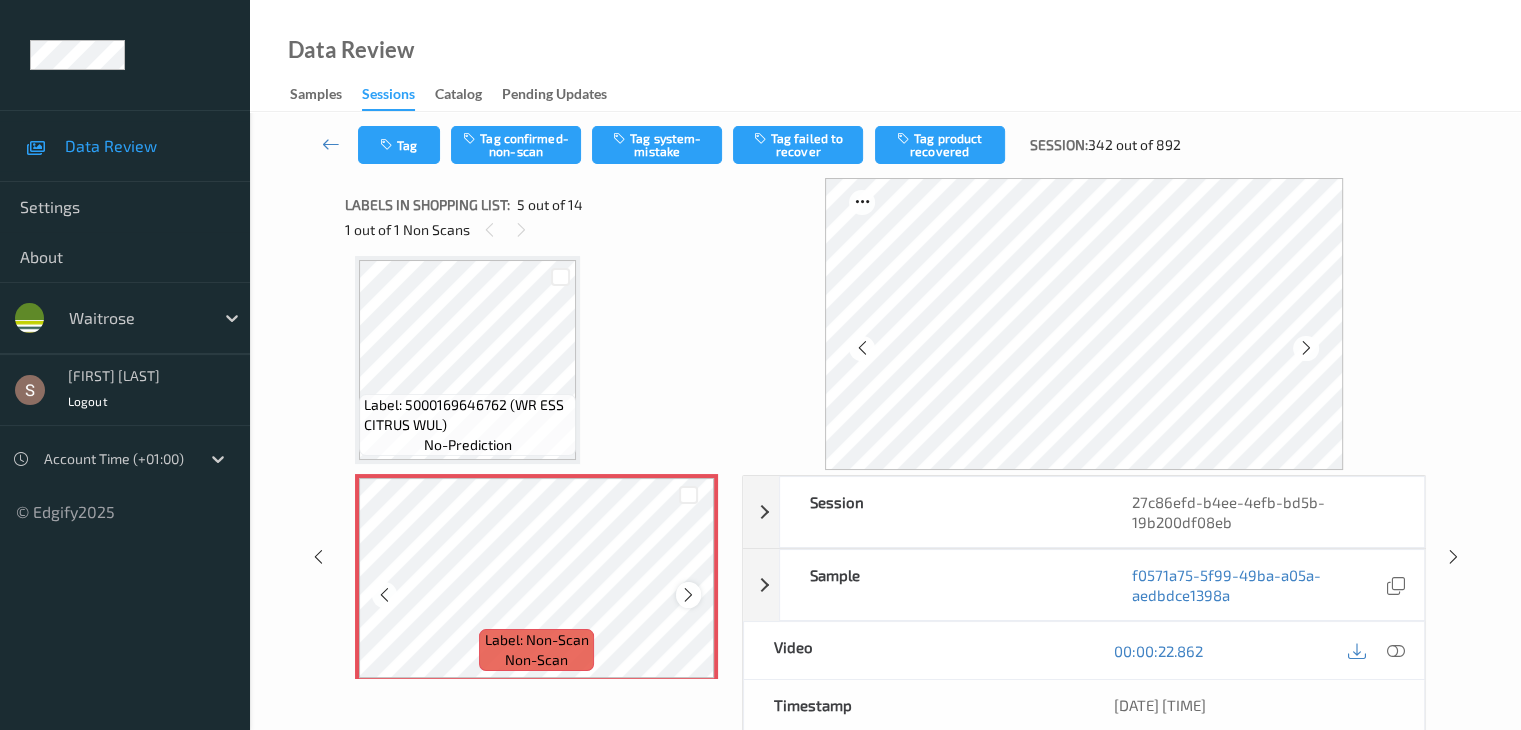 click at bounding box center [688, 594] 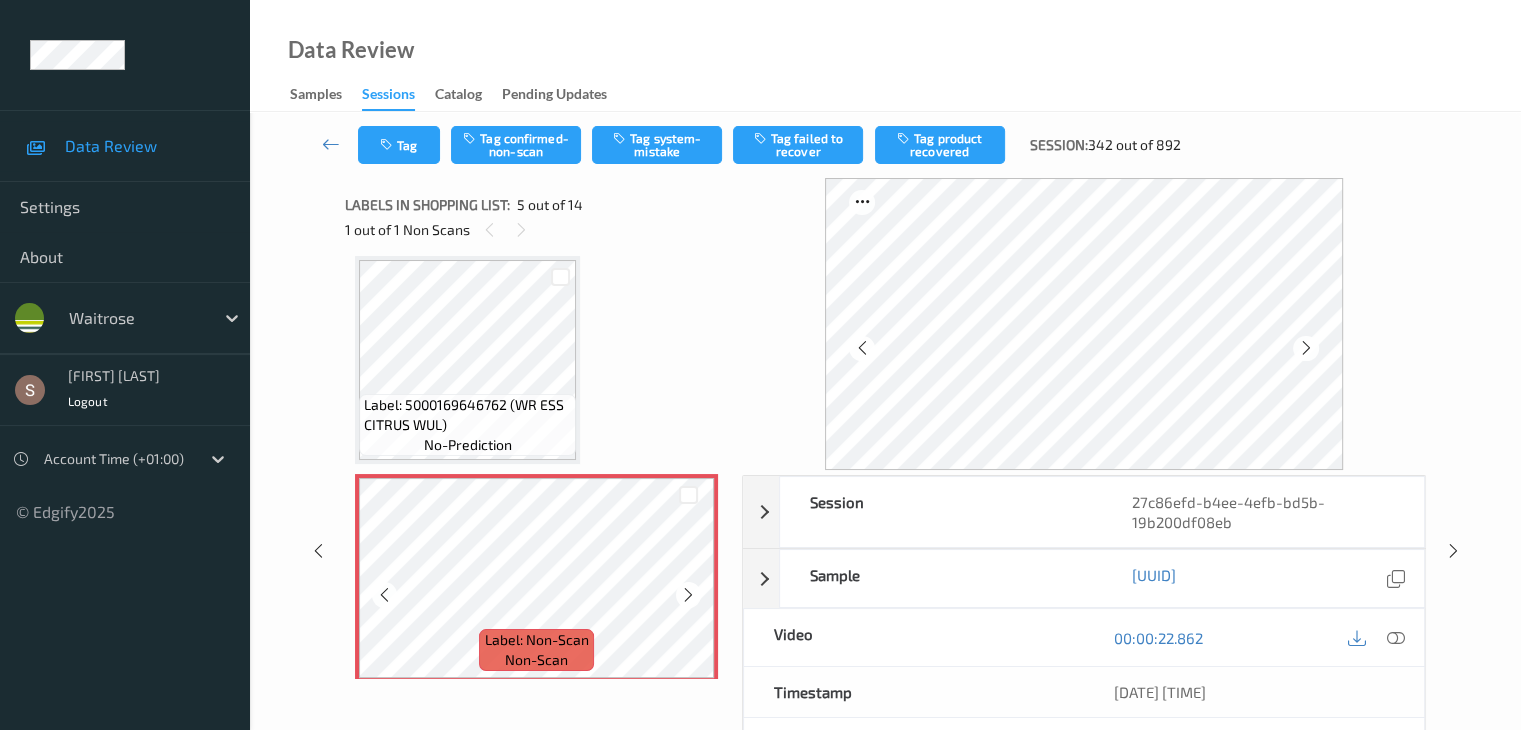 click at bounding box center (688, 594) 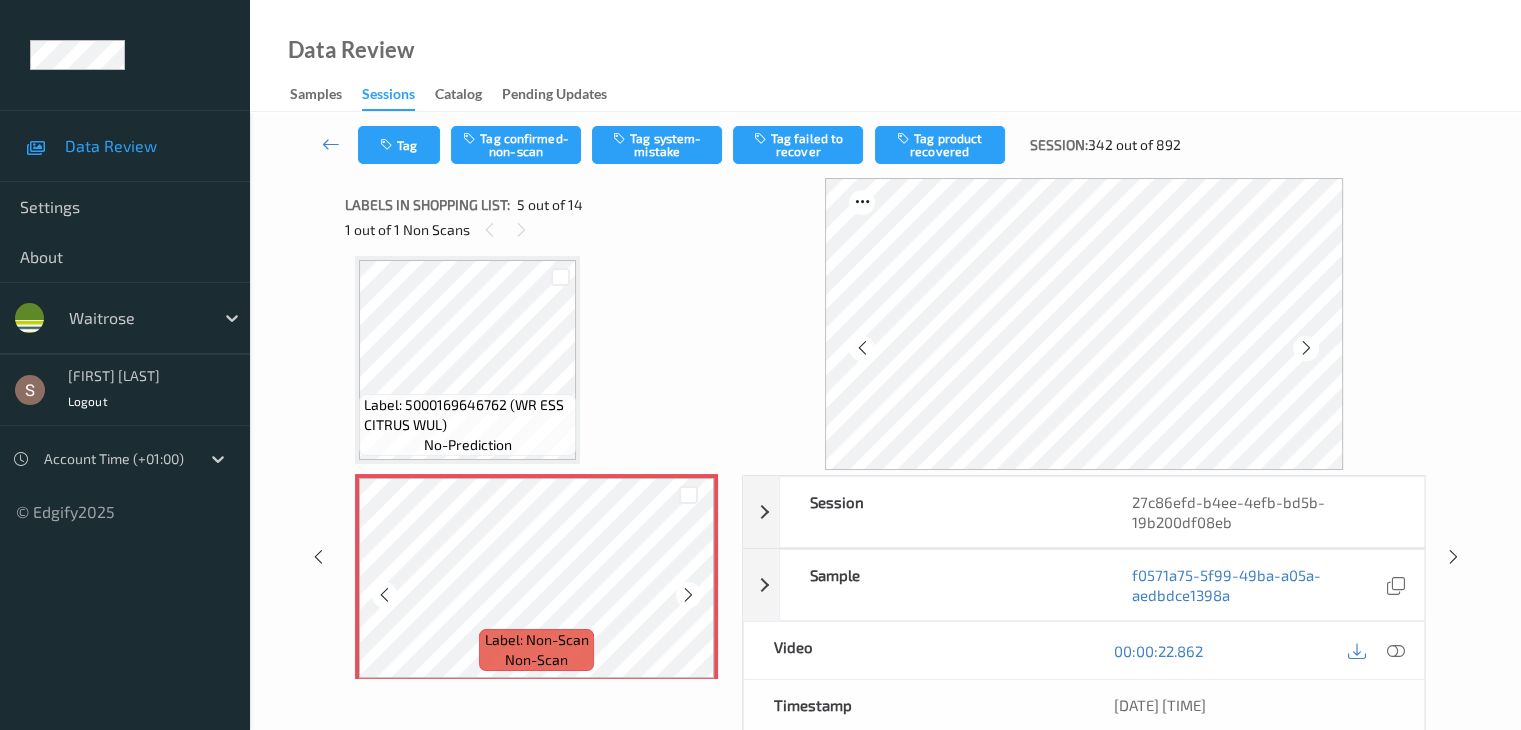 click at bounding box center [688, 594] 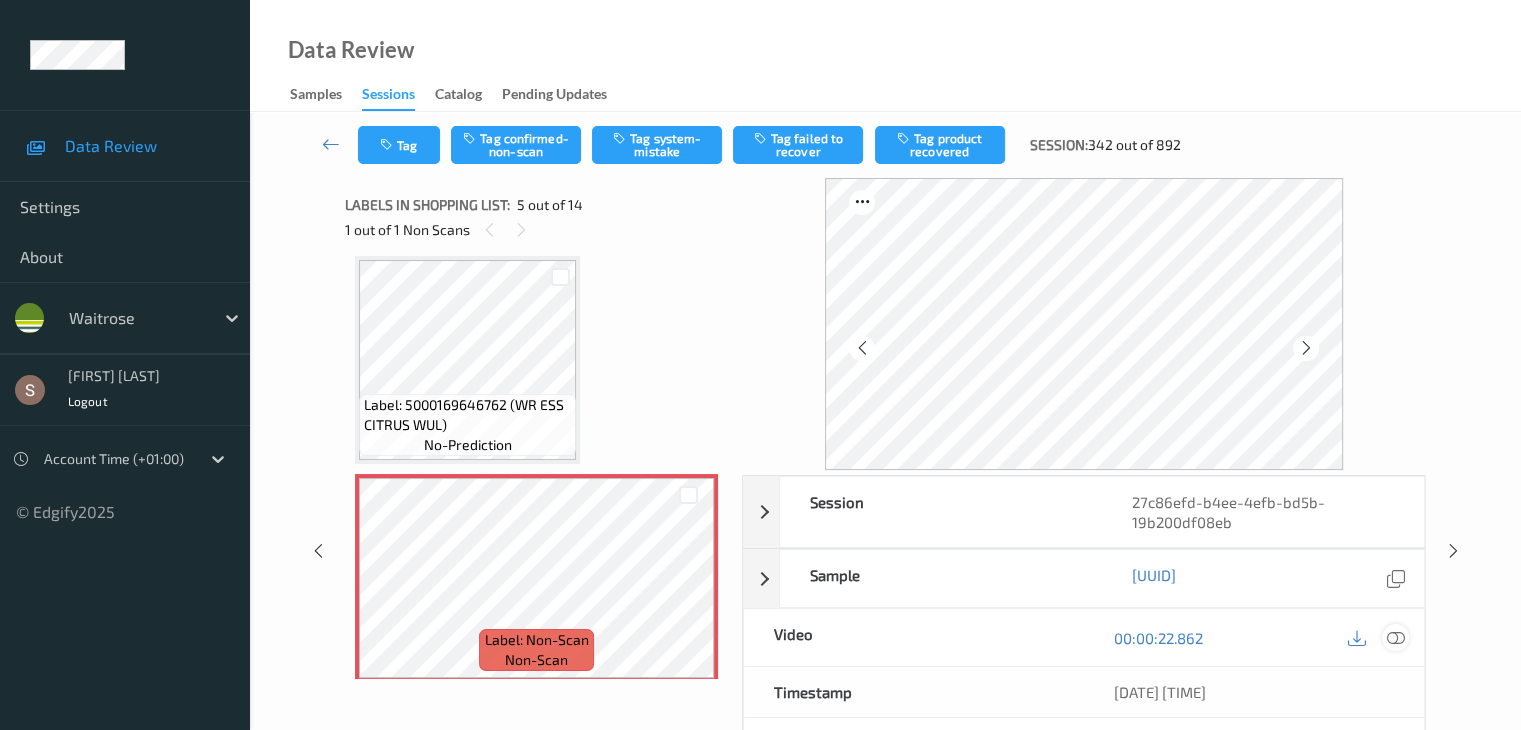 click at bounding box center [1395, 638] 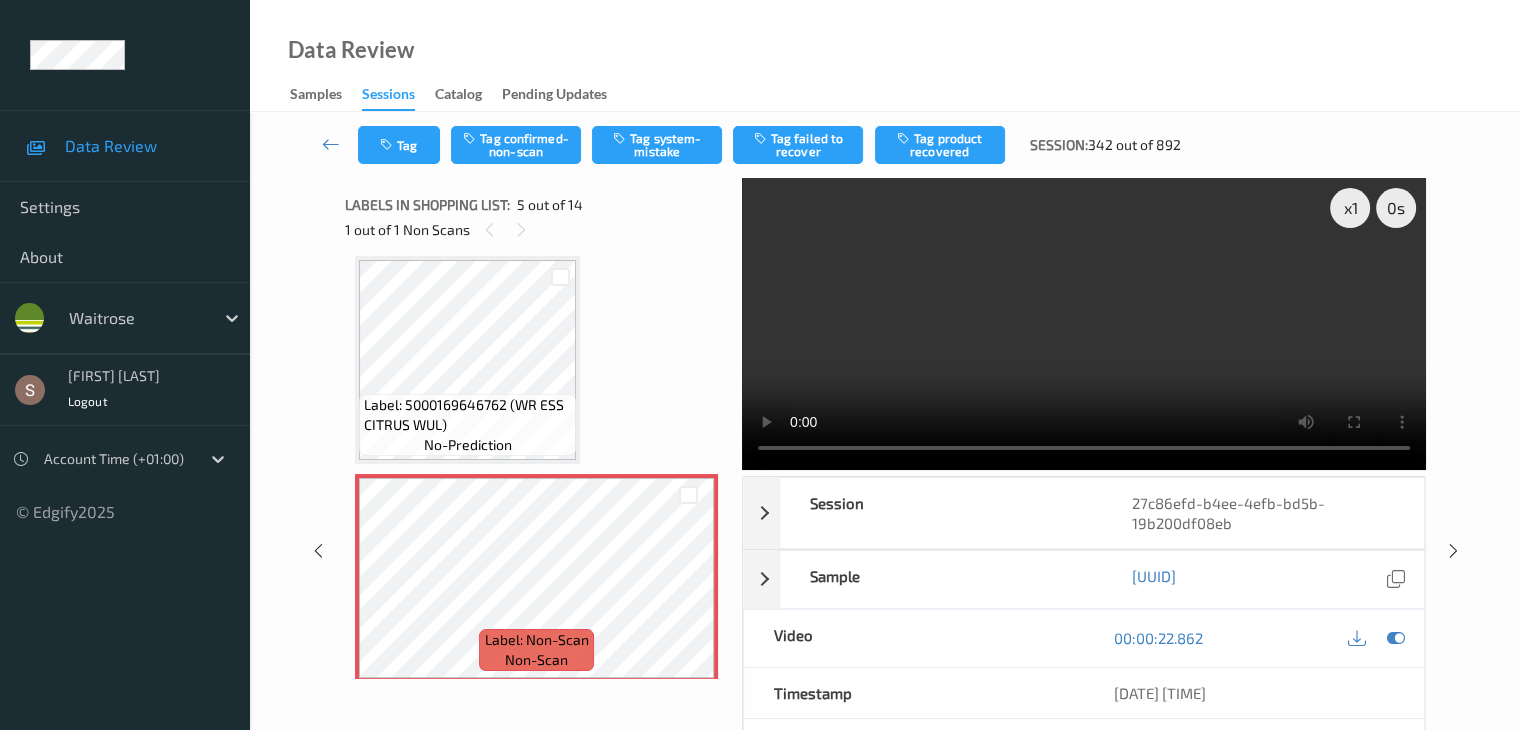click at bounding box center (1084, 324) 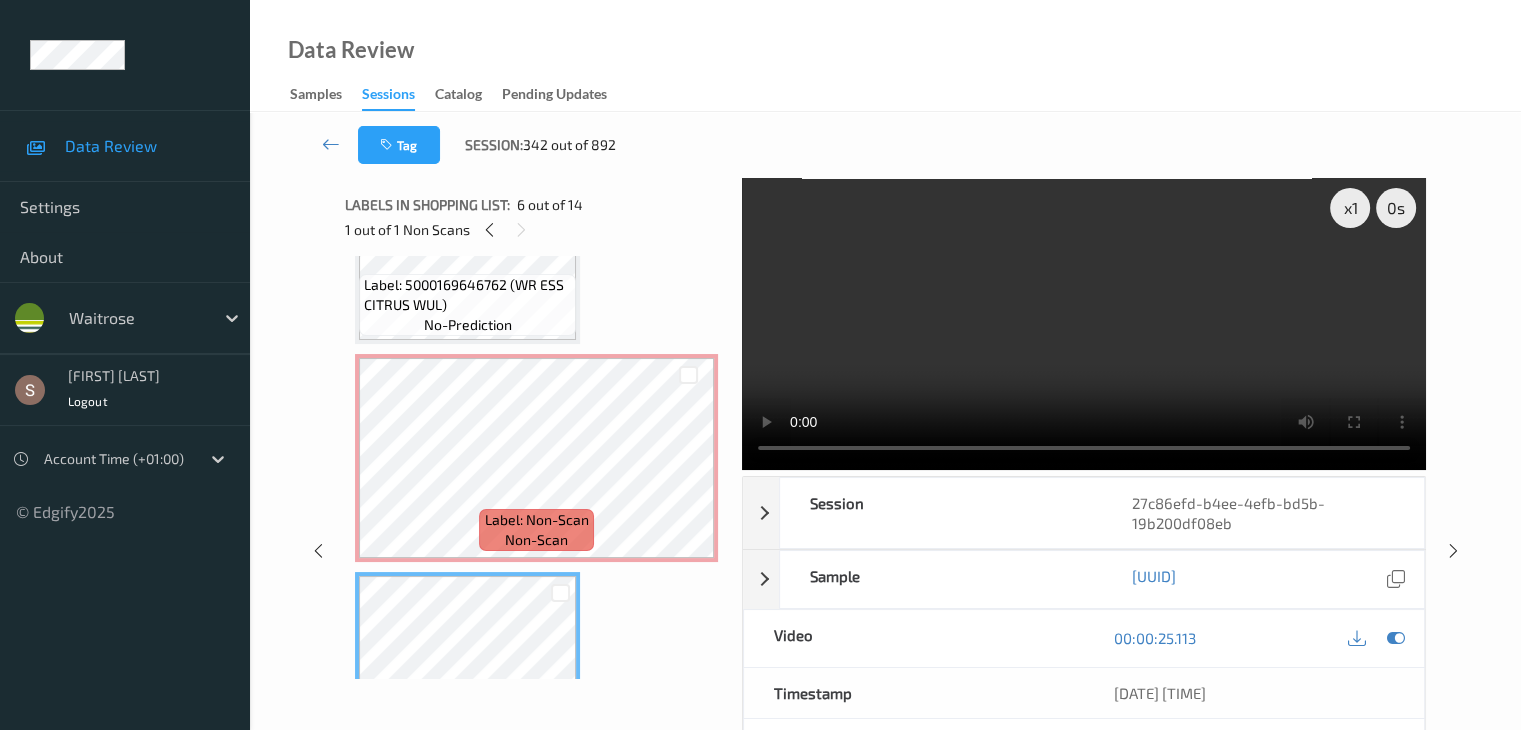 scroll, scrollTop: 782, scrollLeft: 0, axis: vertical 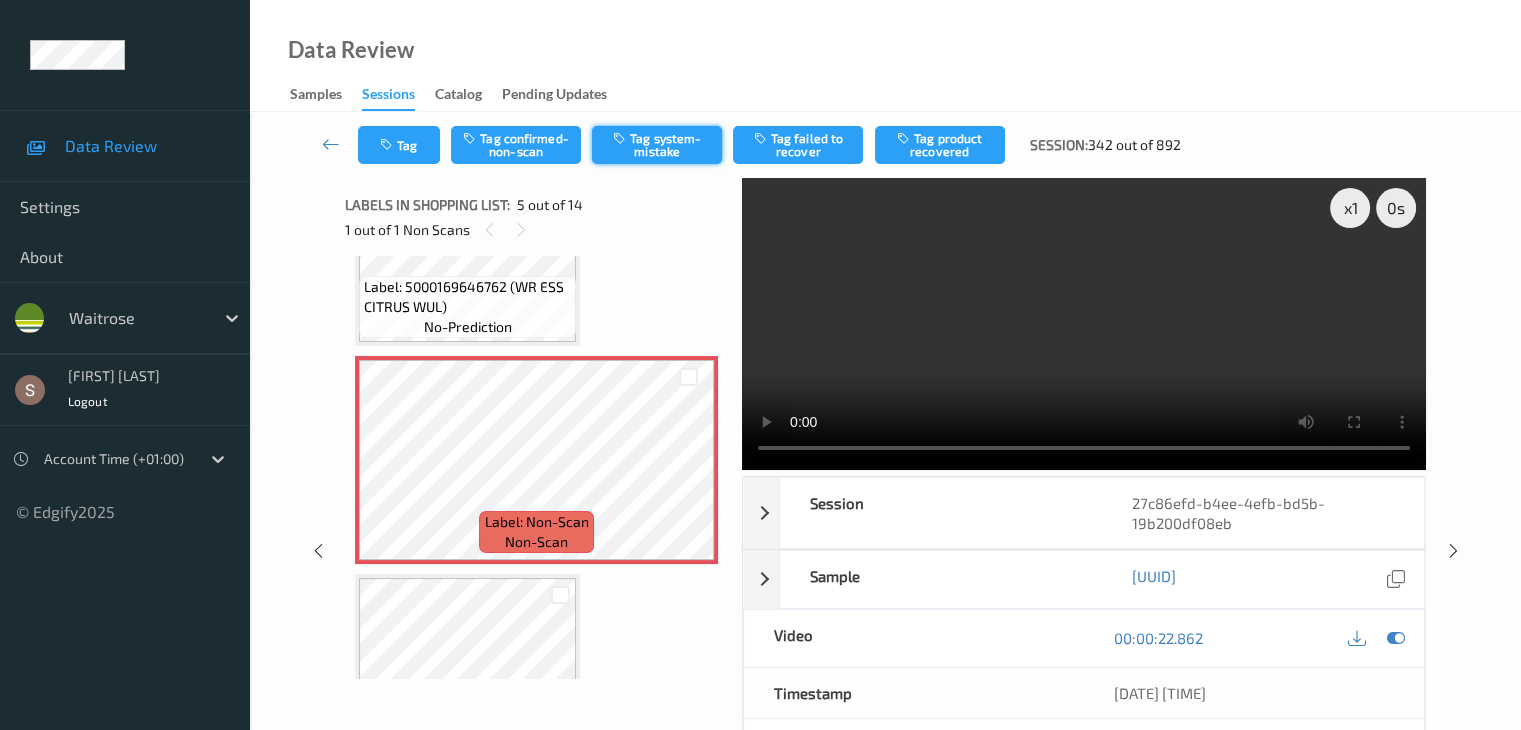 click on "Tag   system-mistake" at bounding box center (657, 145) 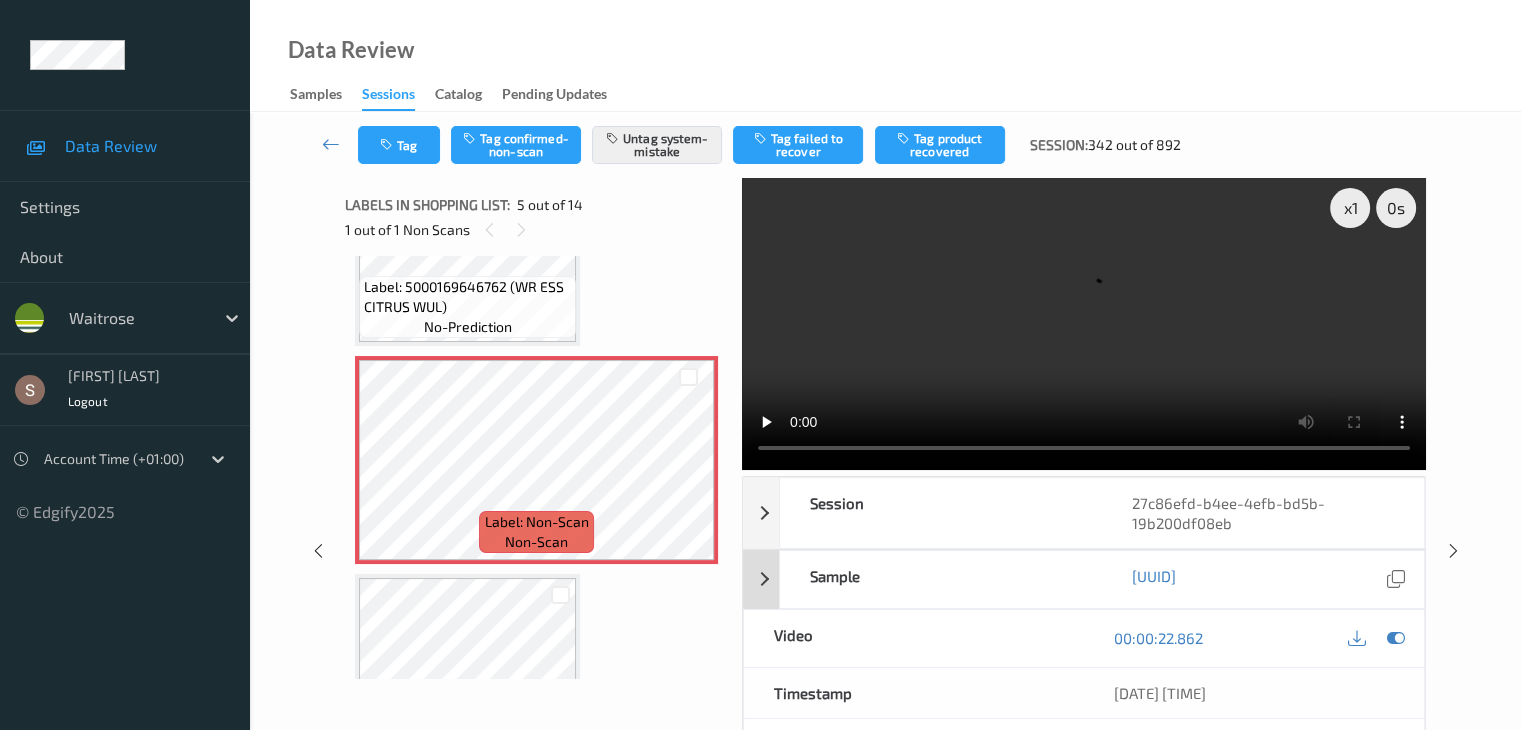 scroll, scrollTop: 244, scrollLeft: 0, axis: vertical 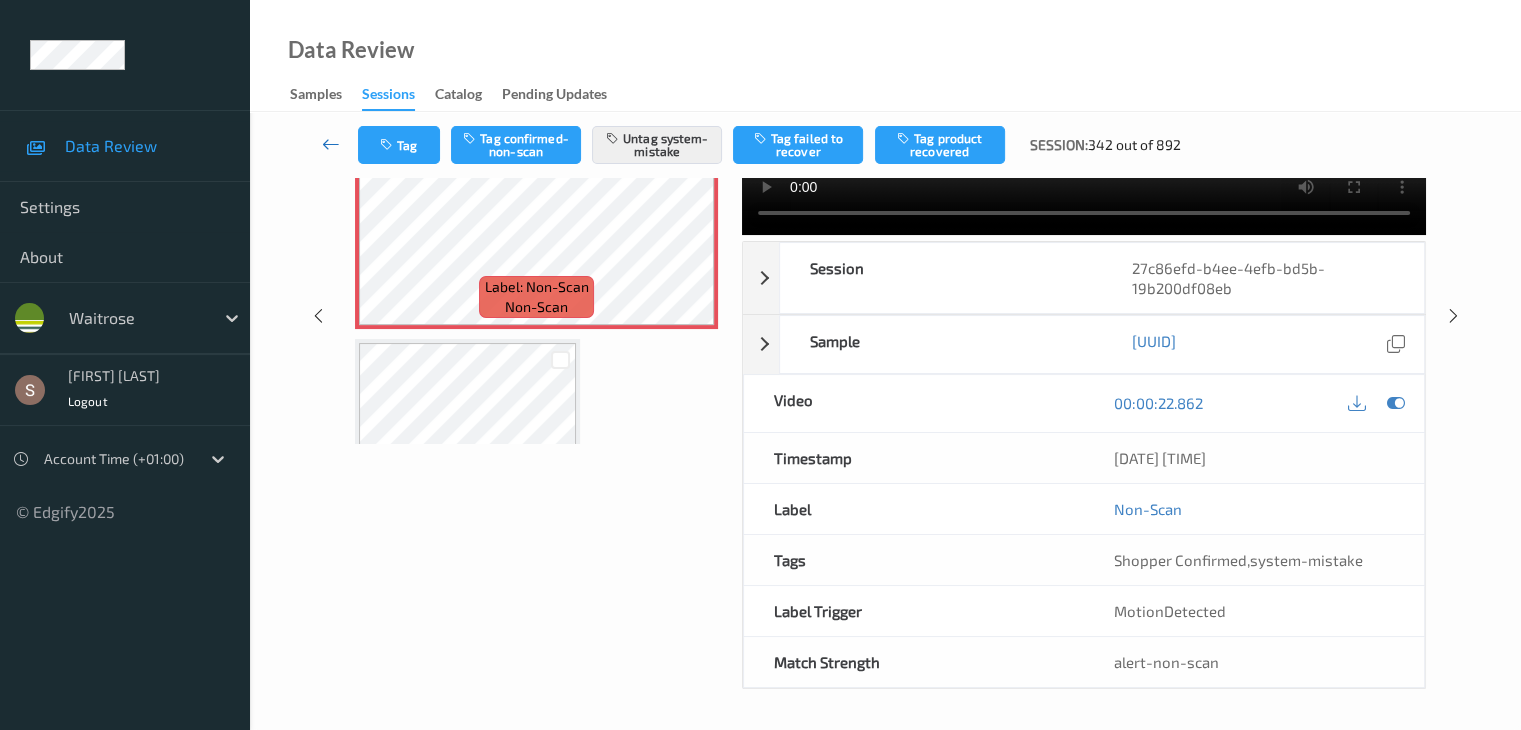 click at bounding box center [331, 144] 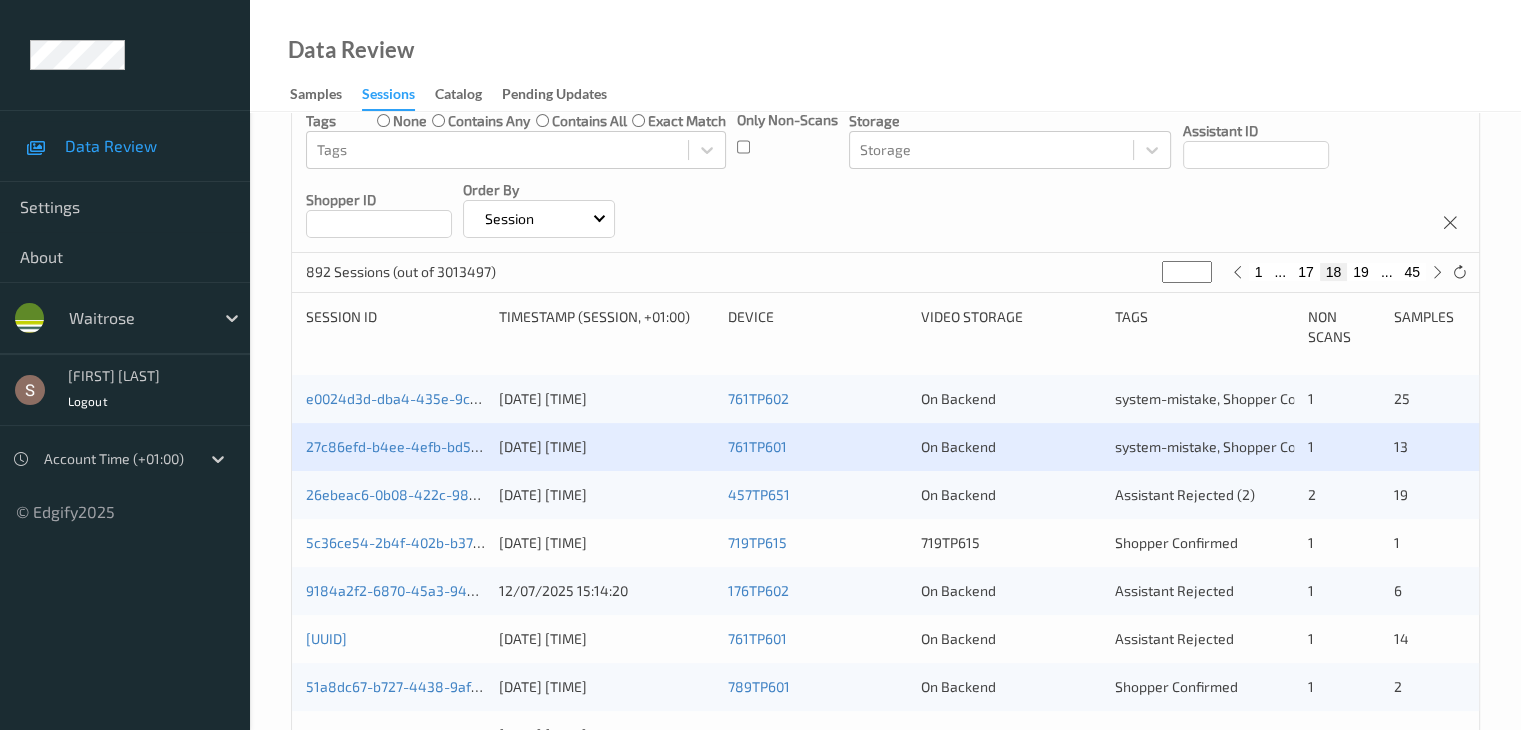 scroll, scrollTop: 332, scrollLeft: 0, axis: vertical 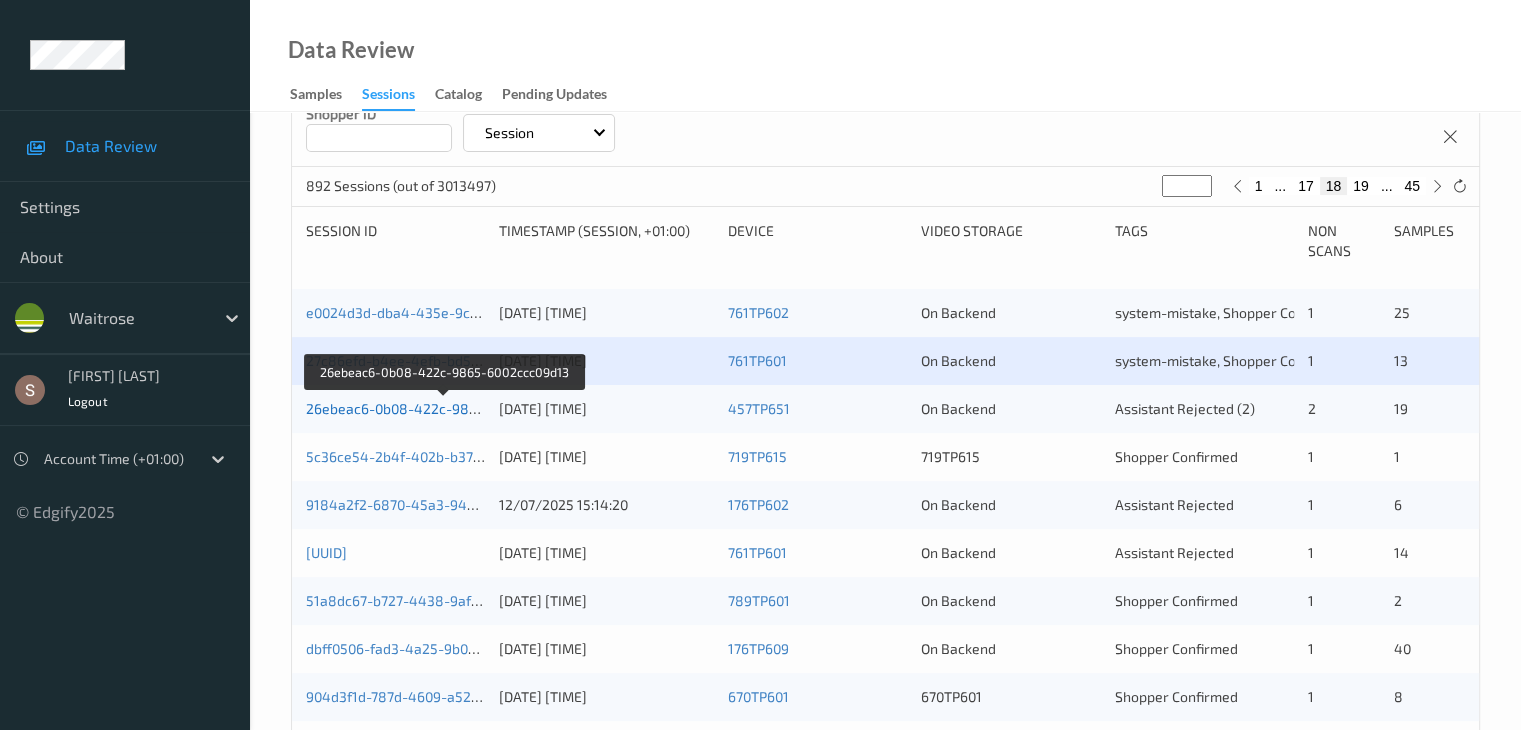click on "26ebeac6-0b08-422c-9865-6002ccc09d13" at bounding box center [444, 408] 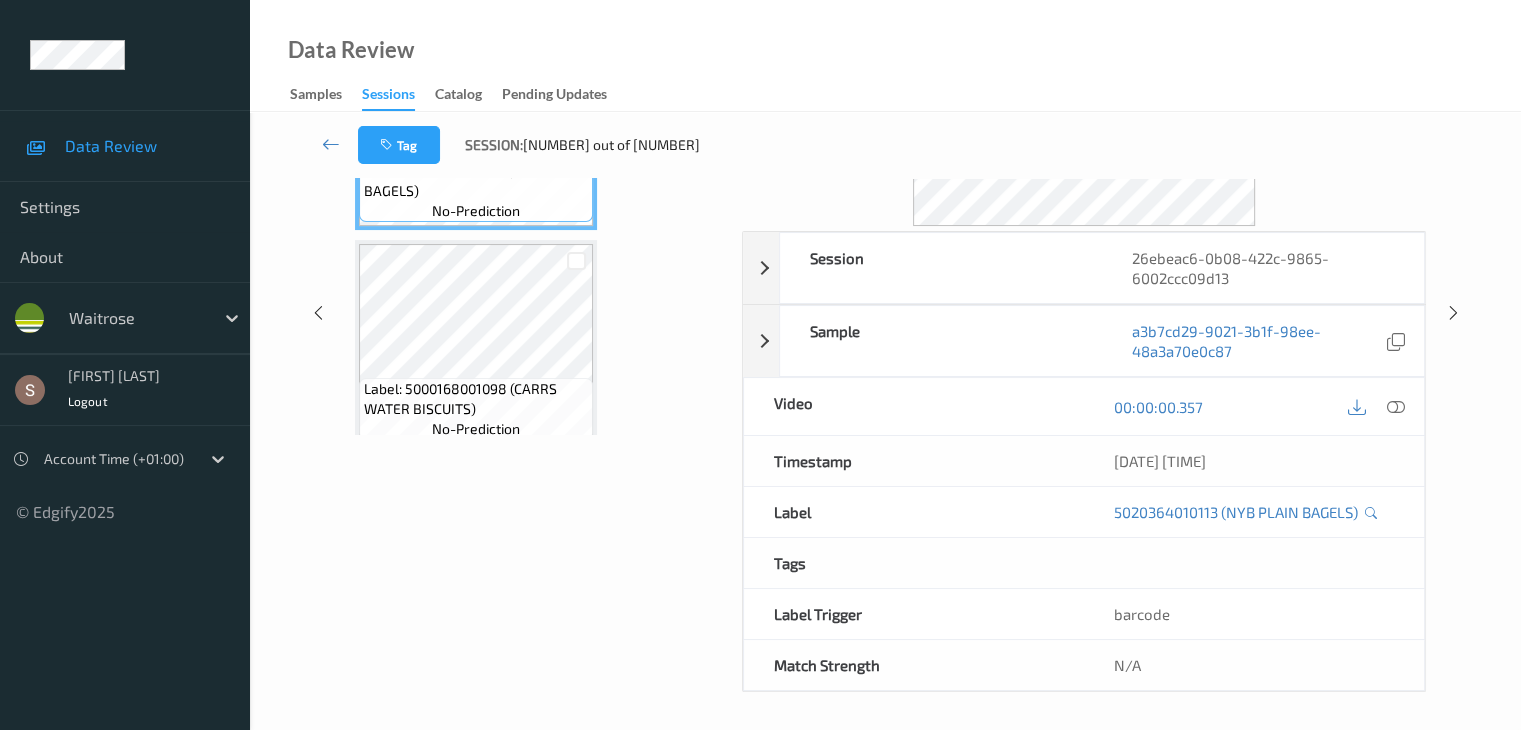 scroll, scrollTop: 0, scrollLeft: 0, axis: both 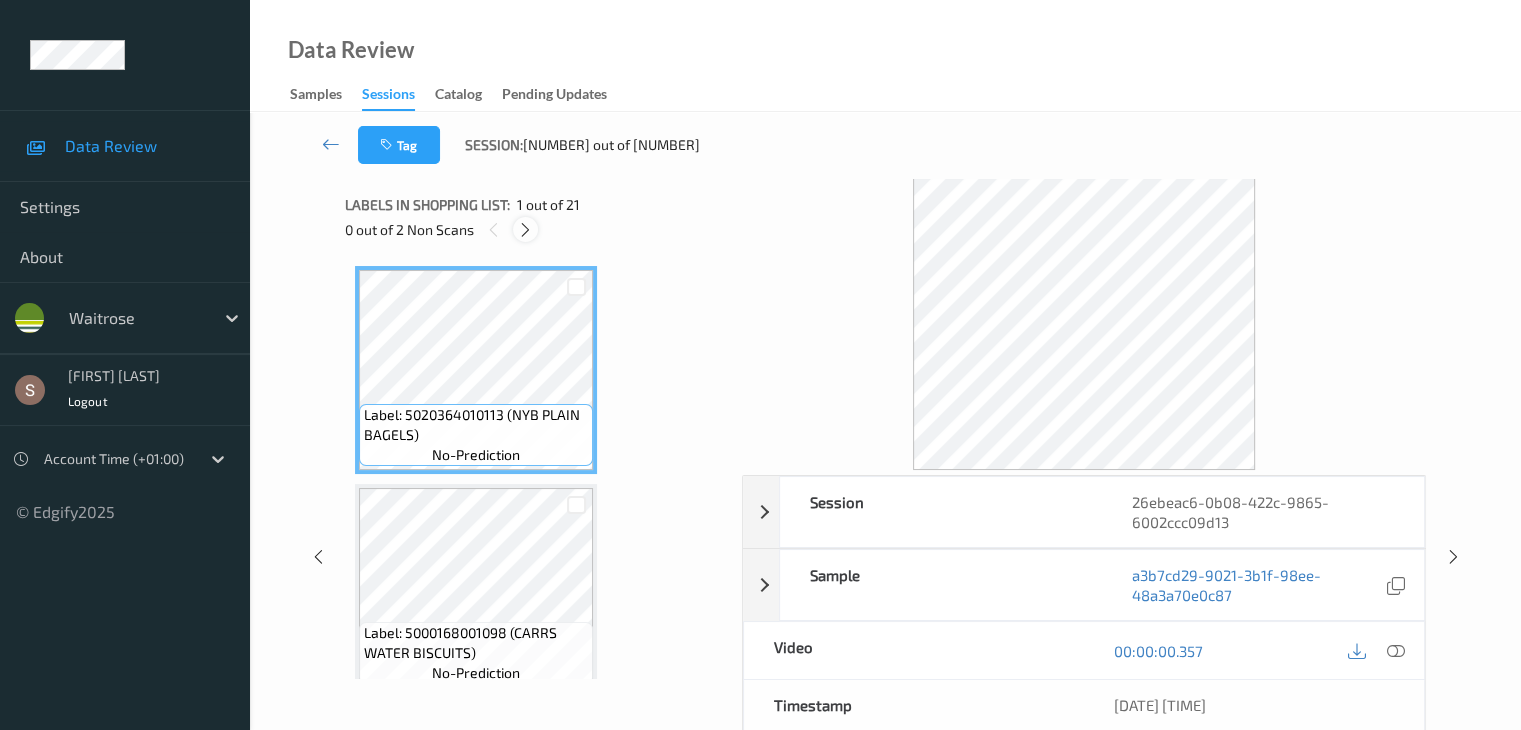 click at bounding box center (525, 229) 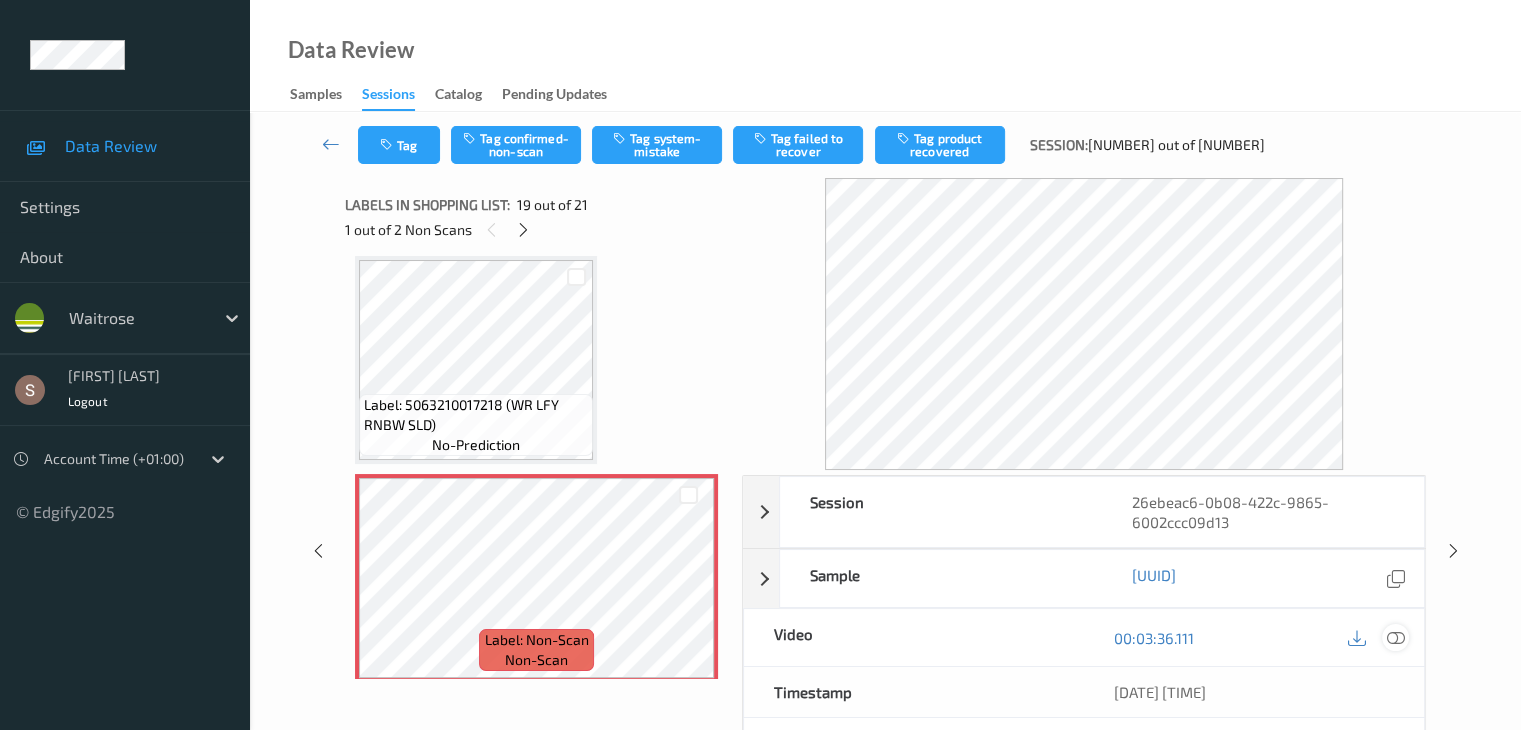 click at bounding box center [1395, 638] 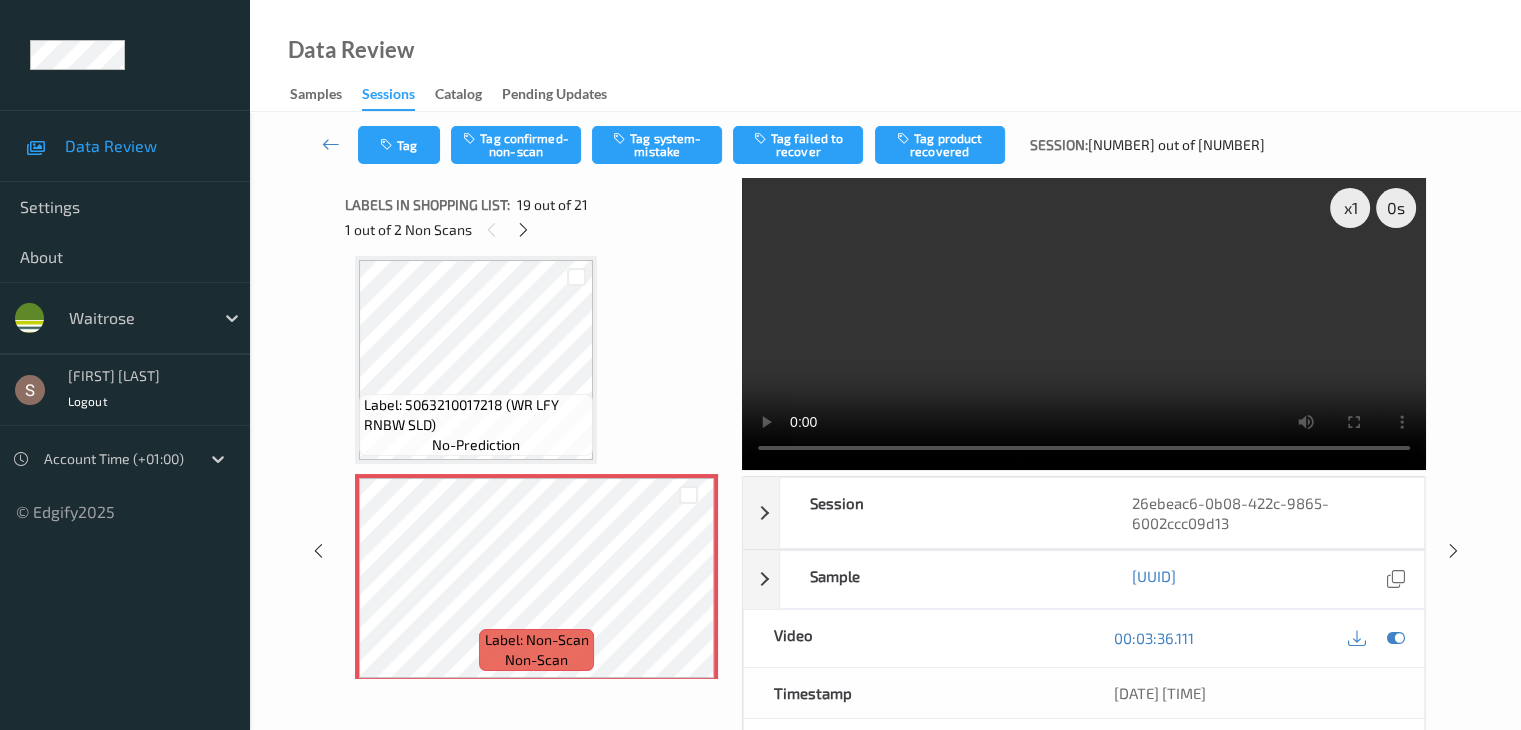 click at bounding box center [1084, 324] 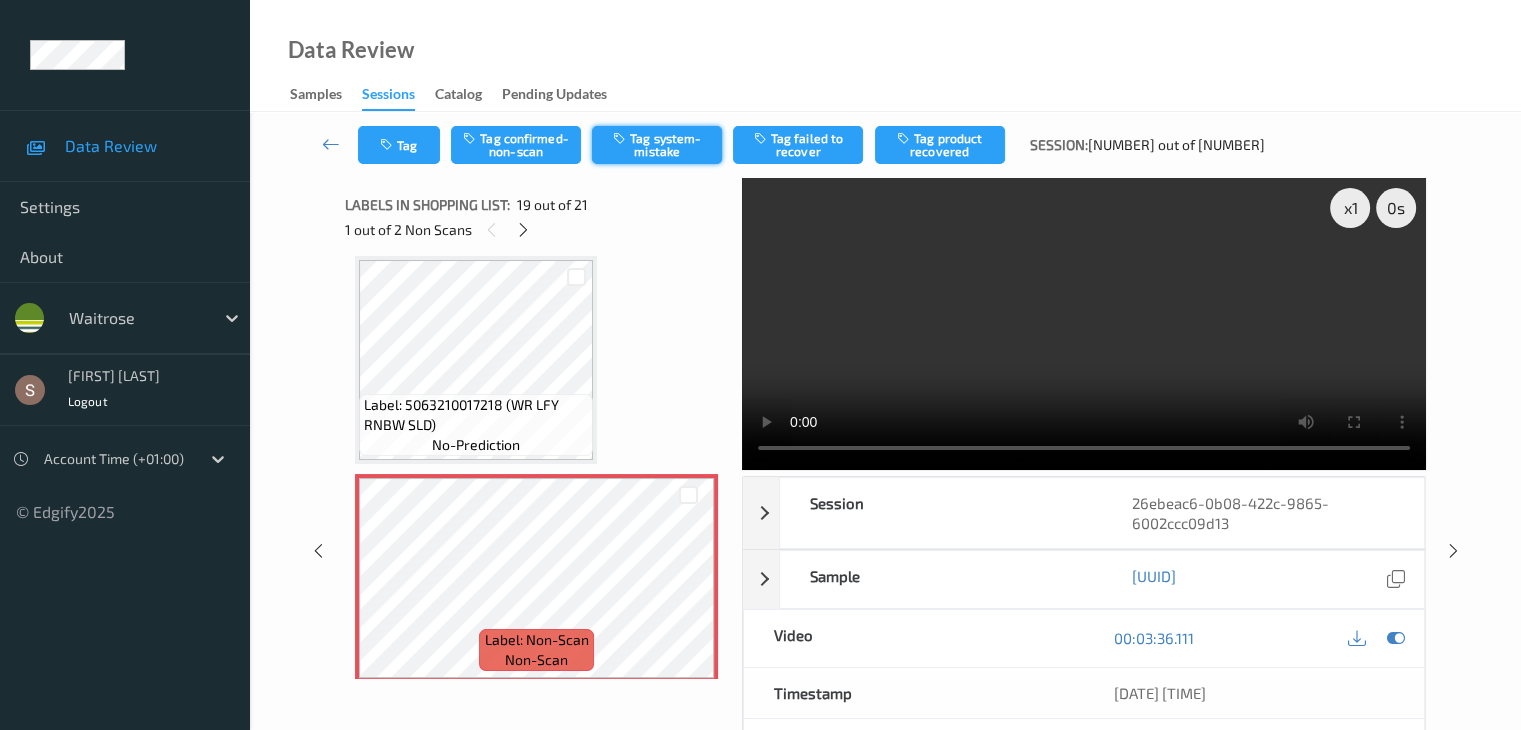 click on "Tag   system-mistake" at bounding box center (657, 145) 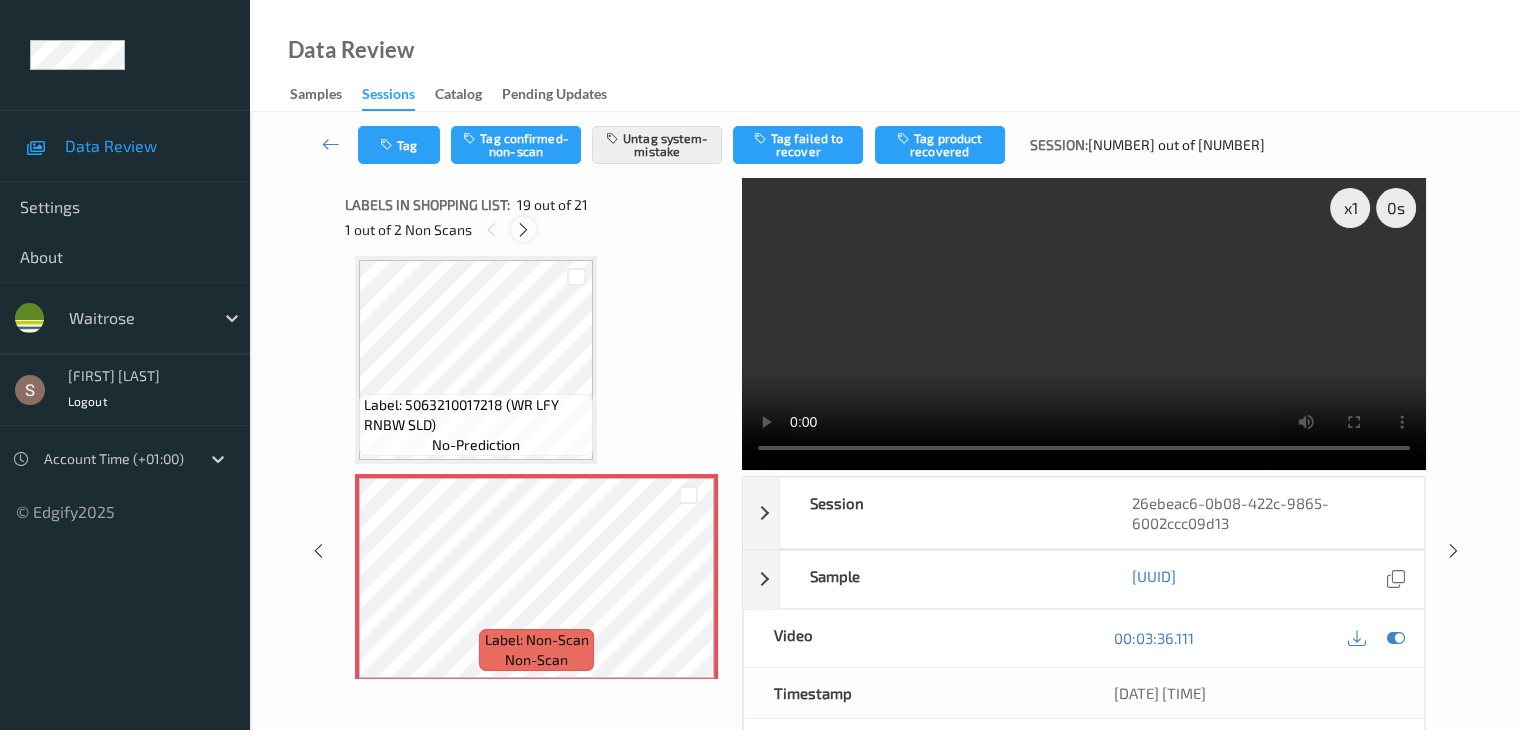 click at bounding box center [523, 230] 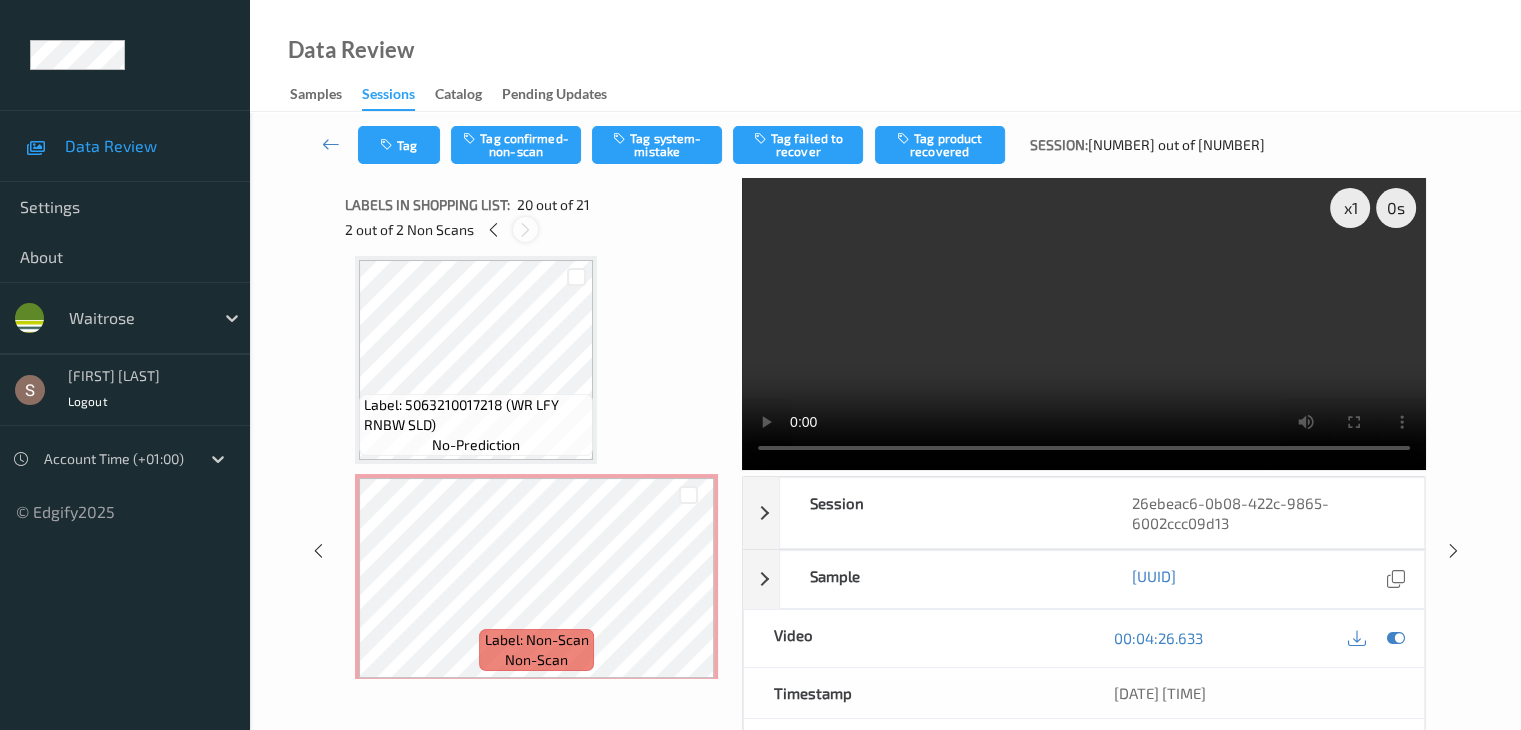 scroll, scrollTop: 3934, scrollLeft: 0, axis: vertical 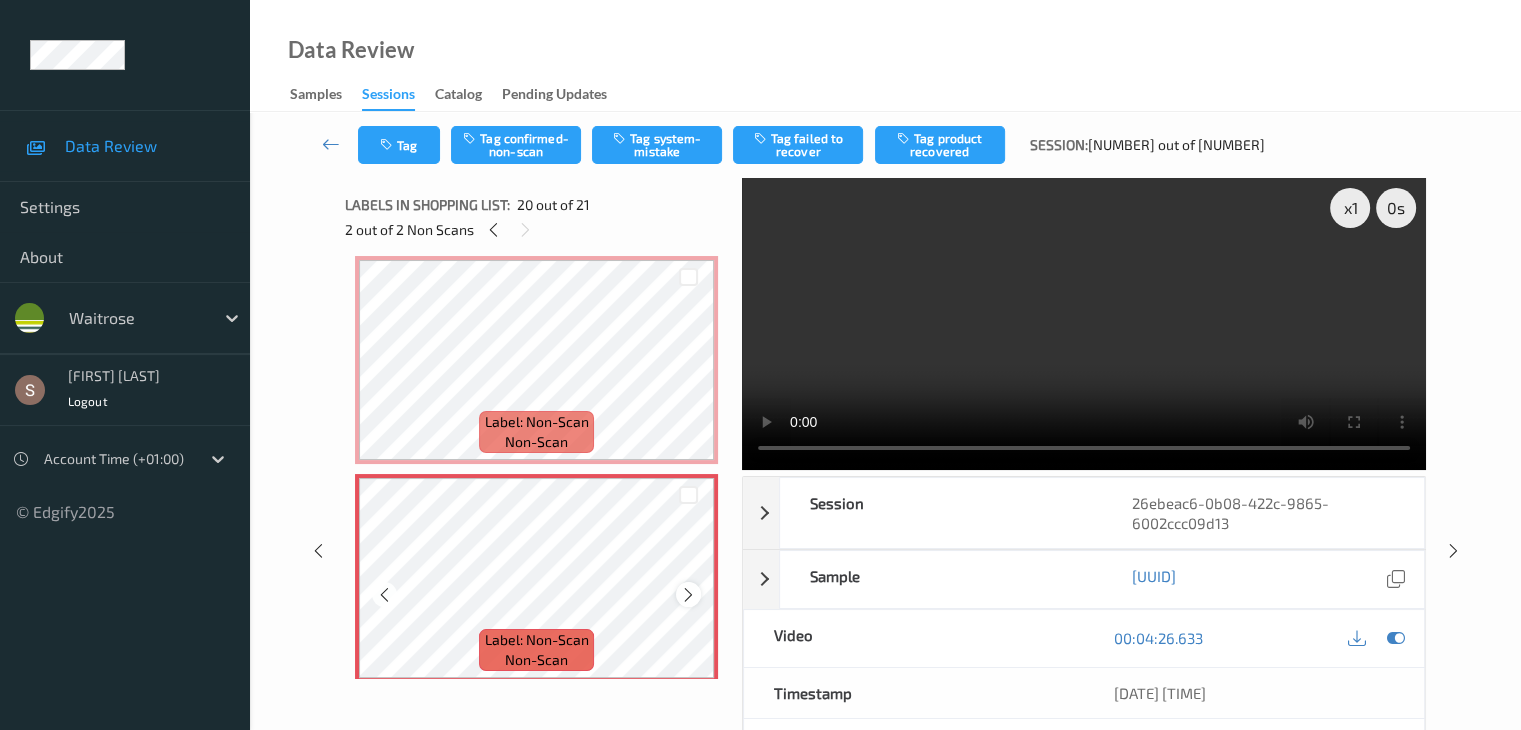 click at bounding box center (688, 594) 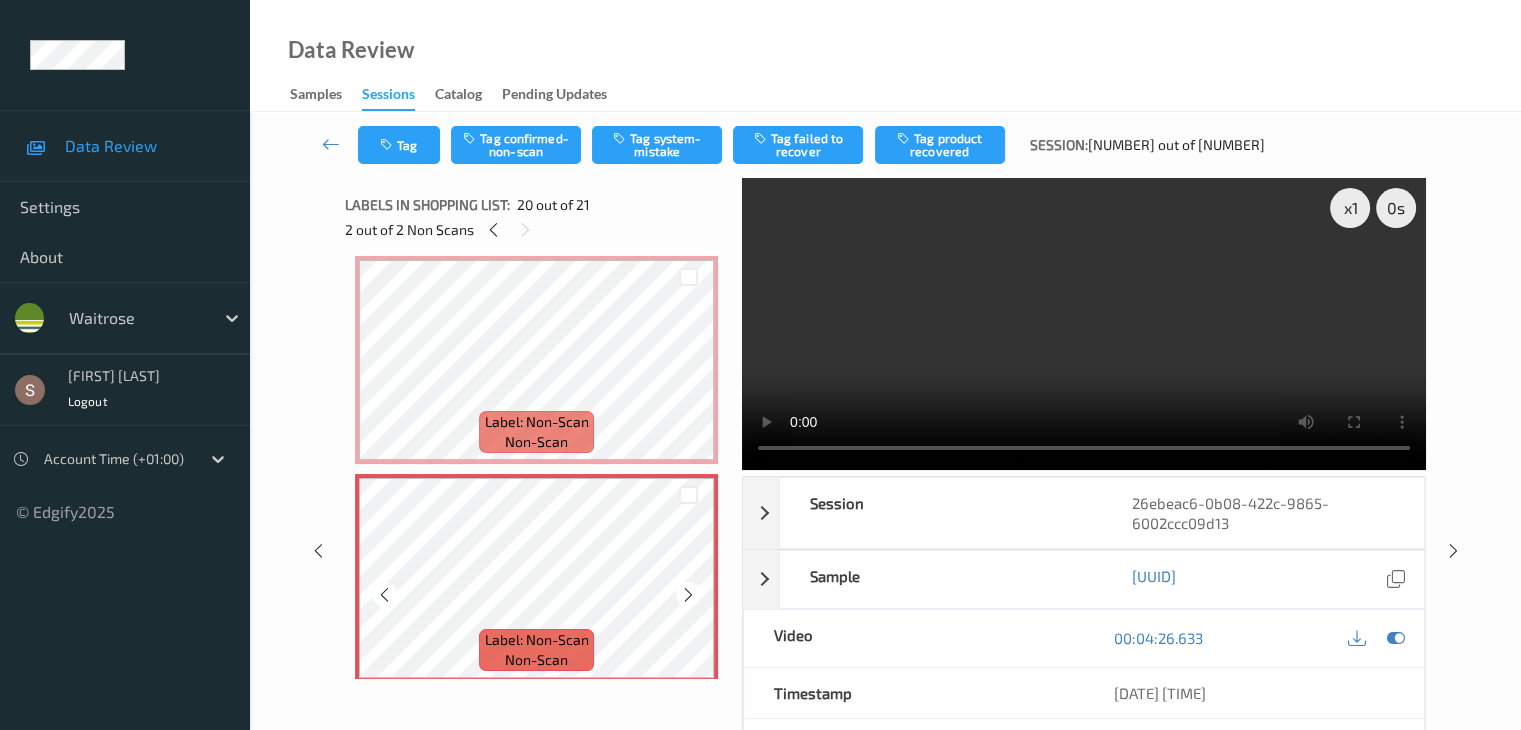 click at bounding box center (688, 594) 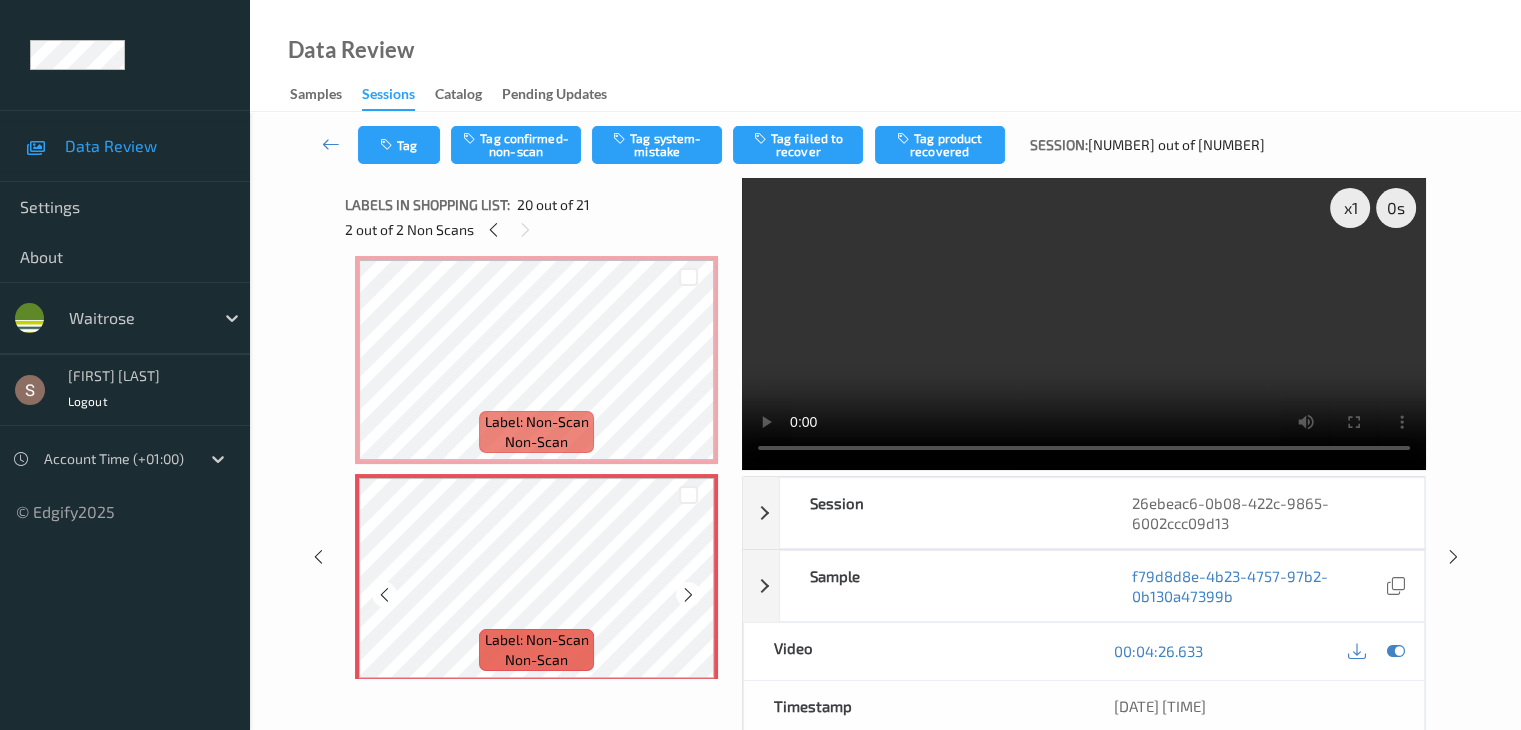 scroll, scrollTop: 4164, scrollLeft: 0, axis: vertical 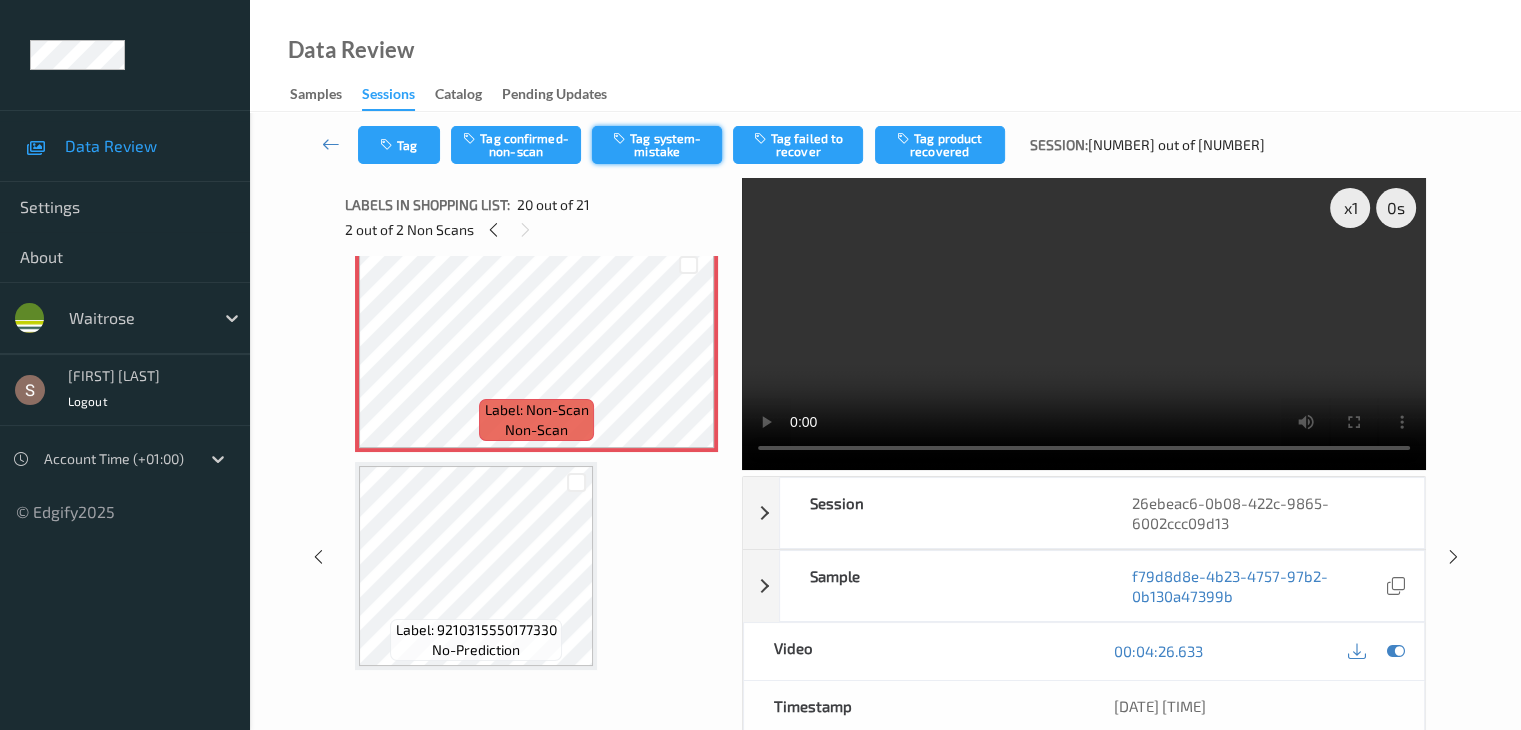 click on "Tag   system-mistake" at bounding box center [657, 145] 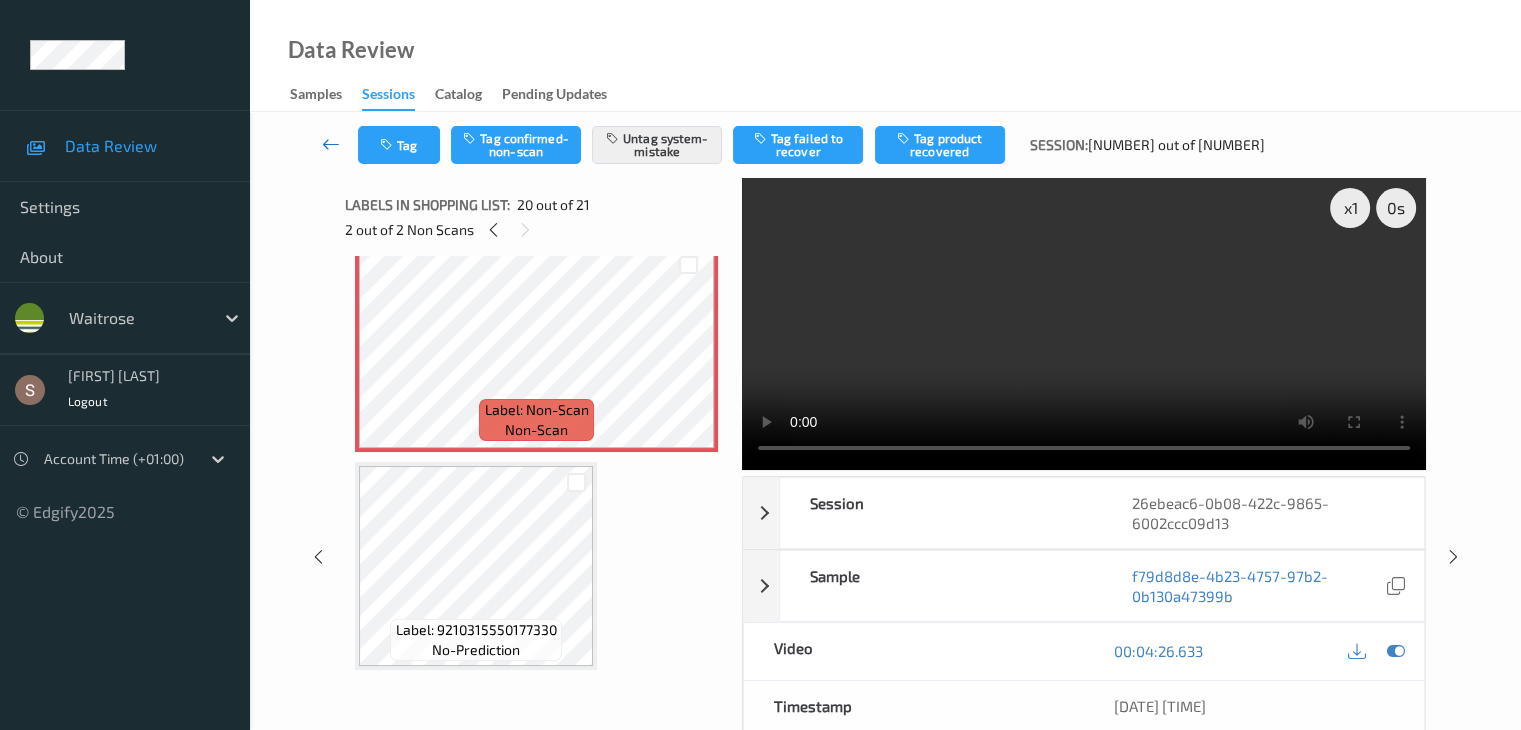 click at bounding box center (331, 144) 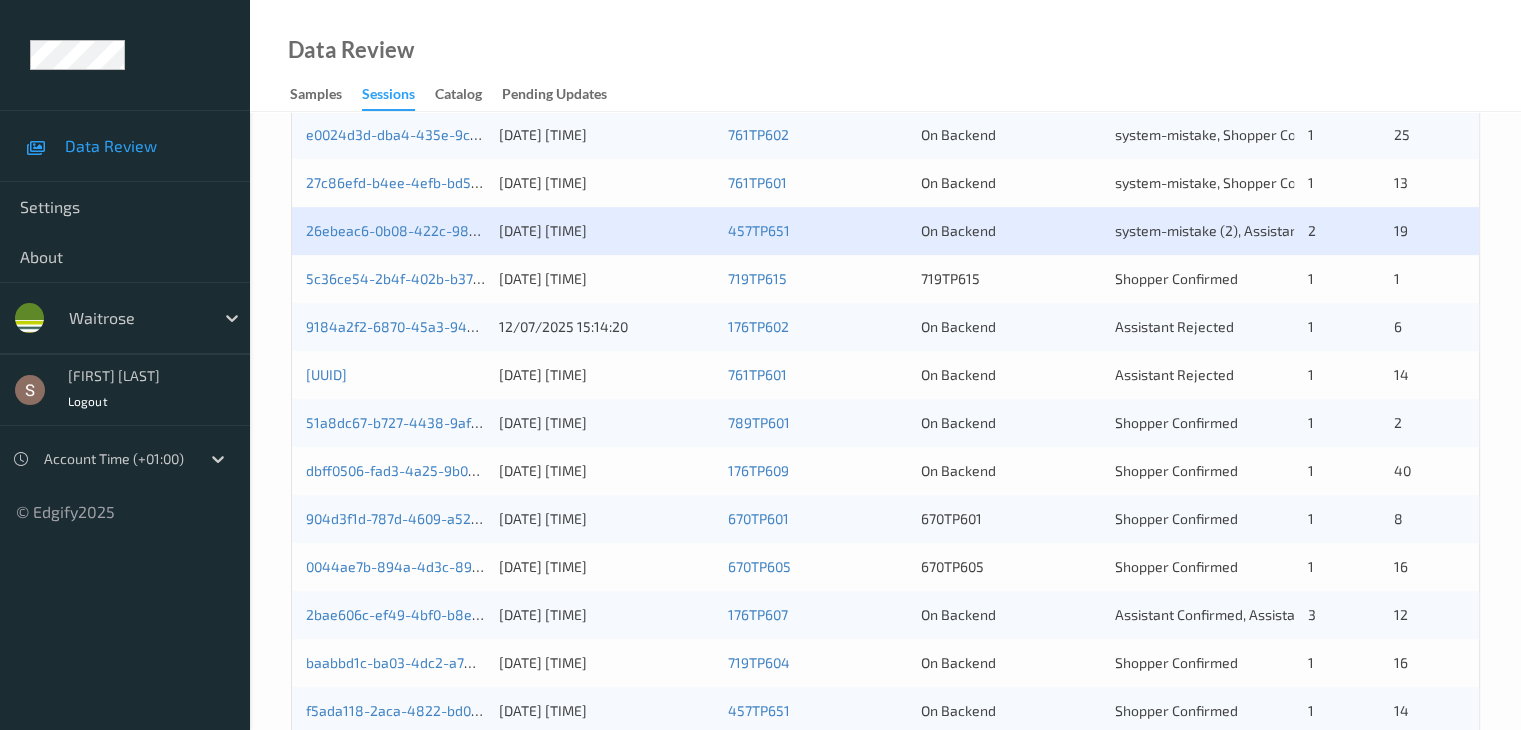 scroll, scrollTop: 508, scrollLeft: 0, axis: vertical 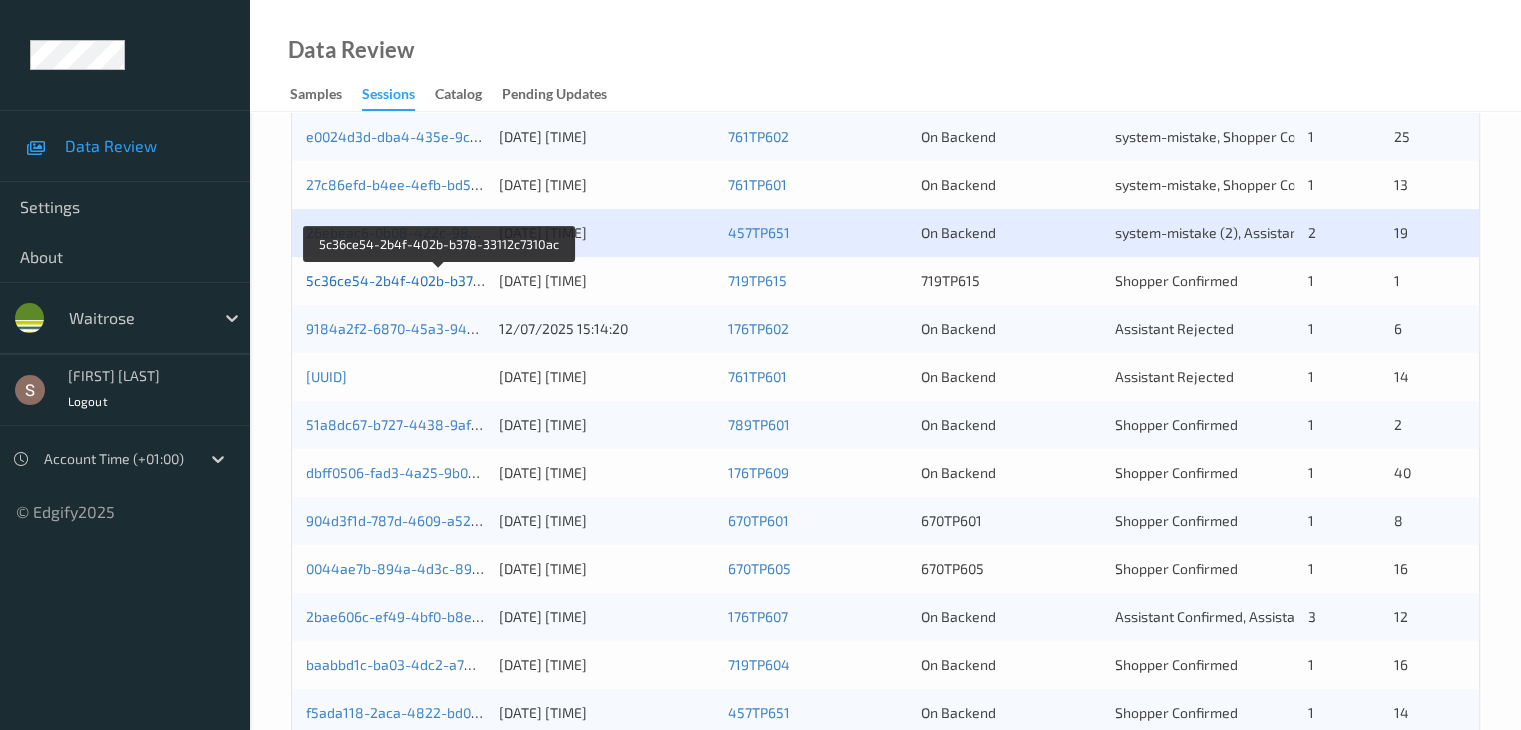 click on "5c36ce54-2b4f-402b-b378-33112c7310ac" at bounding box center [440, 280] 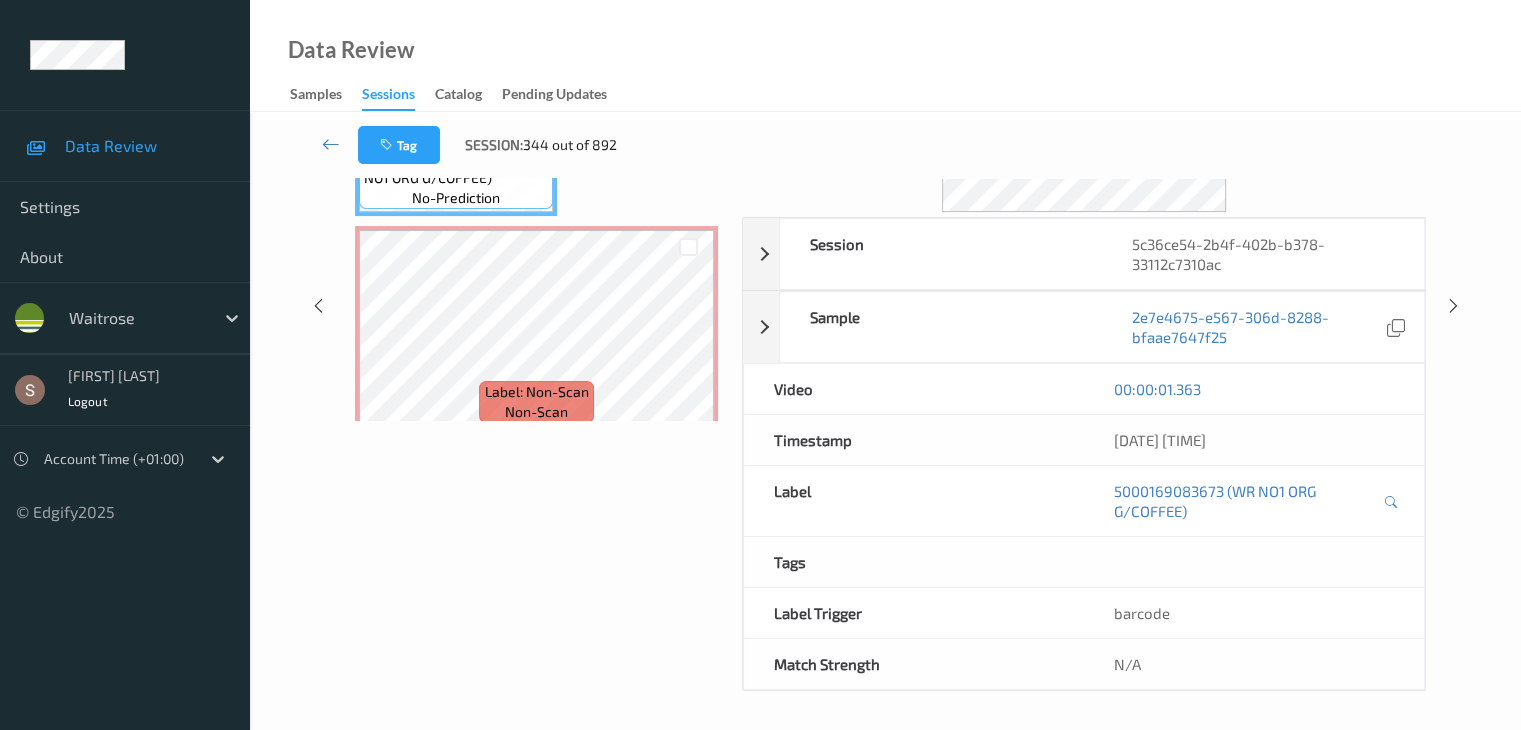 scroll, scrollTop: 0, scrollLeft: 0, axis: both 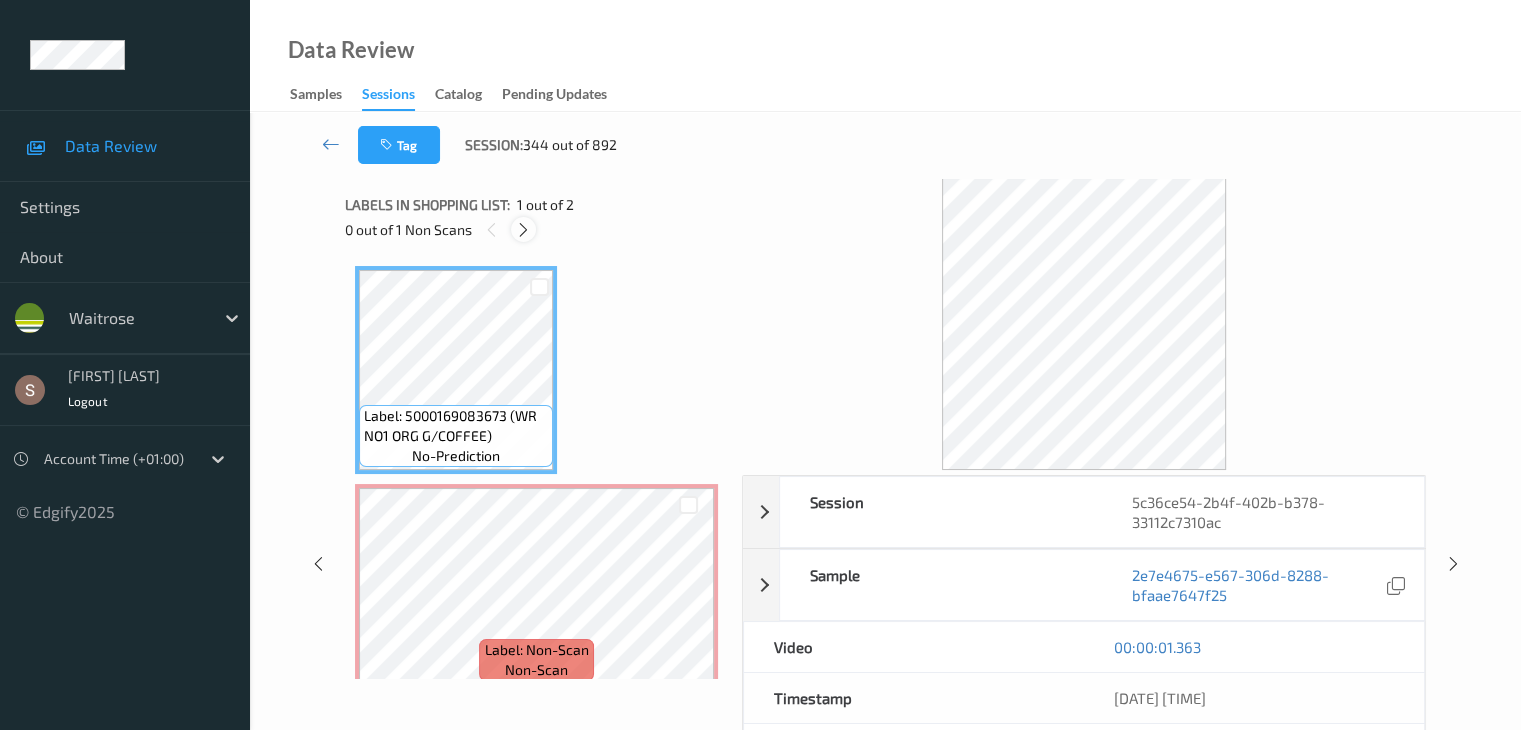 click at bounding box center (523, 230) 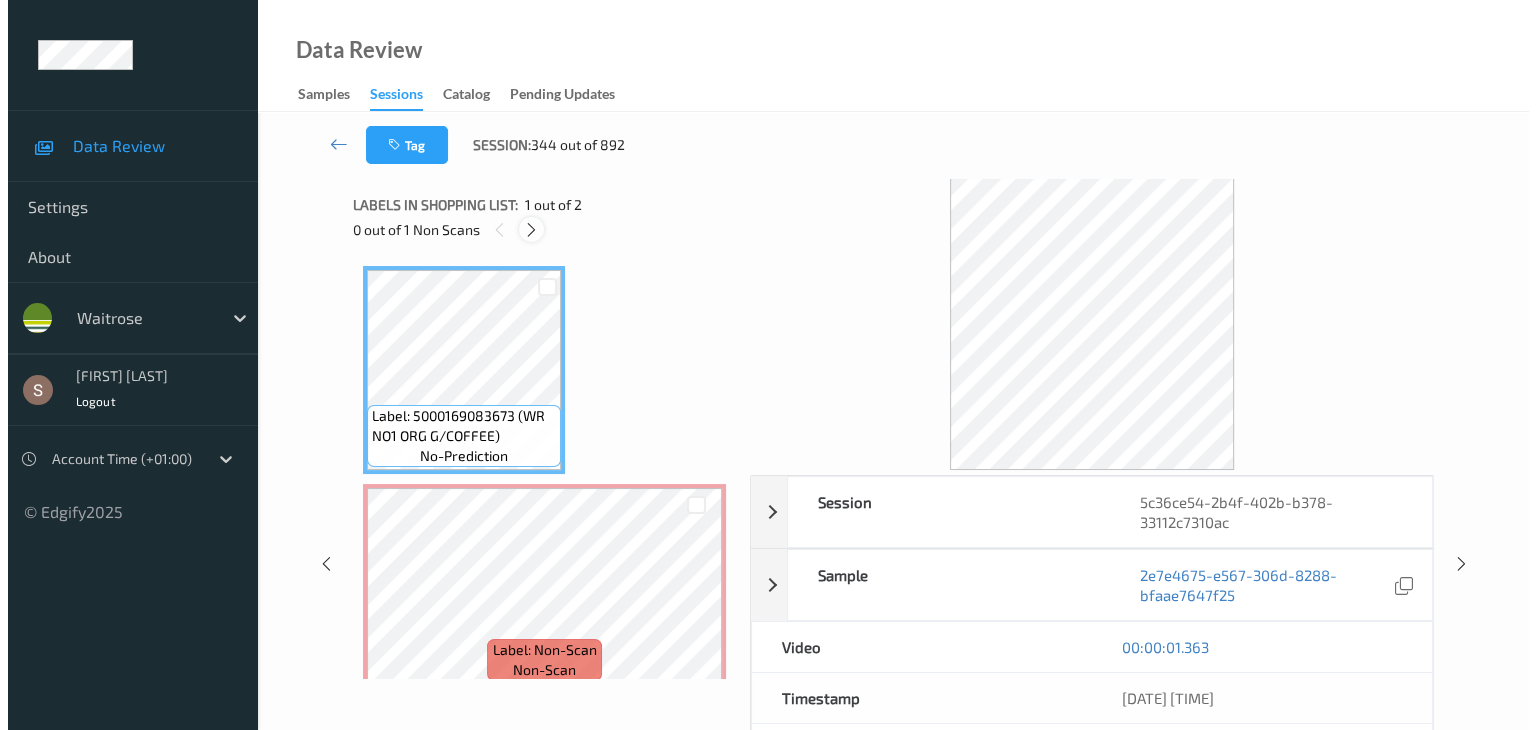 scroll, scrollTop: 10, scrollLeft: 0, axis: vertical 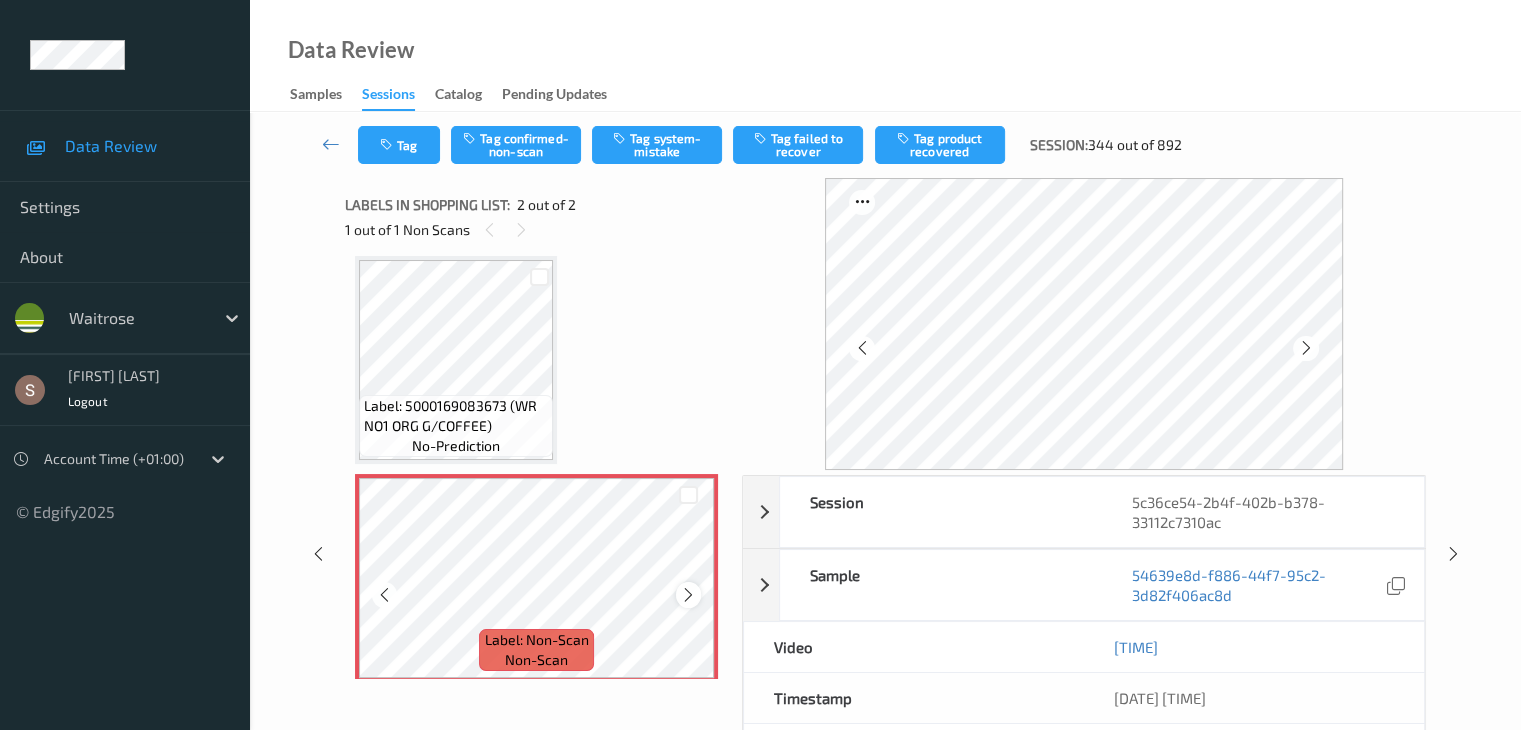 click at bounding box center (688, 595) 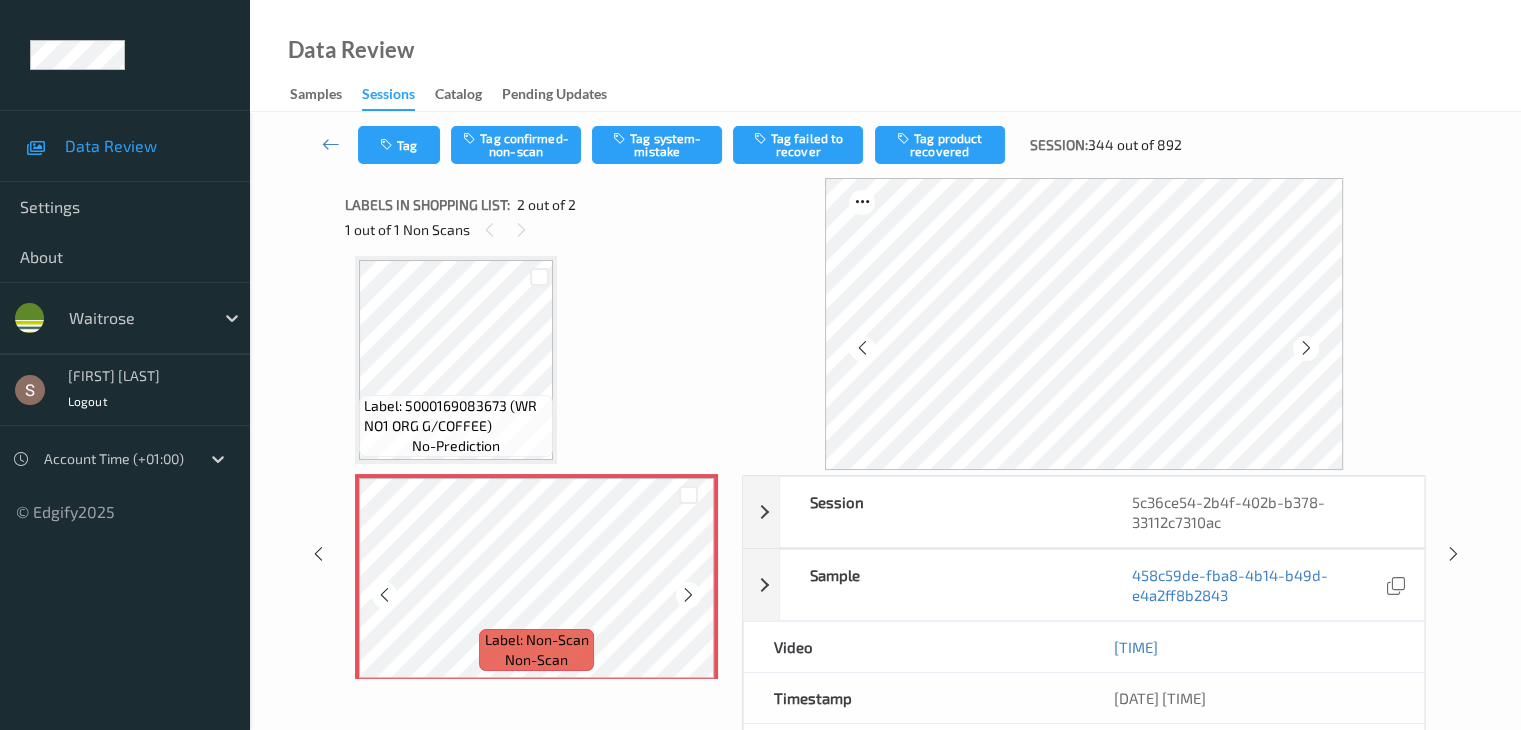 click at bounding box center [688, 595] 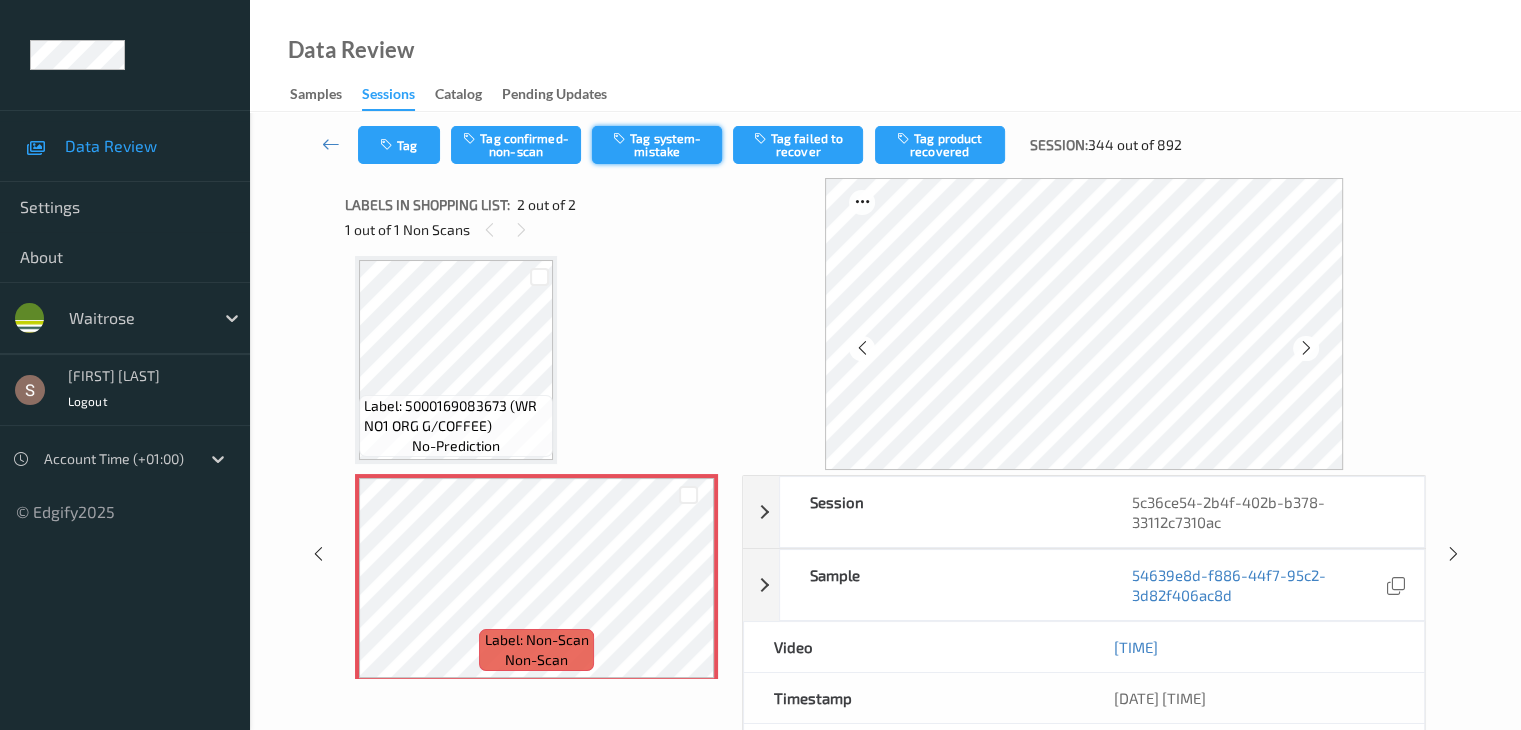 click on "Tag   system-mistake" at bounding box center [657, 145] 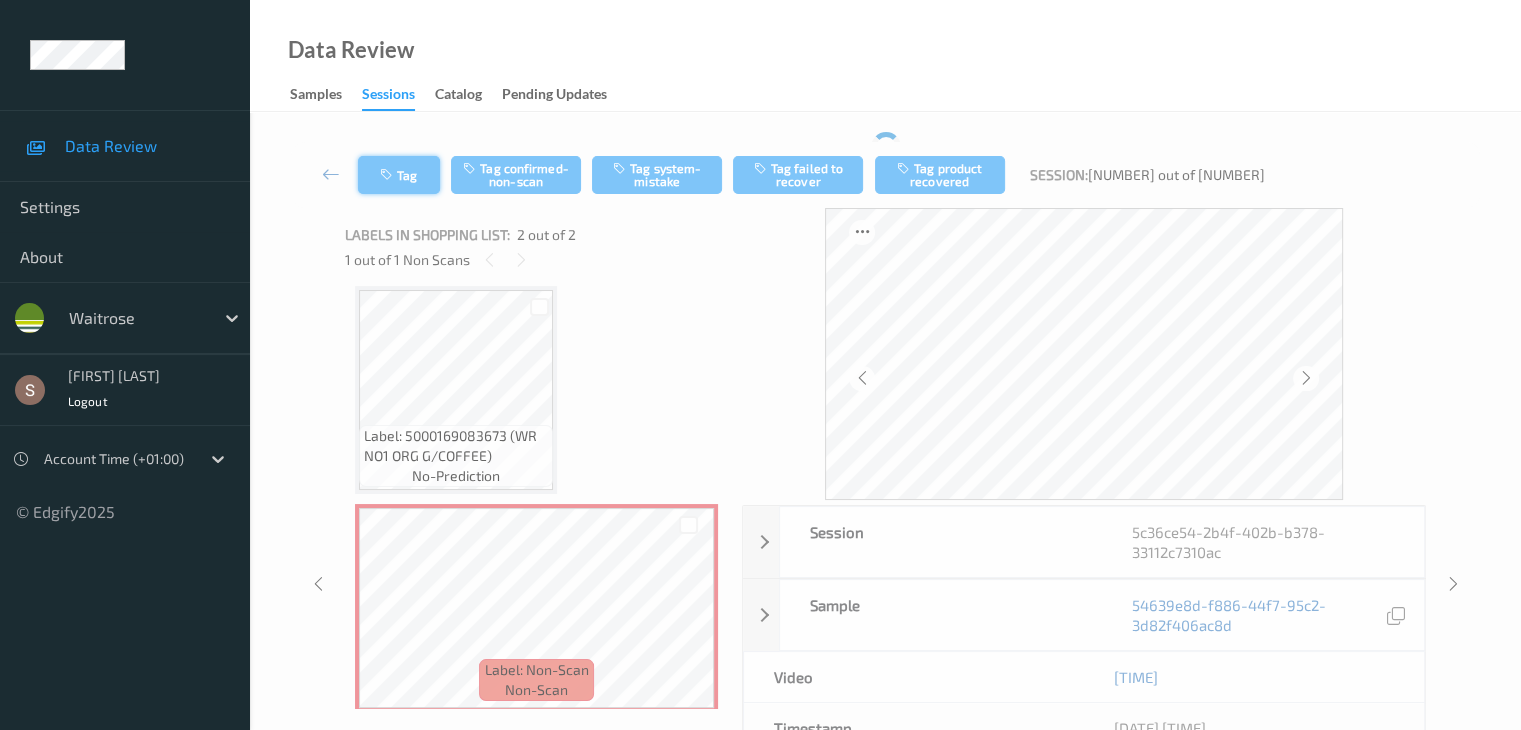click at bounding box center (388, 175) 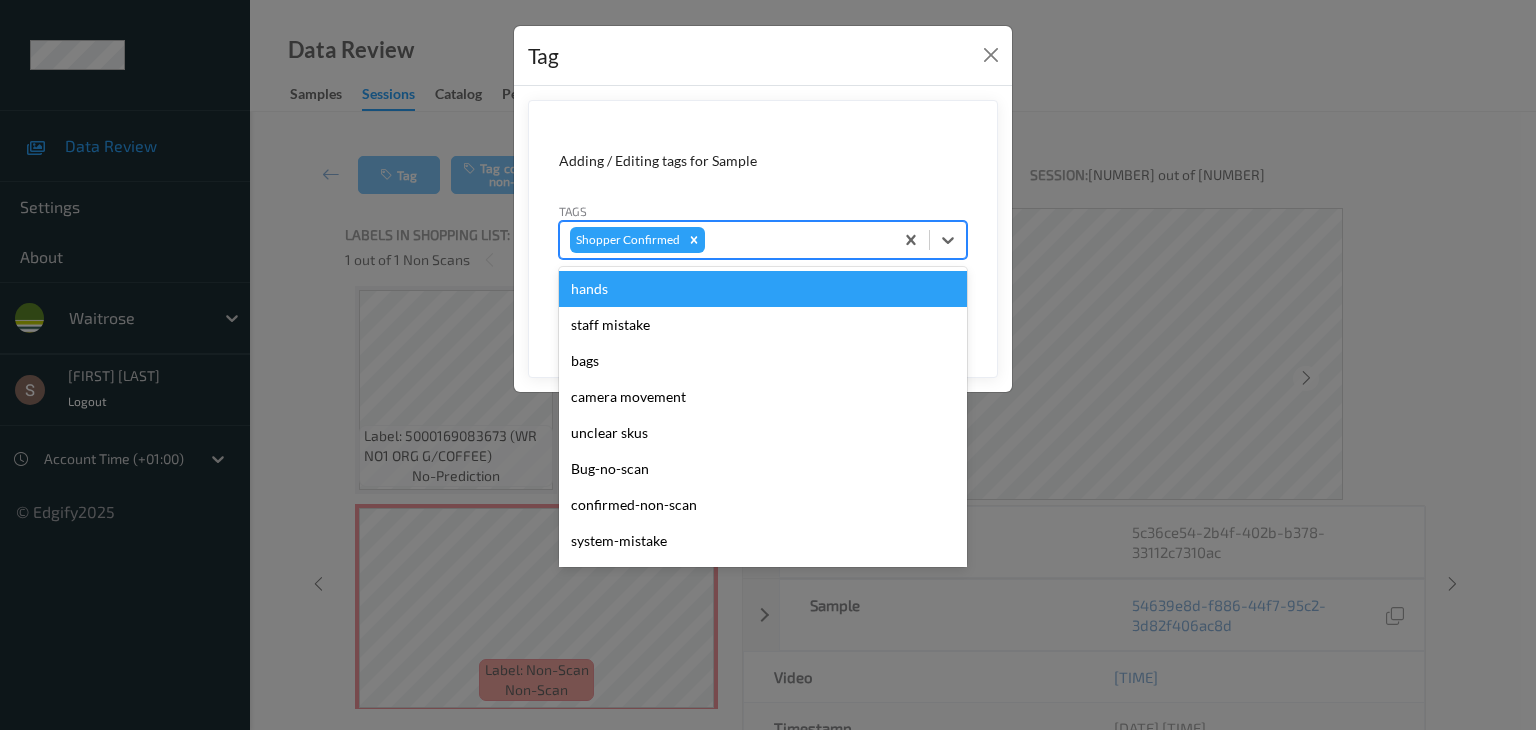 drag, startPoint x: 944, startPoint y: 234, endPoint x: 871, endPoint y: 358, distance: 143.89232 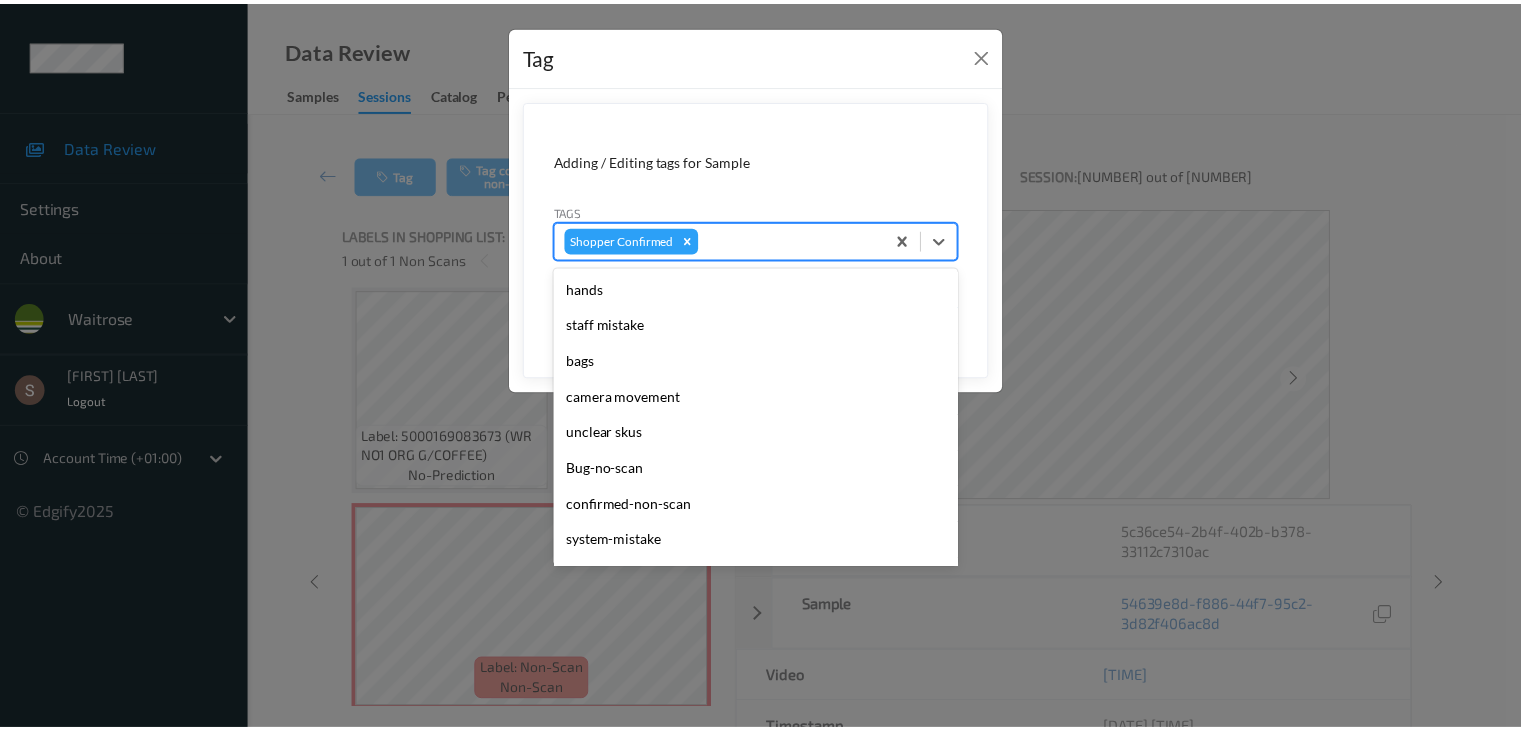 scroll, scrollTop: 356, scrollLeft: 0, axis: vertical 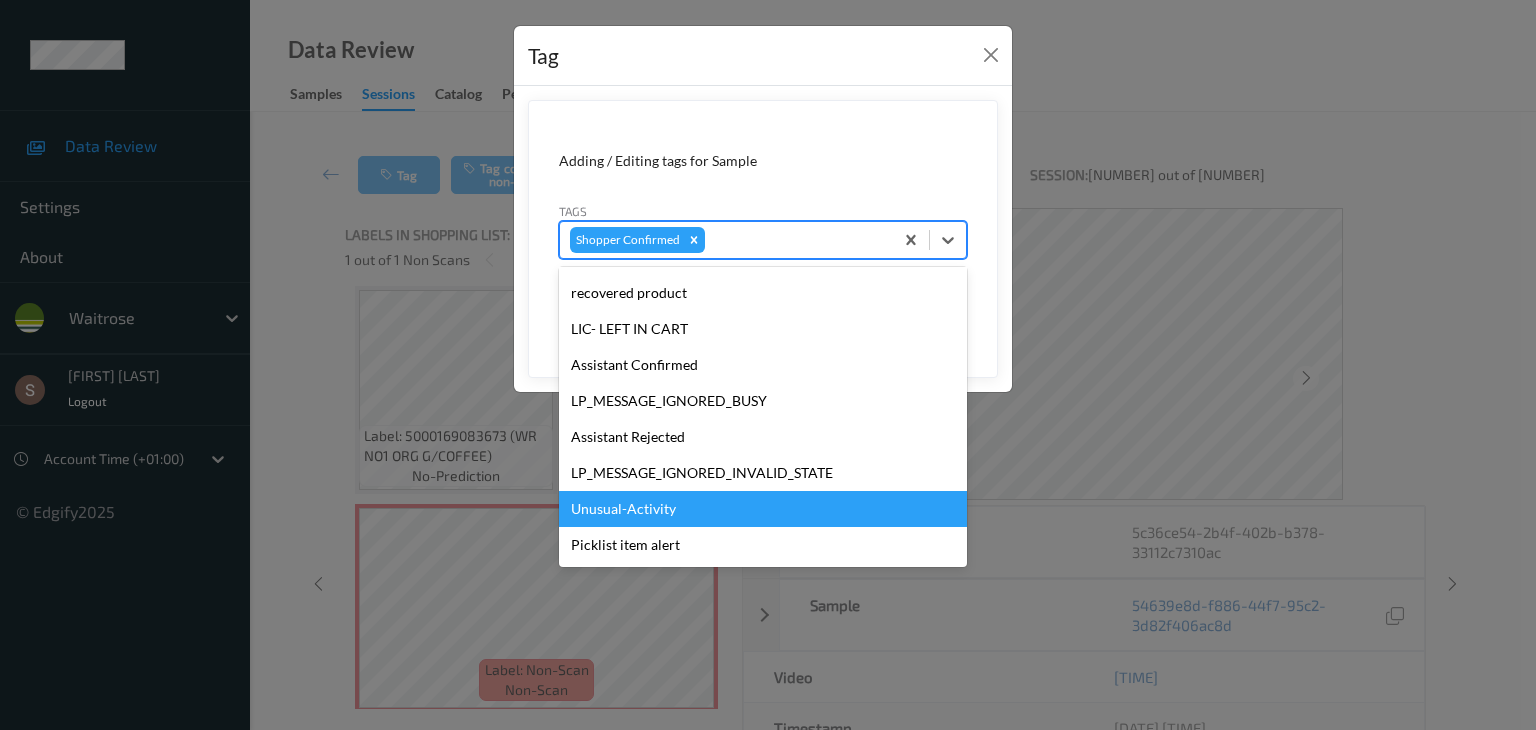 click on "Unusual-Activity" at bounding box center (763, 509) 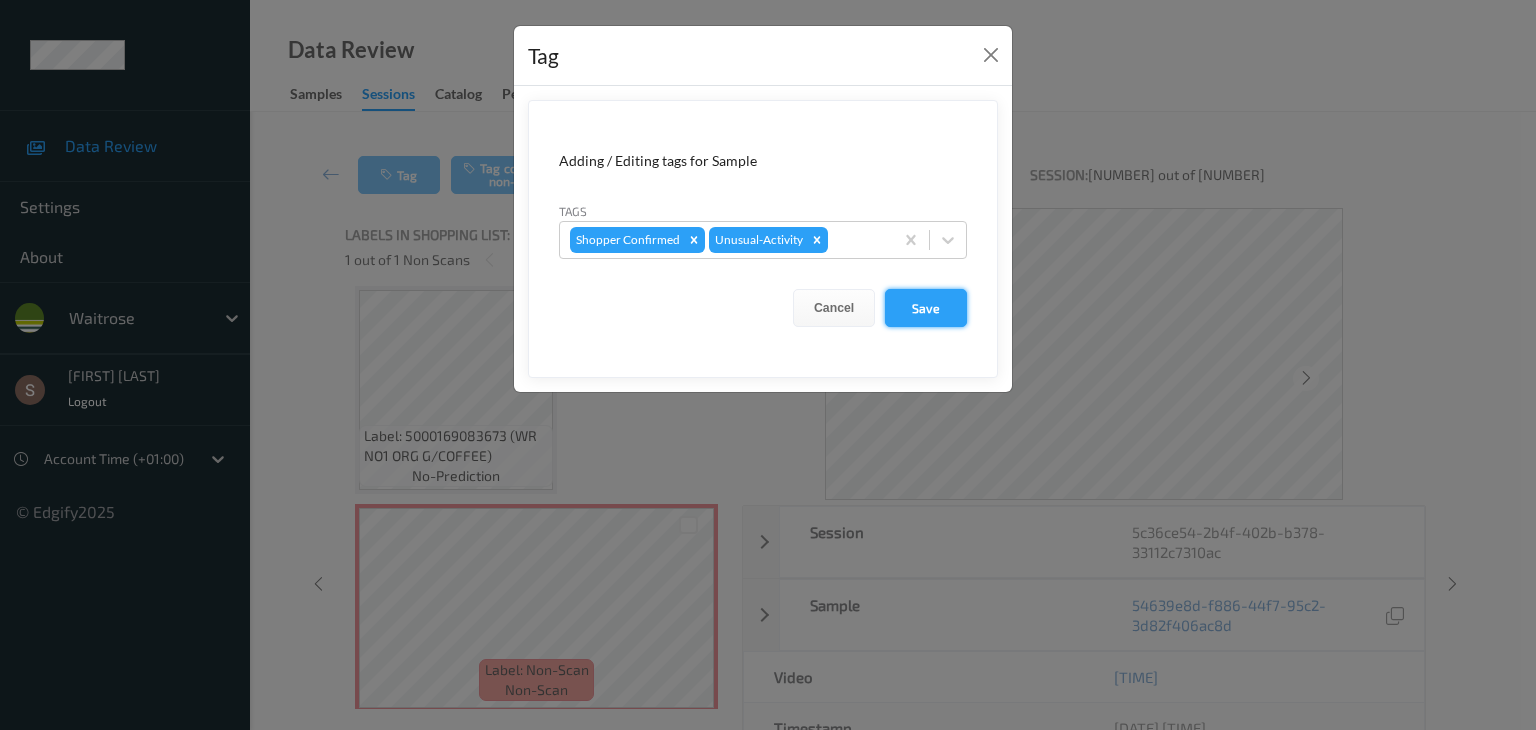 click on "Save" at bounding box center [926, 308] 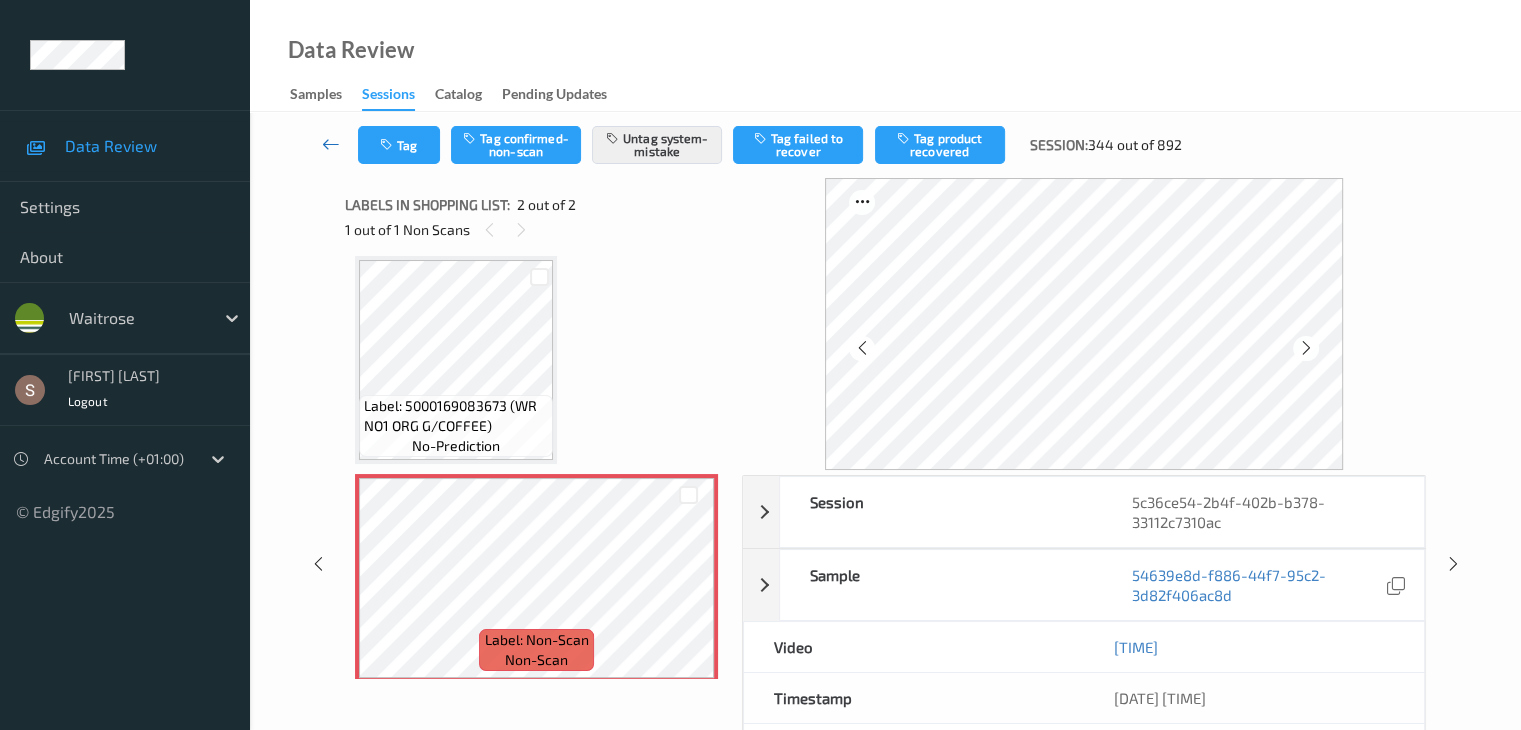 click at bounding box center [331, 144] 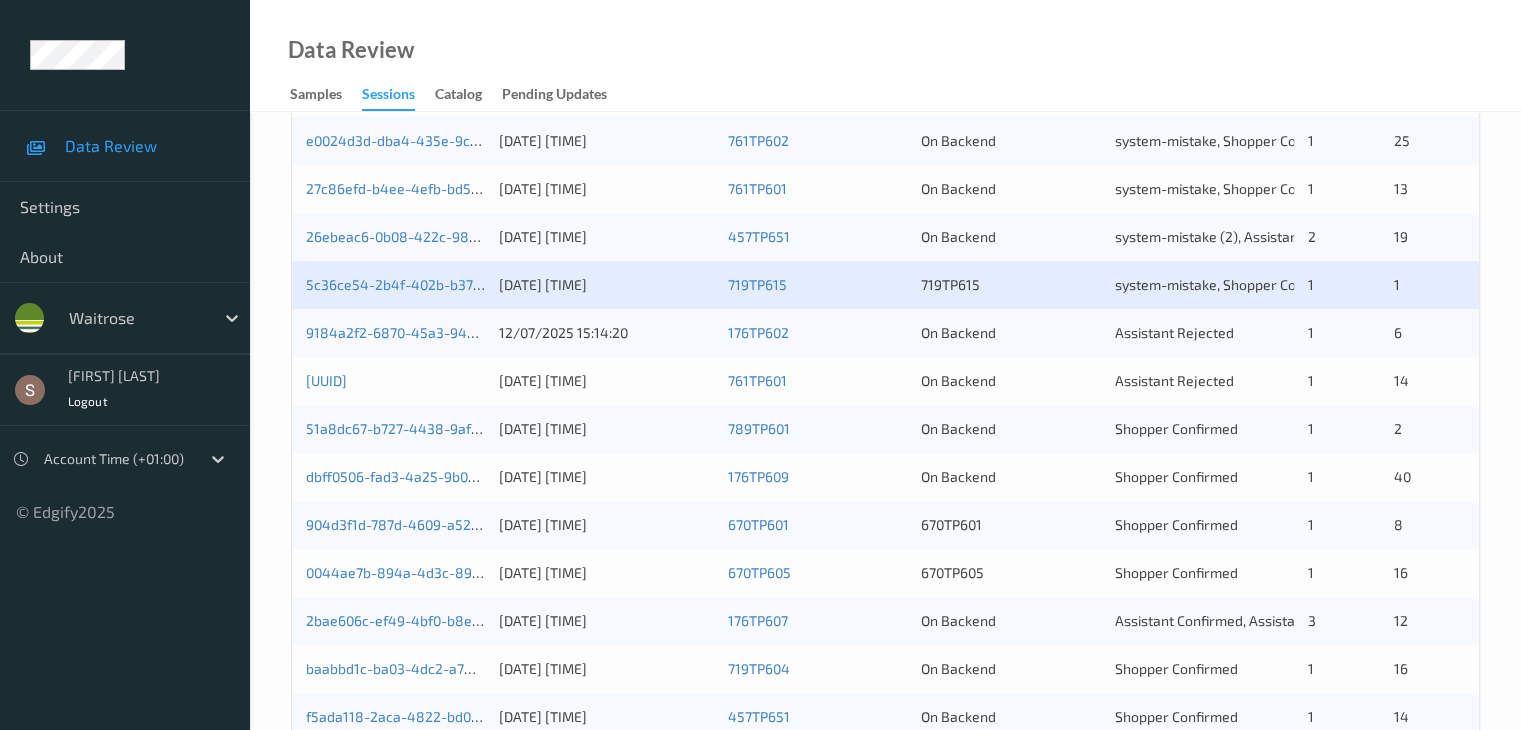 scroll, scrollTop: 504, scrollLeft: 0, axis: vertical 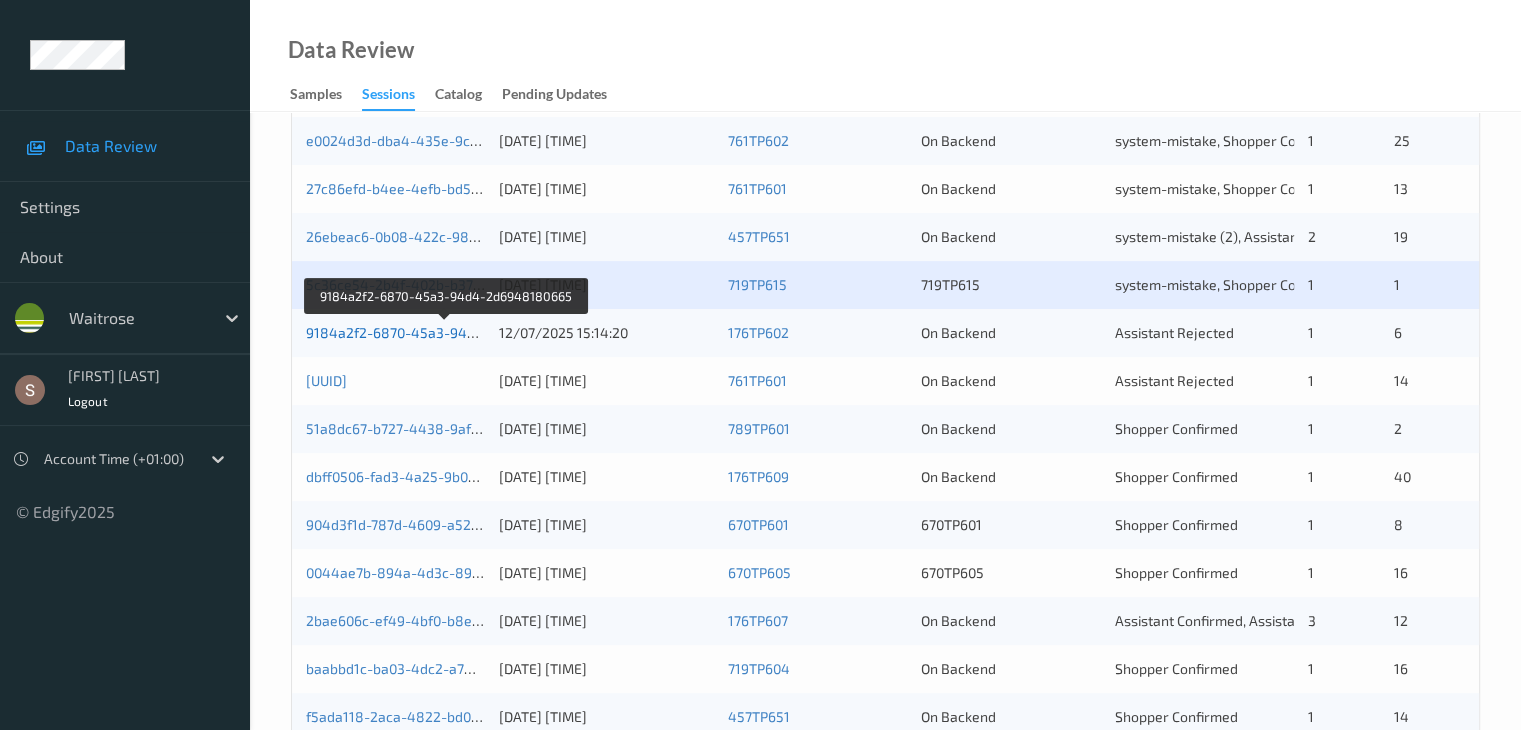 click on "9184a2f2-6870-45a3-94d4-2d6948180665" at bounding box center (446, 332) 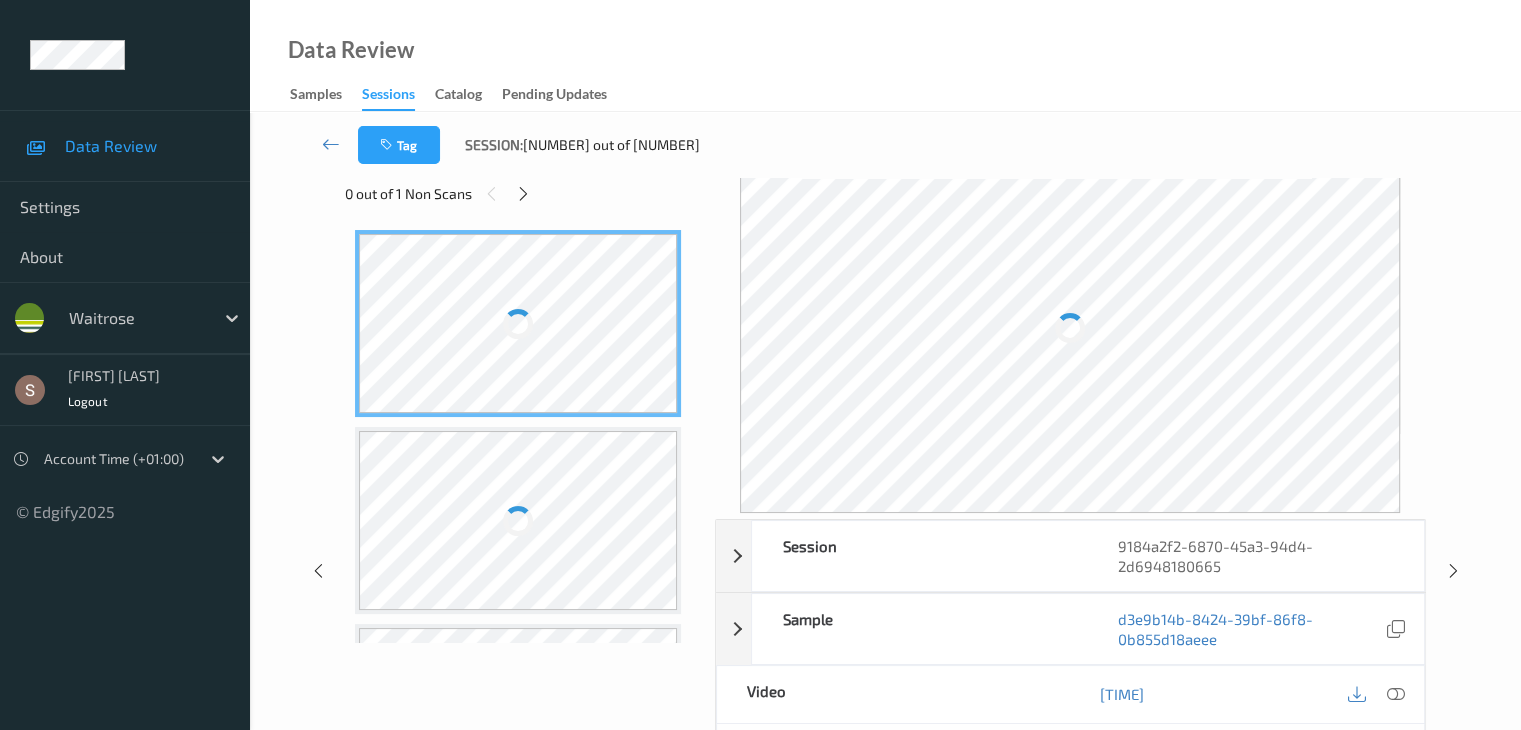 scroll, scrollTop: 0, scrollLeft: 0, axis: both 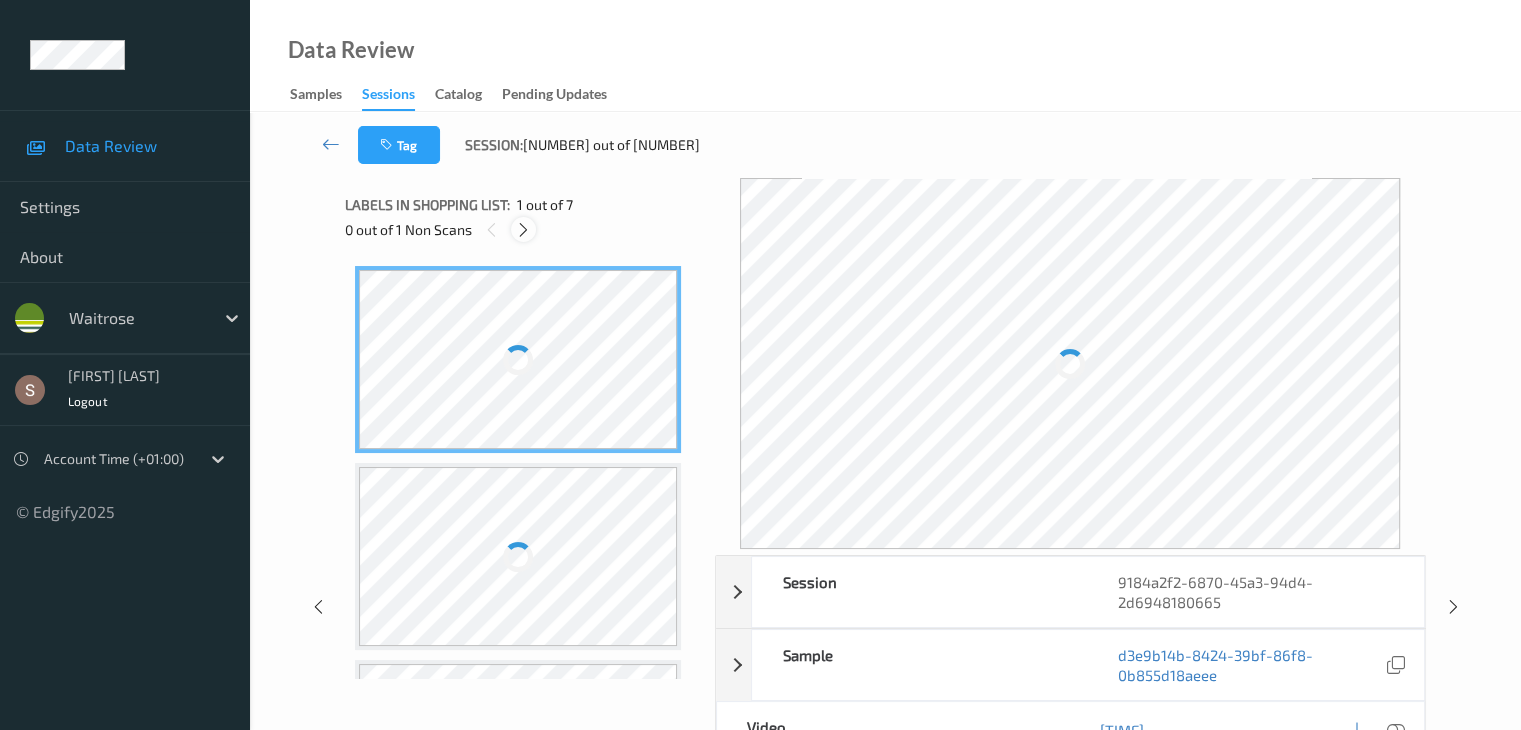 click at bounding box center [523, 230] 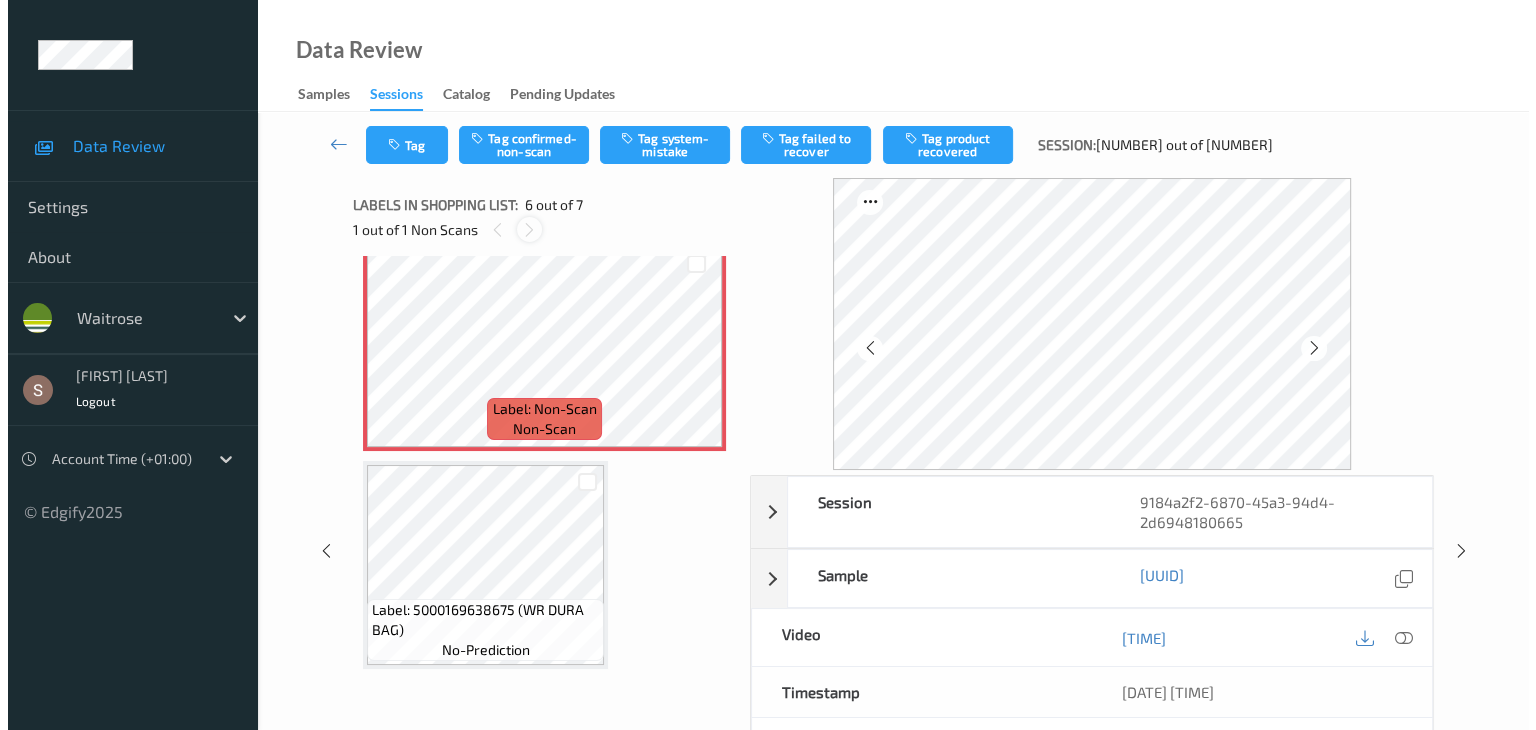 scroll, scrollTop: 881, scrollLeft: 0, axis: vertical 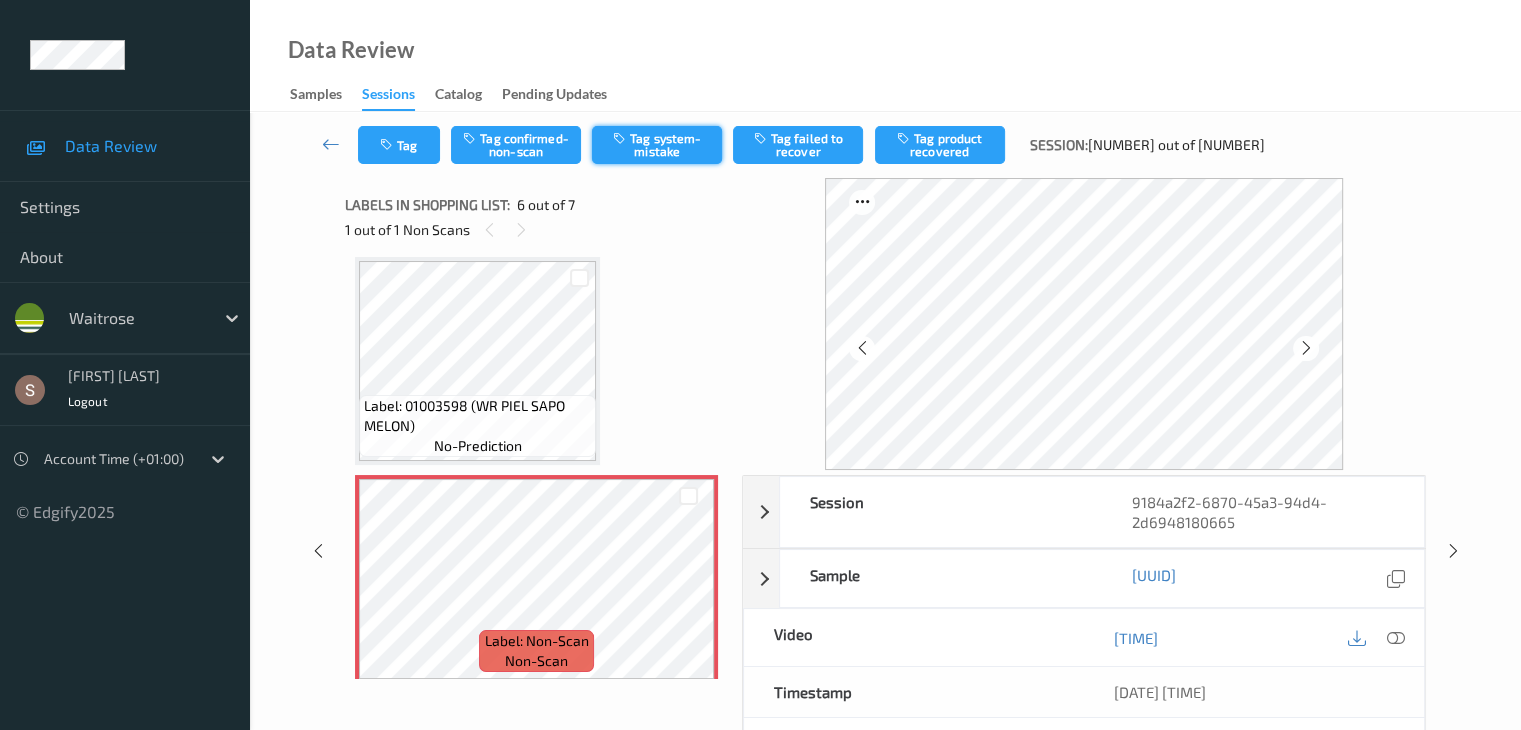 click on "Tag   system-mistake" at bounding box center [657, 145] 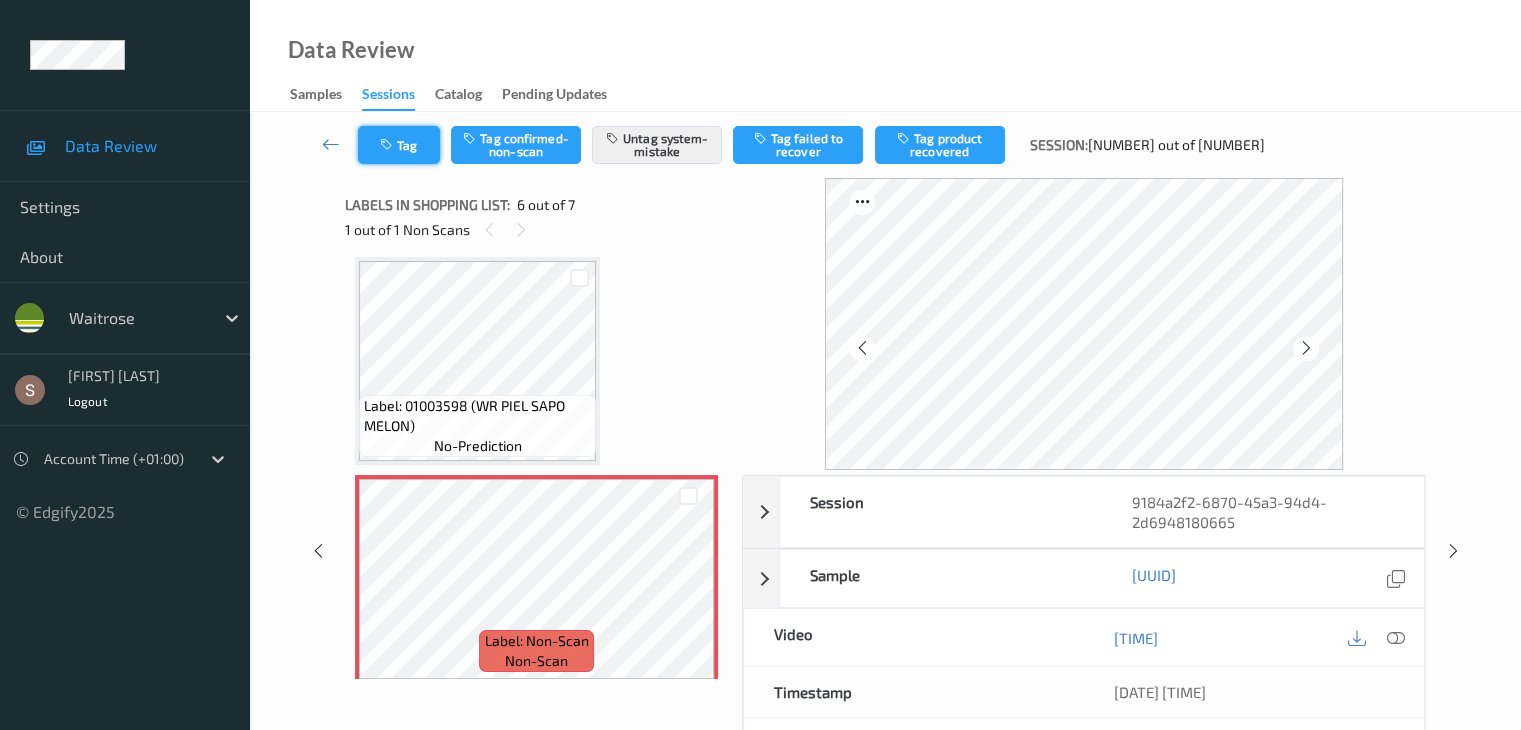 click on "Tag" at bounding box center (399, 145) 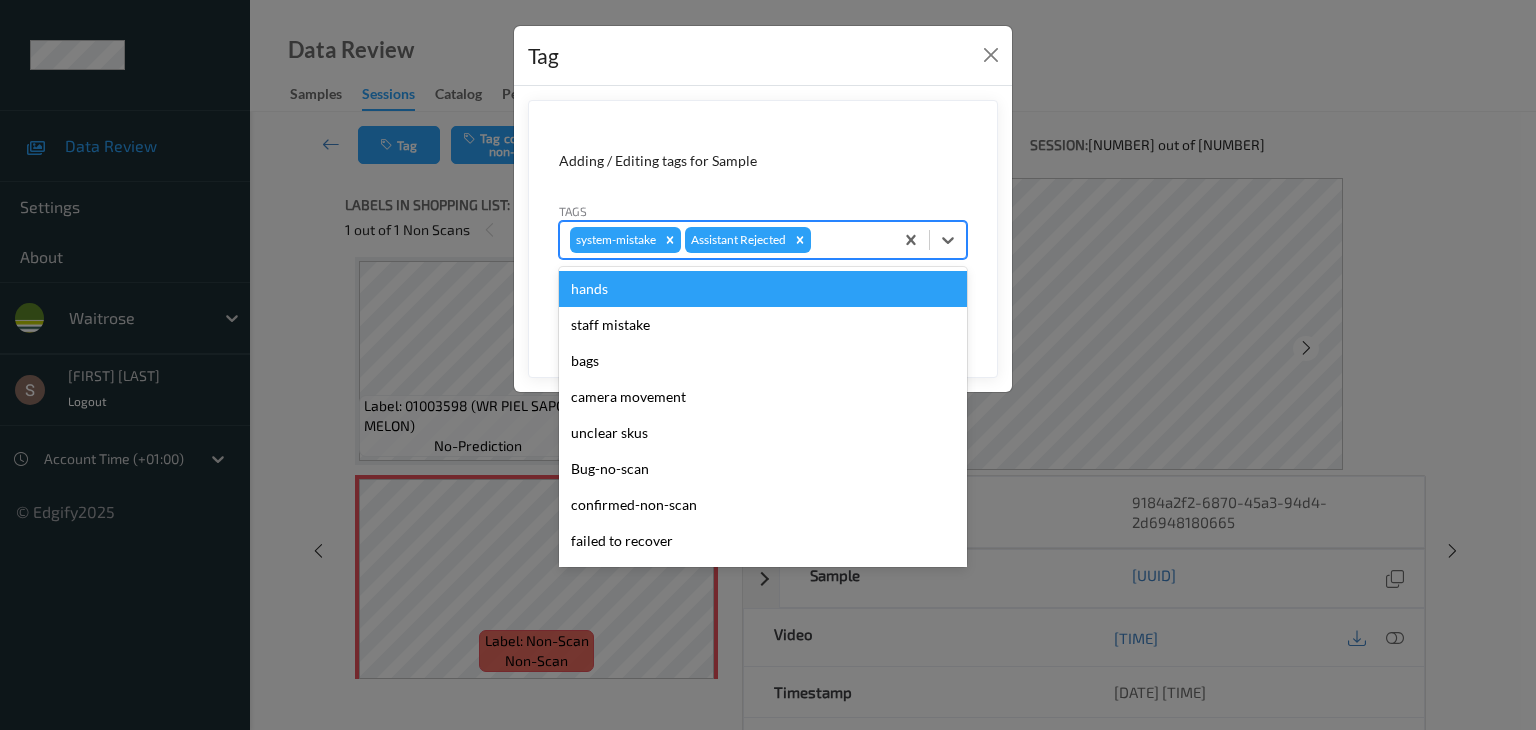 drag, startPoint x: 943, startPoint y: 240, endPoint x: 789, endPoint y: 406, distance: 226.43321 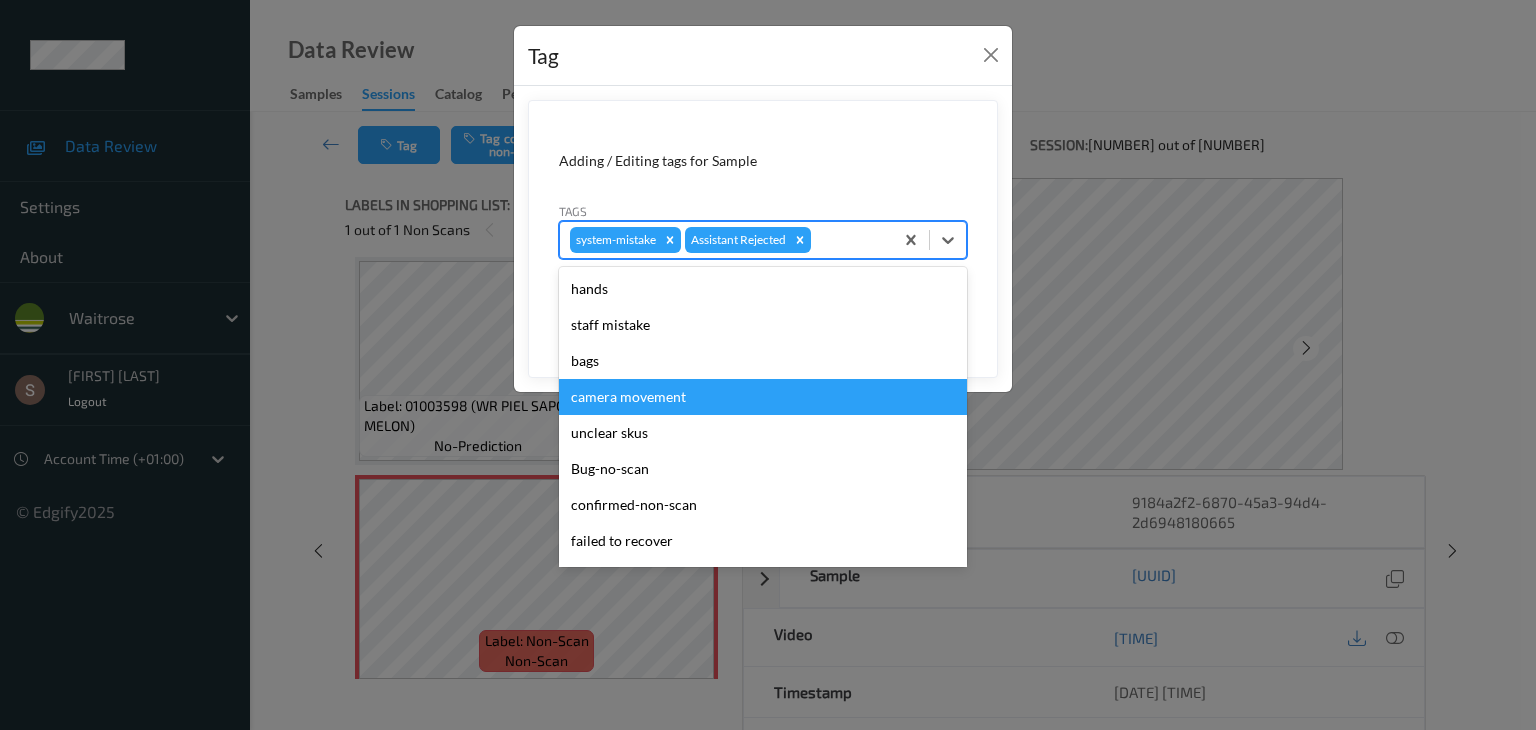 scroll, scrollTop: 320, scrollLeft: 0, axis: vertical 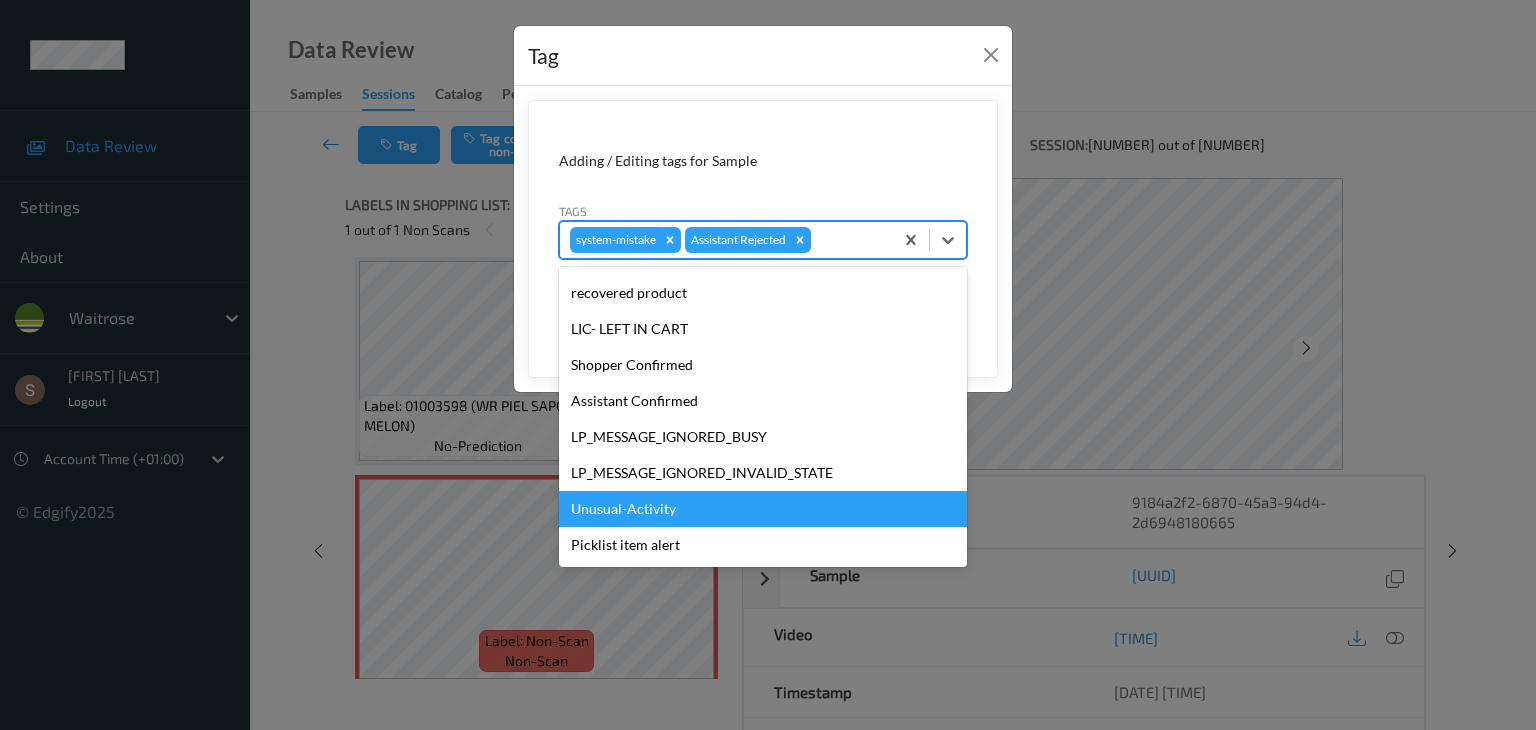 click on "Unusual-Activity" at bounding box center [763, 509] 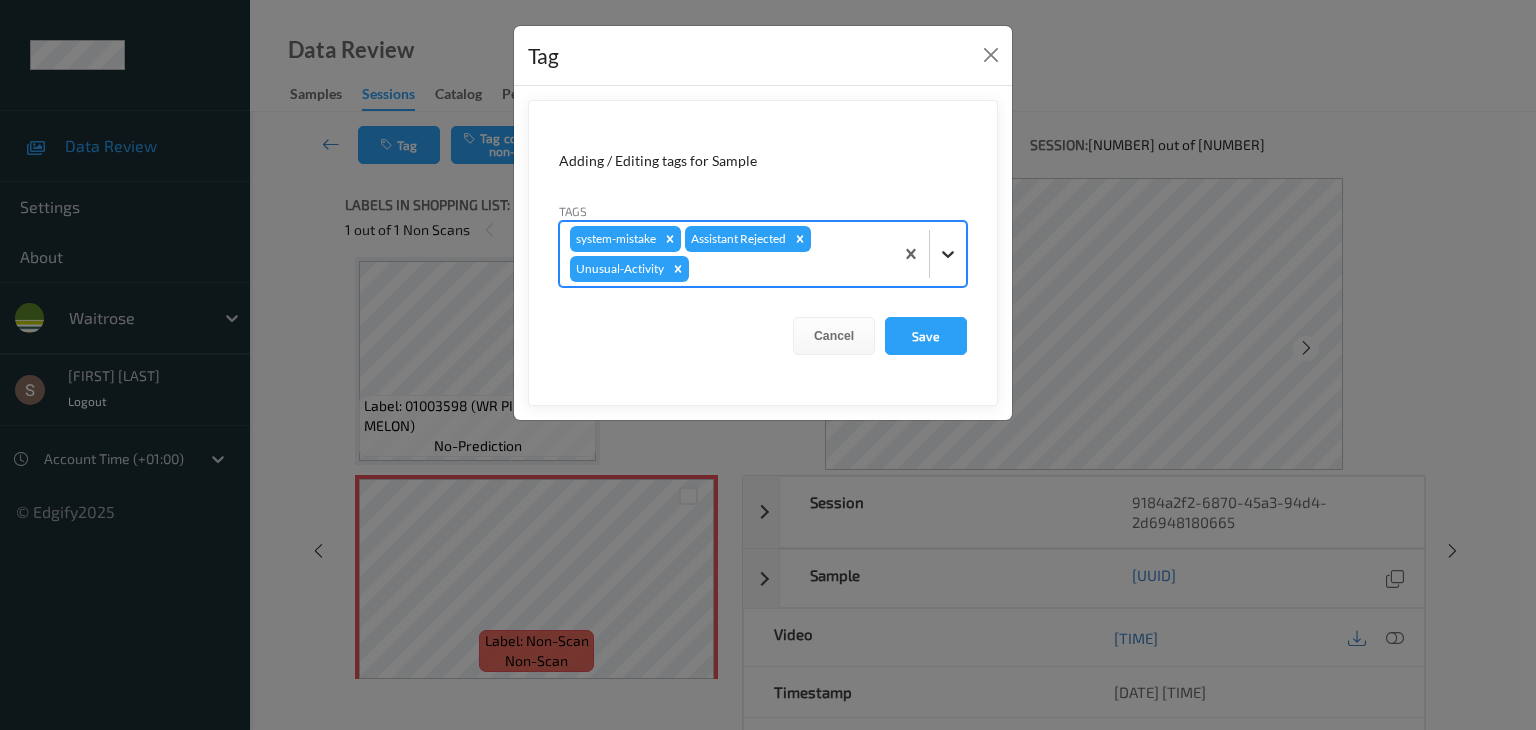 click at bounding box center [948, 254] 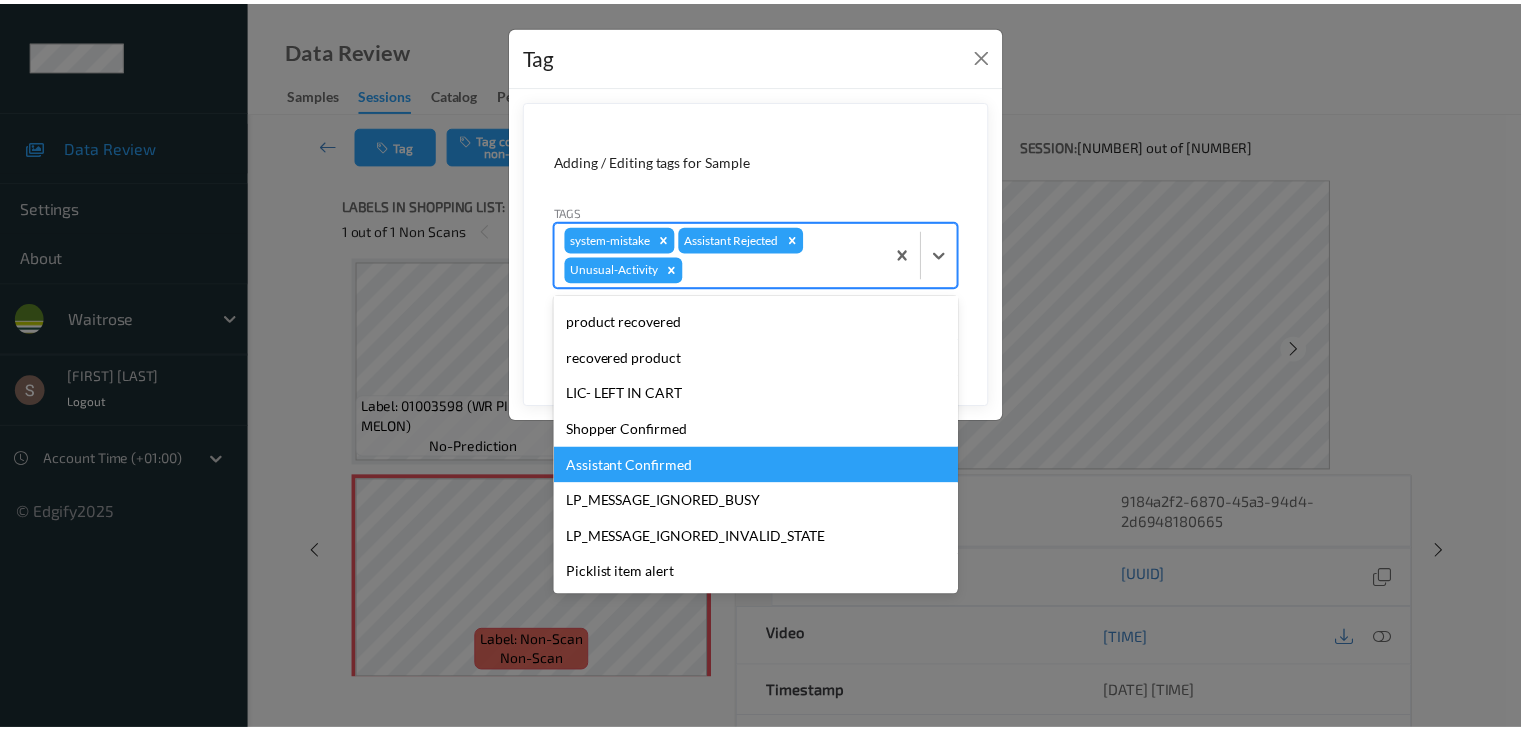 scroll, scrollTop: 283, scrollLeft: 0, axis: vertical 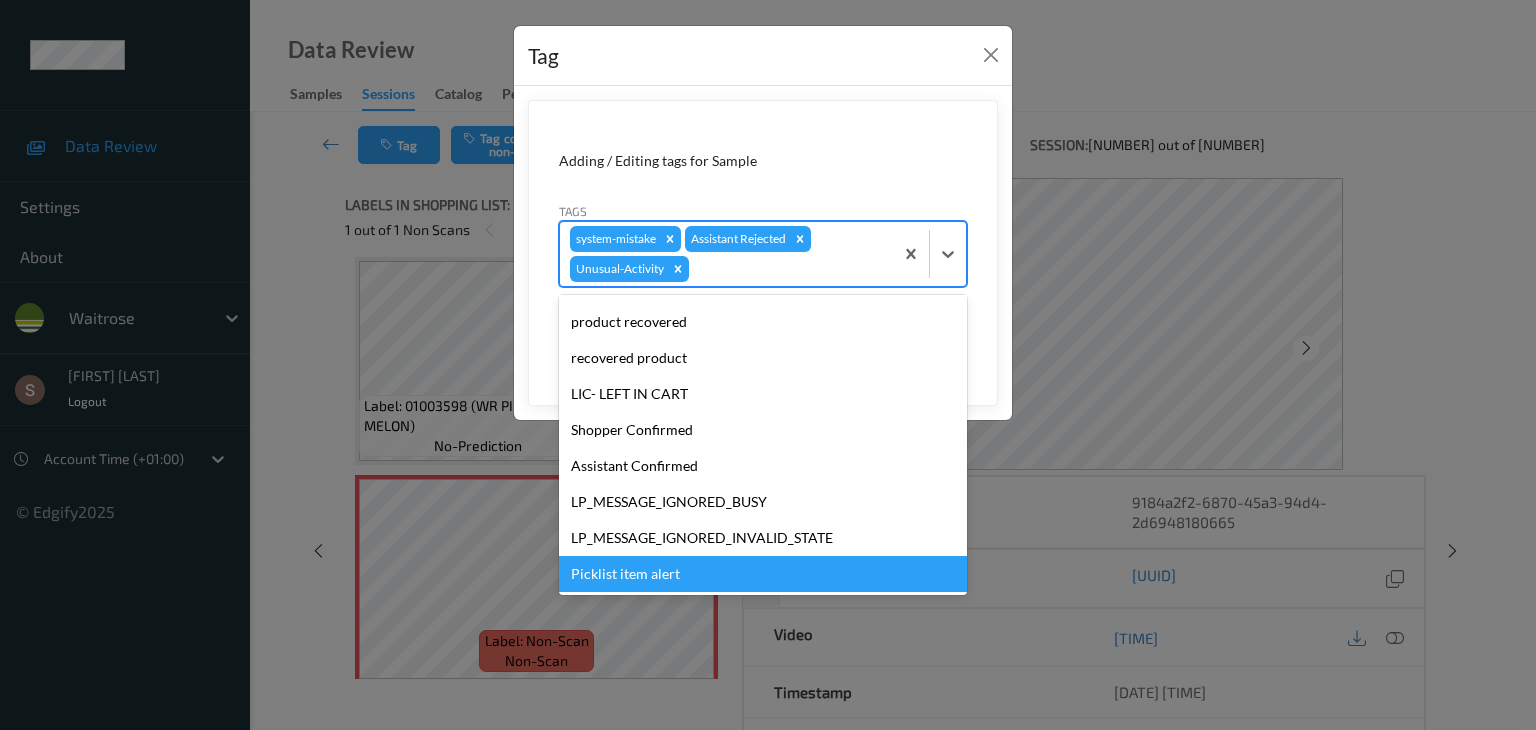 click on "Picklist item alert" at bounding box center (763, 574) 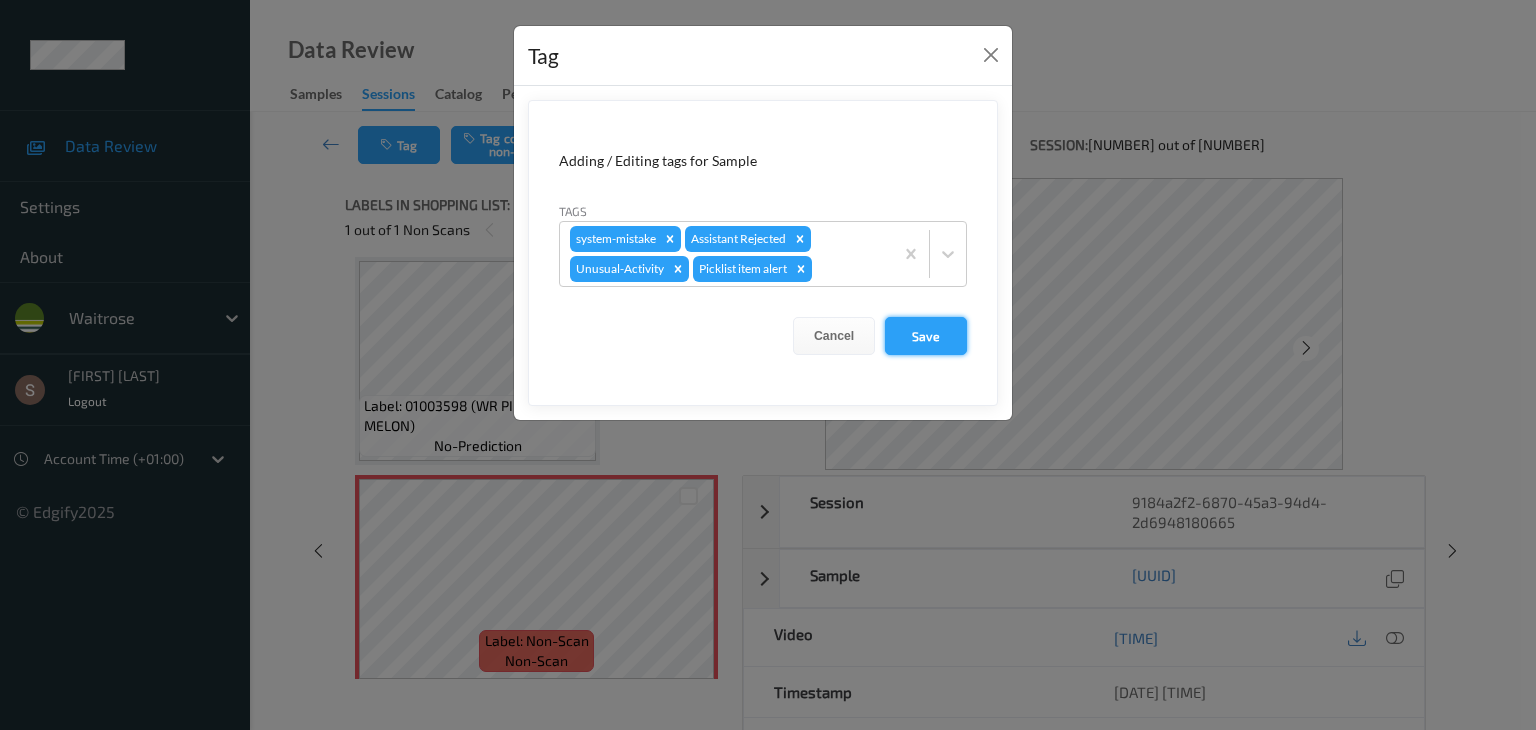 click on "Save" at bounding box center [926, 336] 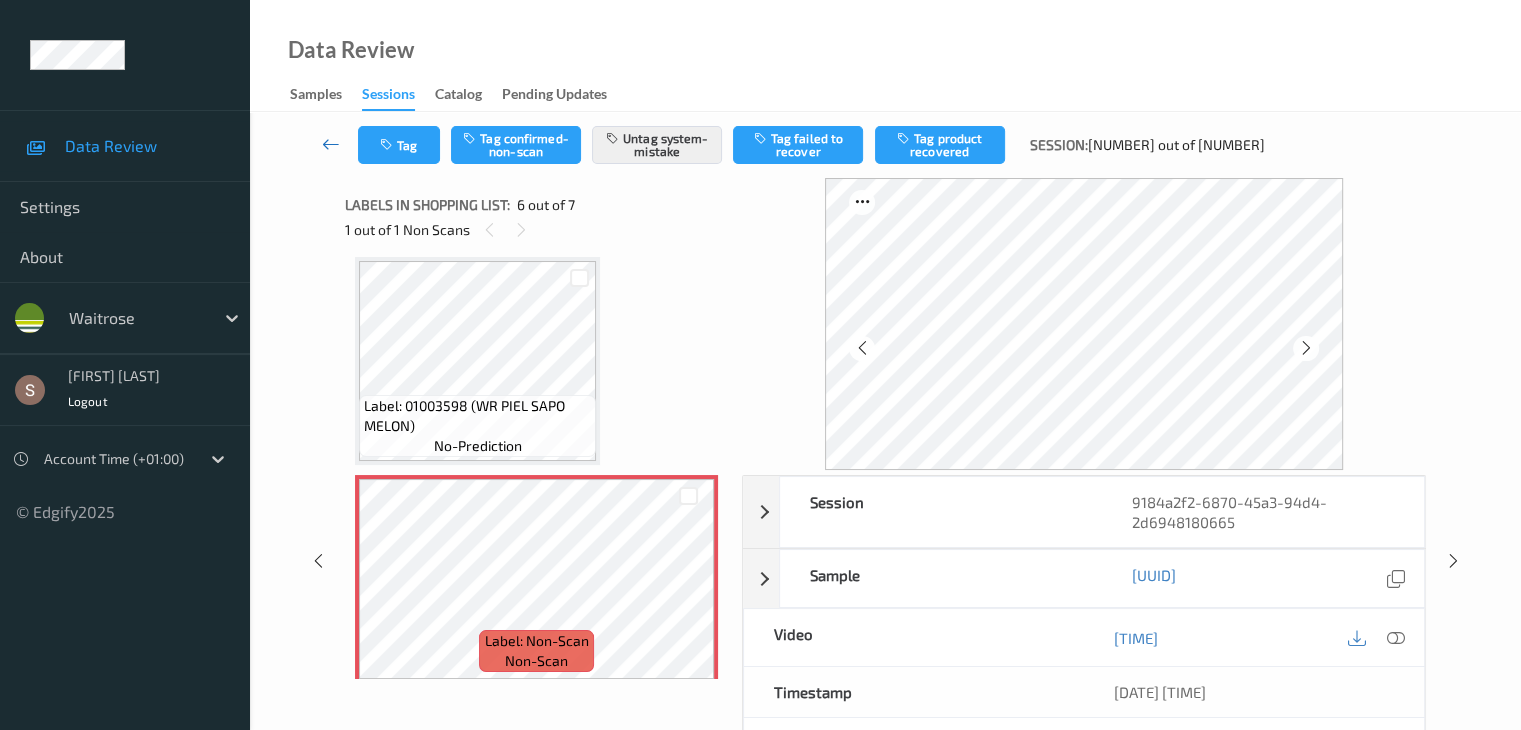click at bounding box center (331, 144) 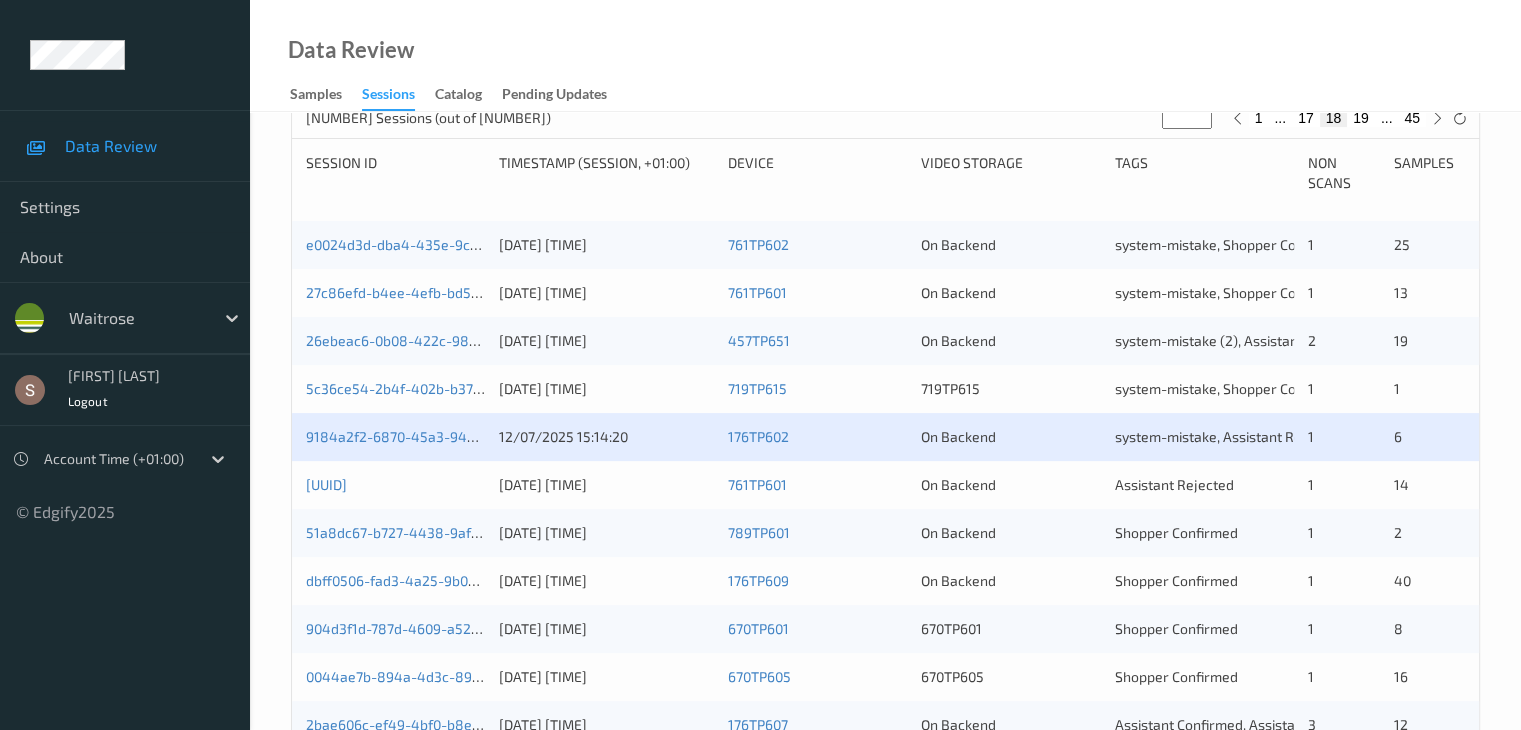 scroll, scrollTop: 402, scrollLeft: 0, axis: vertical 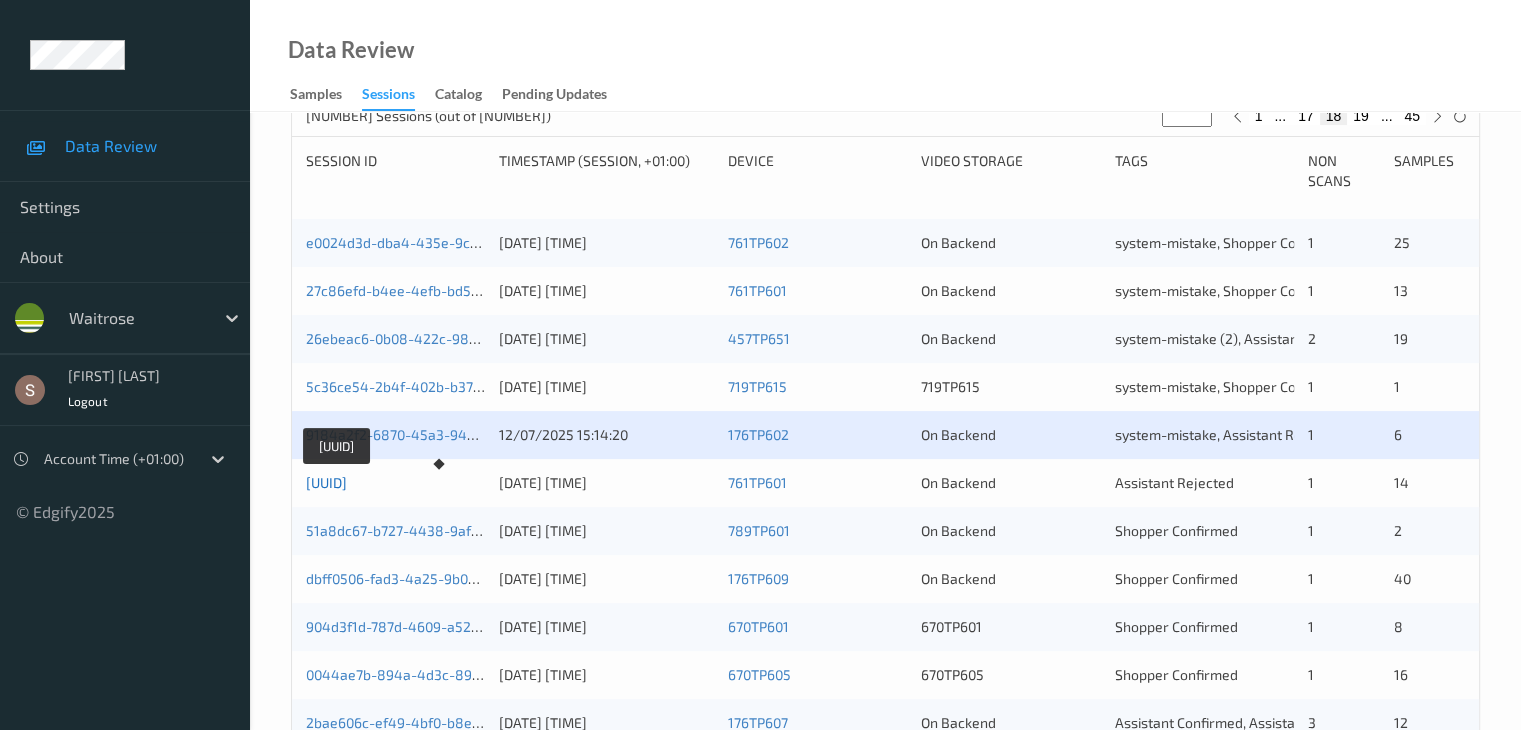 click on "[UUID]" at bounding box center (326, 482) 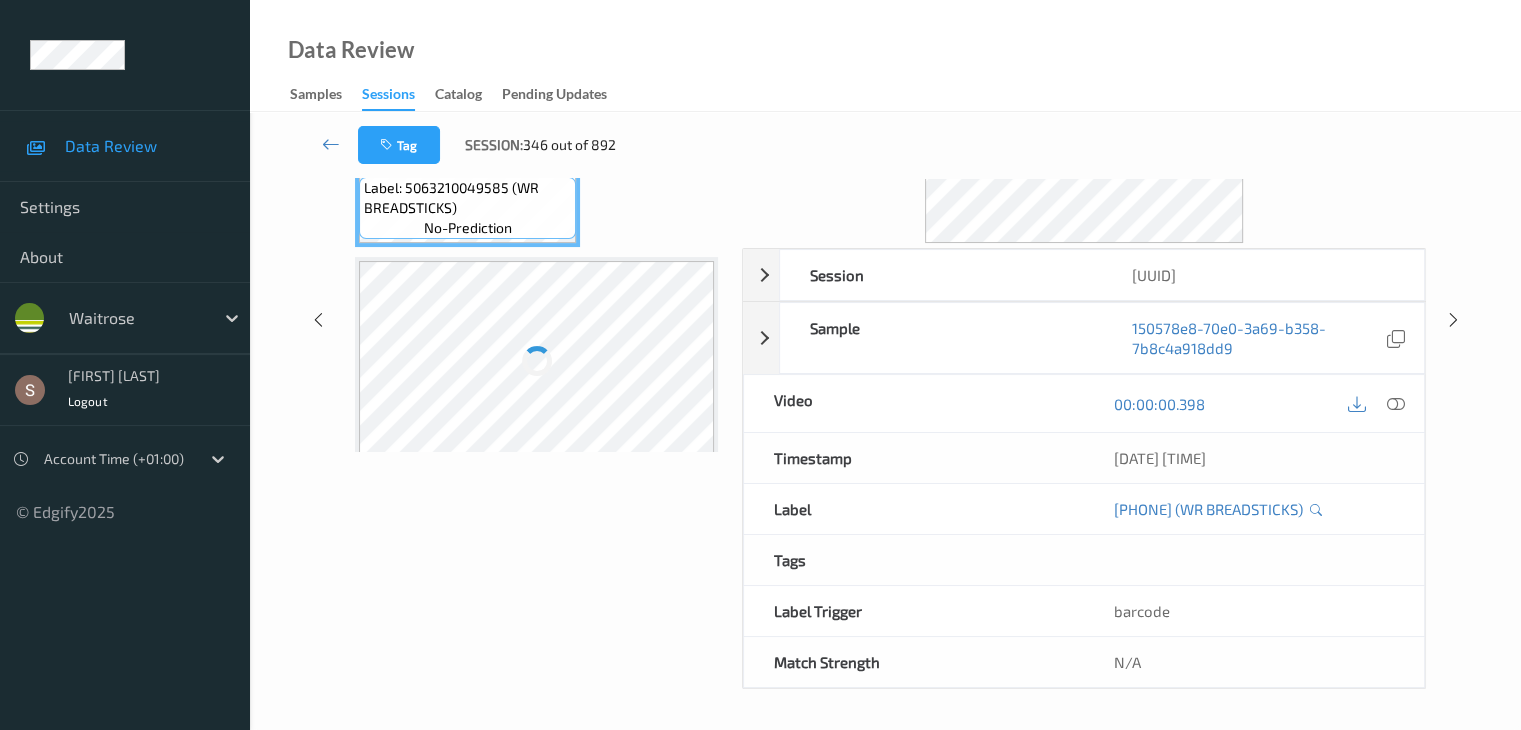 scroll, scrollTop: 0, scrollLeft: 0, axis: both 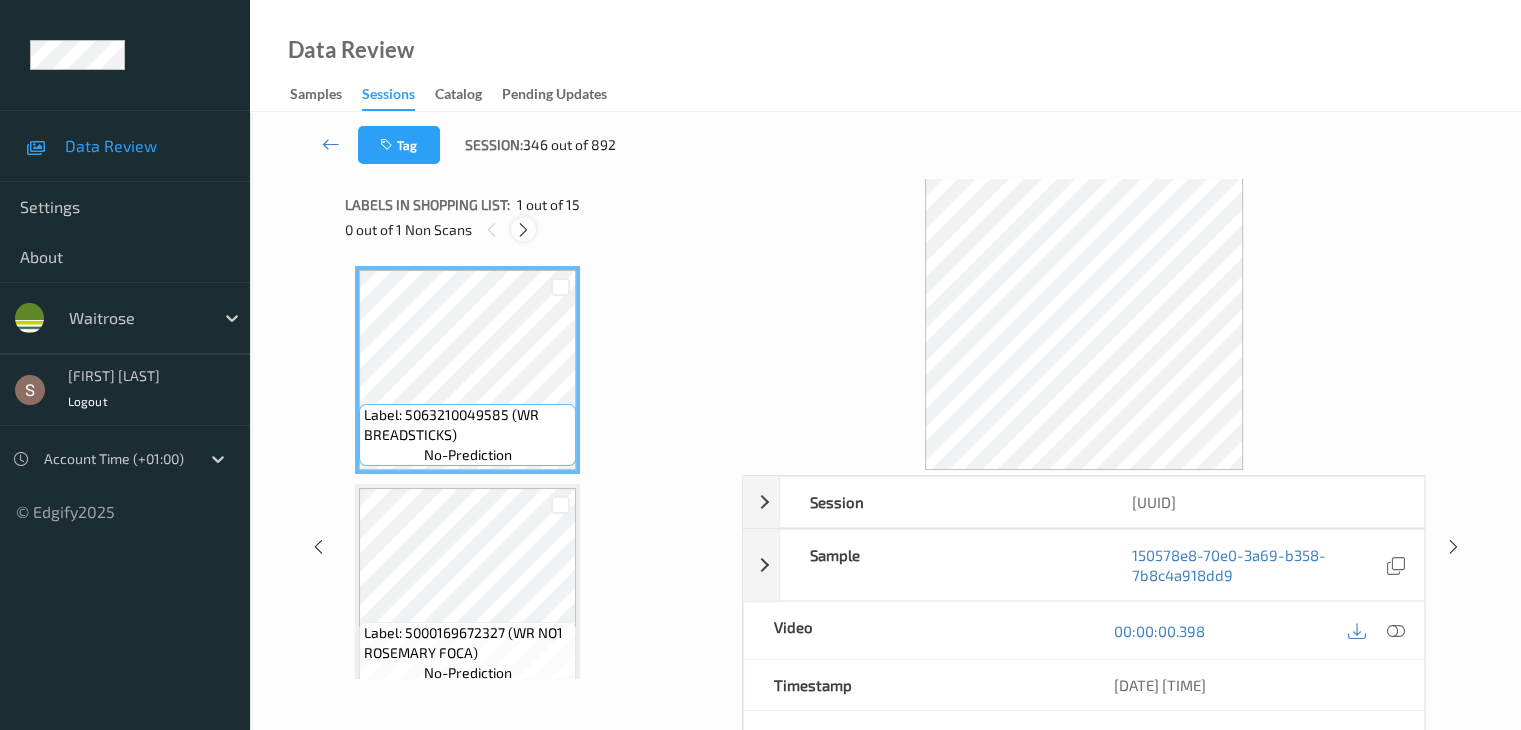 click at bounding box center (523, 230) 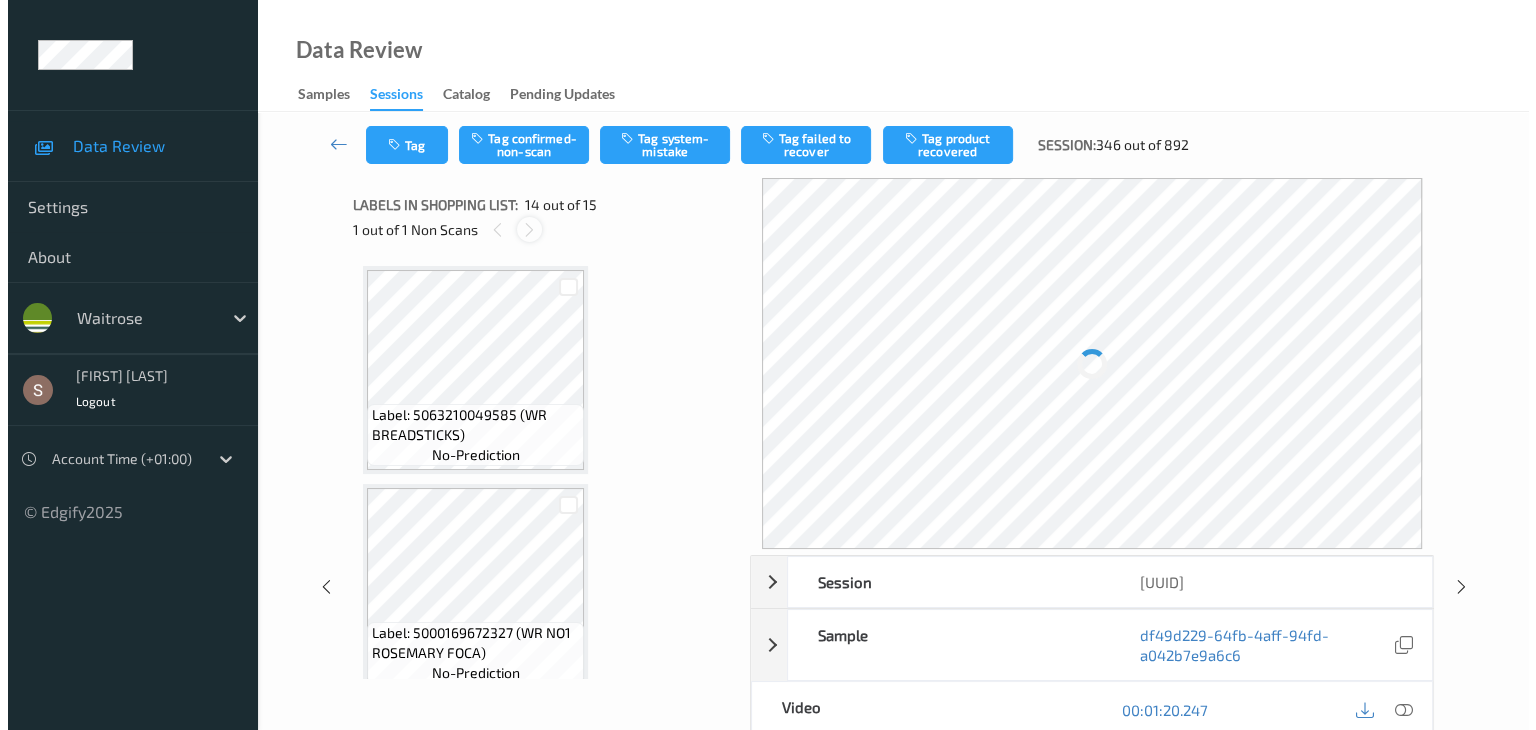 scroll, scrollTop: 2626, scrollLeft: 0, axis: vertical 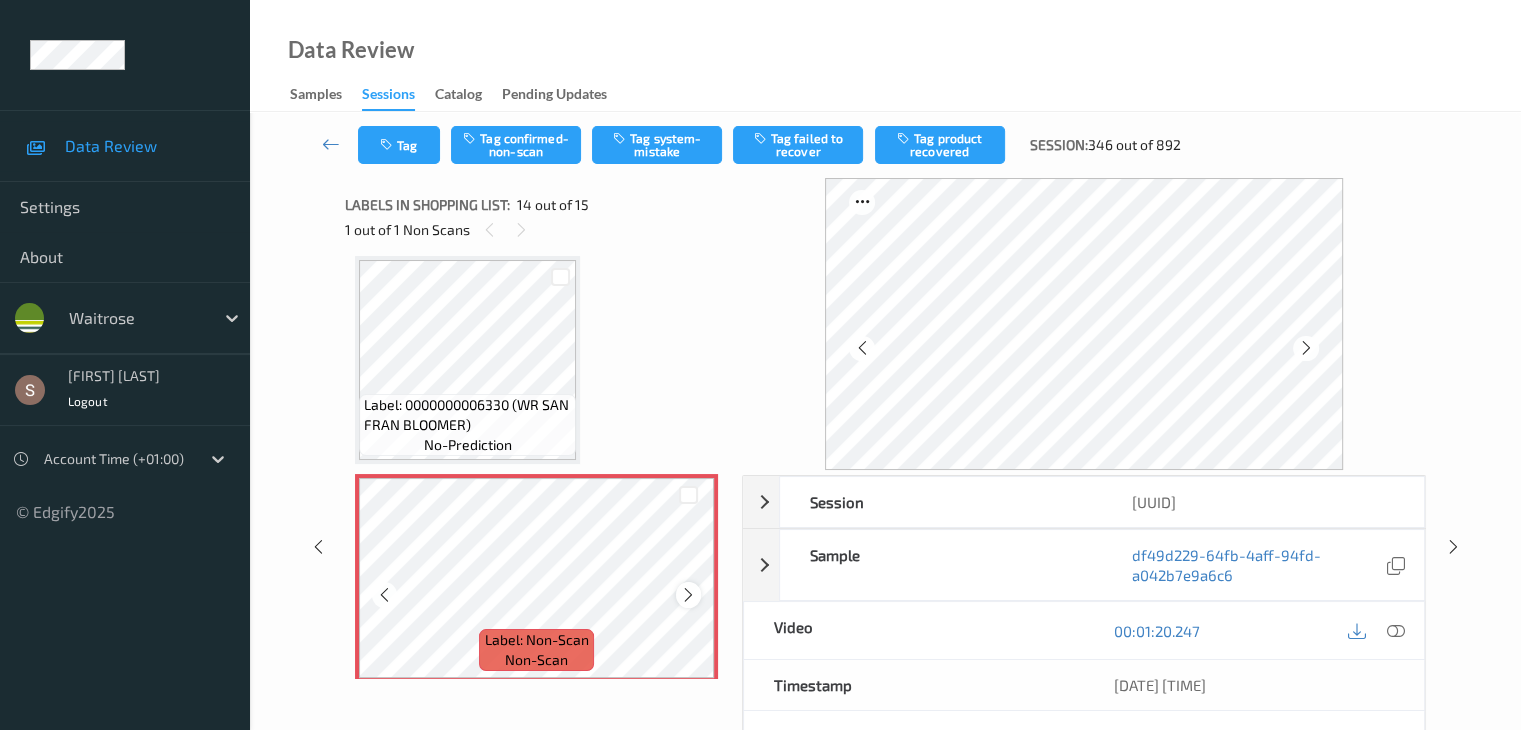 click at bounding box center [688, 595] 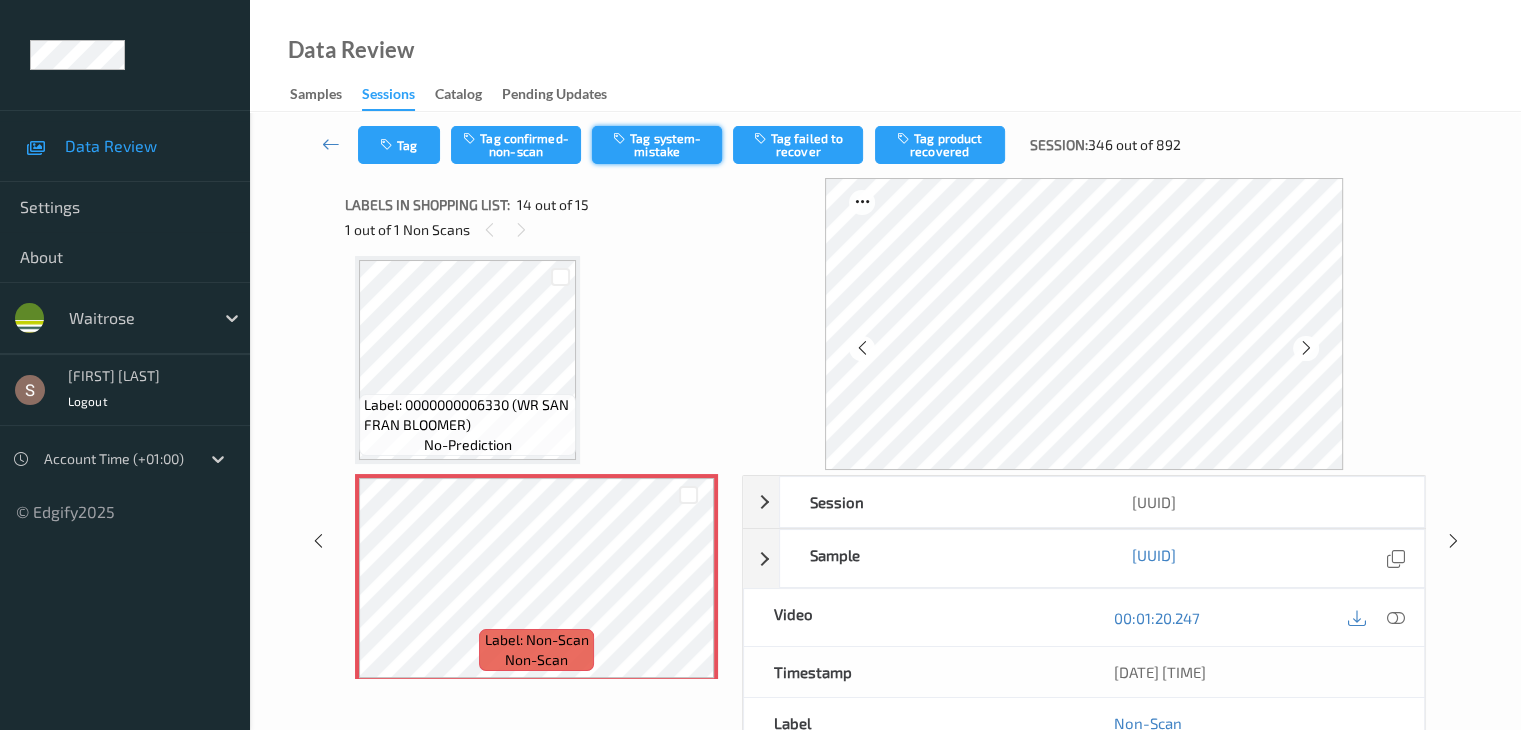 click on "Tag   system-mistake" at bounding box center (657, 145) 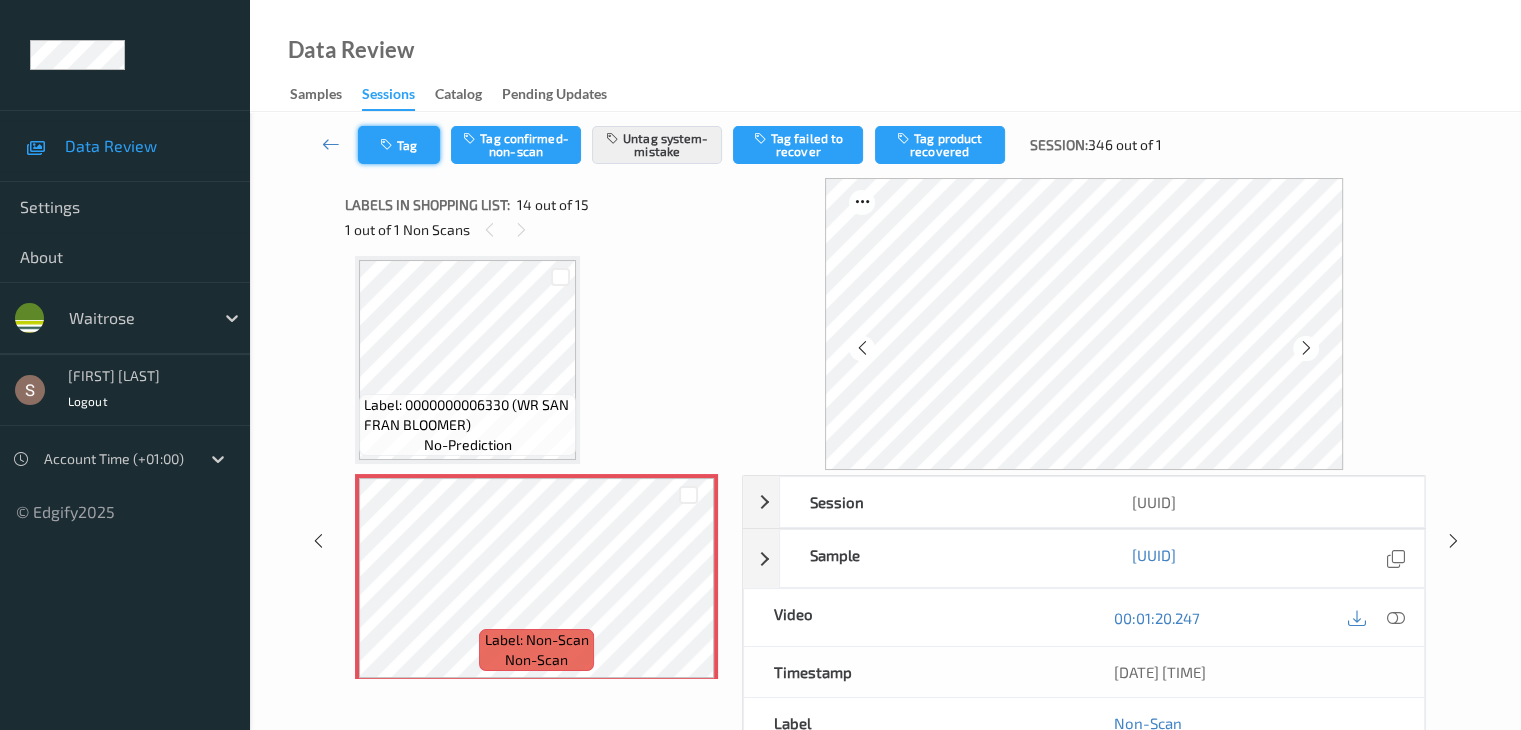 click on "Tag" at bounding box center (399, 145) 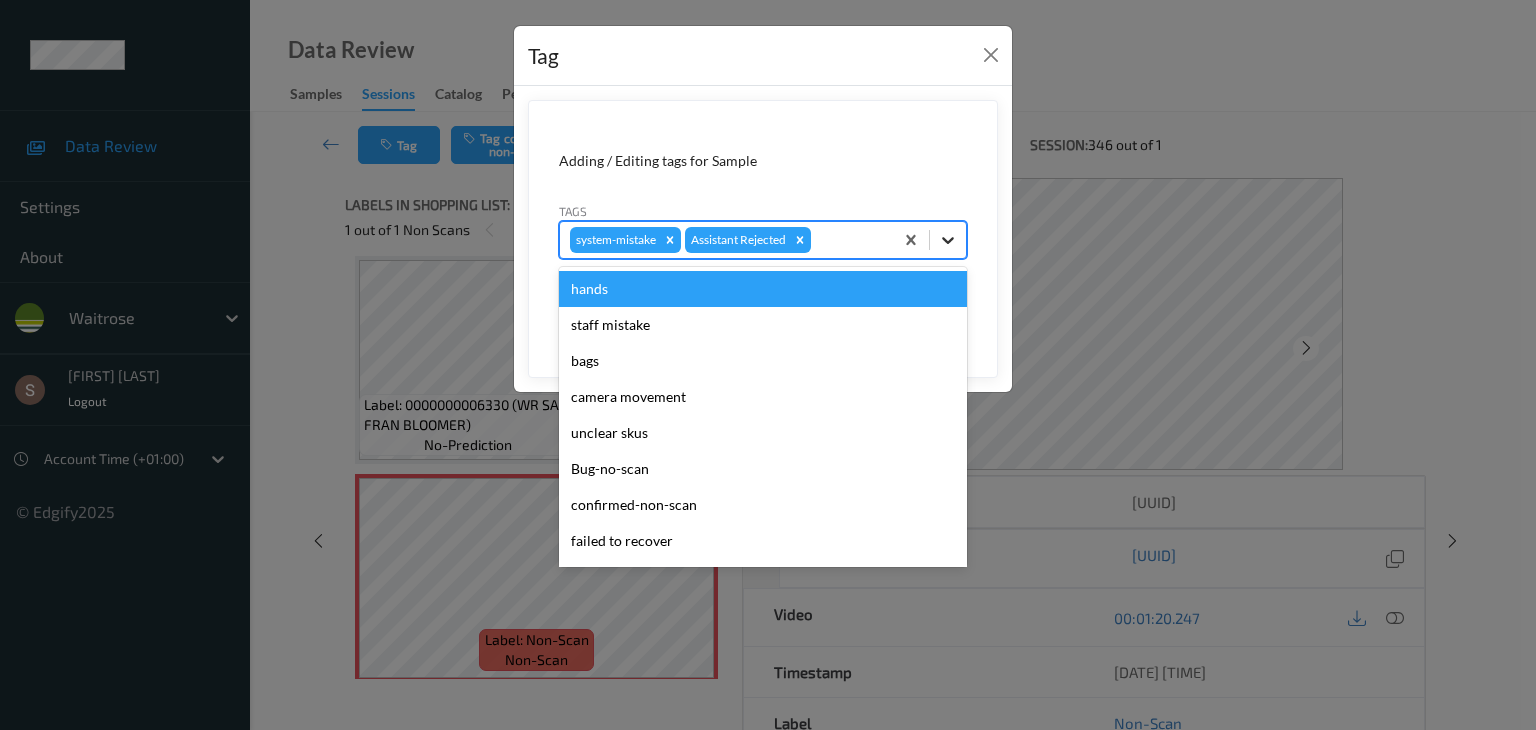 click 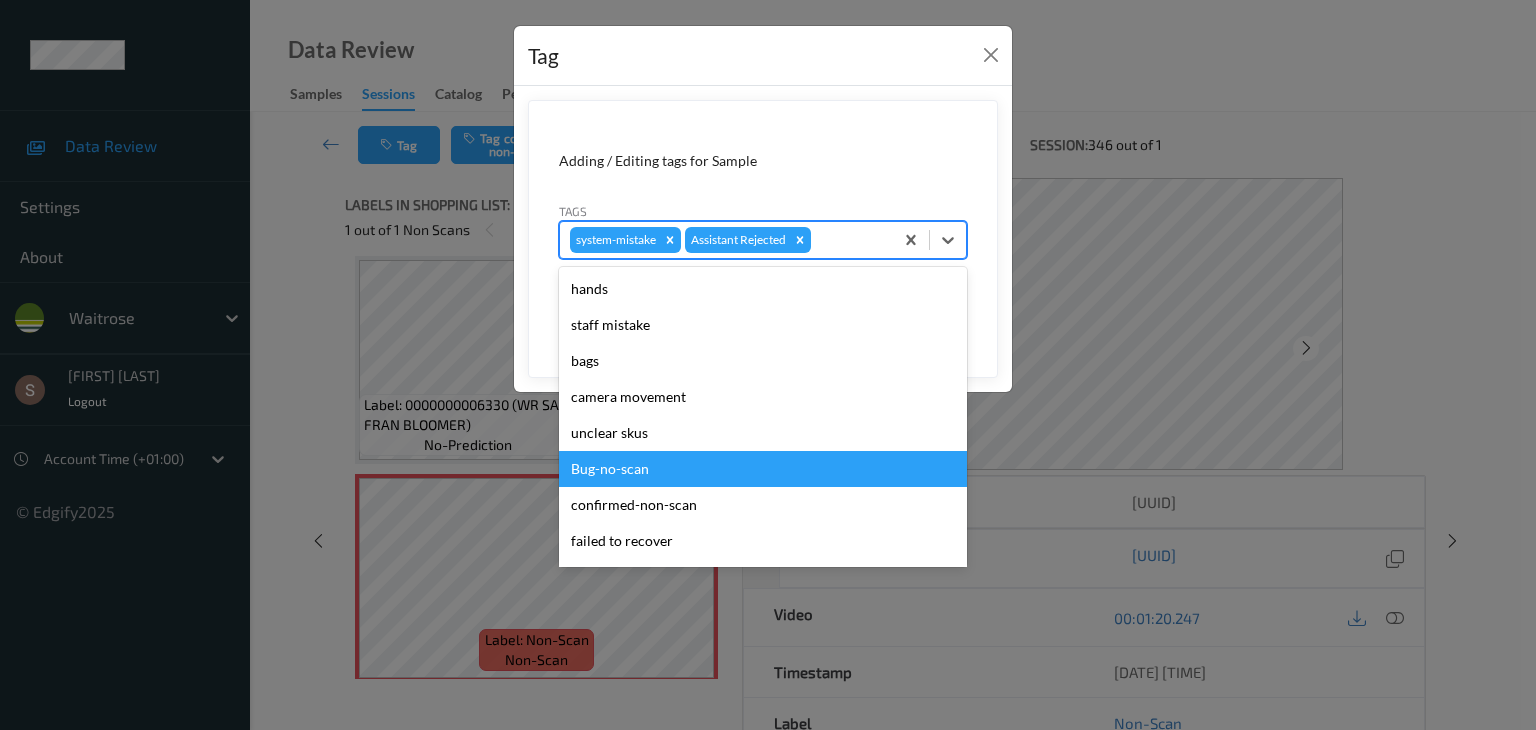 scroll, scrollTop: 320, scrollLeft: 0, axis: vertical 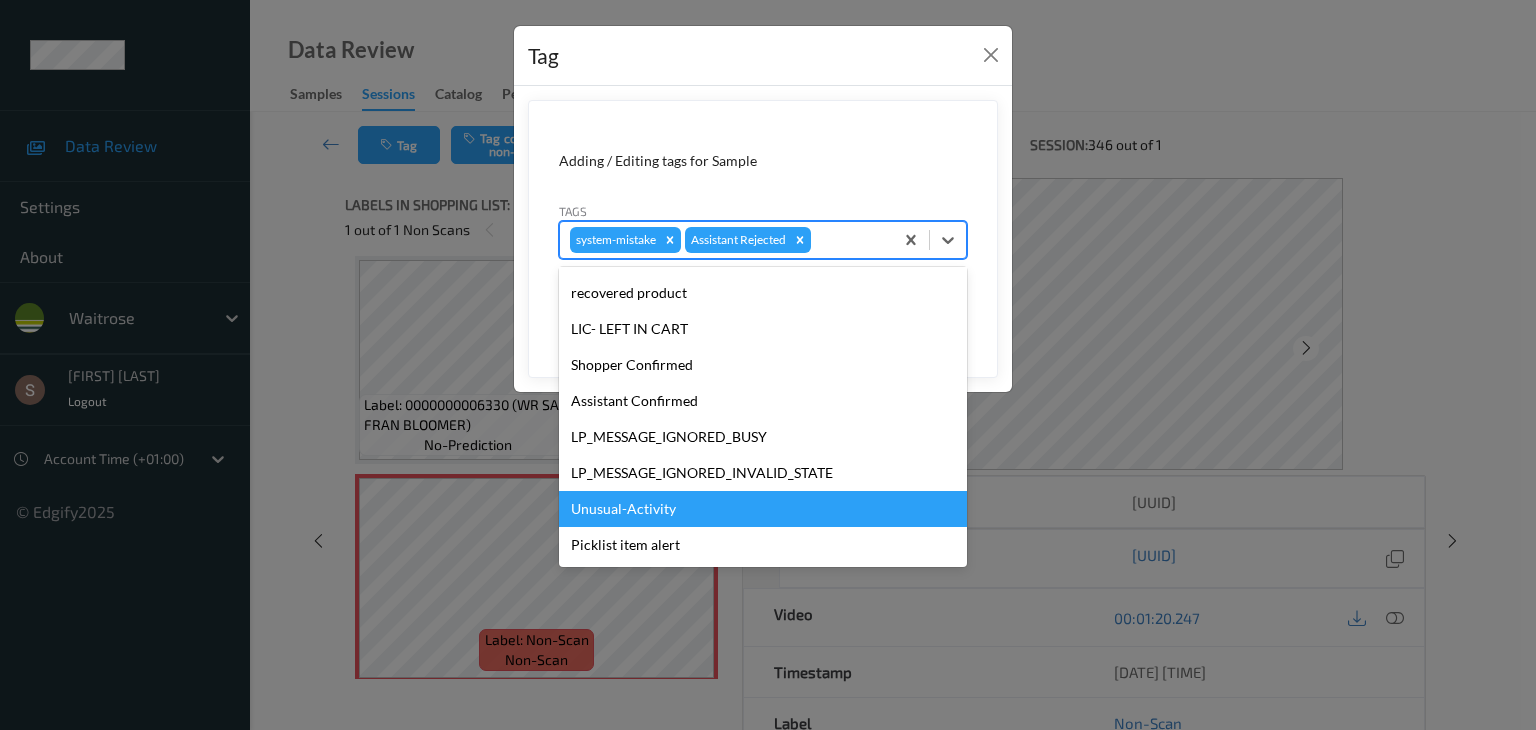 click on "Unusual-Activity" at bounding box center (763, 509) 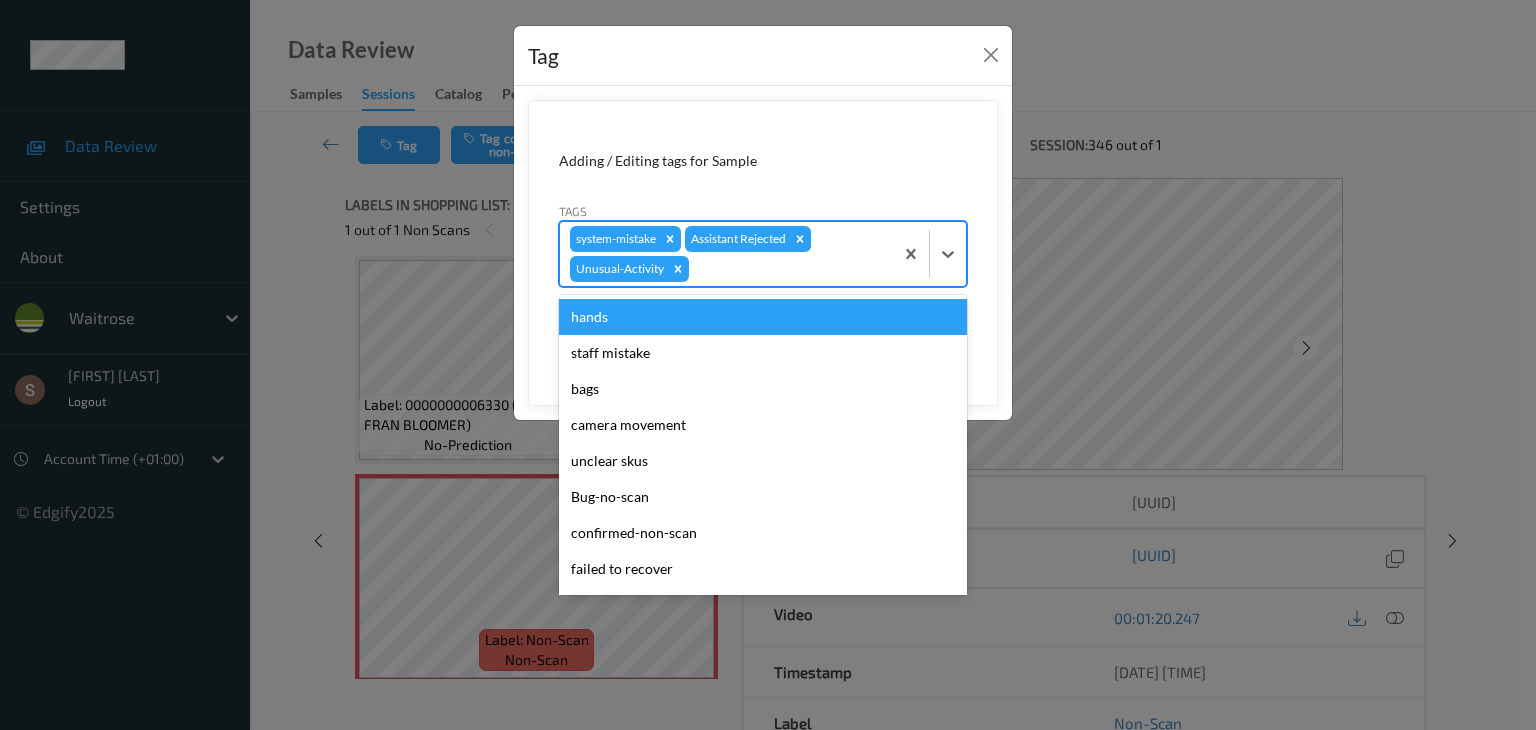 drag, startPoint x: 946, startPoint y: 238, endPoint x: 707, endPoint y: 515, distance: 365.85516 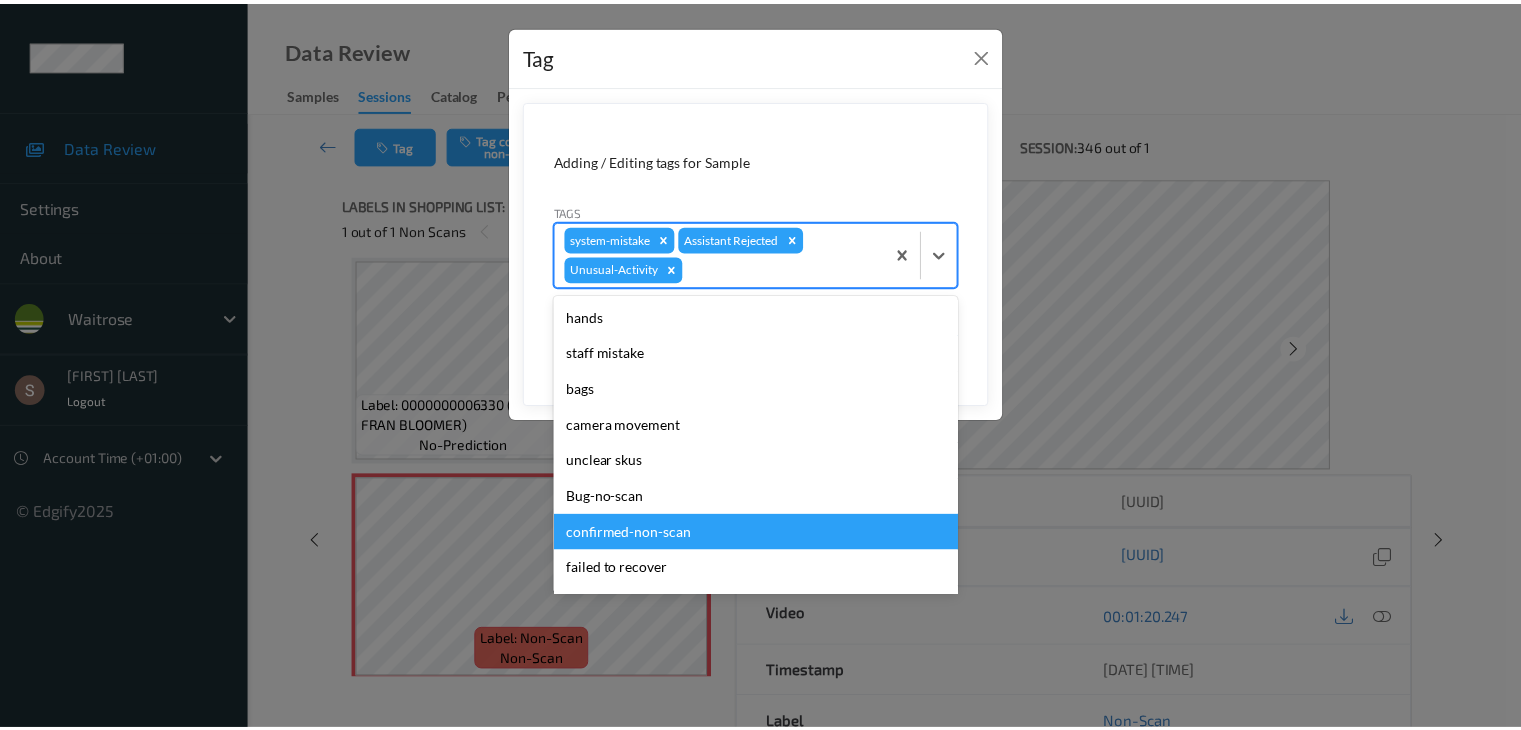 scroll, scrollTop: 284, scrollLeft: 0, axis: vertical 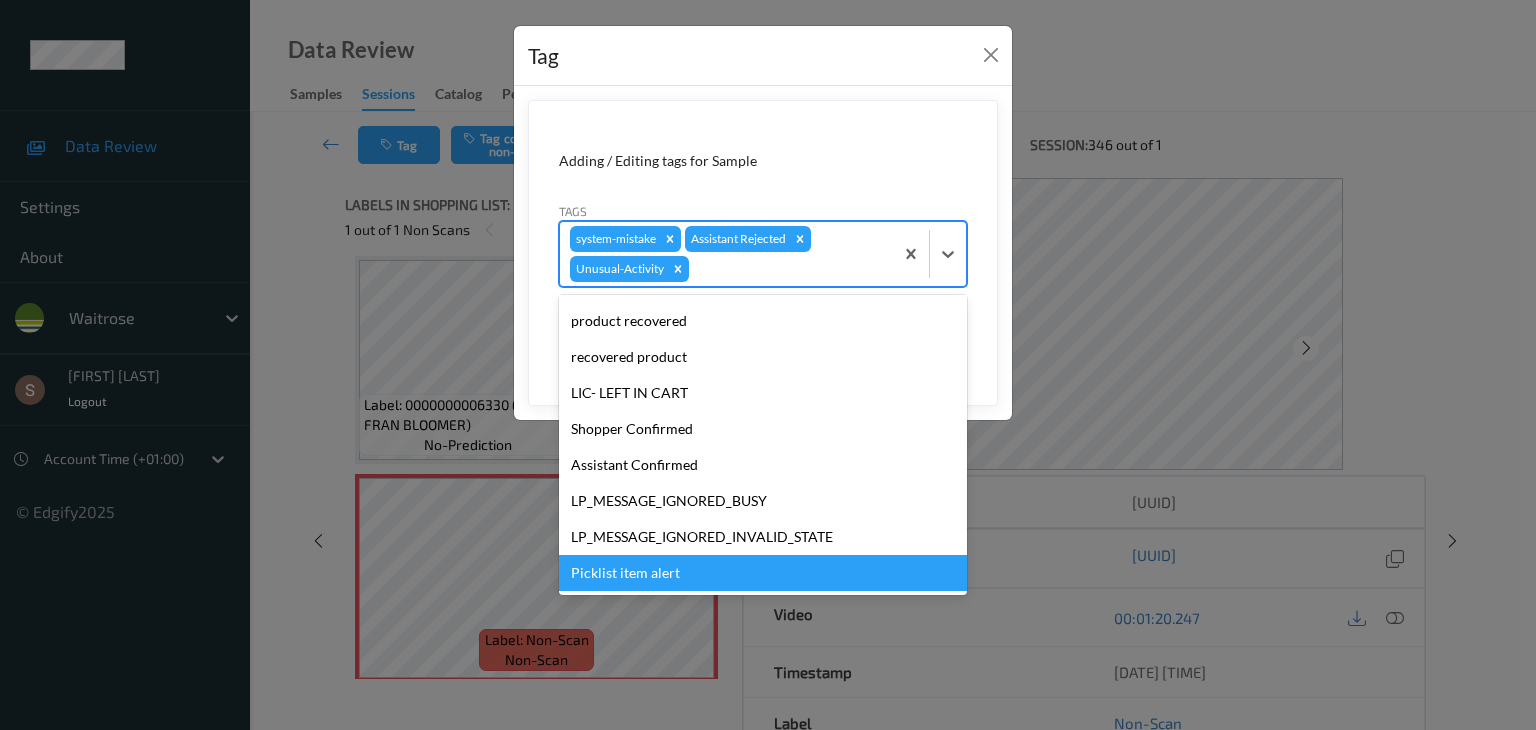 click on "Picklist item alert" at bounding box center (763, 573) 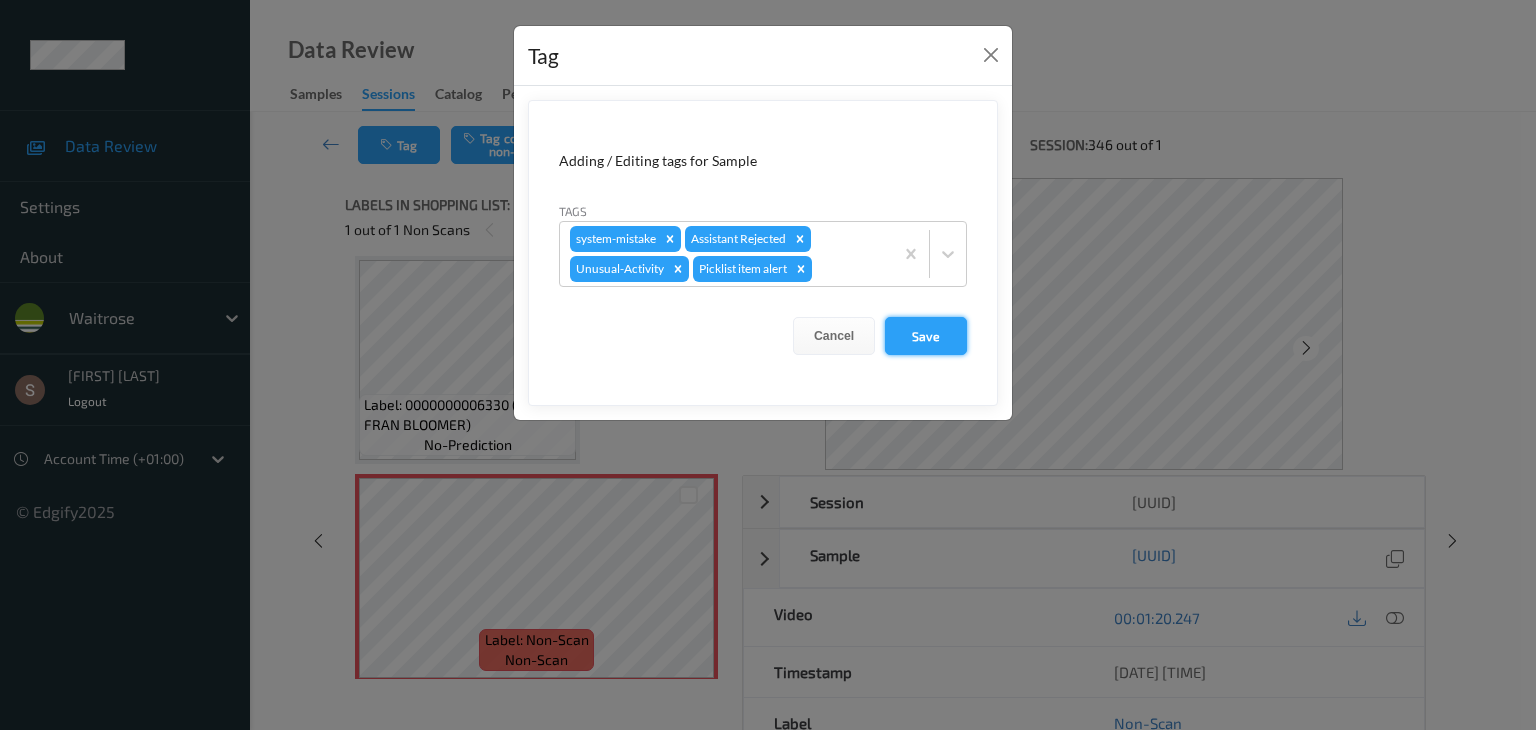 click on "Save" at bounding box center (926, 336) 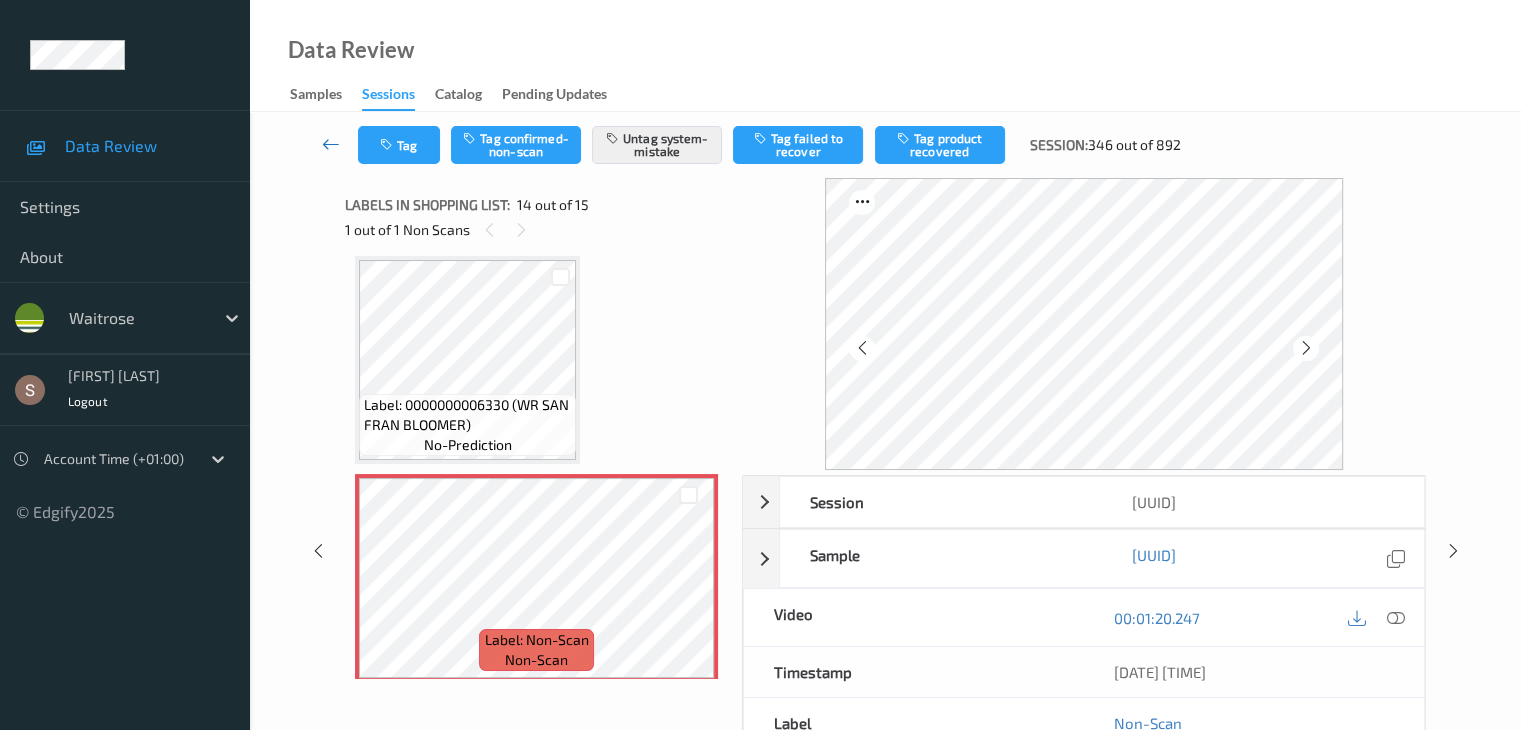 click at bounding box center (331, 144) 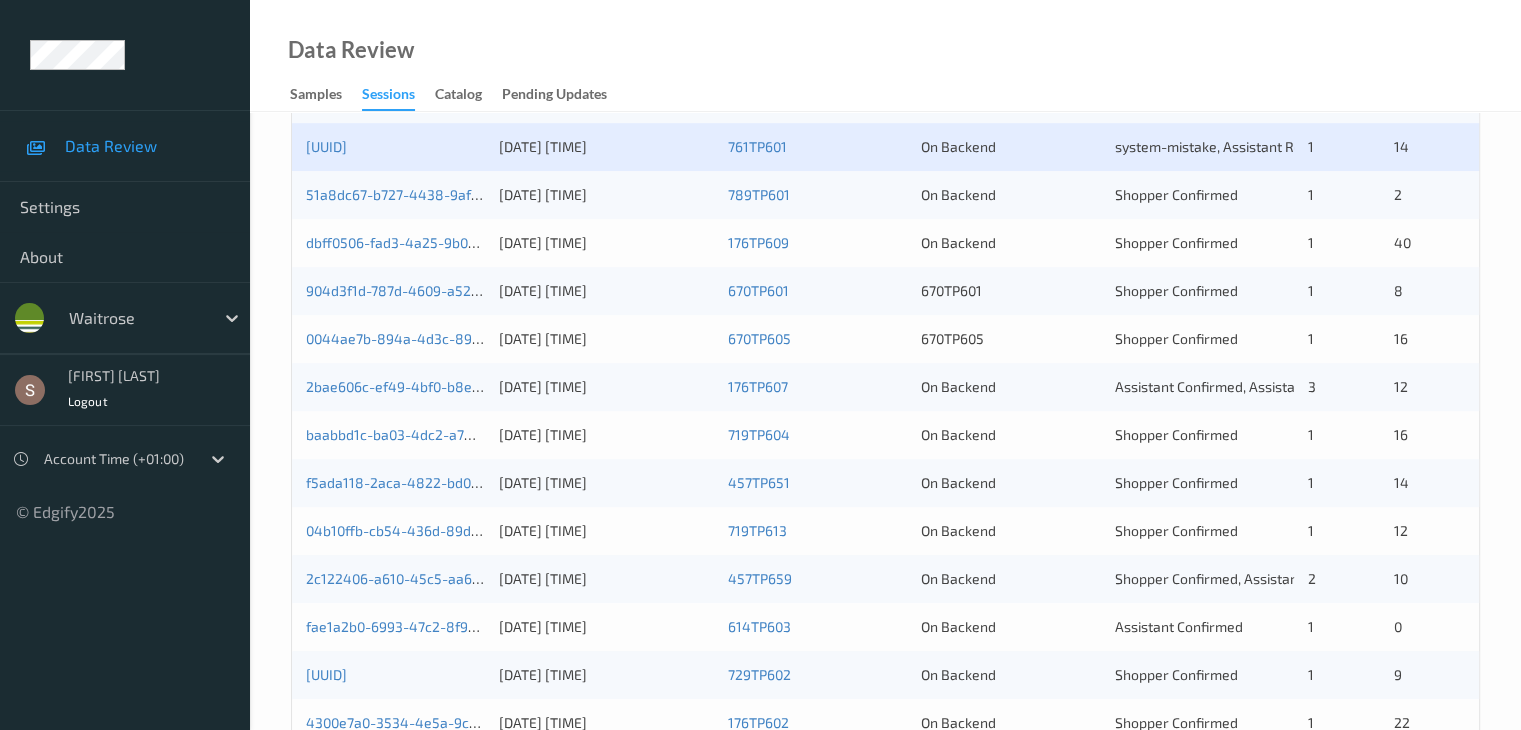 scroll, scrollTop: 708, scrollLeft: 0, axis: vertical 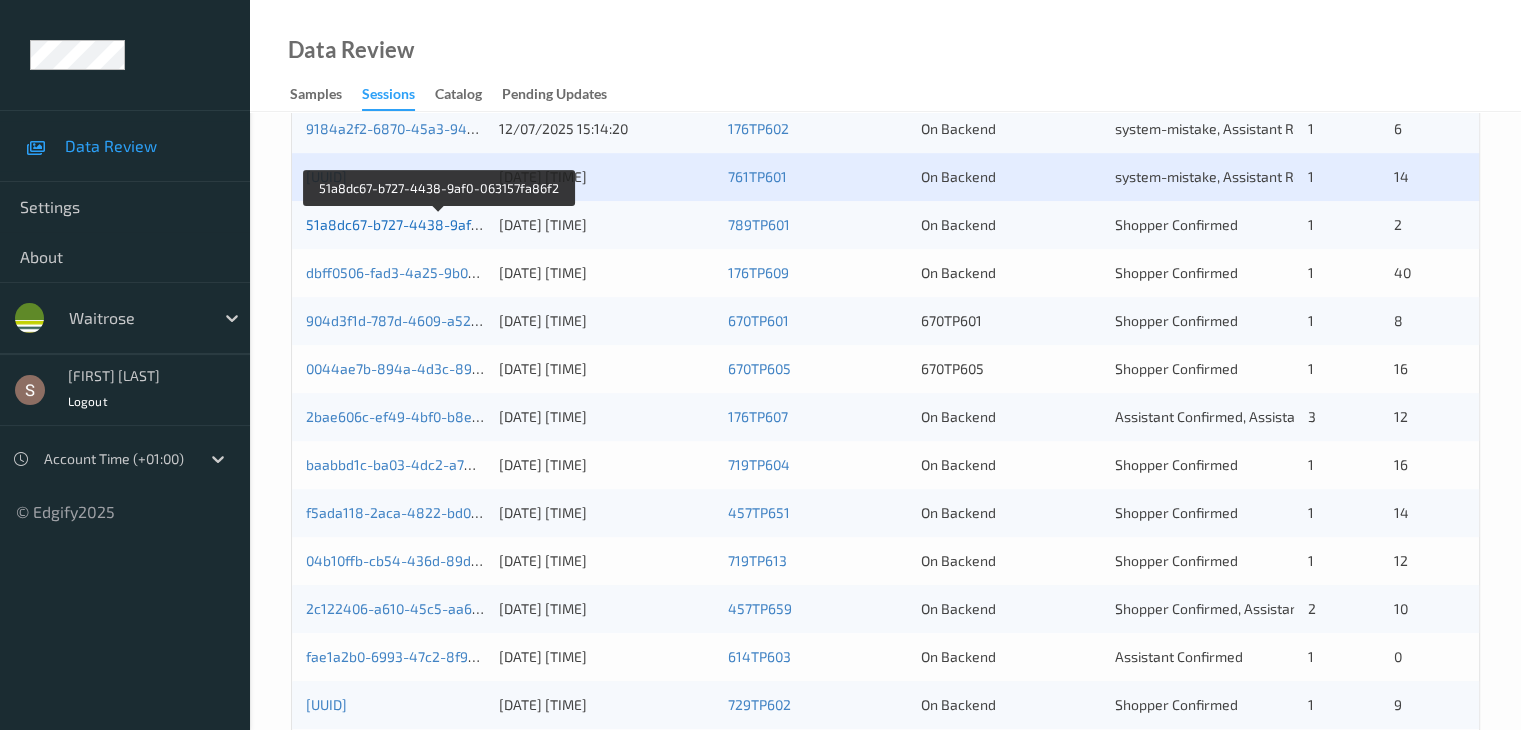 click on "51a8dc67-b727-4438-9af0-063157fa86f2" at bounding box center [439, 224] 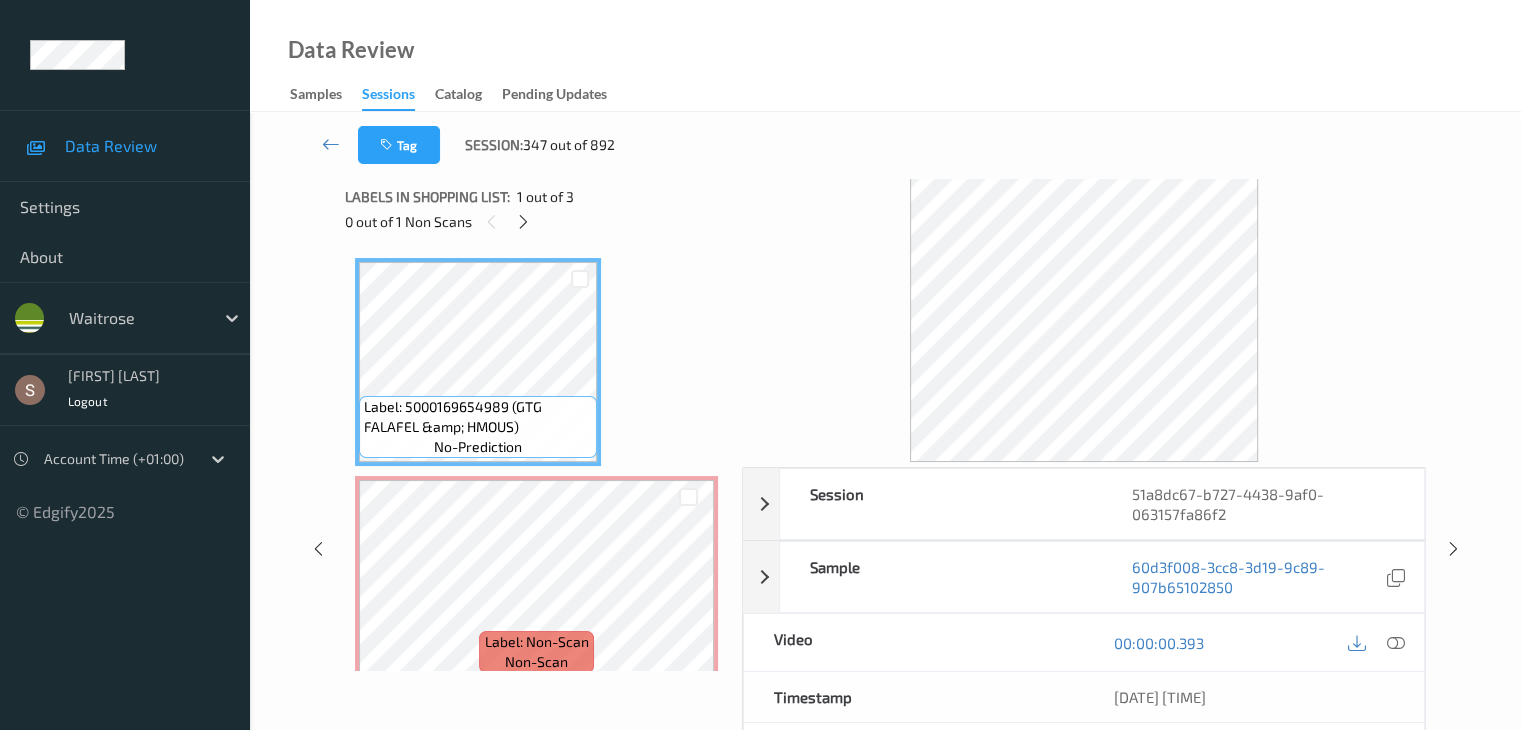 scroll, scrollTop: 0, scrollLeft: 0, axis: both 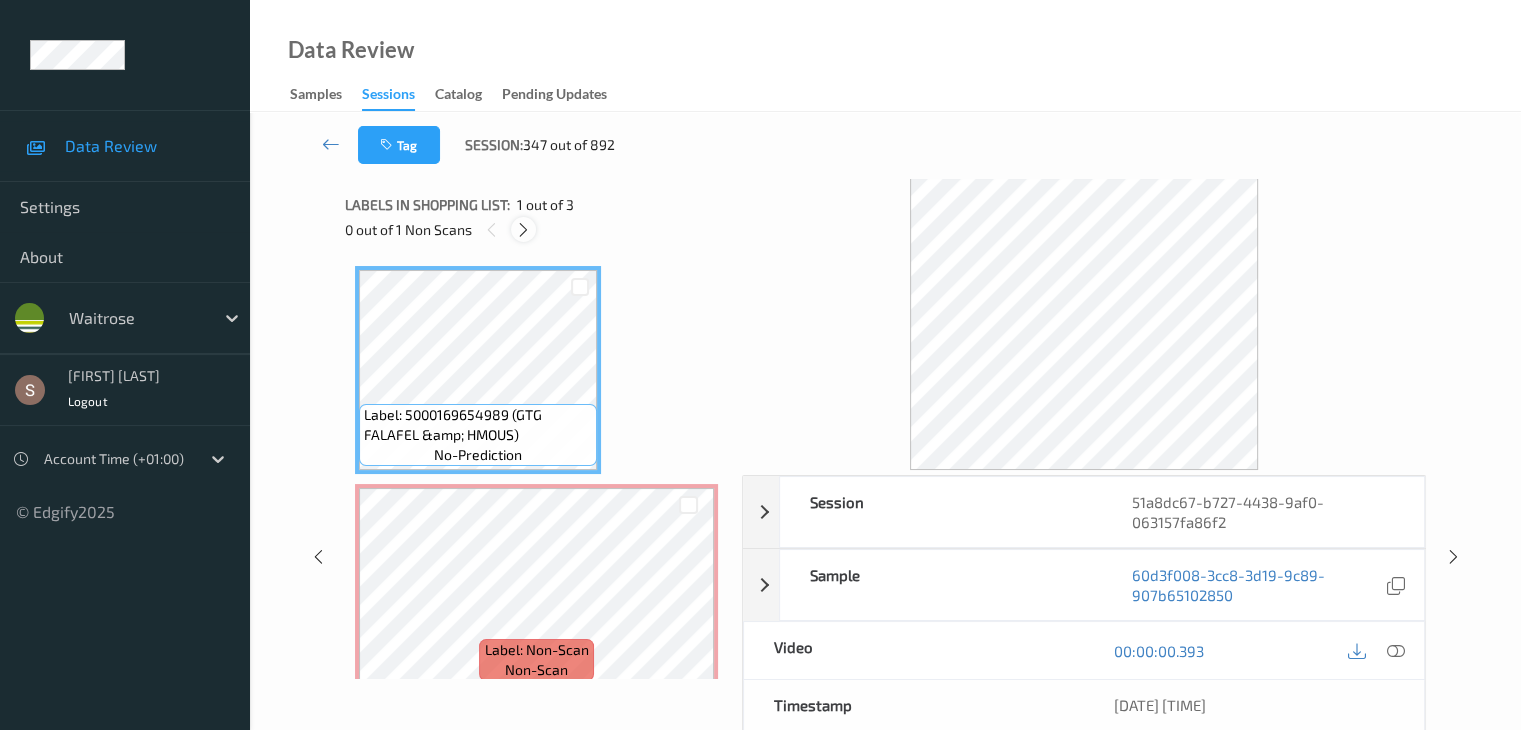 click at bounding box center [523, 230] 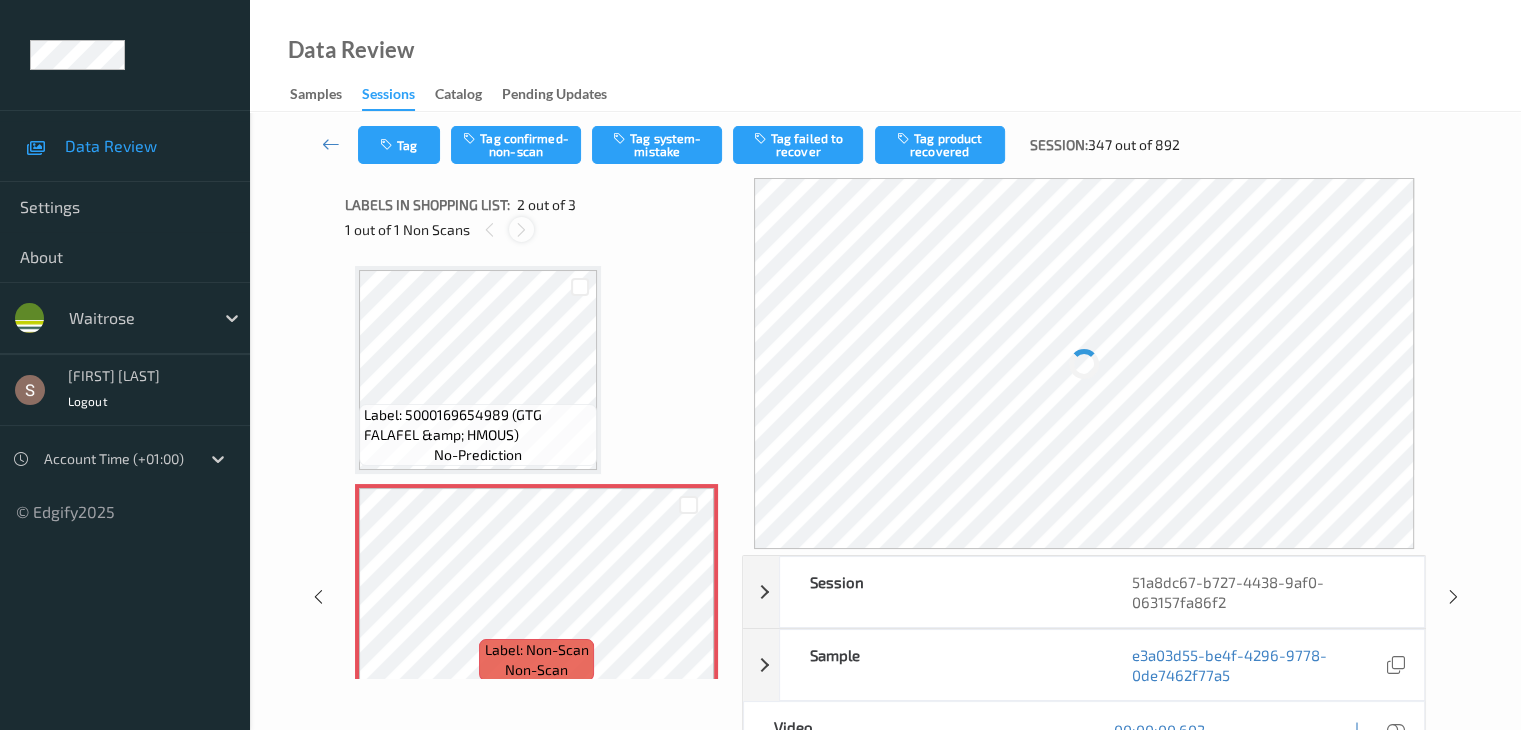 scroll, scrollTop: 10, scrollLeft: 0, axis: vertical 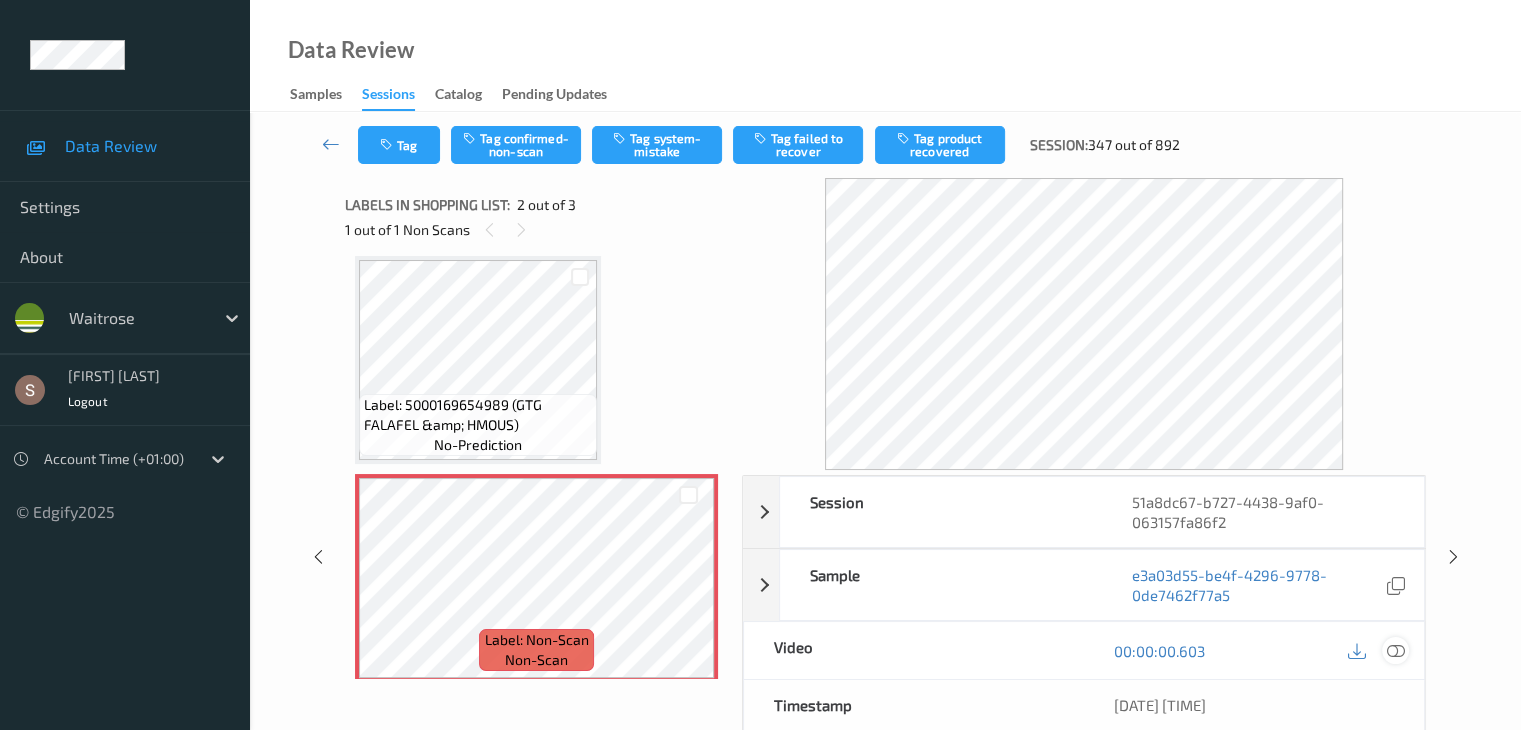 click at bounding box center [1395, 651] 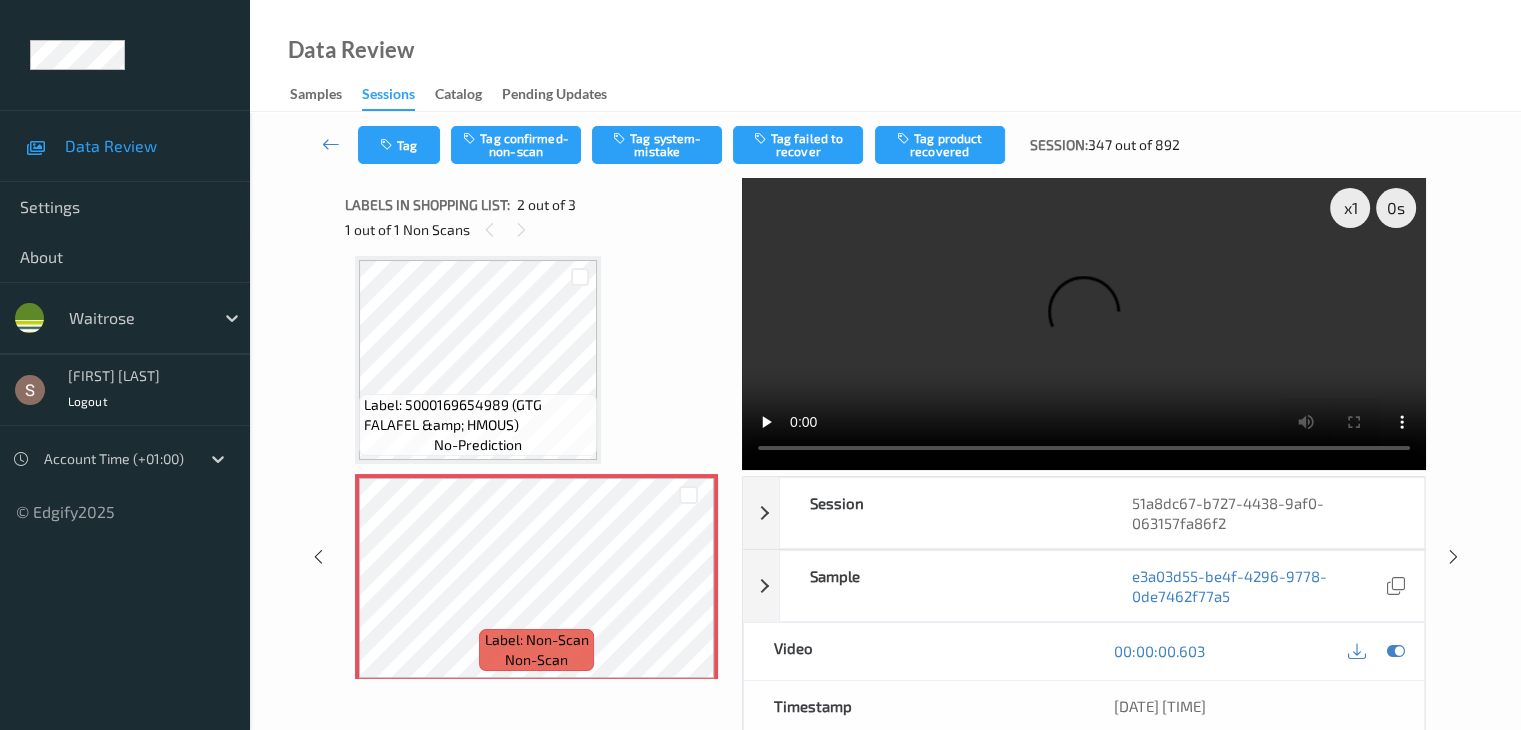 click at bounding box center [1084, 324] 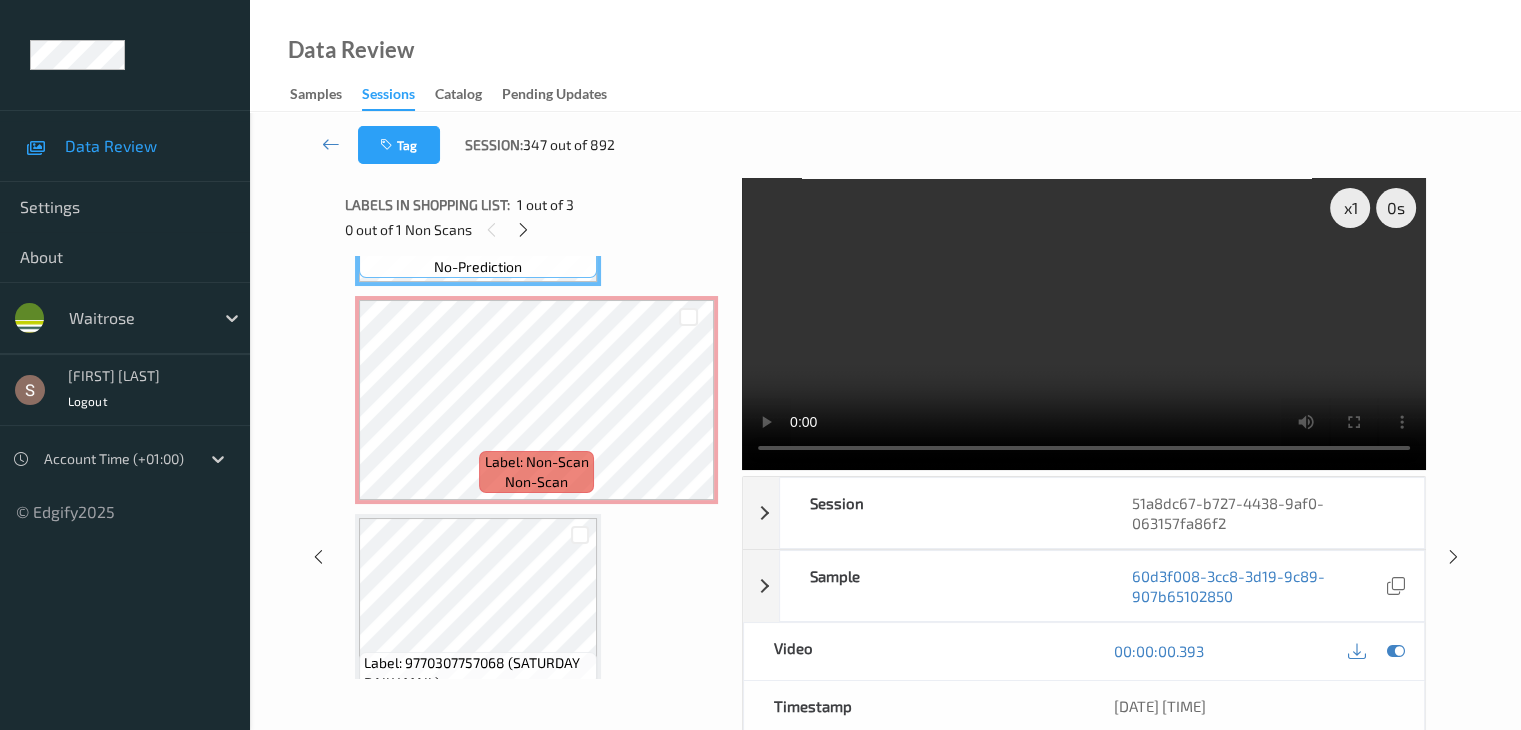 scroll, scrollTop: 192, scrollLeft: 0, axis: vertical 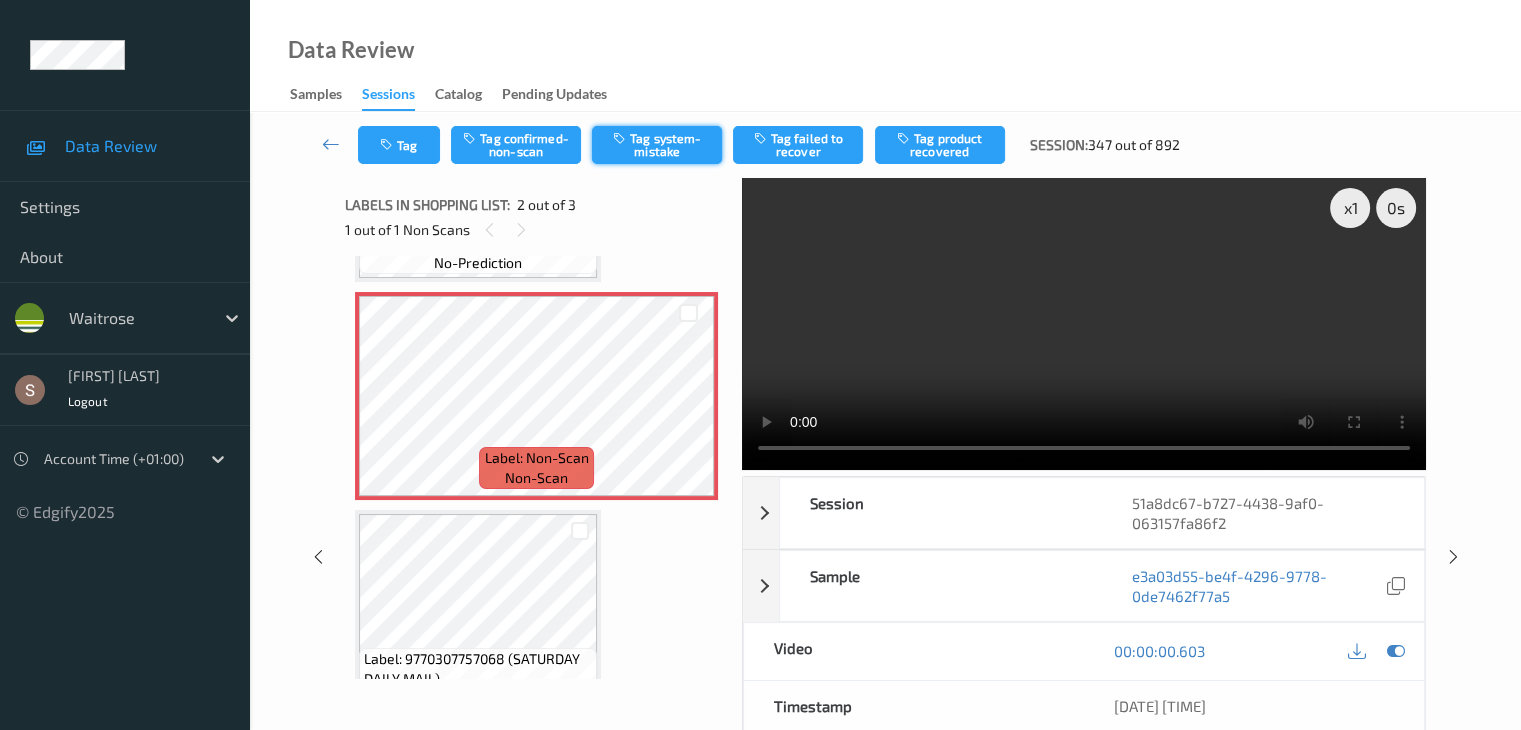 click on "Tag   system-mistake" at bounding box center [657, 145] 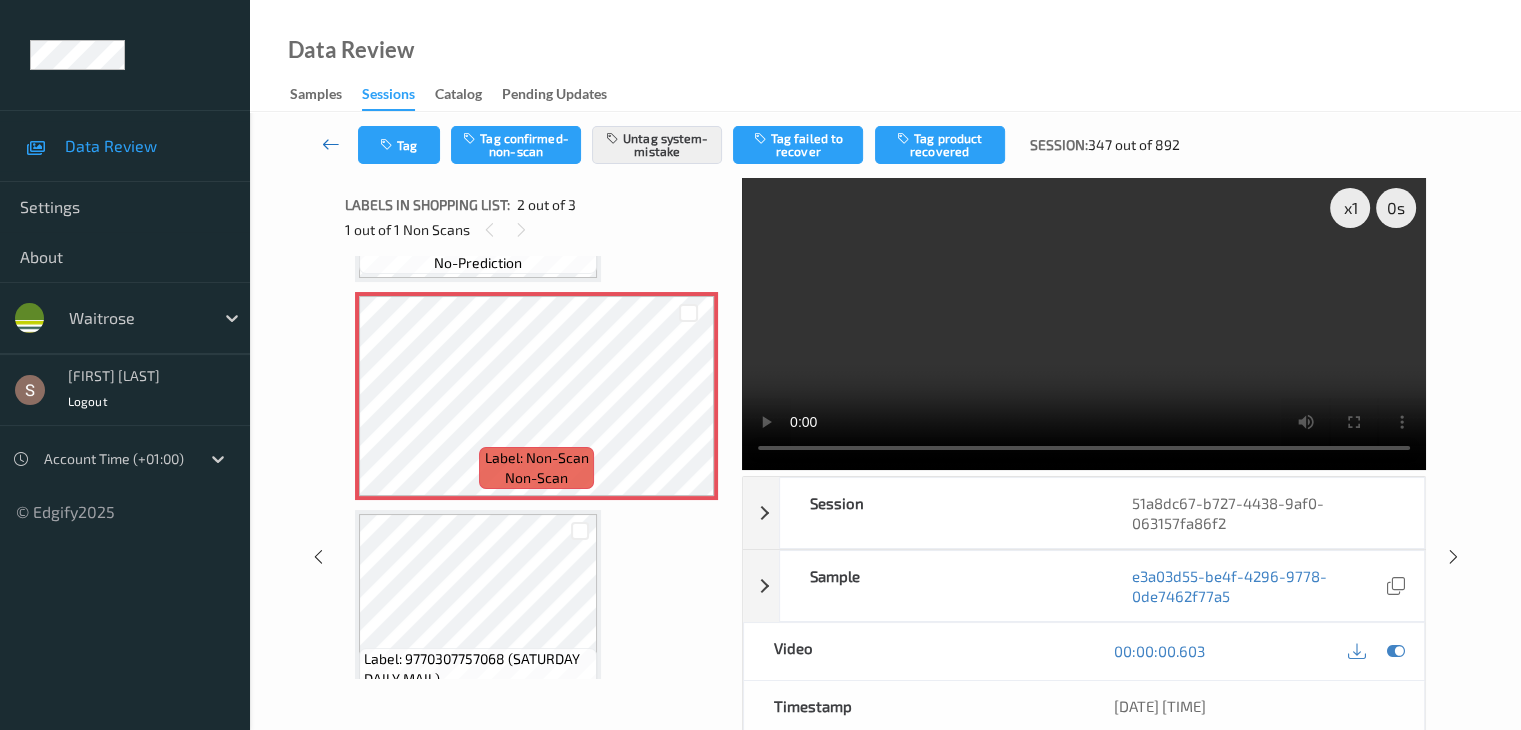 click at bounding box center (331, 144) 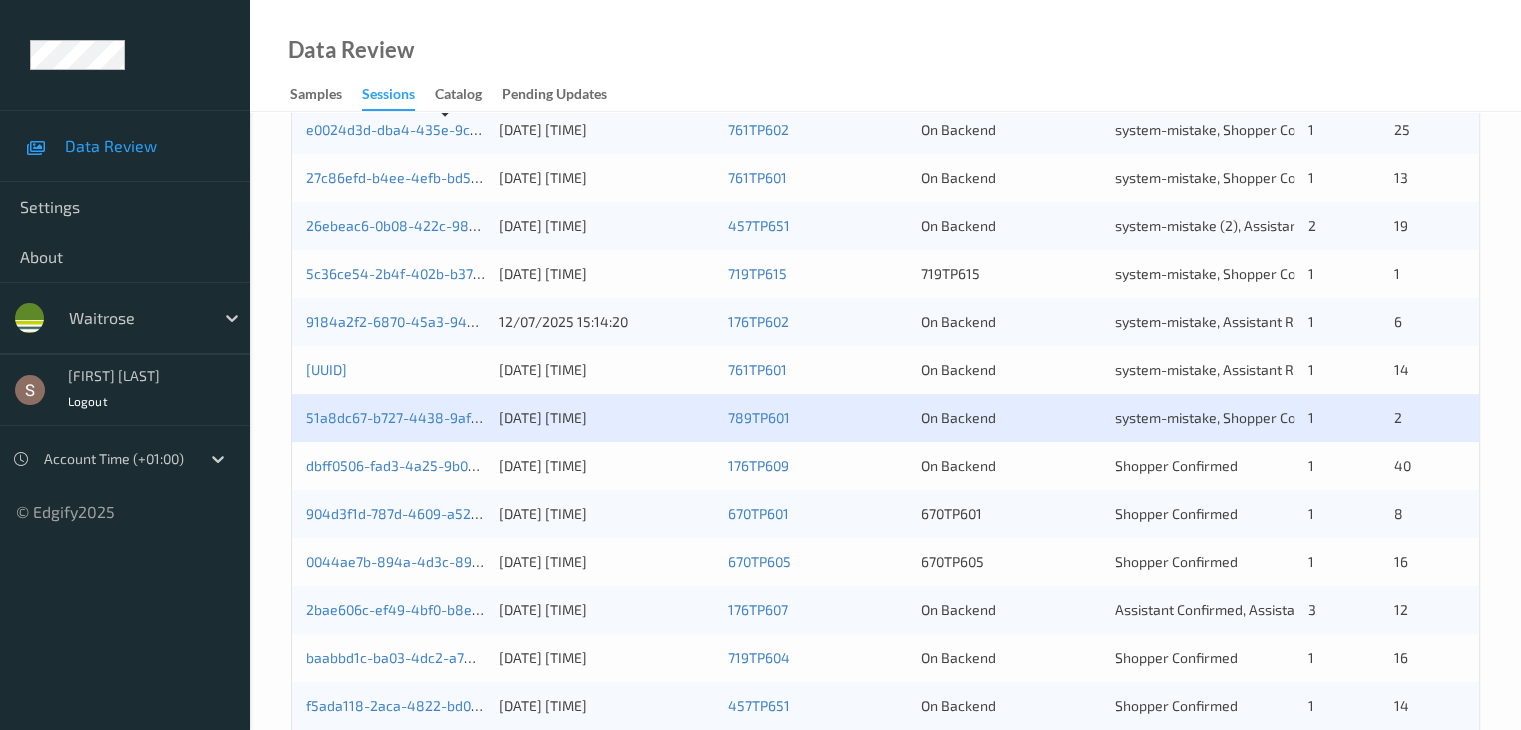 scroll, scrollTop: 583, scrollLeft: 0, axis: vertical 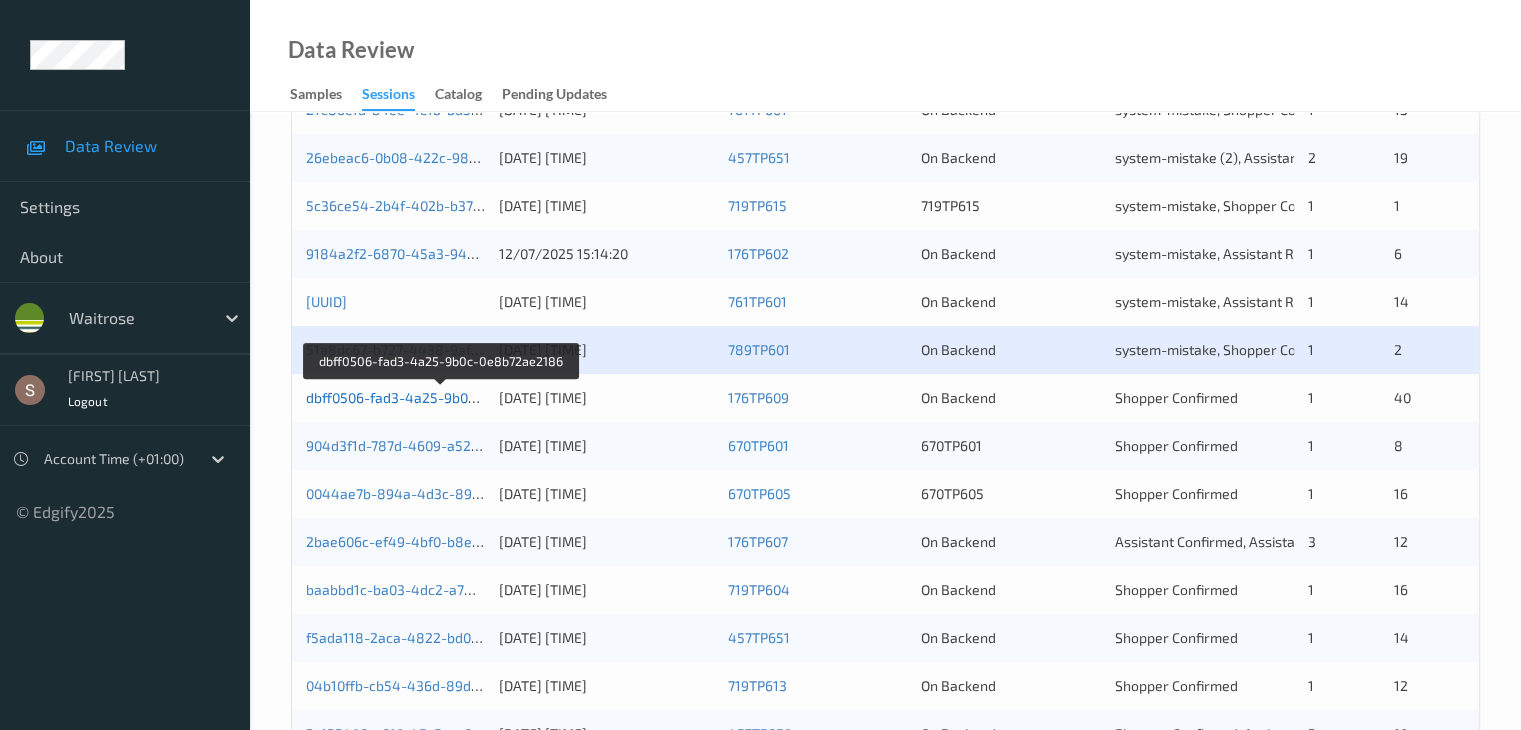 click on "dbff0506-fad3-4a25-9b0c-0e8b72ae2186" at bounding box center [441, 397] 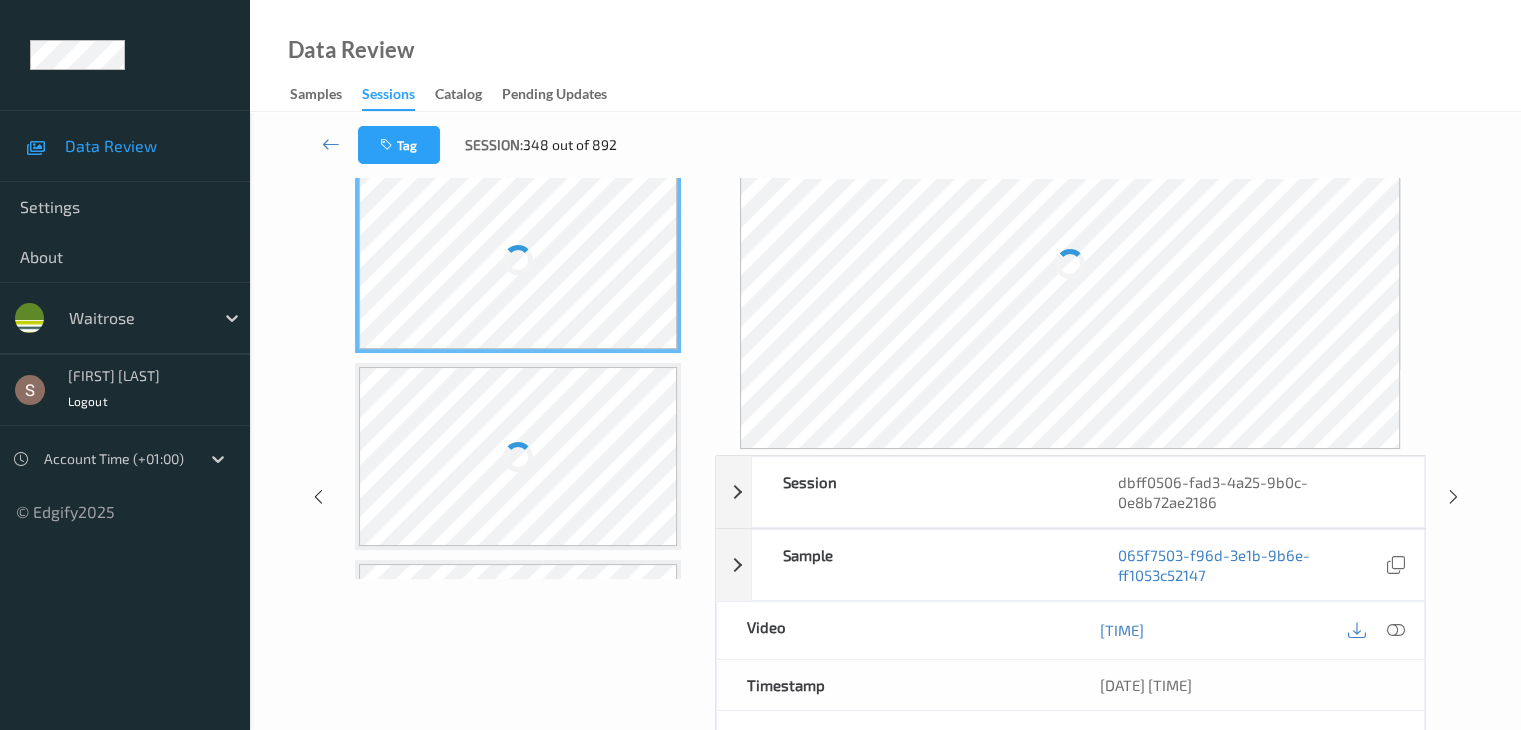scroll, scrollTop: 0, scrollLeft: 0, axis: both 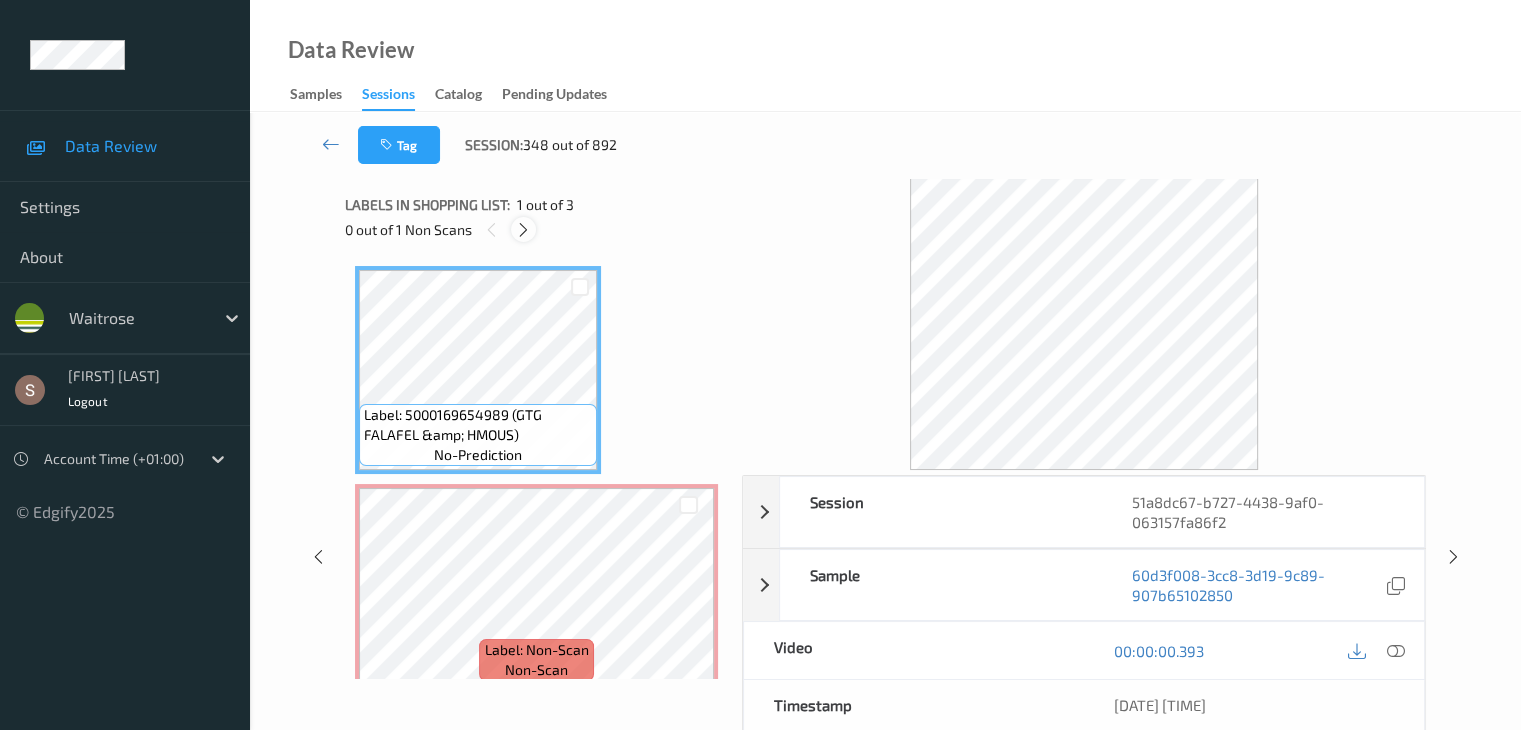 click at bounding box center [523, 230] 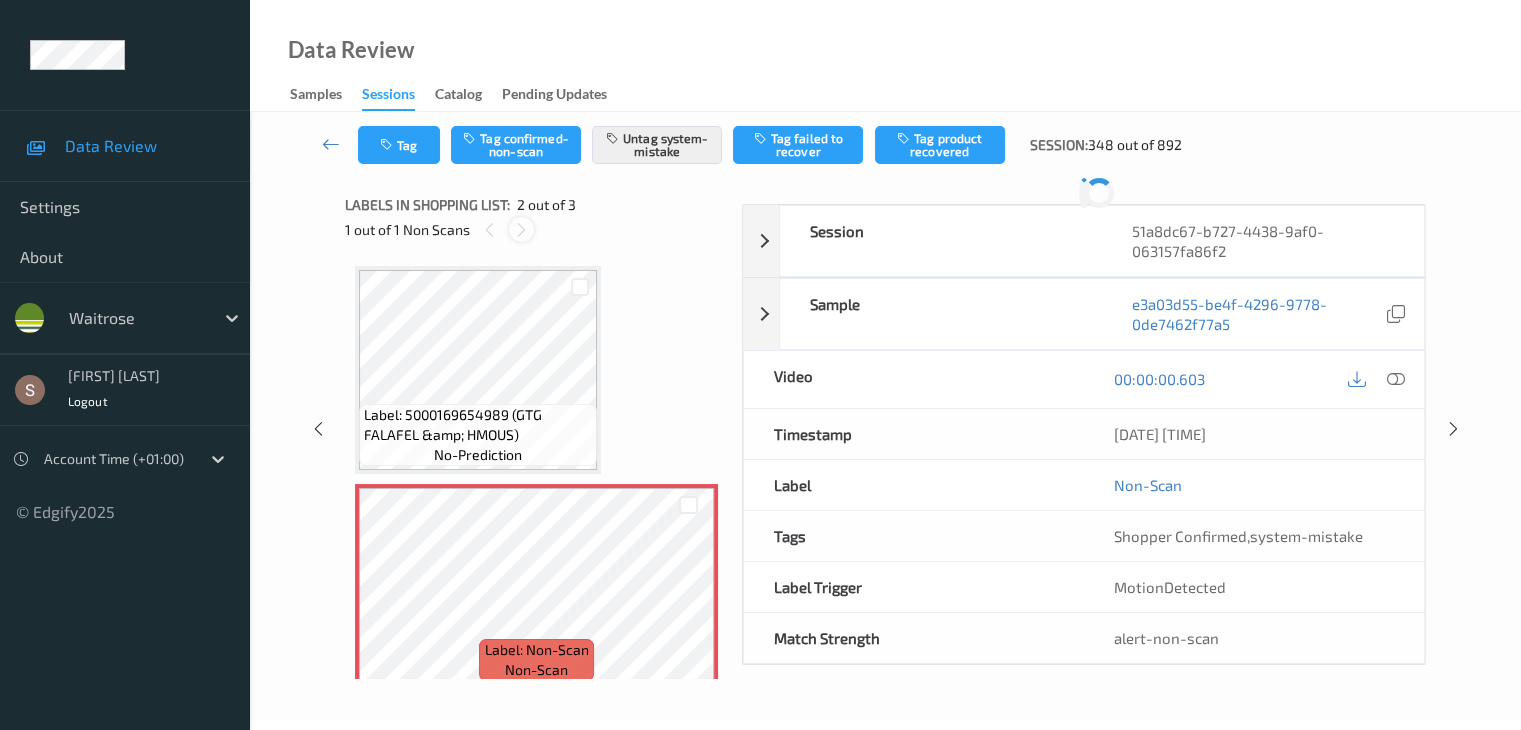 scroll, scrollTop: 10, scrollLeft: 0, axis: vertical 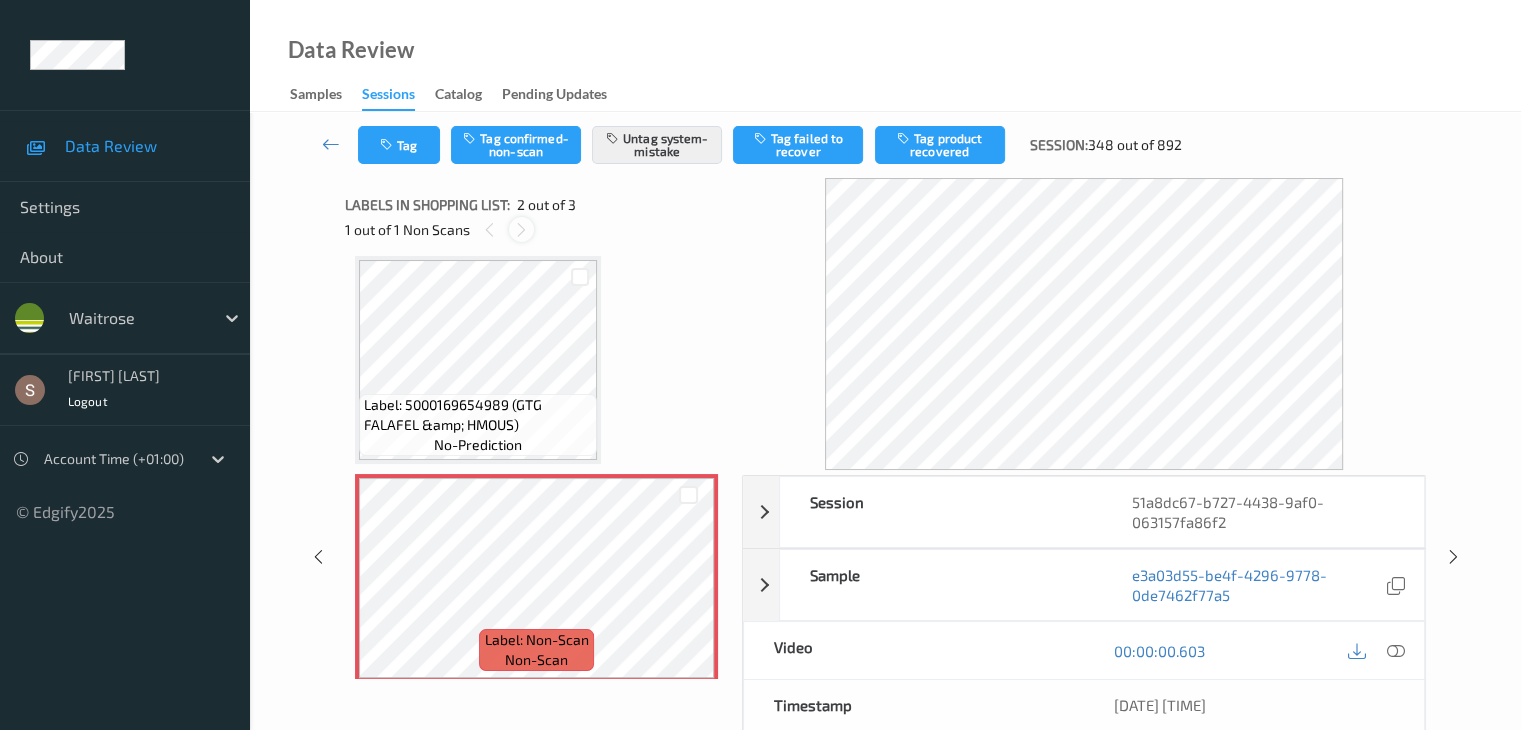 click at bounding box center (521, 230) 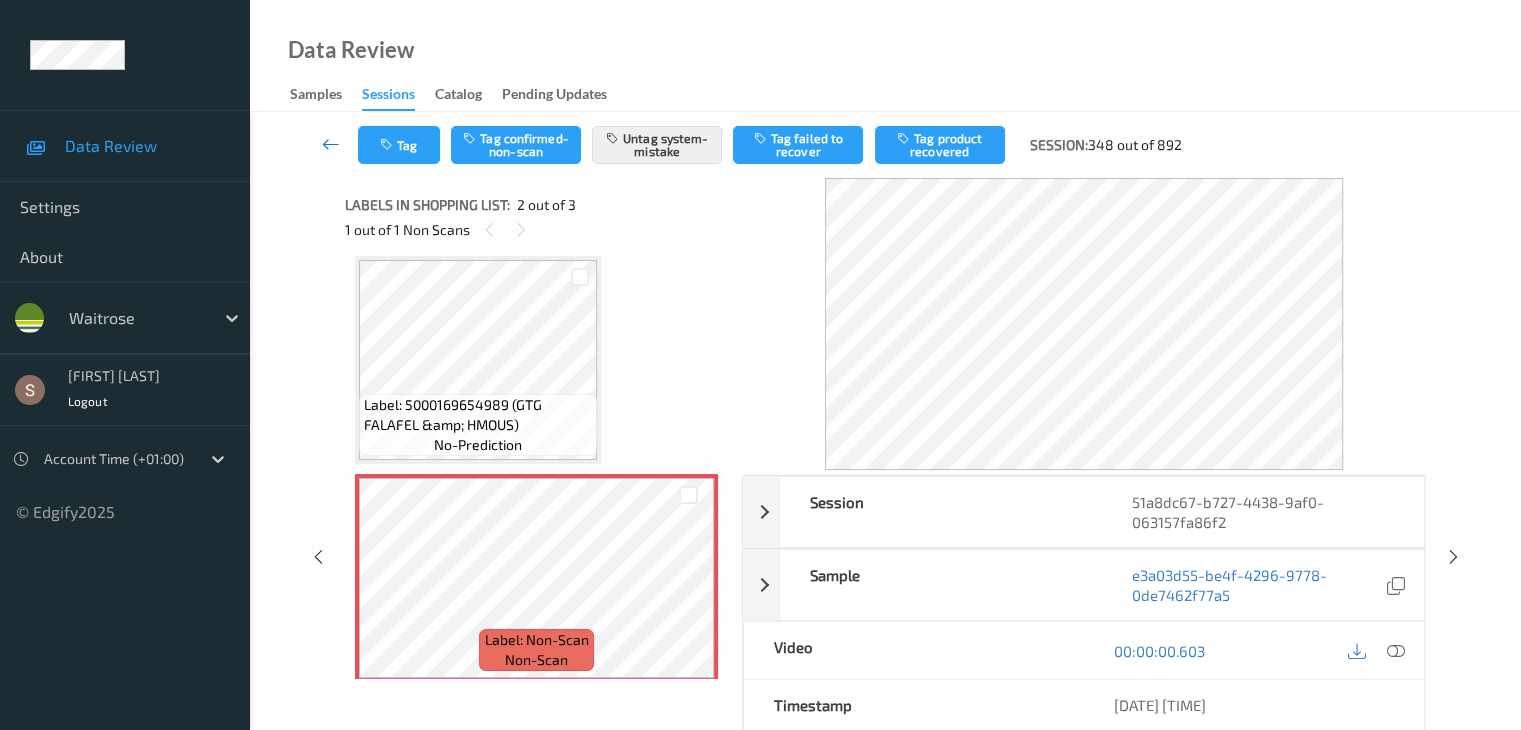 click at bounding box center [331, 144] 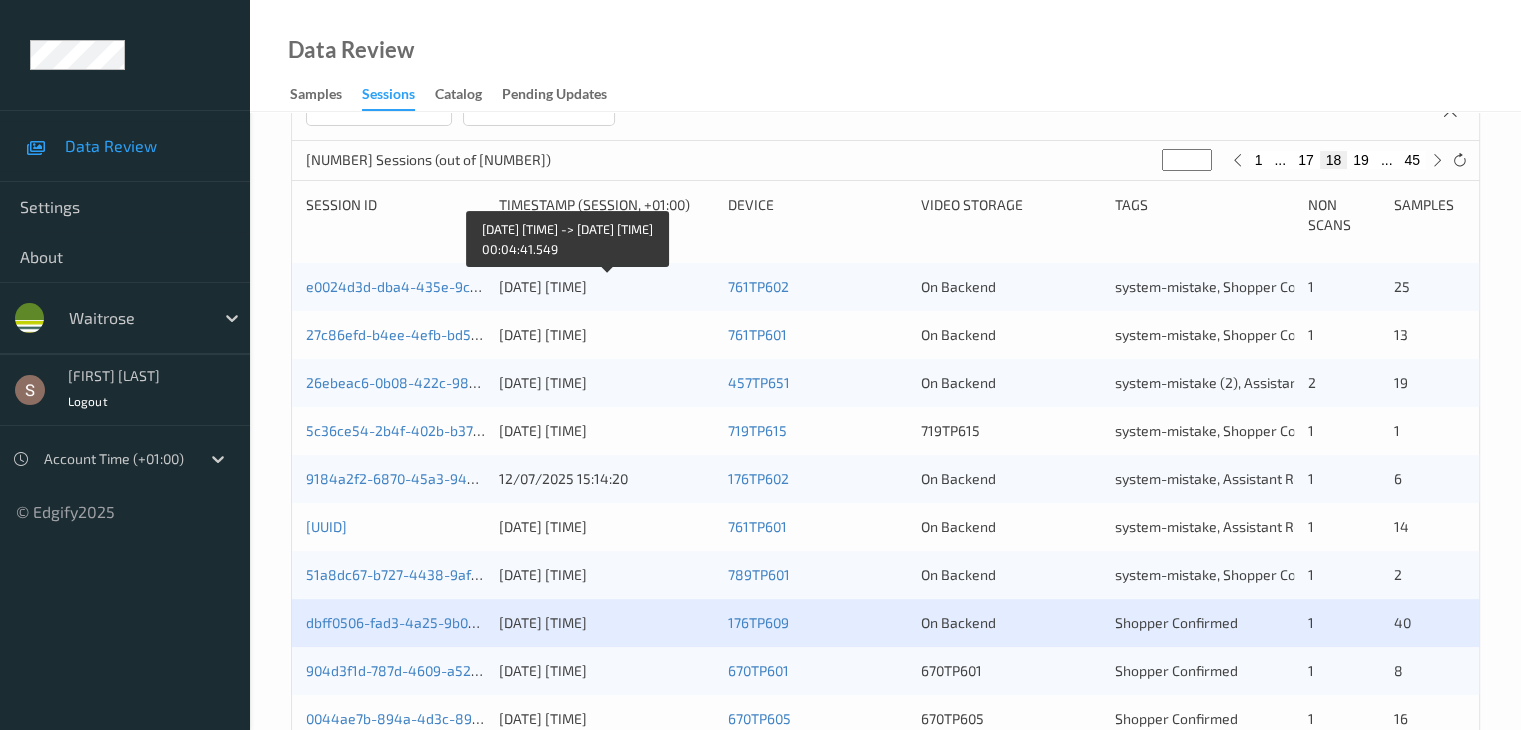 scroll, scrollTop: 366, scrollLeft: 0, axis: vertical 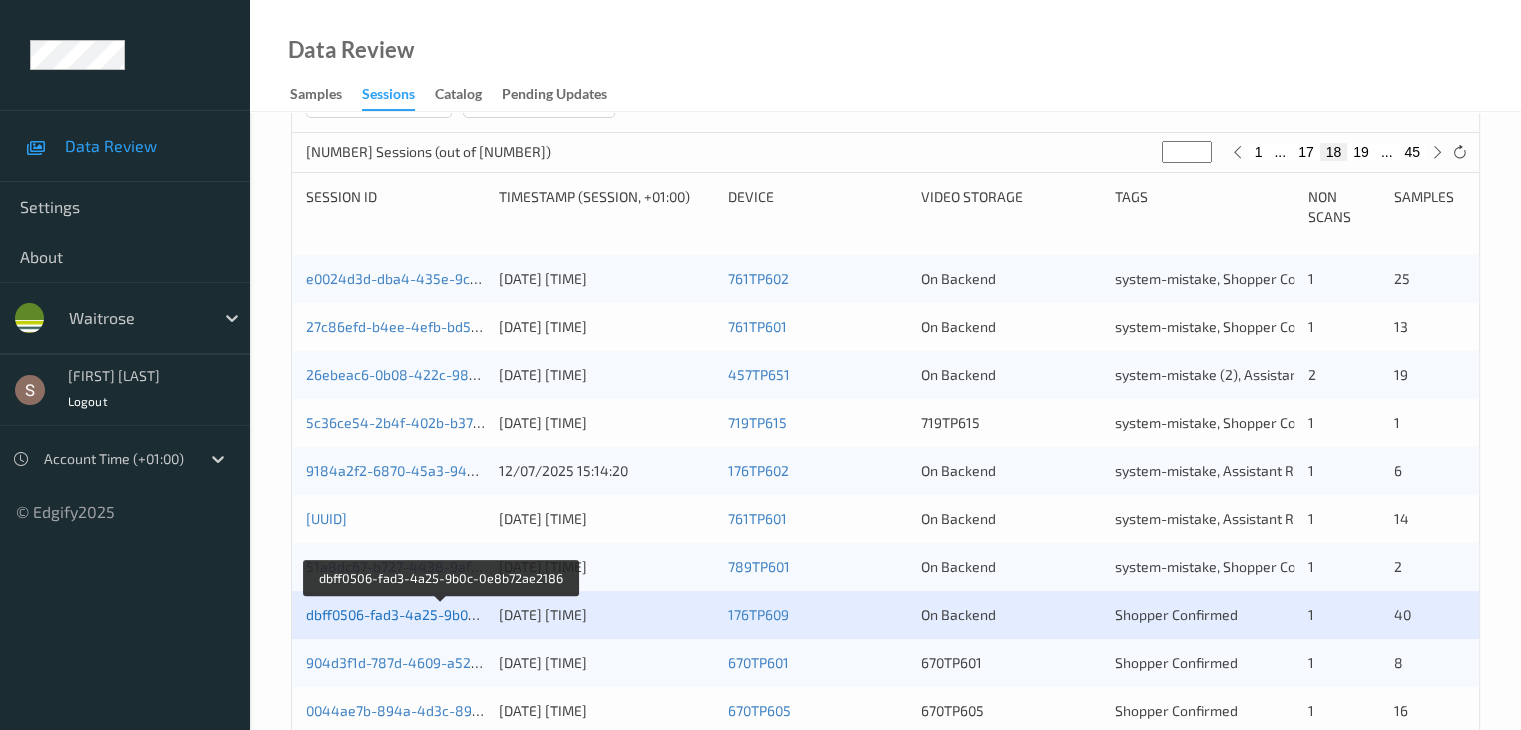 click on "dbff0506-fad3-4a25-9b0c-0e8b72ae2186" at bounding box center (441, 614) 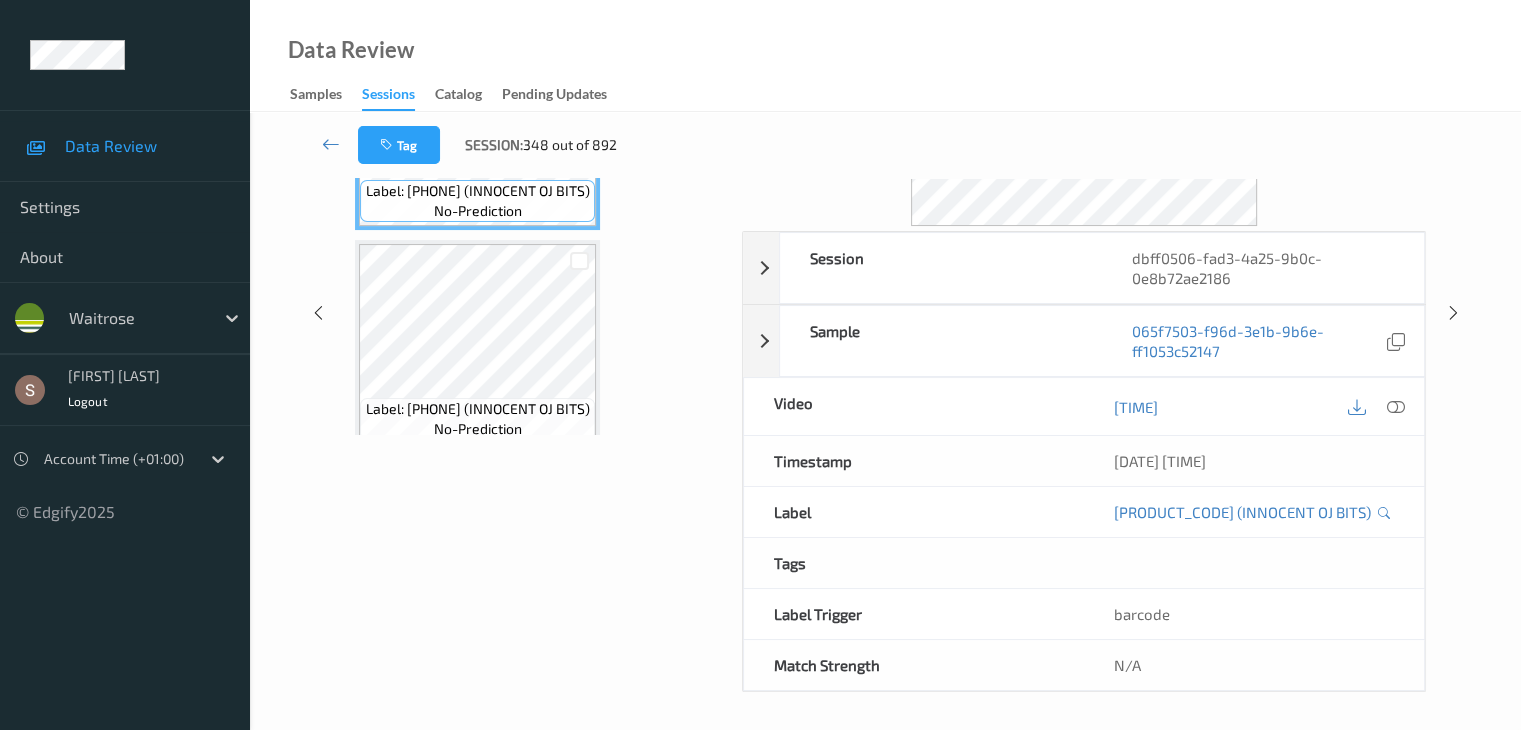 scroll, scrollTop: 0, scrollLeft: 0, axis: both 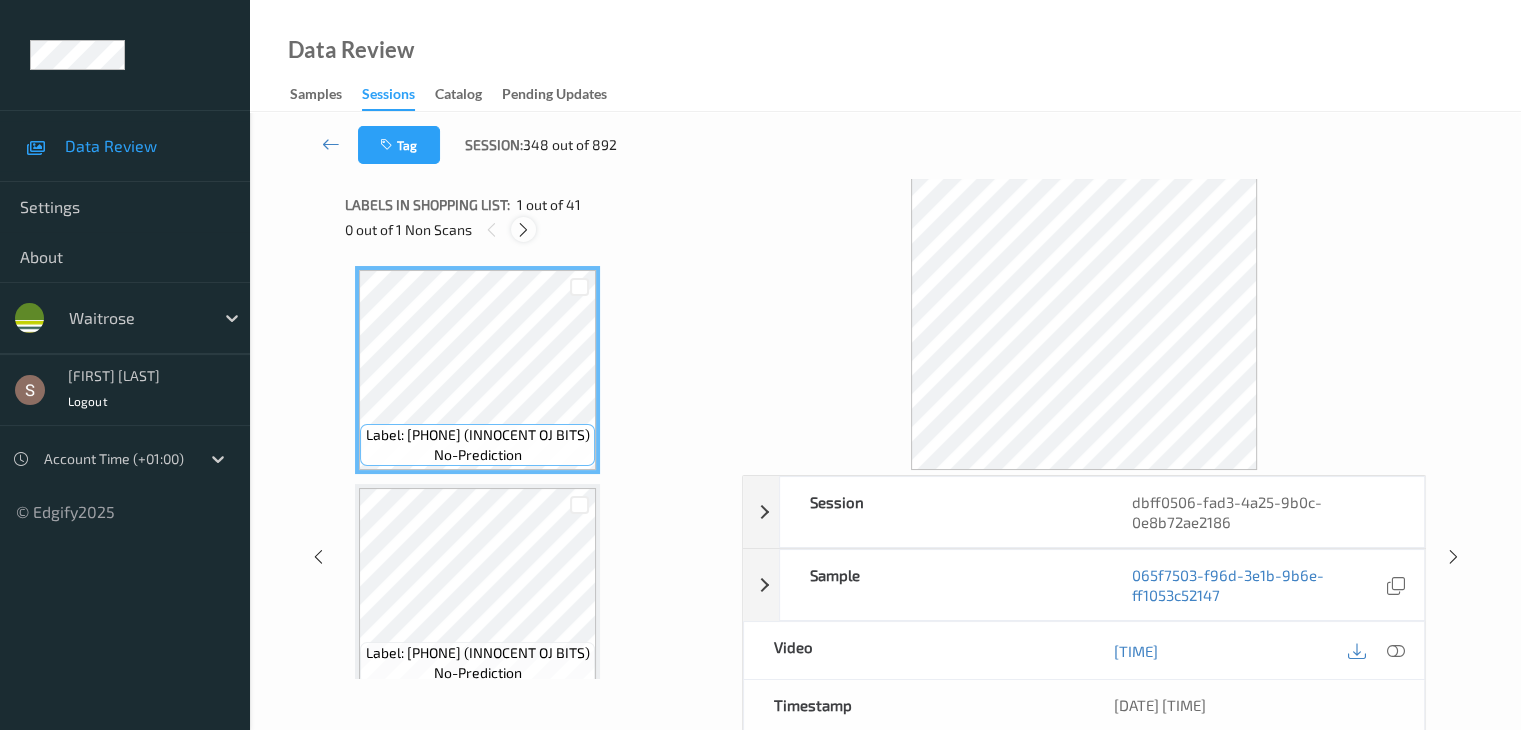 click at bounding box center [523, 230] 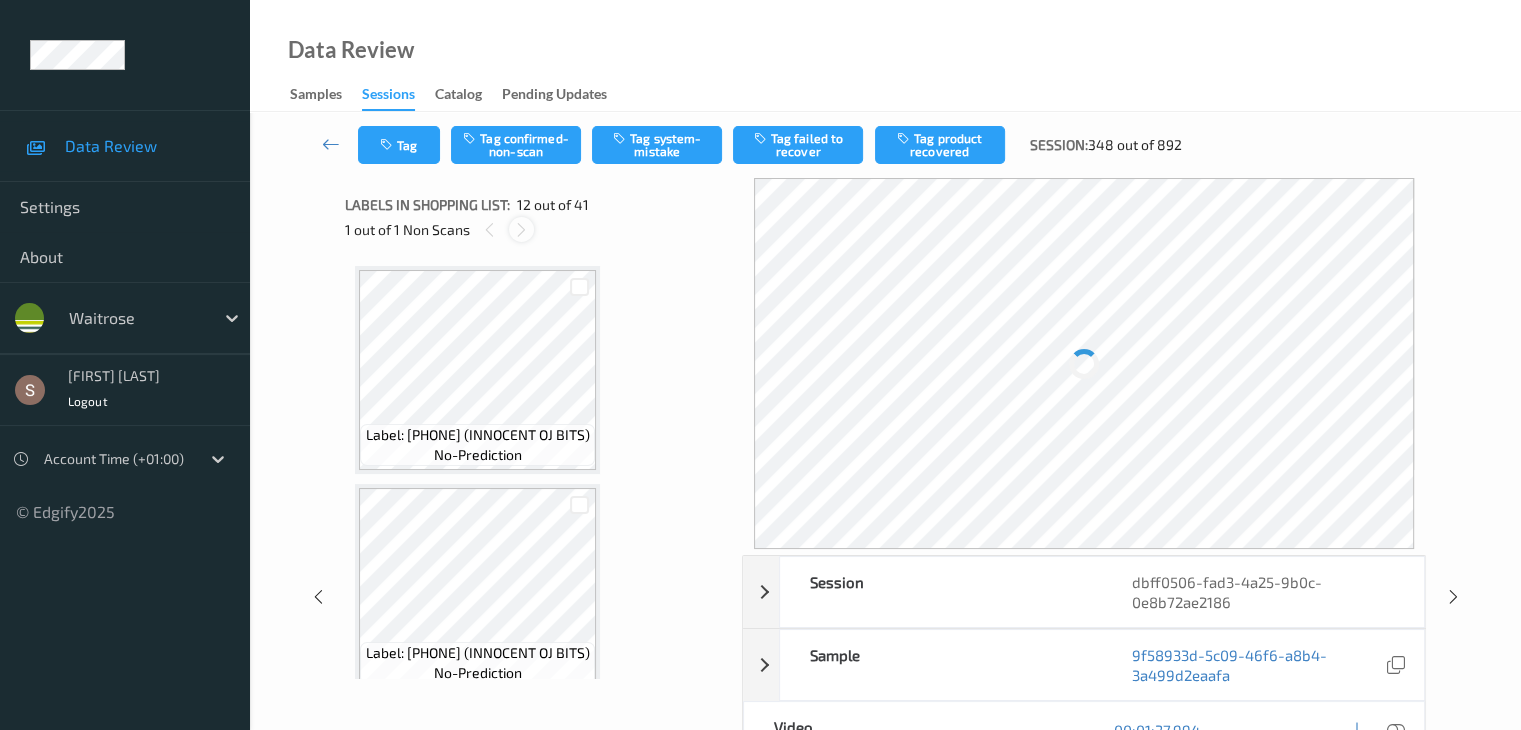 scroll, scrollTop: 2190, scrollLeft: 0, axis: vertical 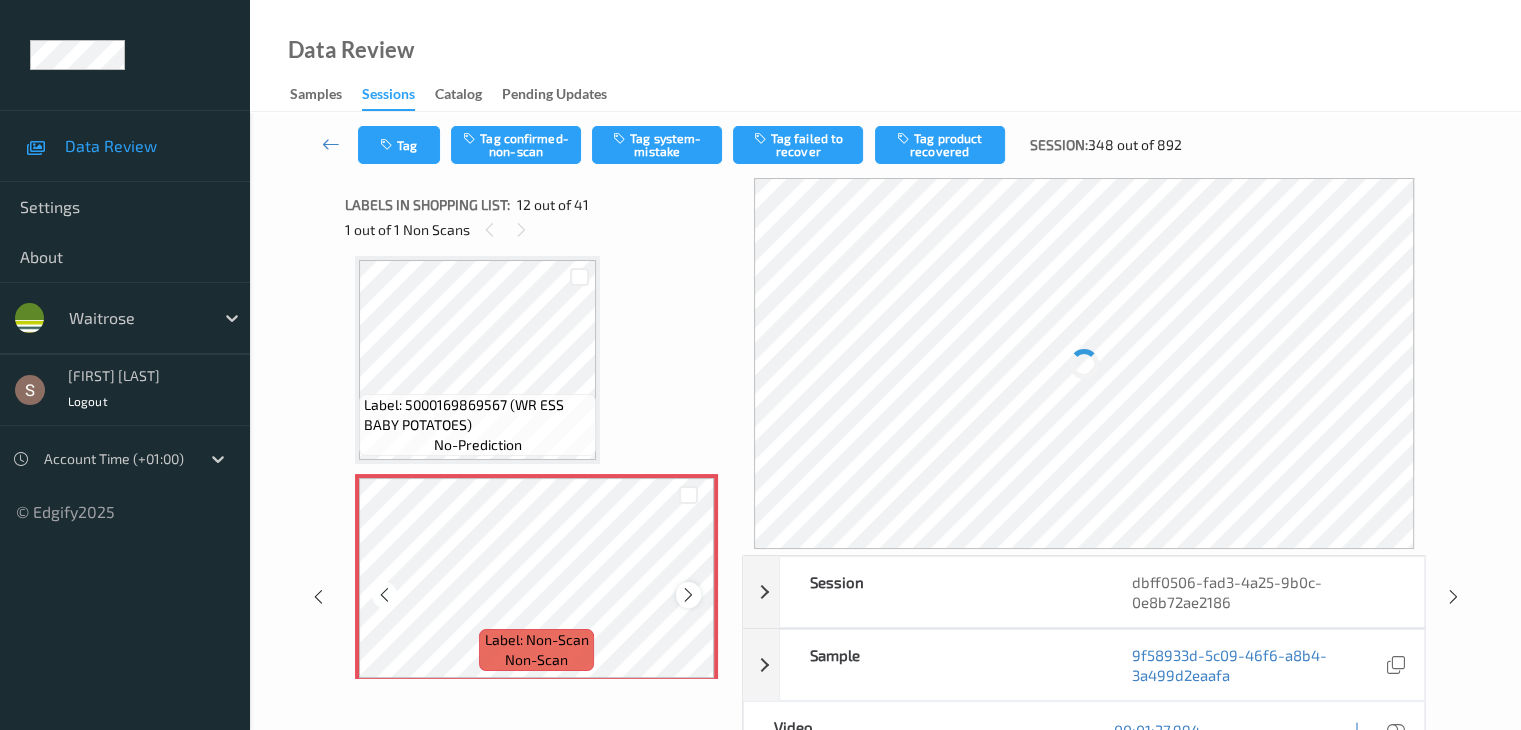 click at bounding box center (688, 595) 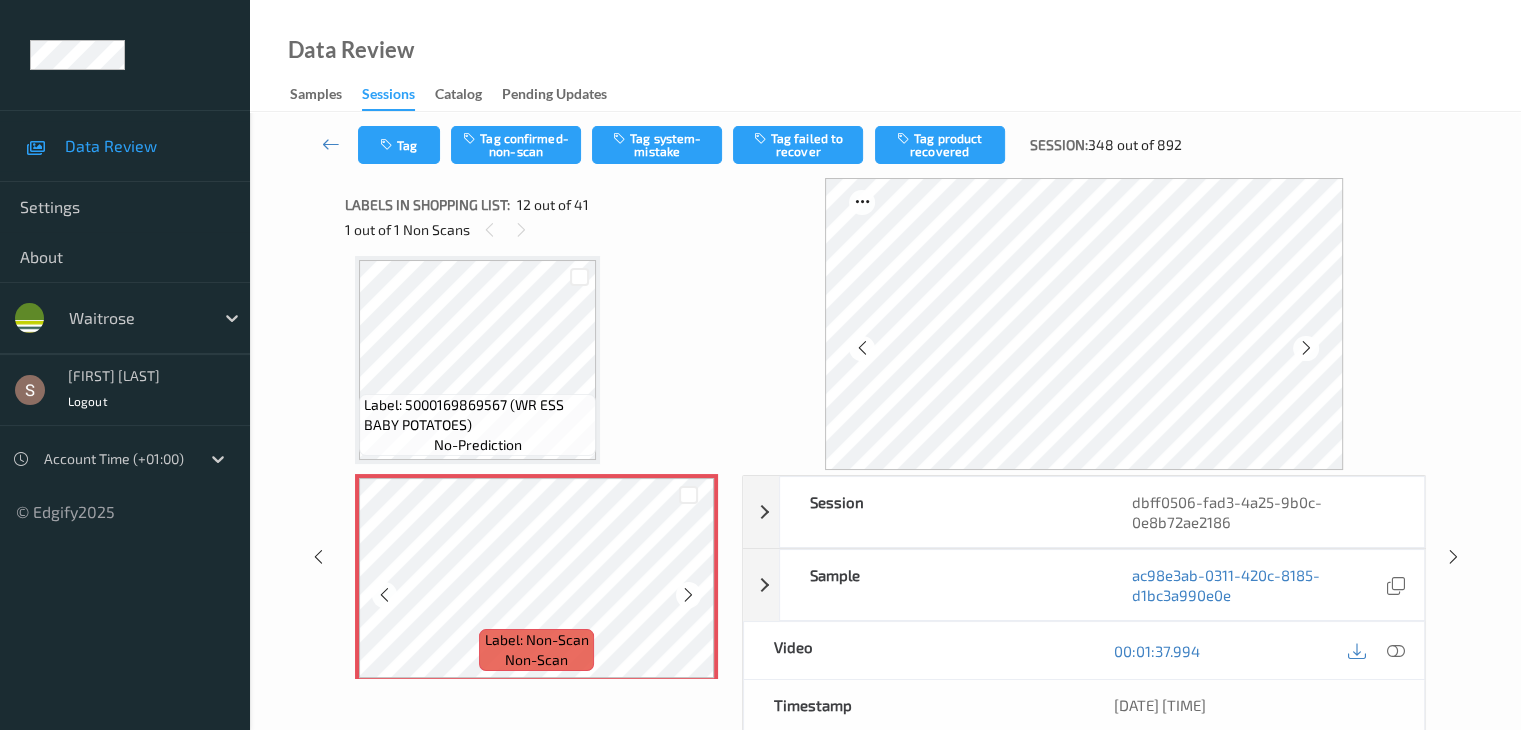 click at bounding box center (688, 595) 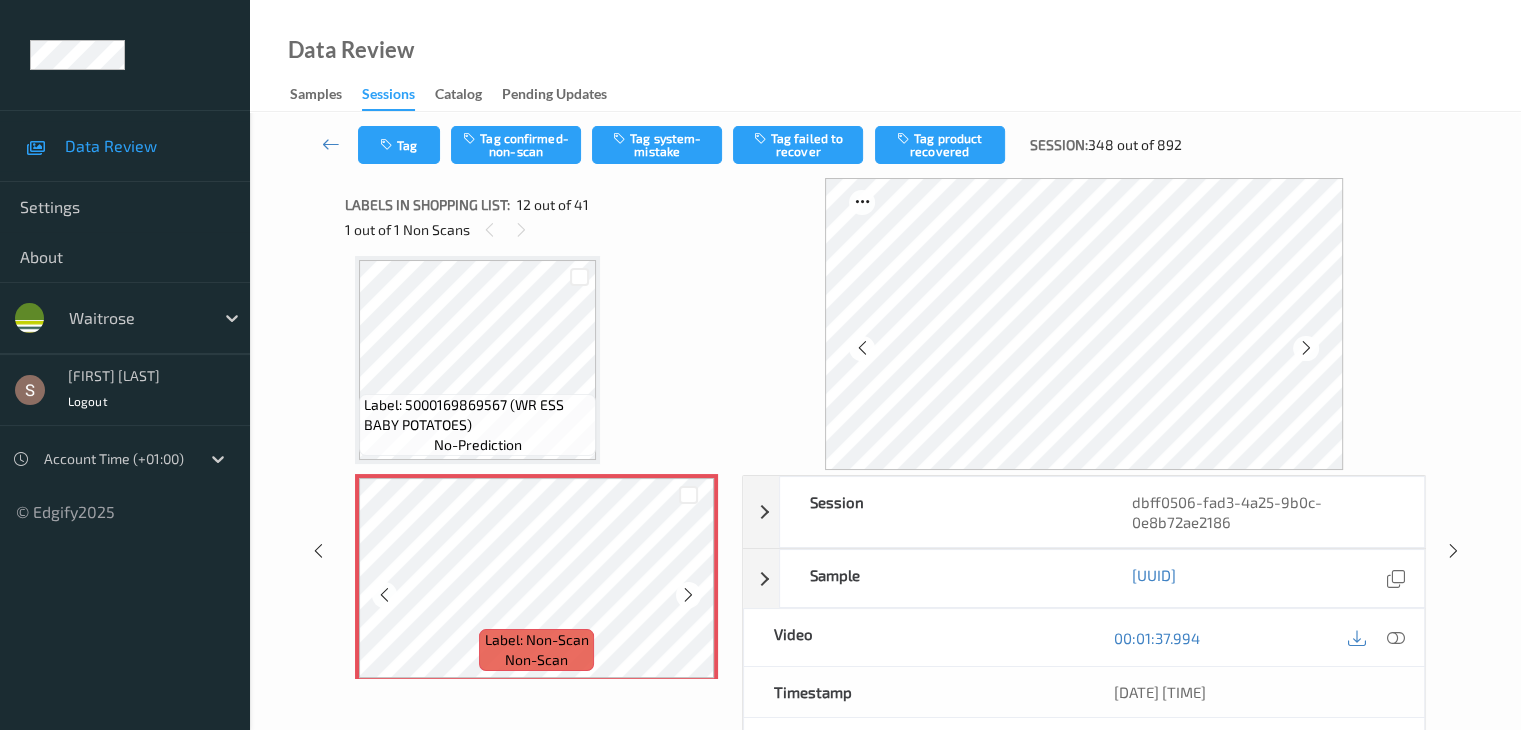 click at bounding box center (688, 595) 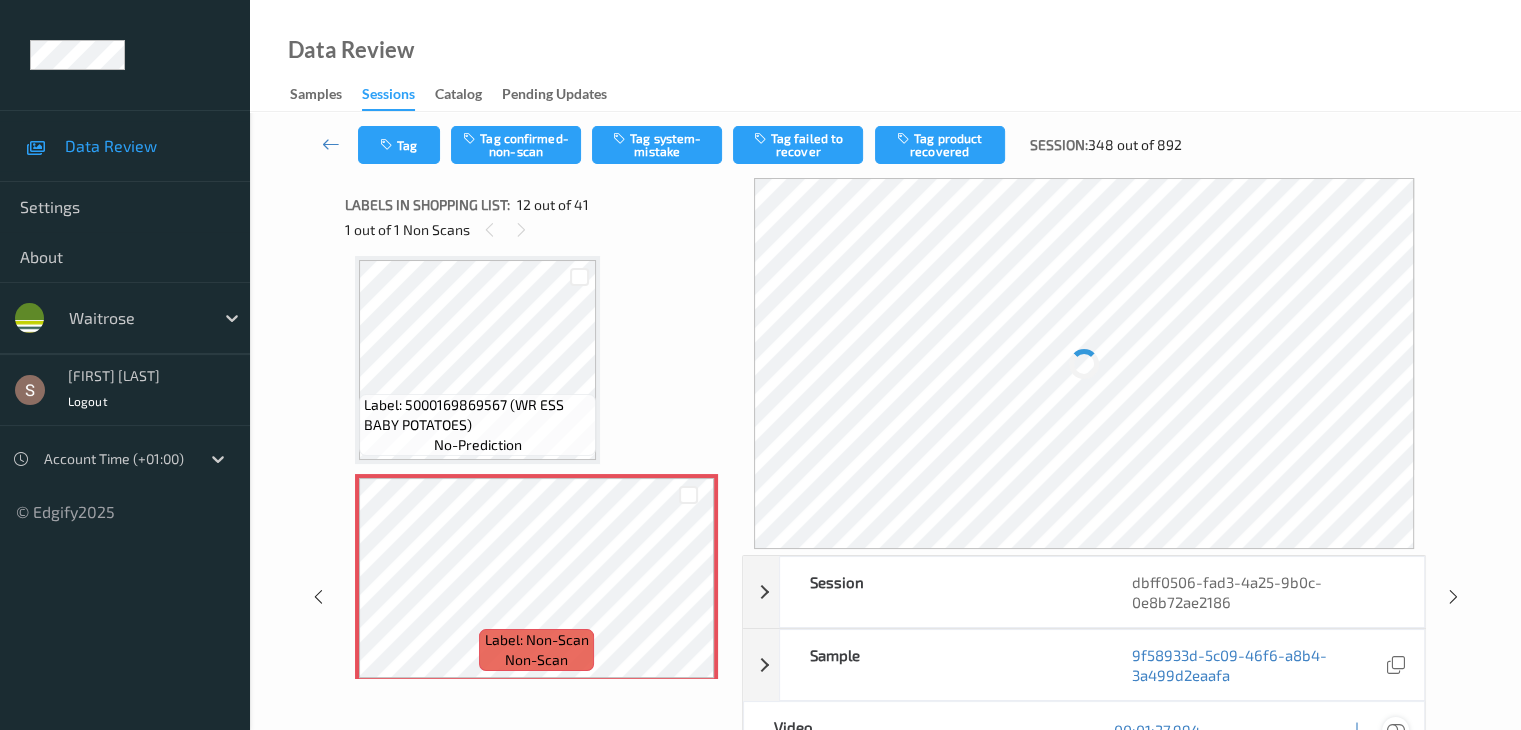 click at bounding box center [1395, 730] 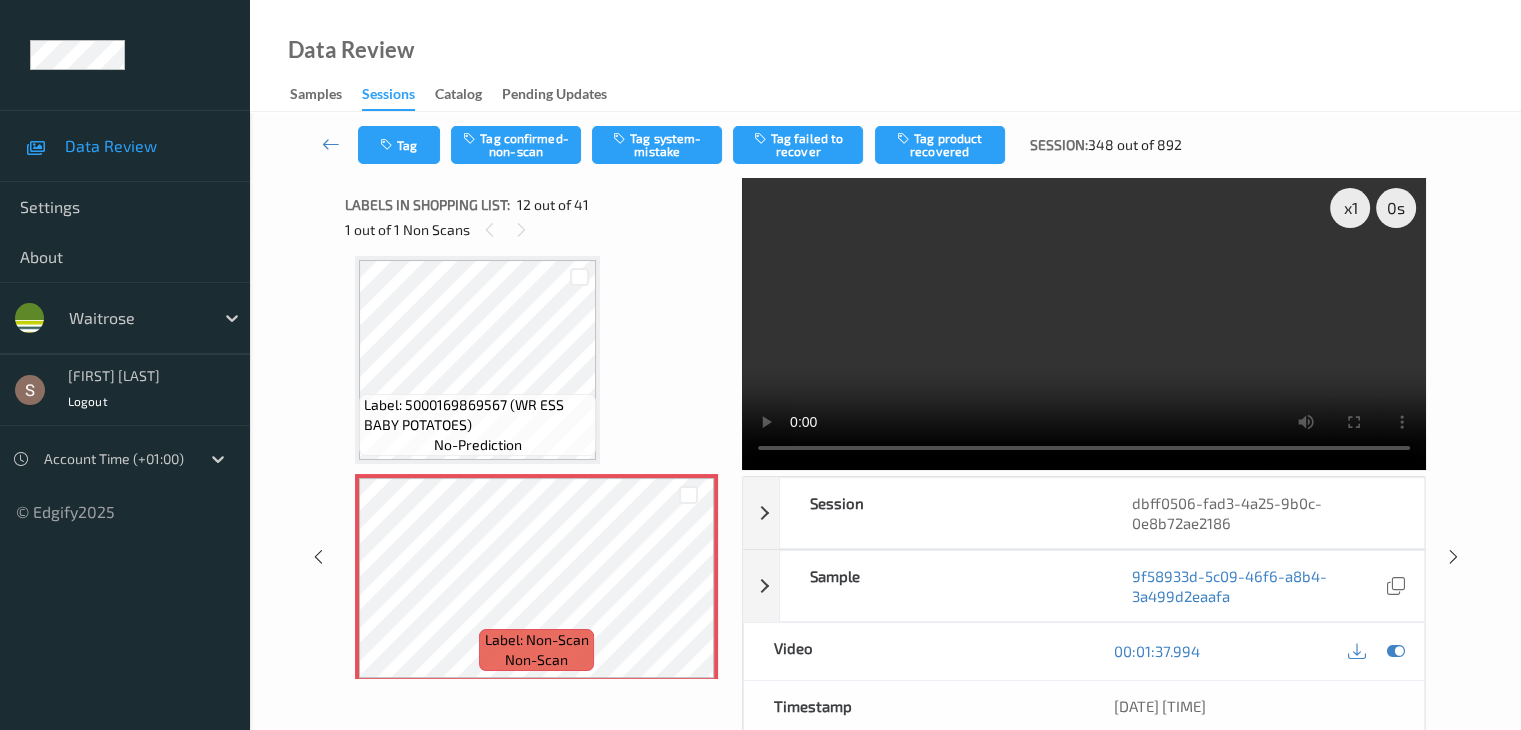 click at bounding box center (1084, 324) 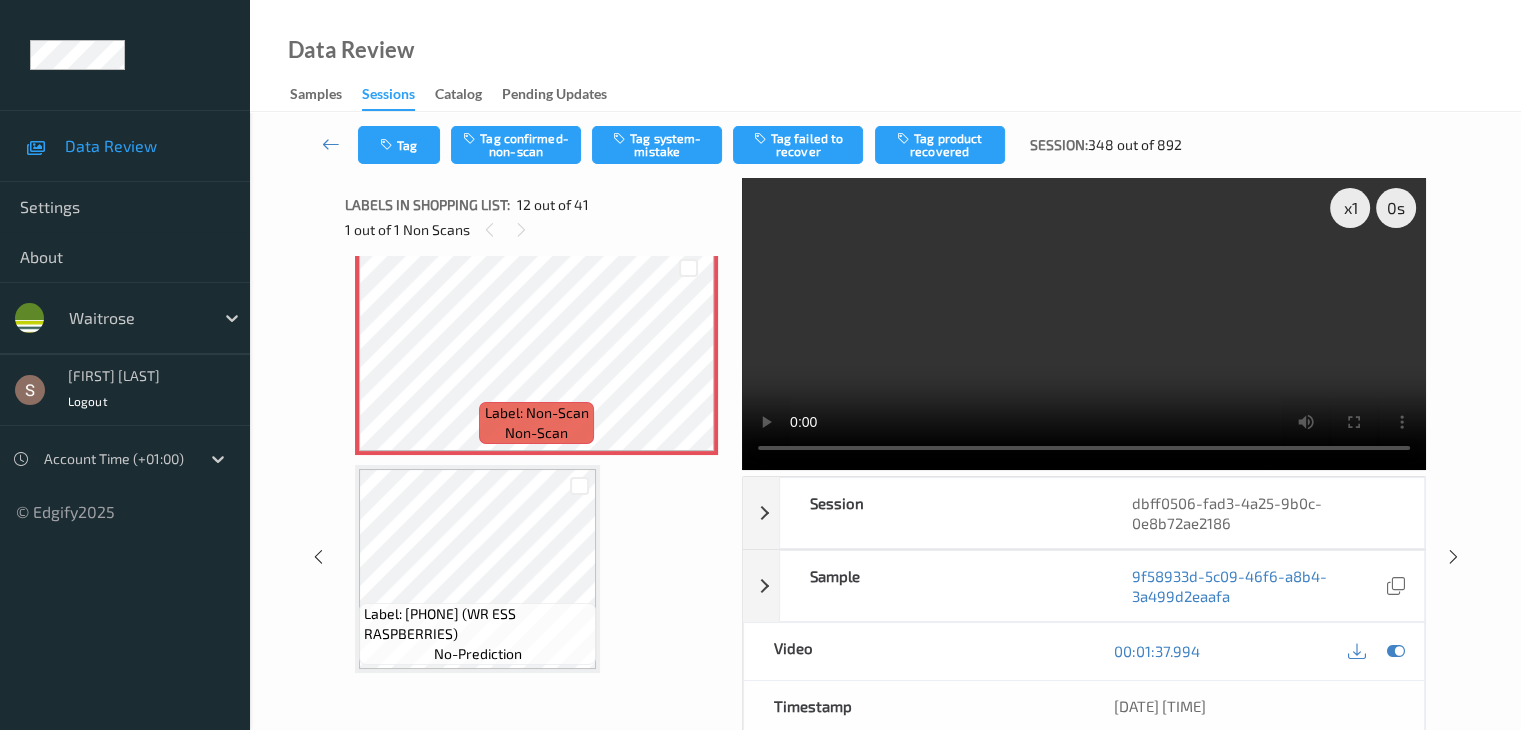 scroll, scrollTop: 2425, scrollLeft: 0, axis: vertical 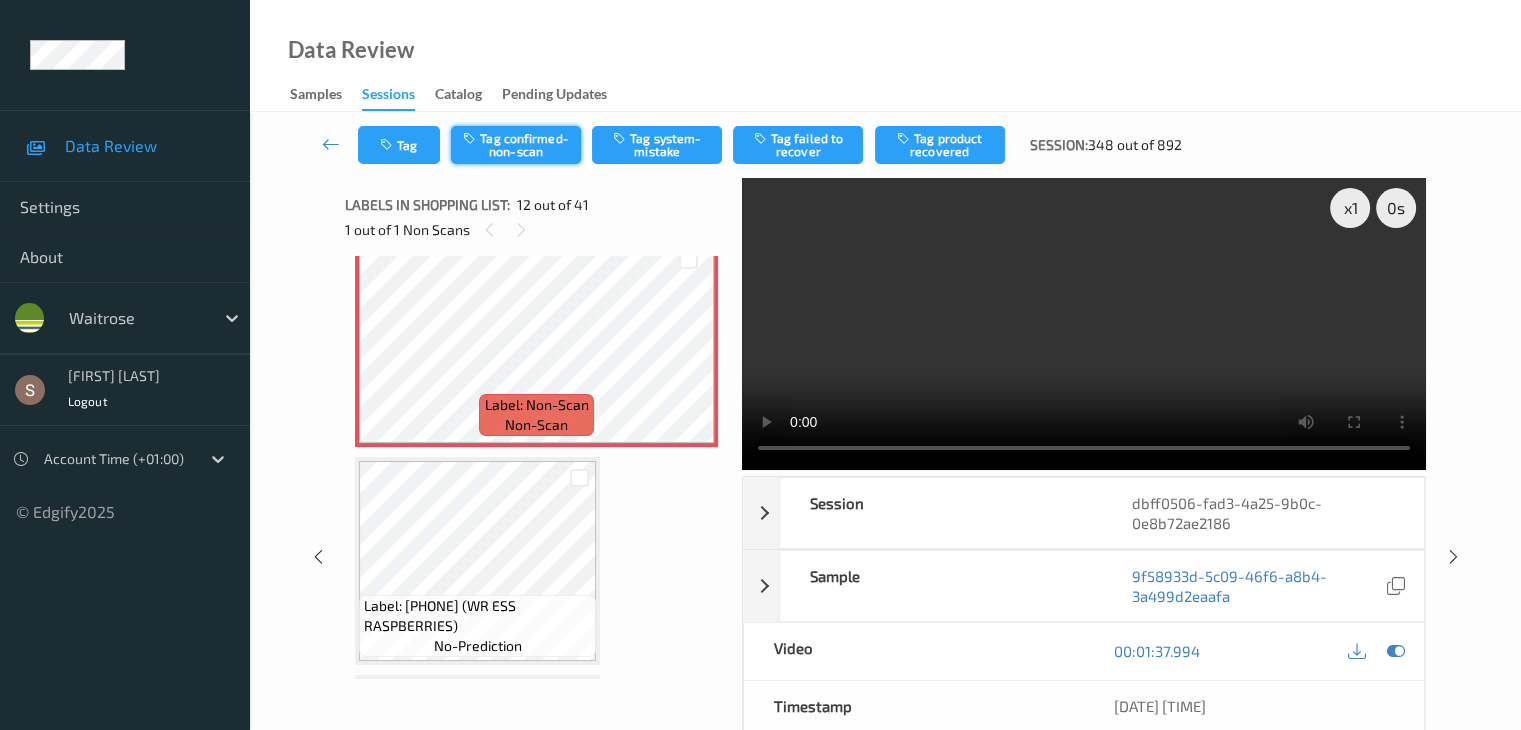 click on "Tag   confirmed-non-scan" at bounding box center [516, 145] 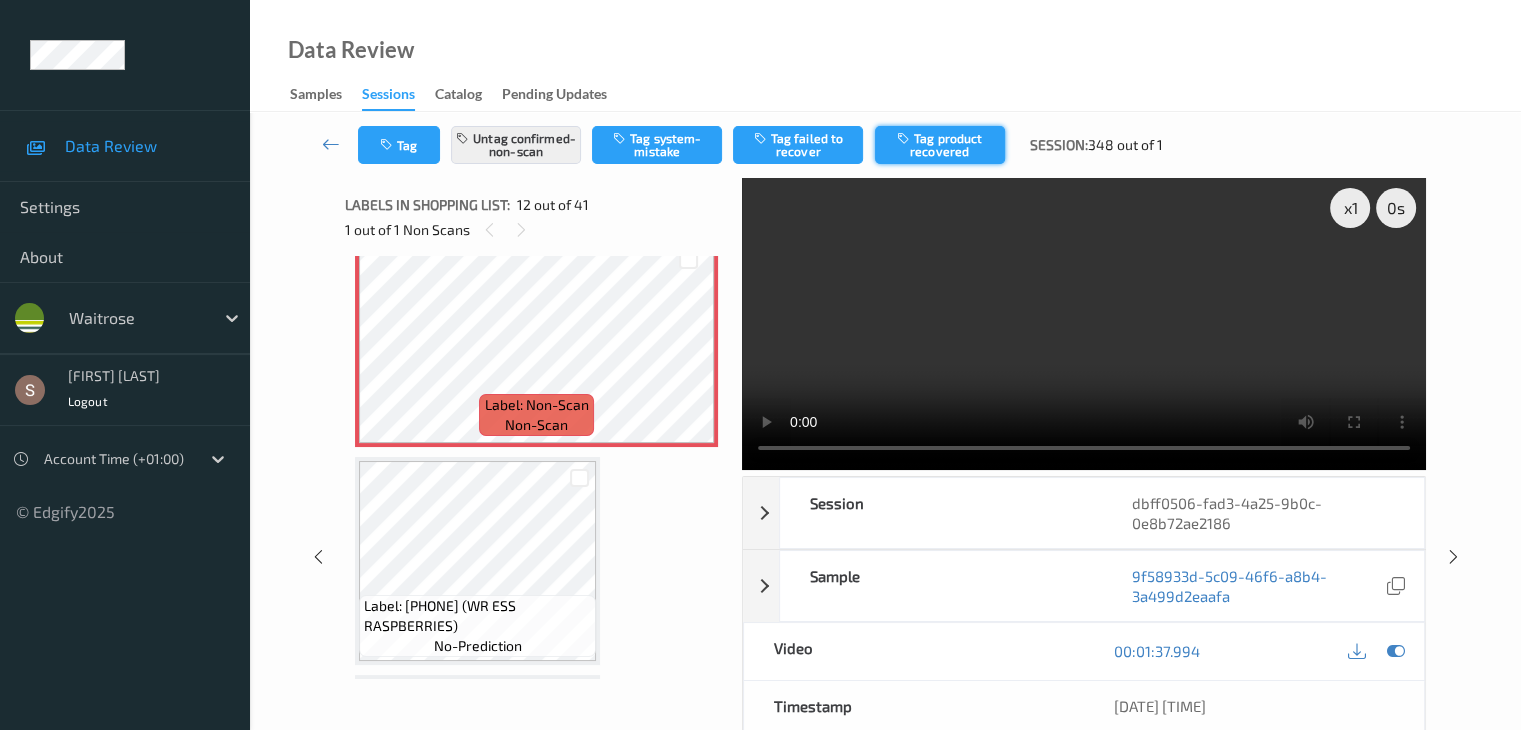 click on "Tag   product recovered" at bounding box center [940, 145] 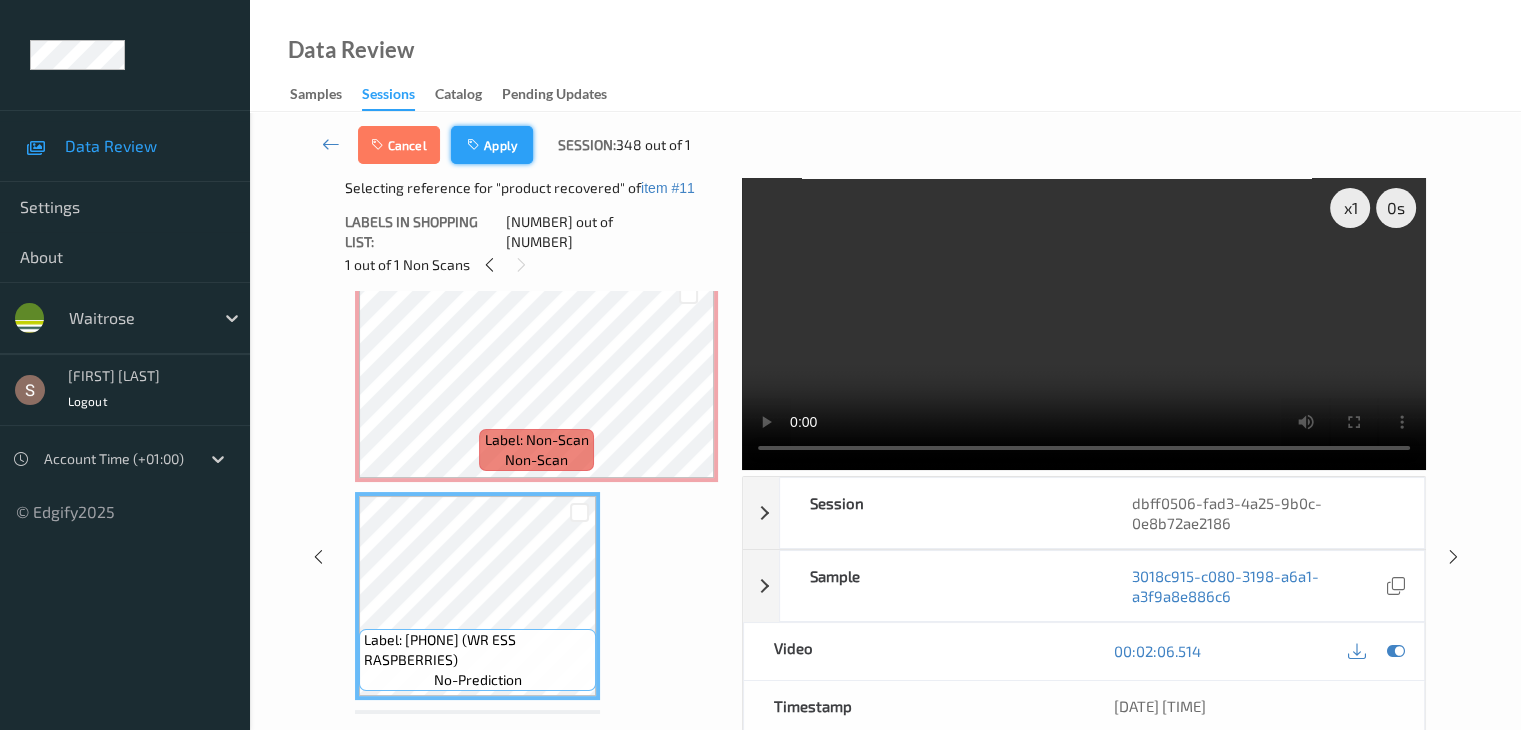 click on "Apply" at bounding box center (492, 145) 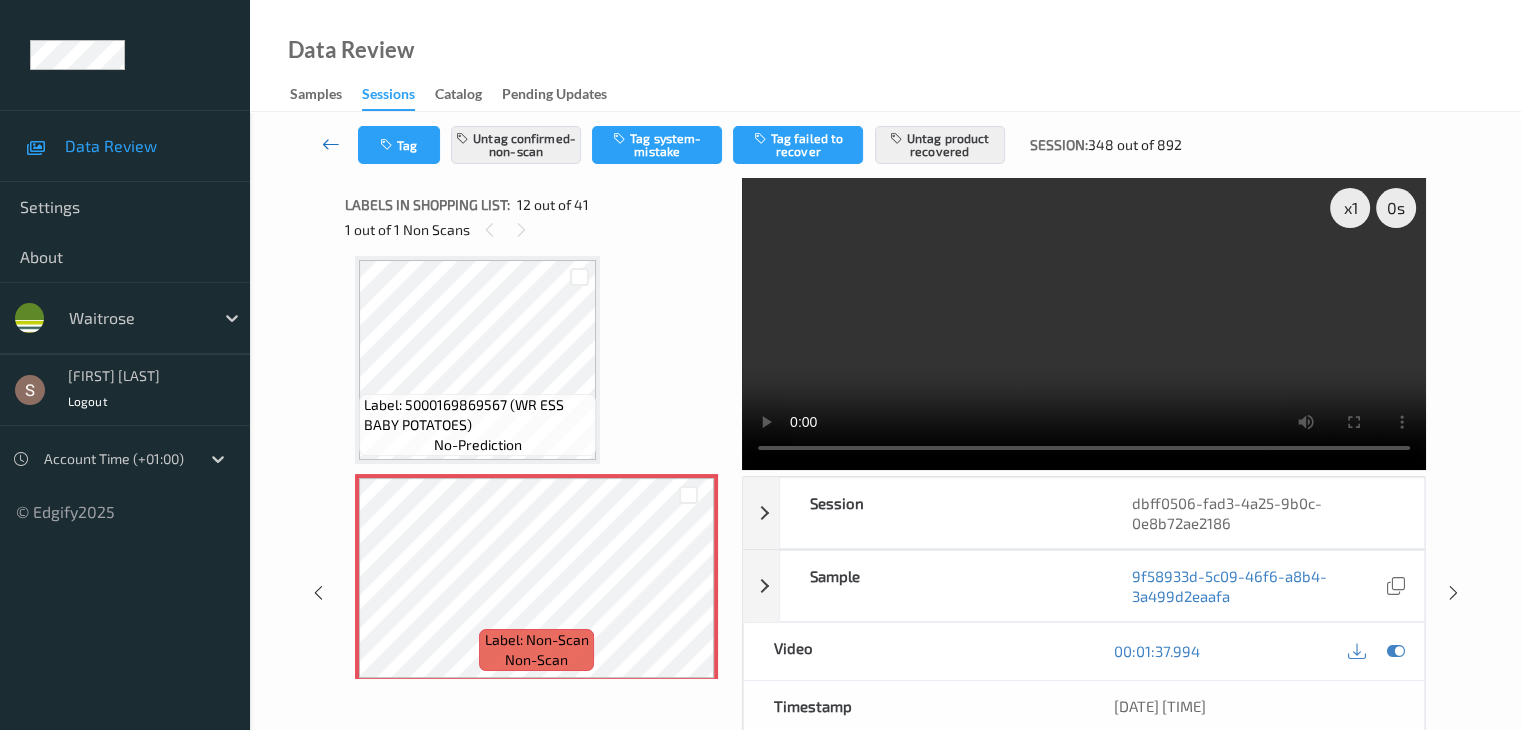 click at bounding box center (331, 144) 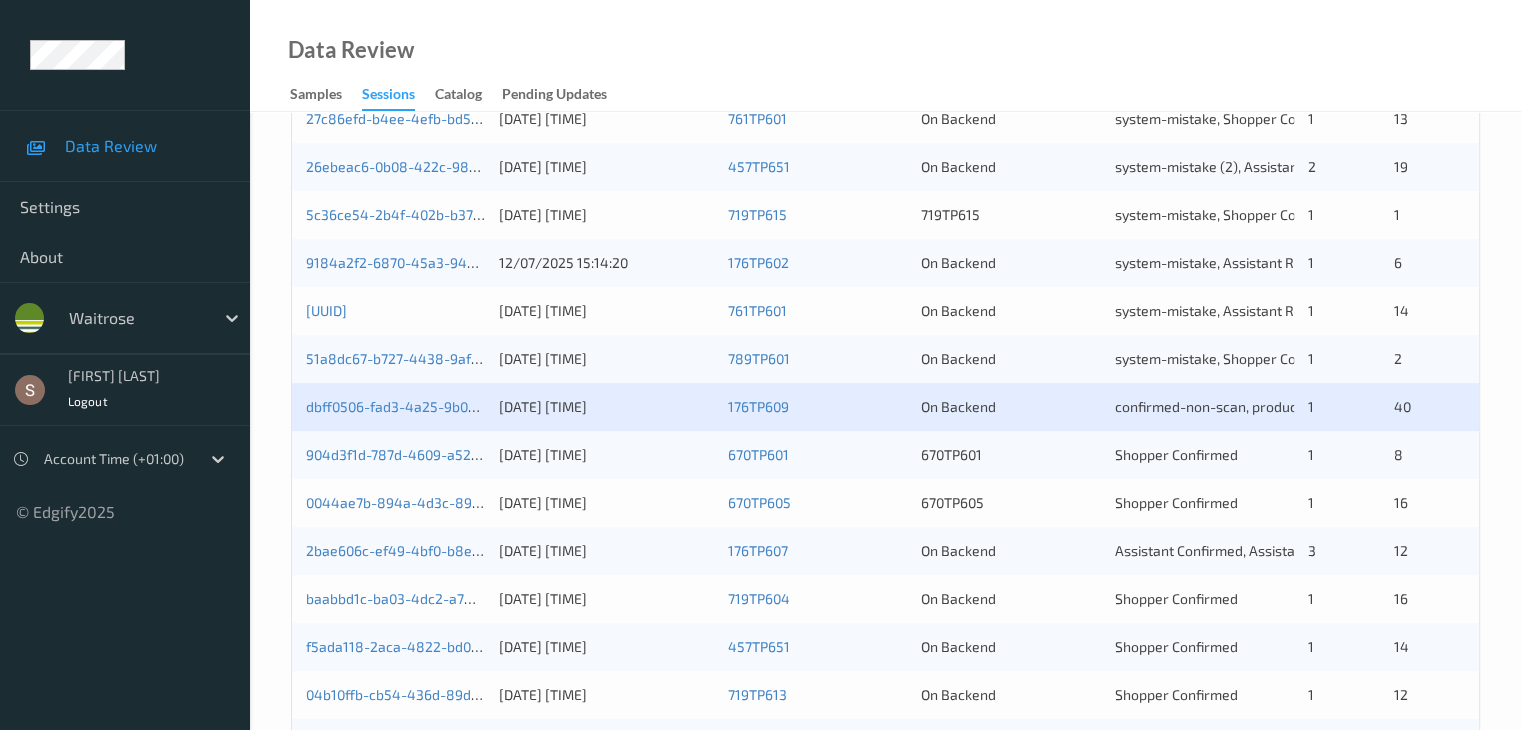 scroll, scrollTop: 584, scrollLeft: 0, axis: vertical 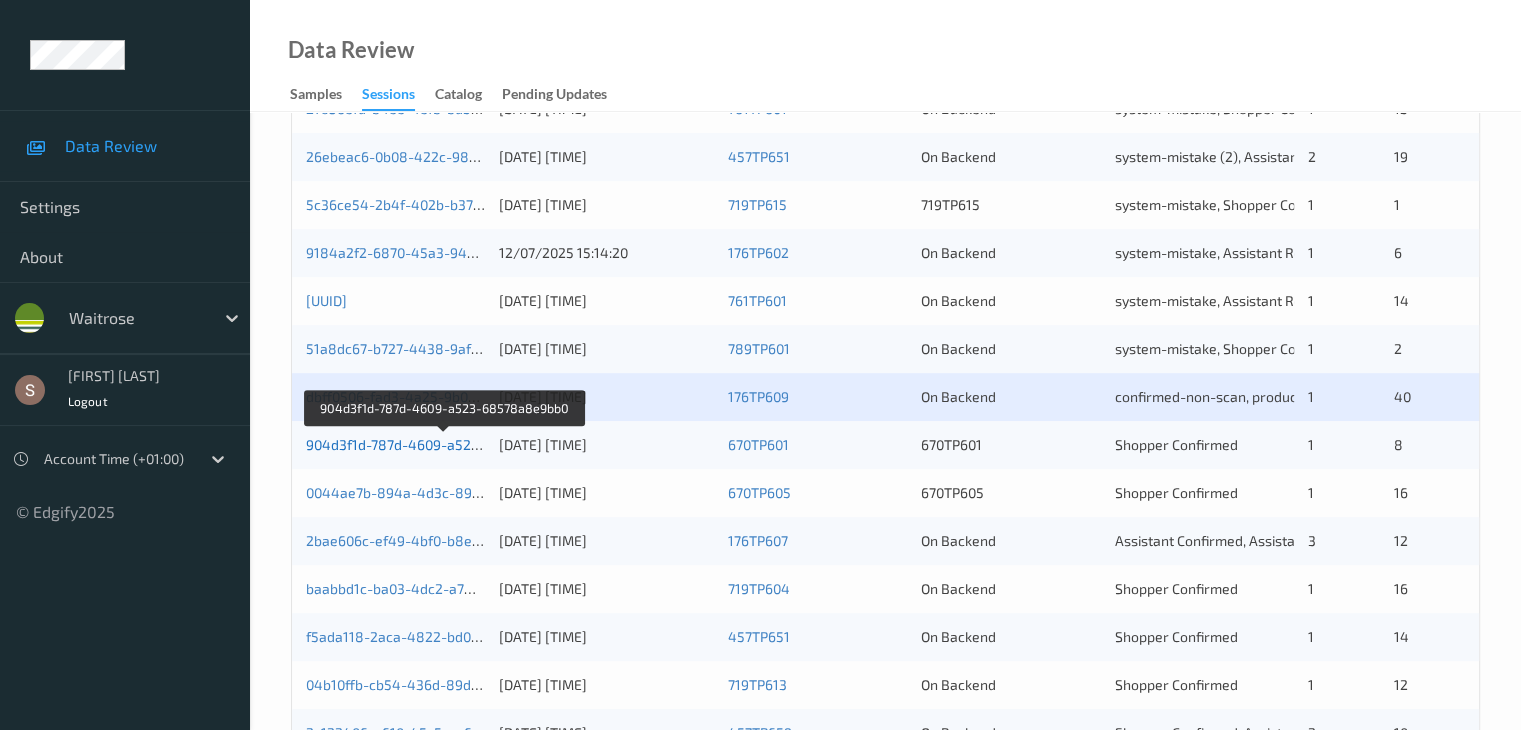 click on "904d3f1d-787d-4609-a523-68578a8e9bb0" at bounding box center [444, 444] 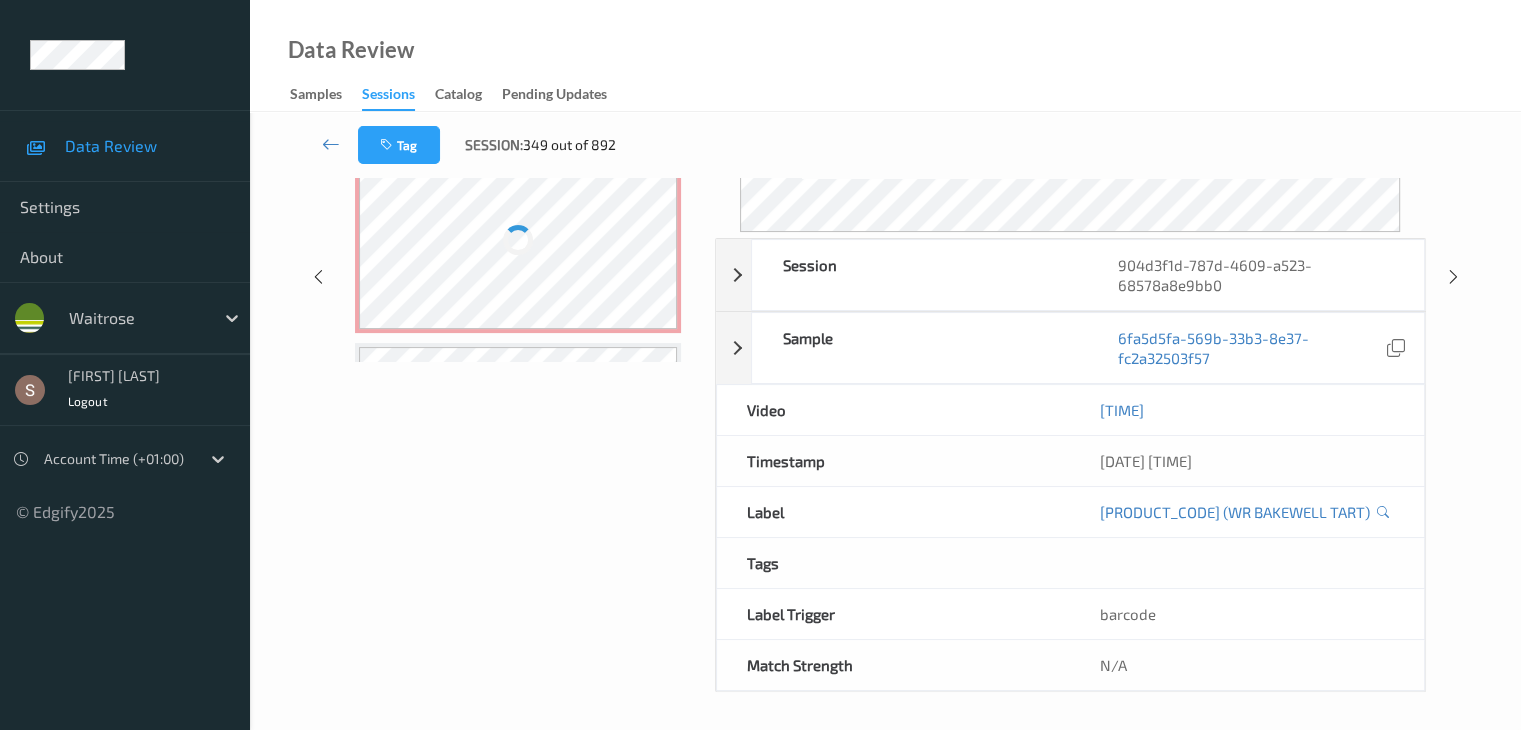 scroll, scrollTop: 0, scrollLeft: 0, axis: both 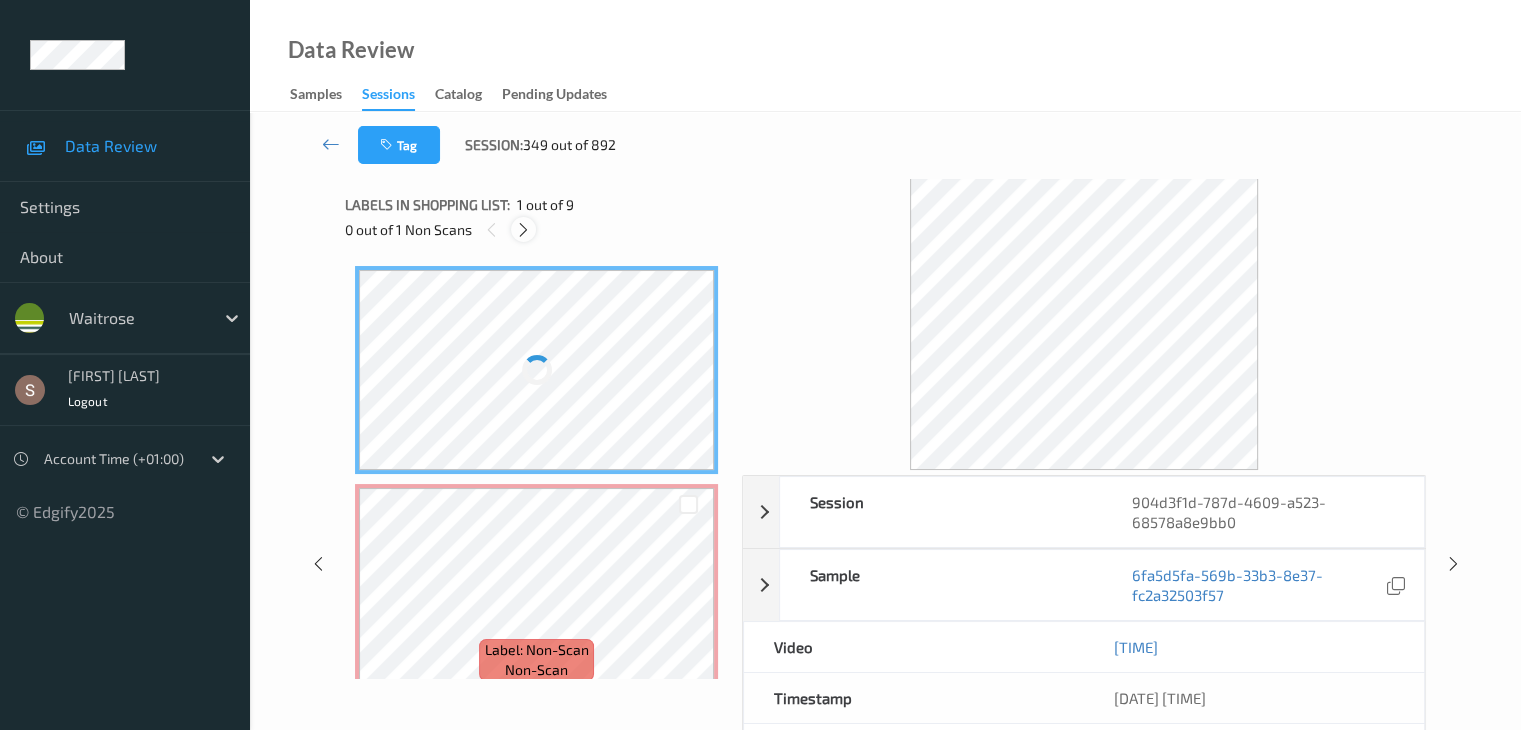 click at bounding box center [523, 230] 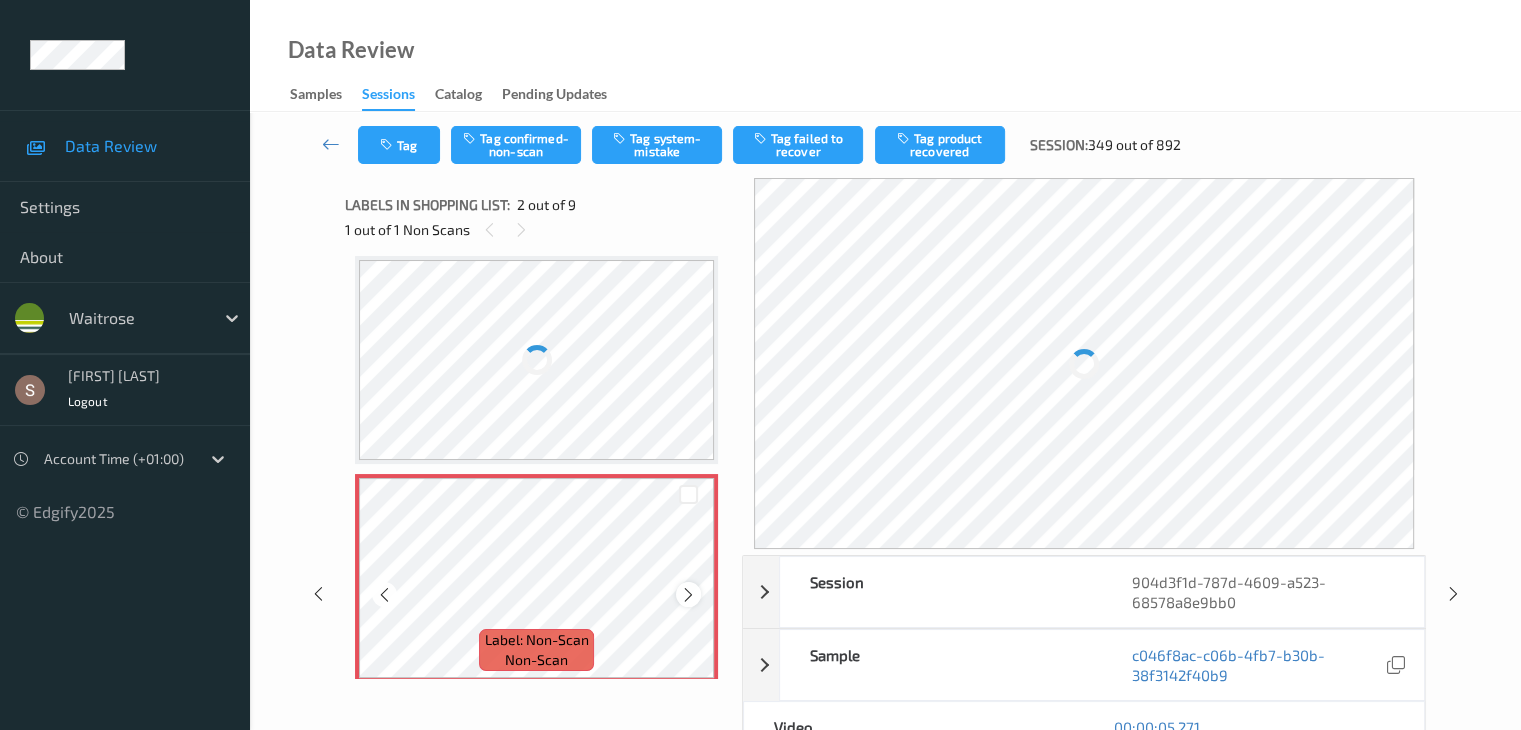 click at bounding box center (688, 595) 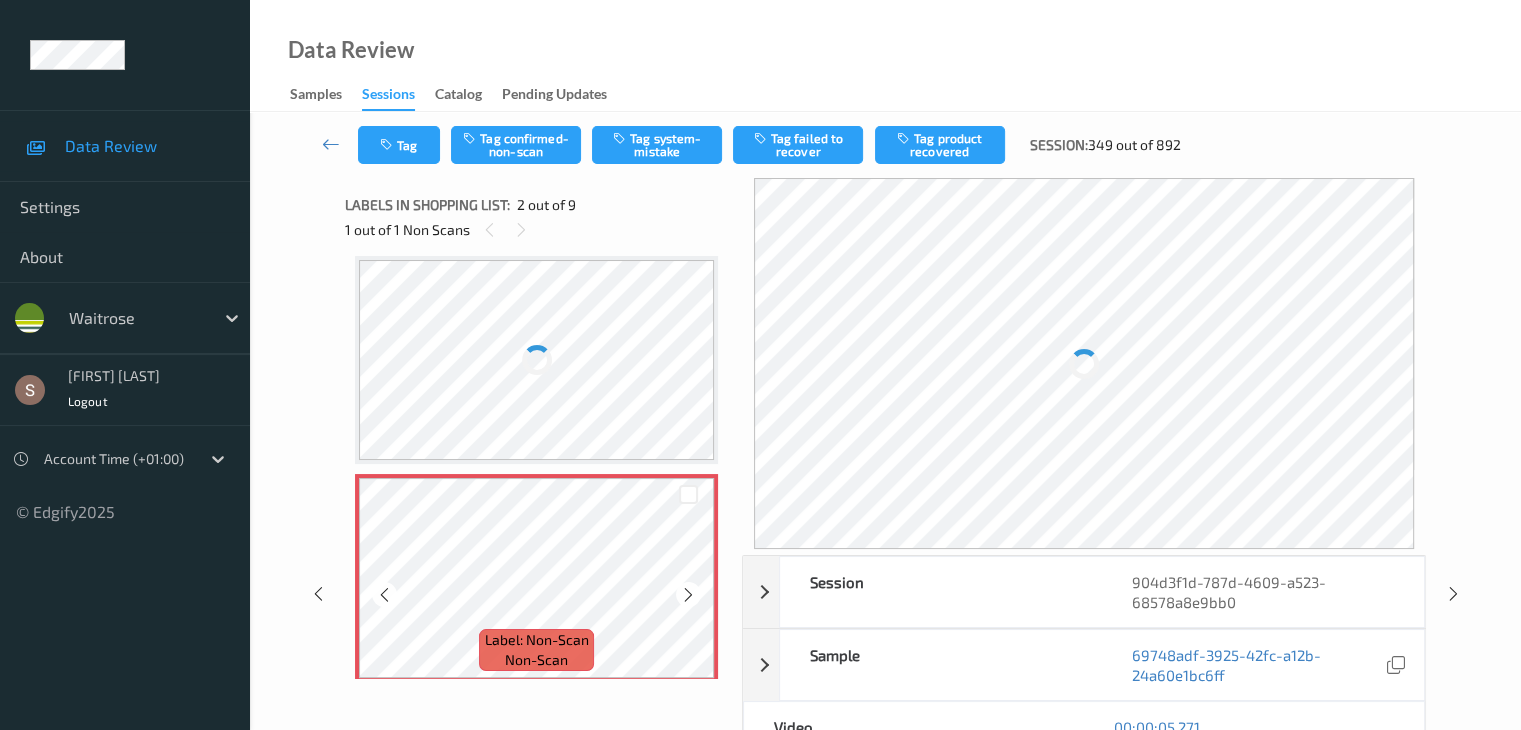 click at bounding box center (688, 595) 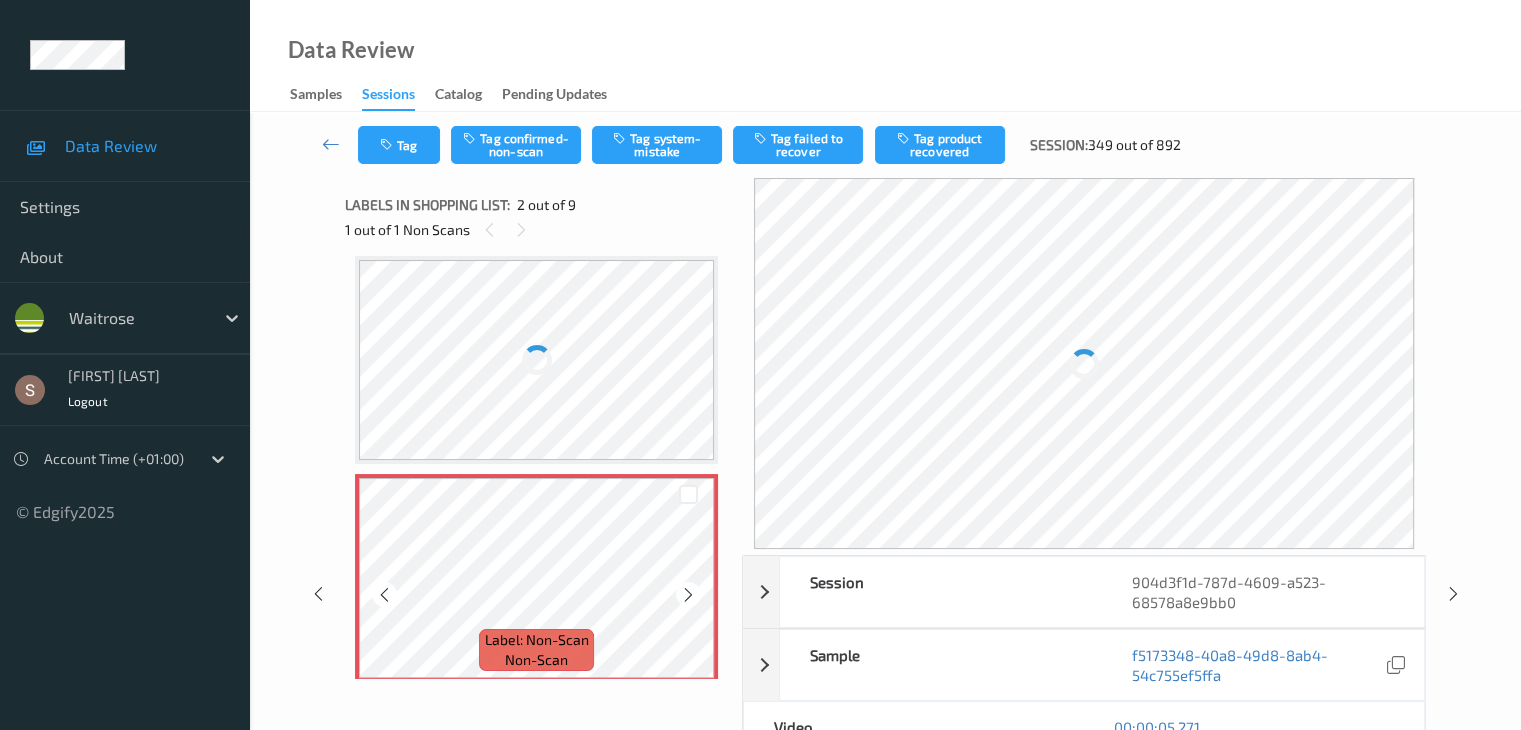 click at bounding box center (688, 595) 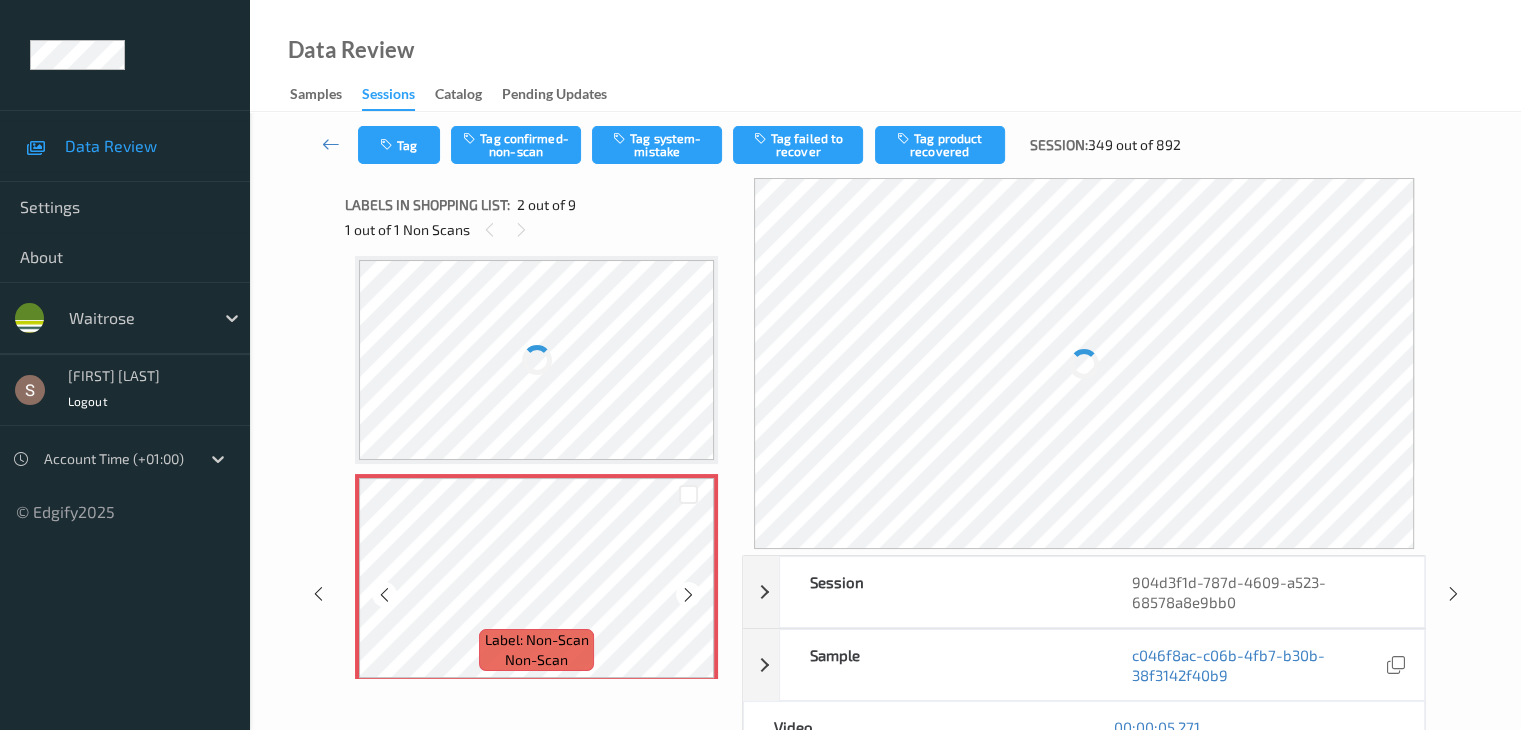 click at bounding box center (688, 595) 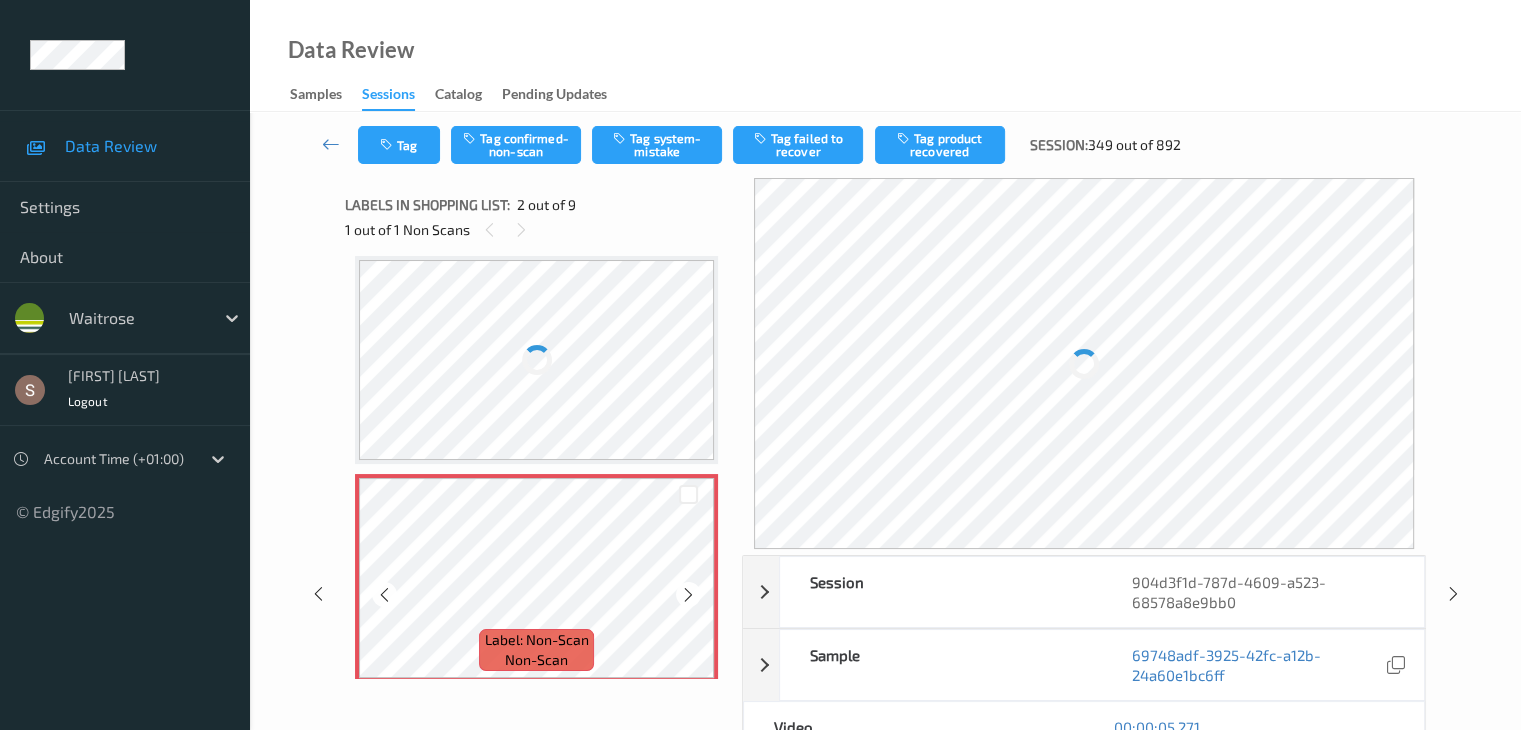 click at bounding box center [688, 595] 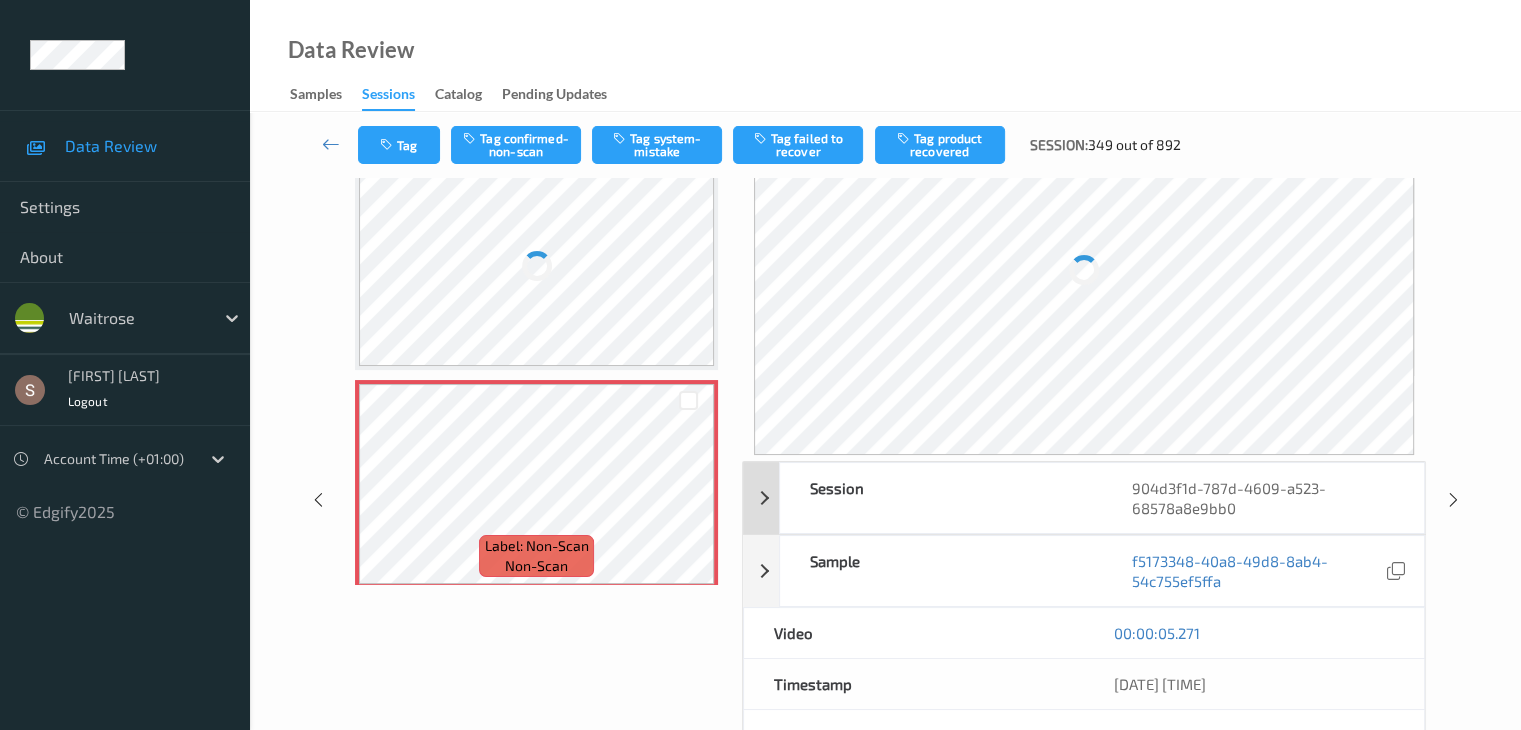 scroll, scrollTop: 0, scrollLeft: 0, axis: both 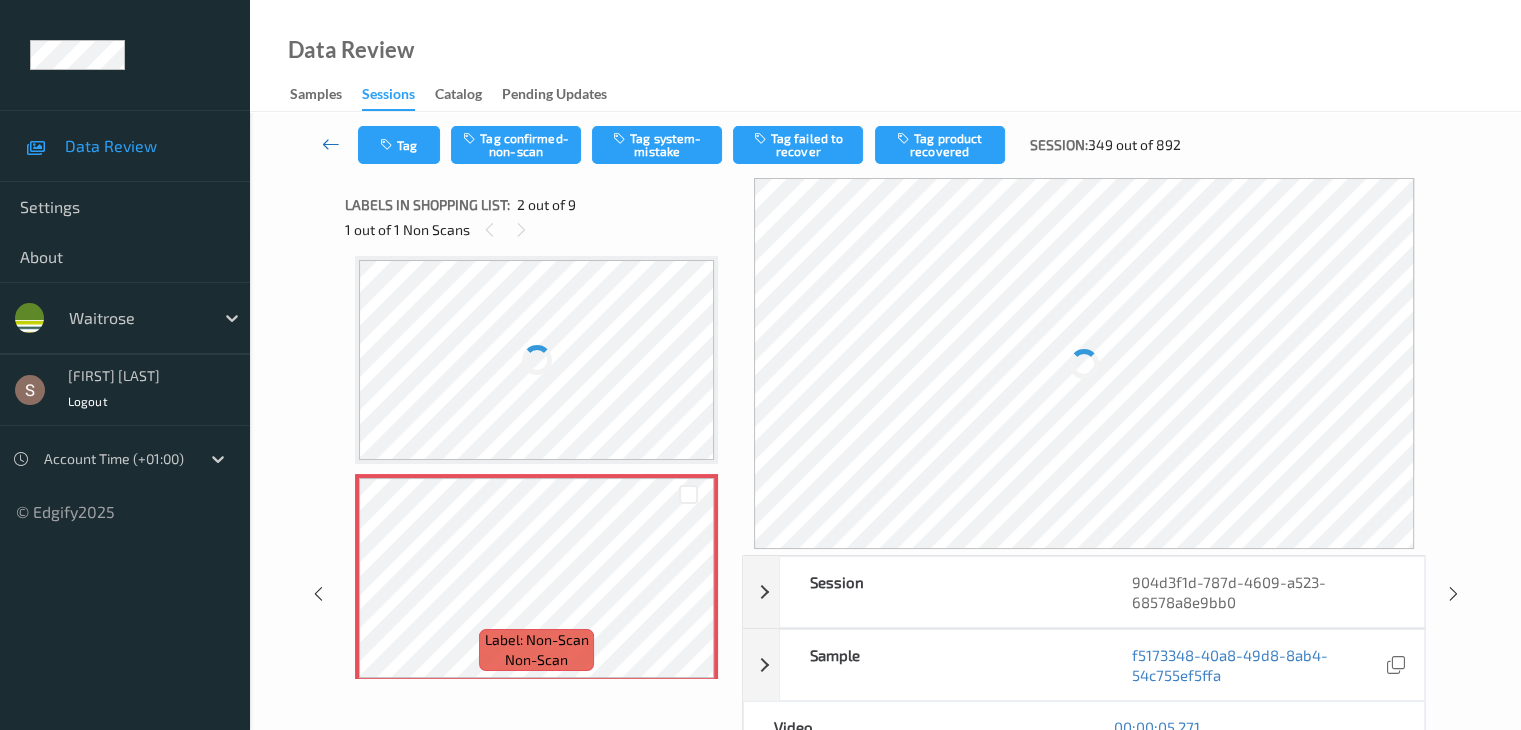 click at bounding box center (331, 144) 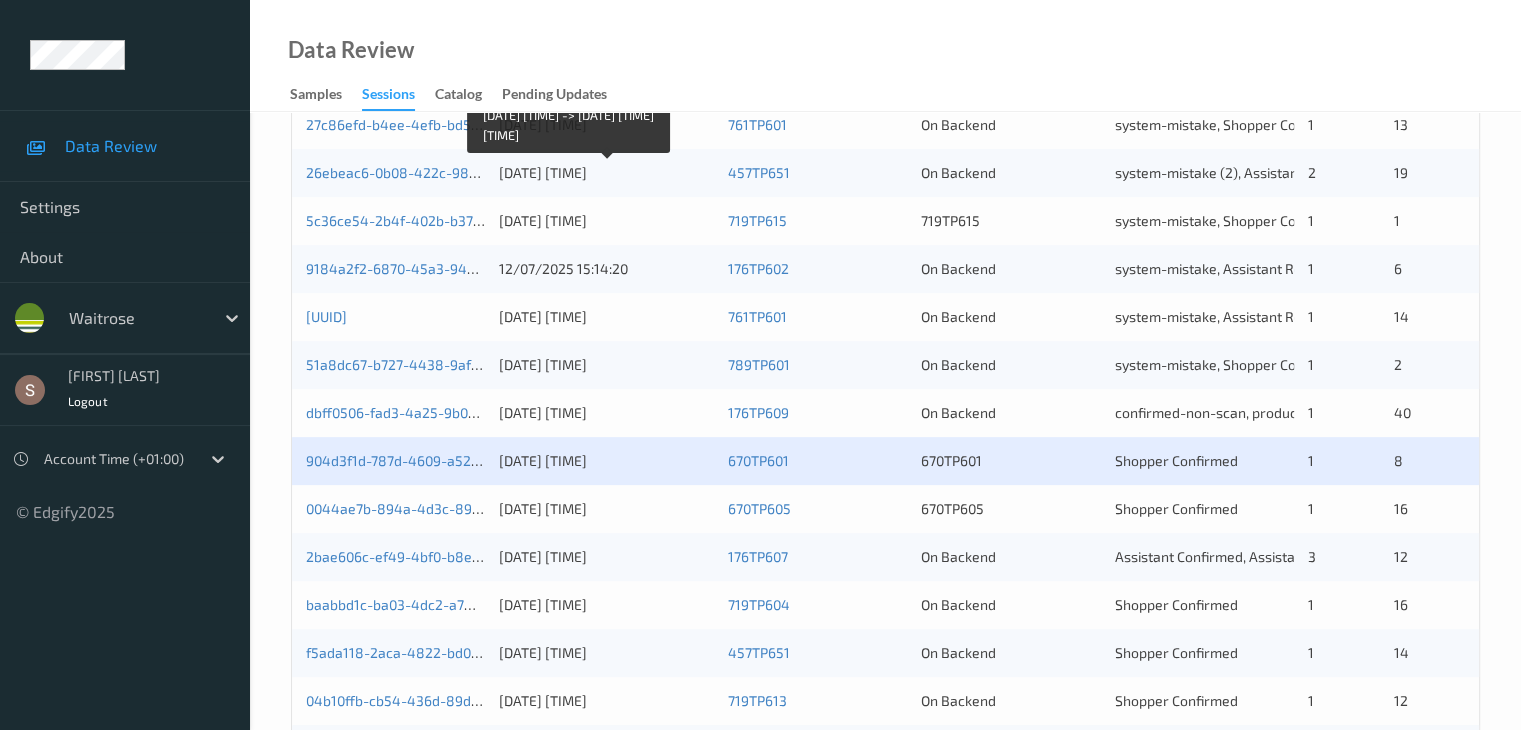 scroll, scrollTop: 579, scrollLeft: 0, axis: vertical 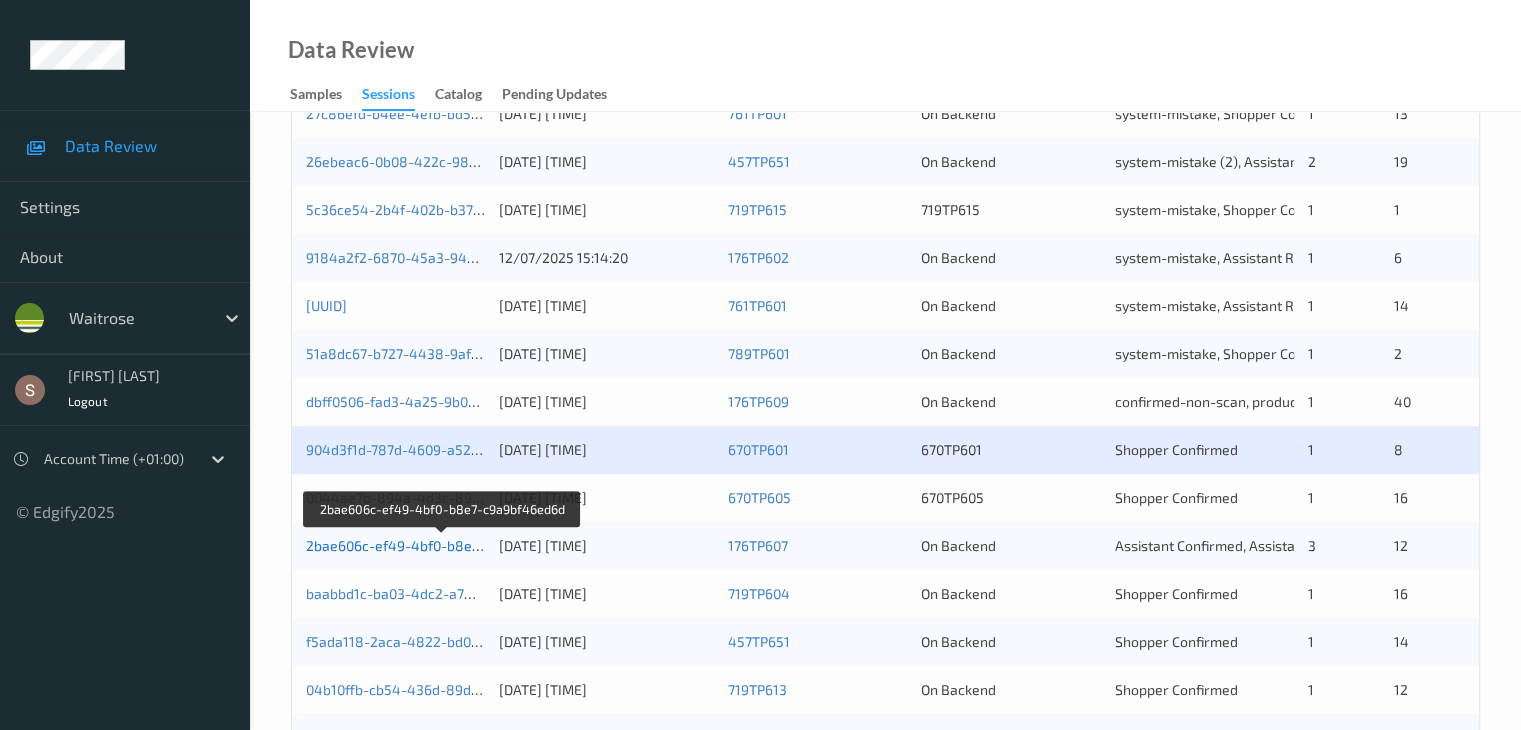 click on "2bae606c-ef49-4bf0-b8e7-c9a9bf46ed6d" at bounding box center [442, 545] 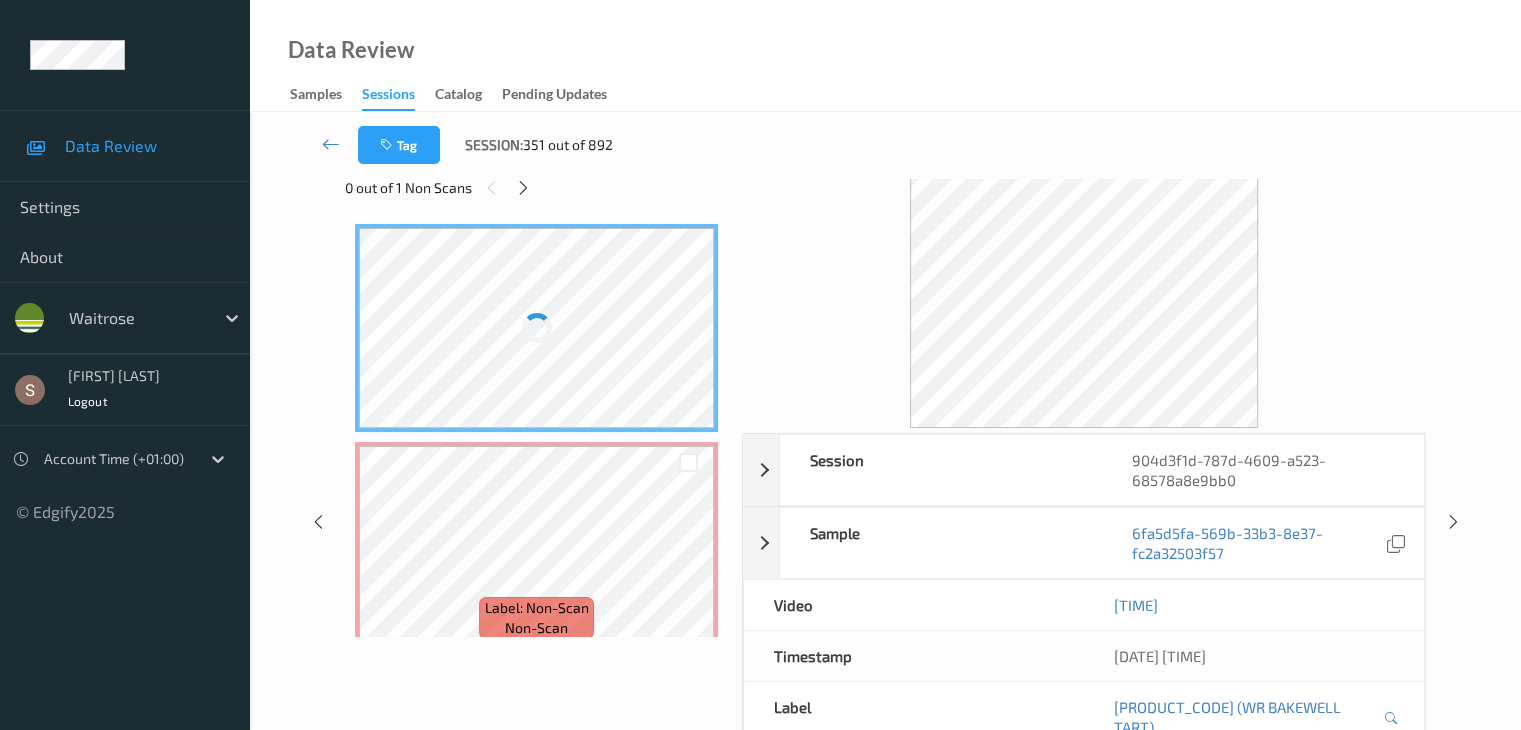 scroll, scrollTop: 0, scrollLeft: 0, axis: both 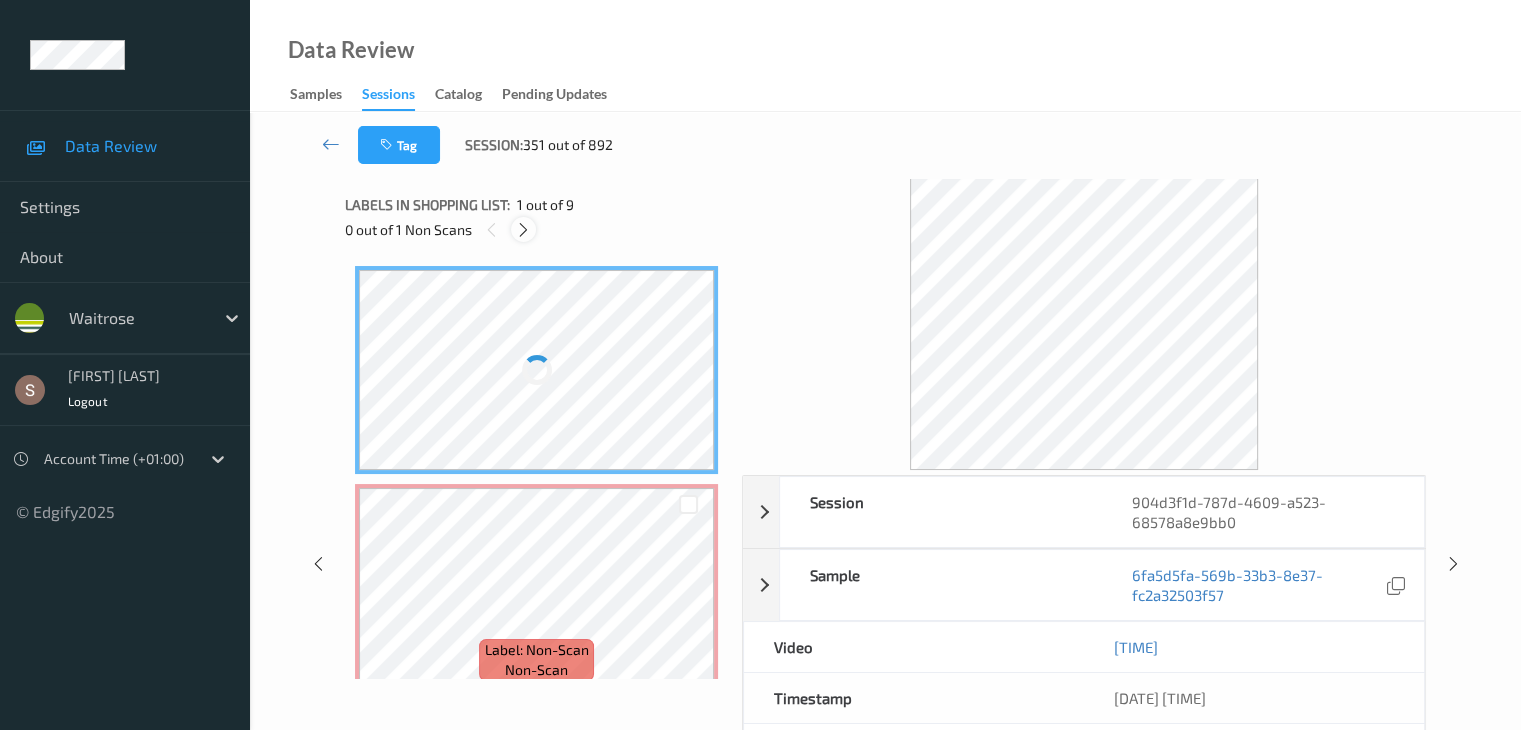 click at bounding box center [523, 230] 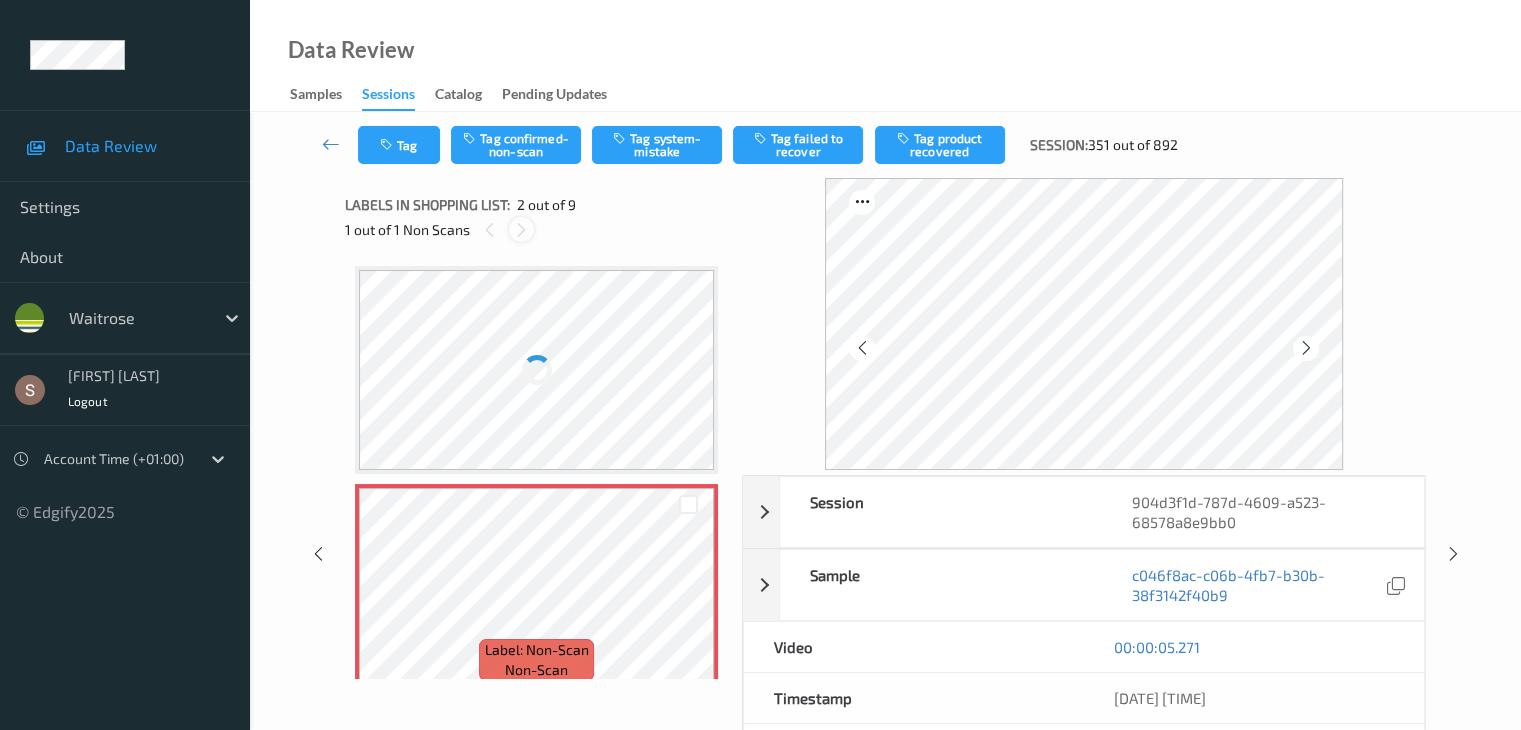 scroll, scrollTop: 10, scrollLeft: 0, axis: vertical 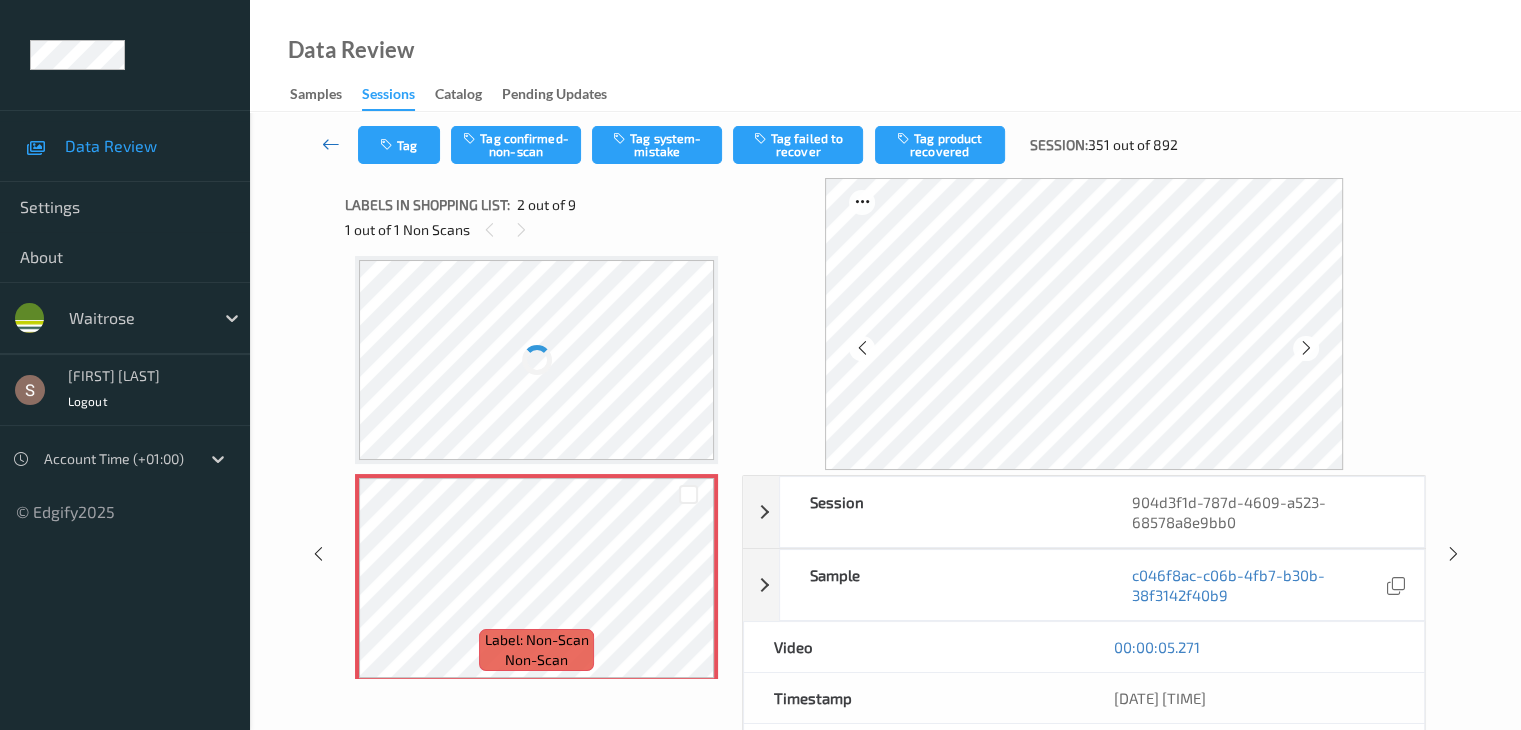 click at bounding box center (331, 144) 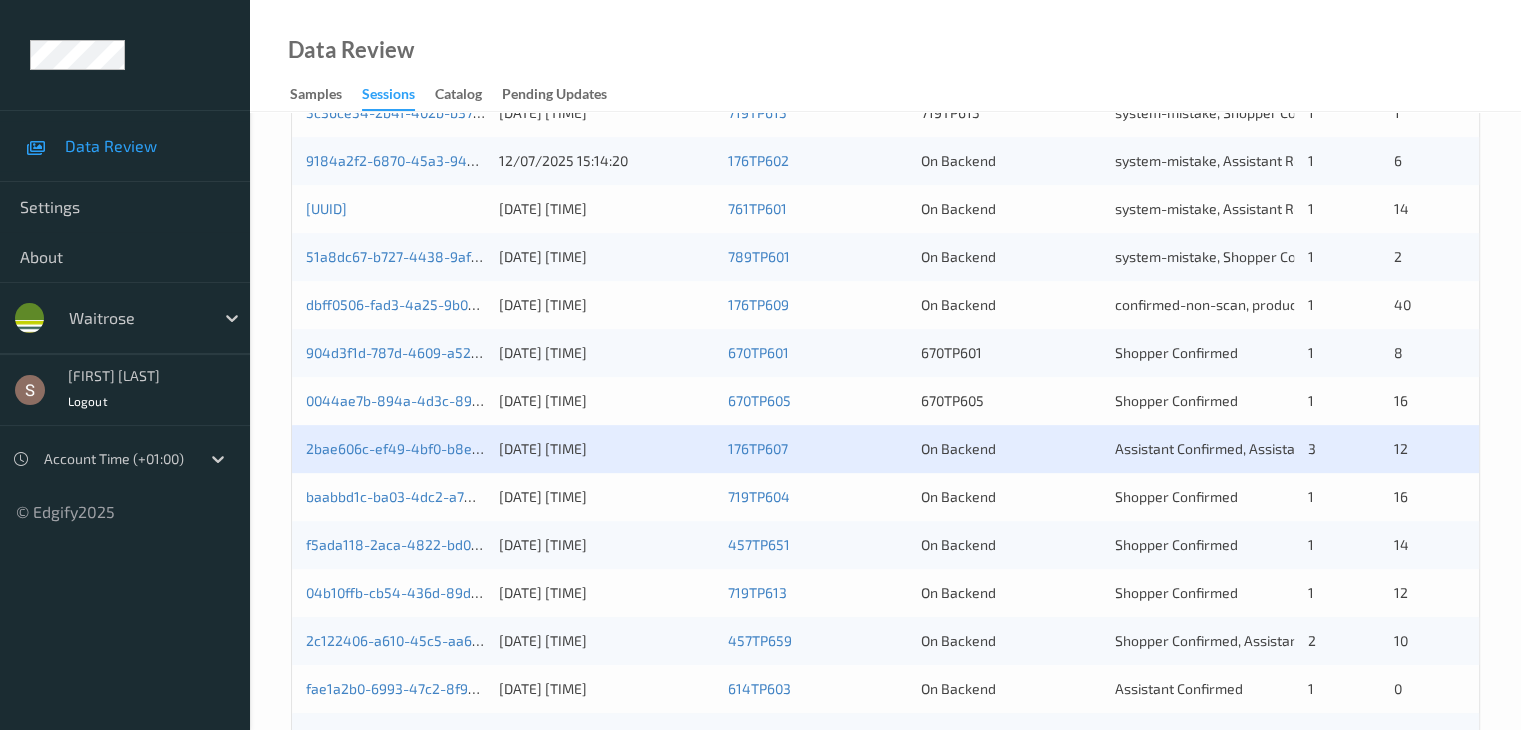 scroll, scrollTop: 678, scrollLeft: 0, axis: vertical 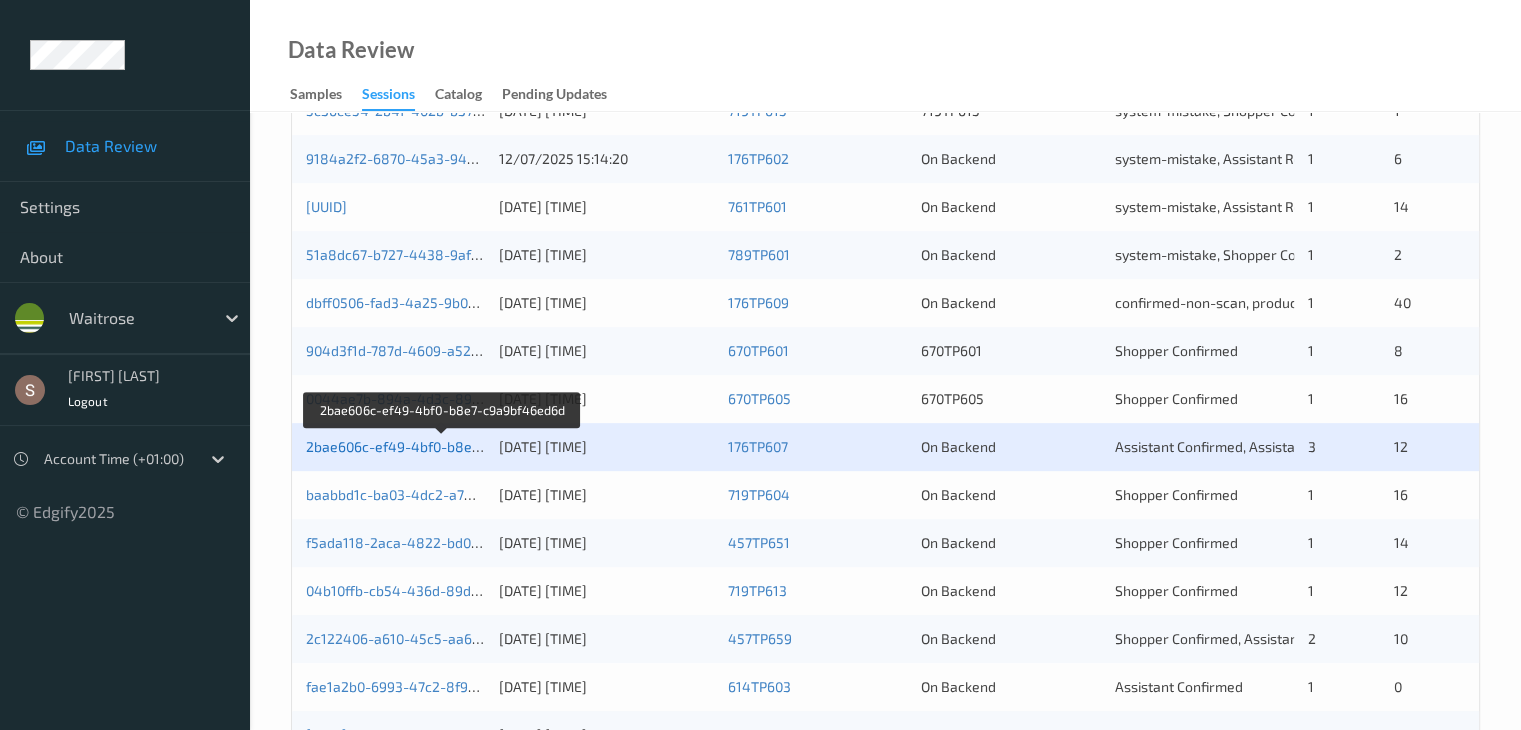 click on "2bae606c-ef49-4bf0-b8e7-c9a9bf46ed6d" at bounding box center [442, 446] 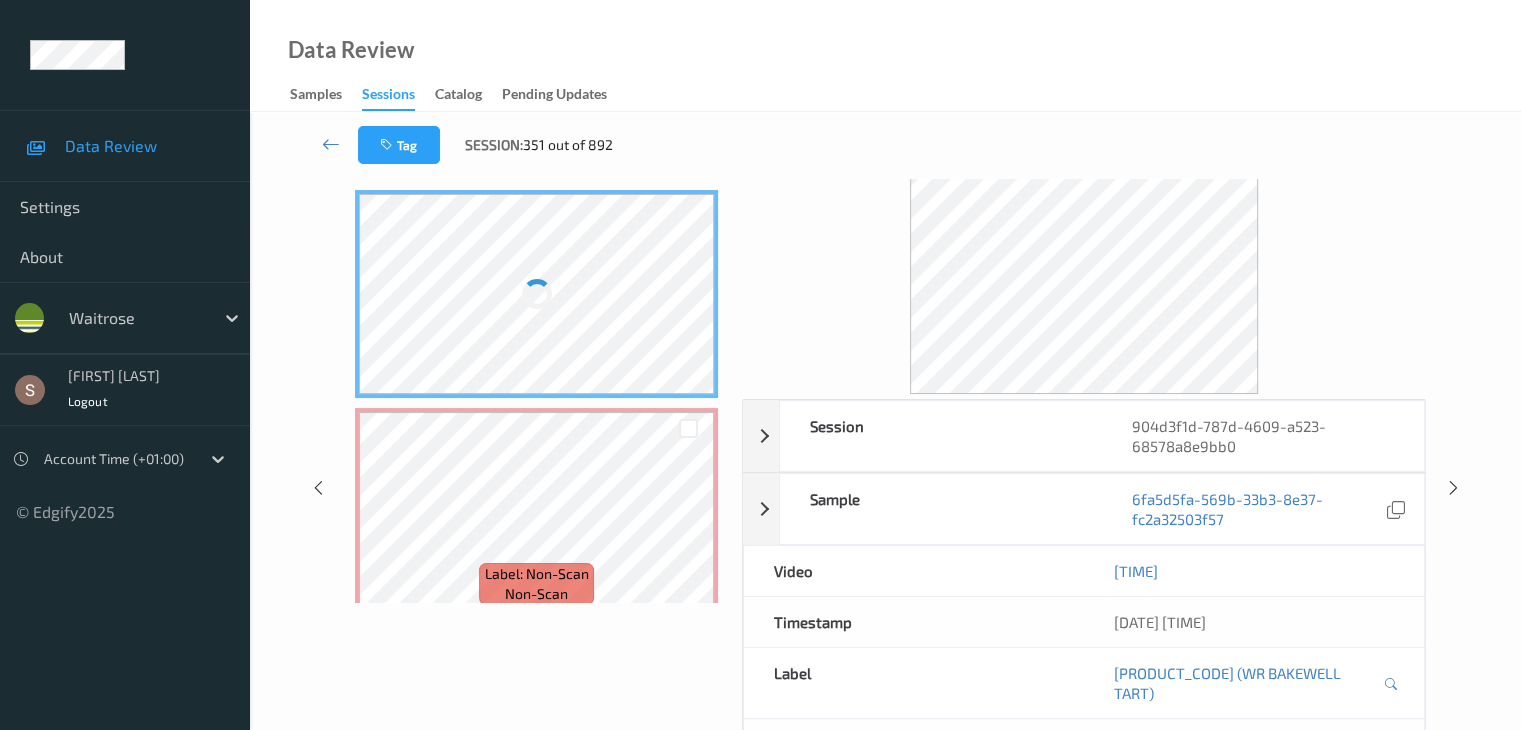scroll, scrollTop: 74, scrollLeft: 0, axis: vertical 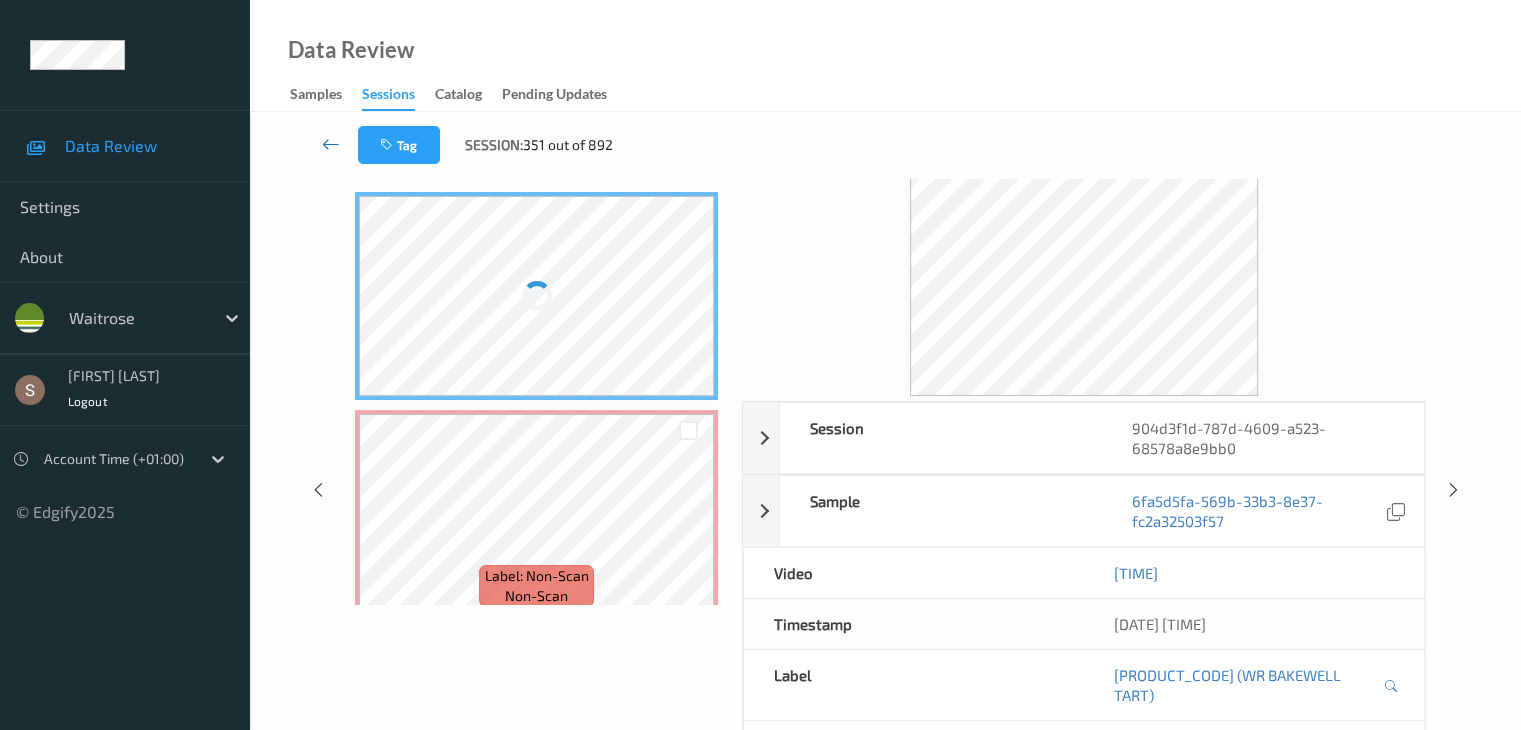 click at bounding box center [331, 144] 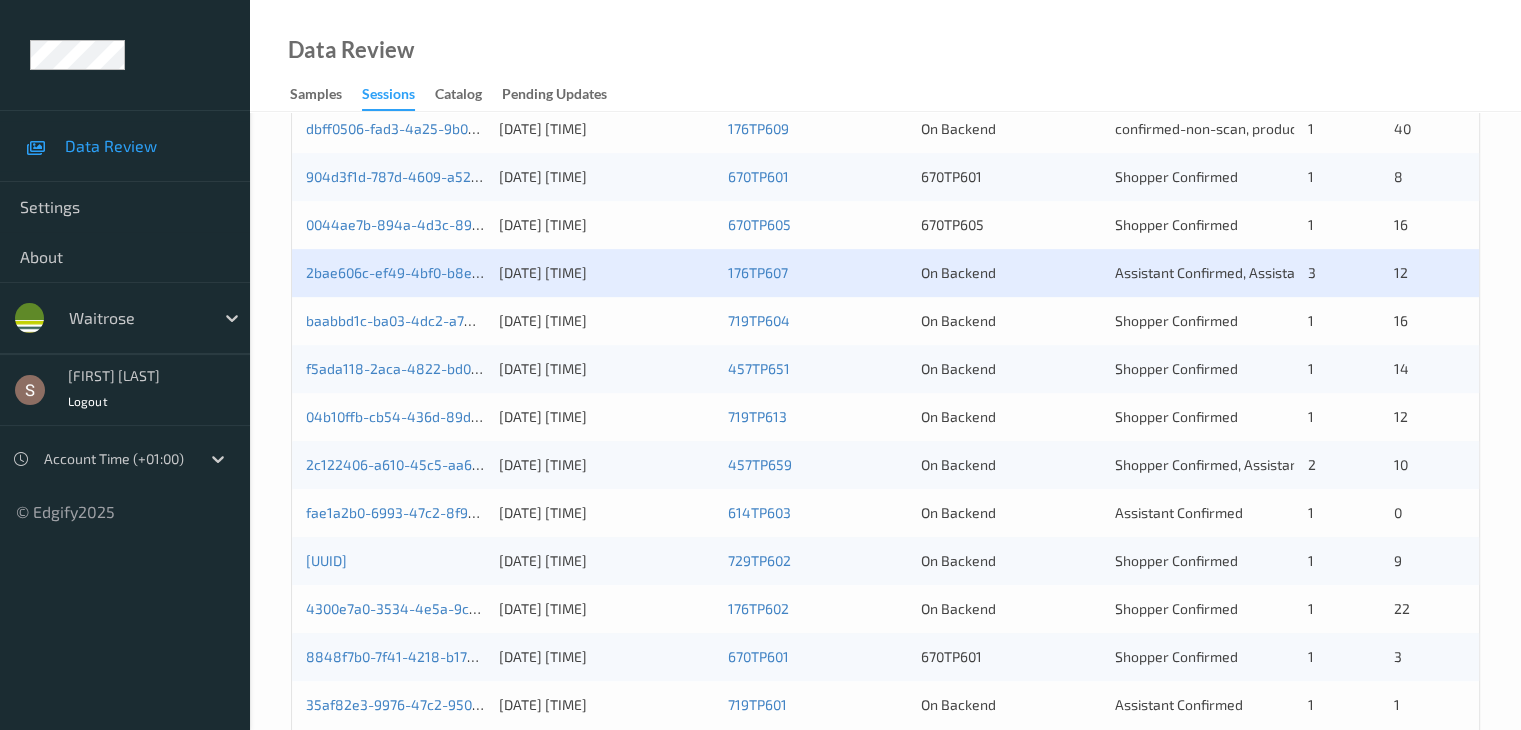 scroll, scrollTop: 840, scrollLeft: 0, axis: vertical 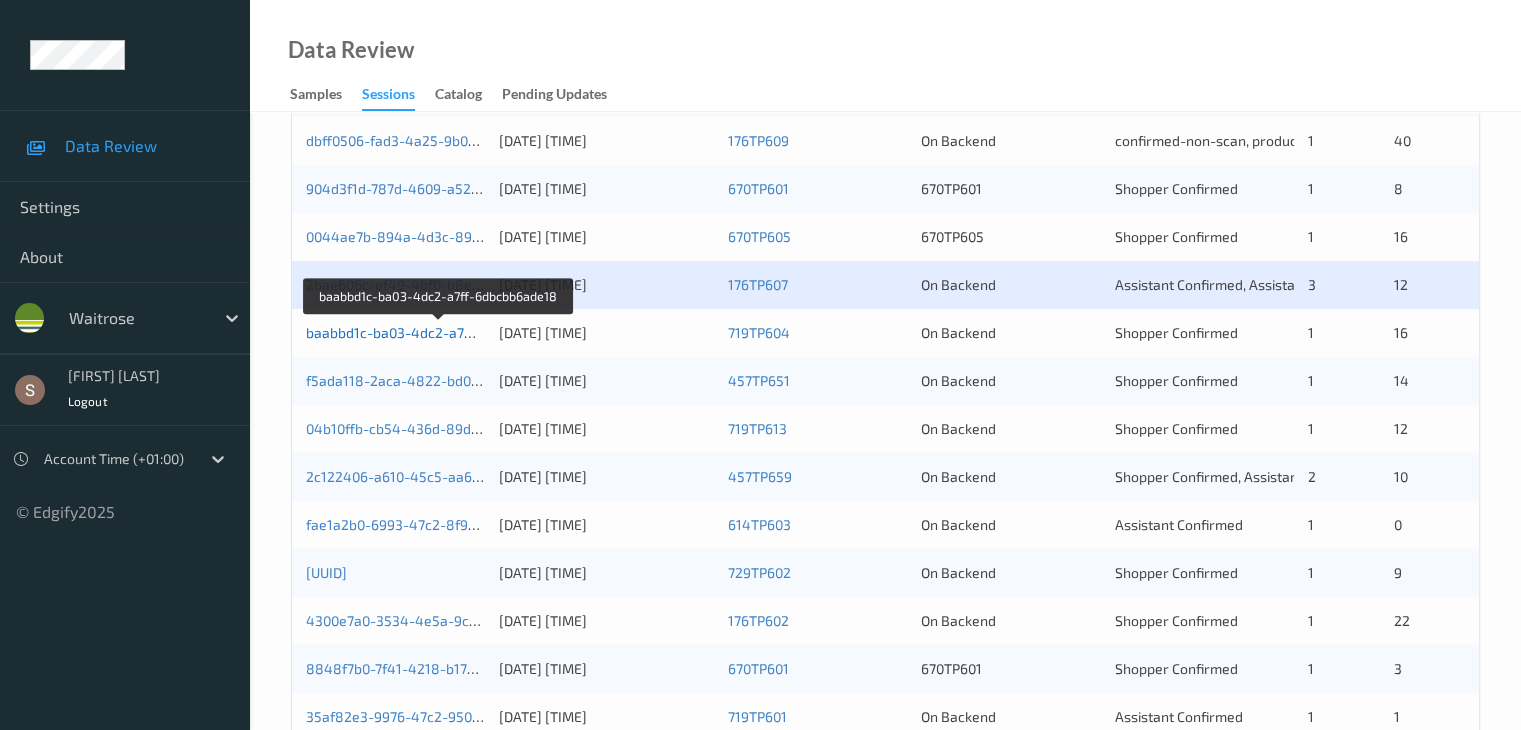click on "baabbd1c-ba03-4dc2-a7ff-6dbcbb6ade18" at bounding box center (440, 332) 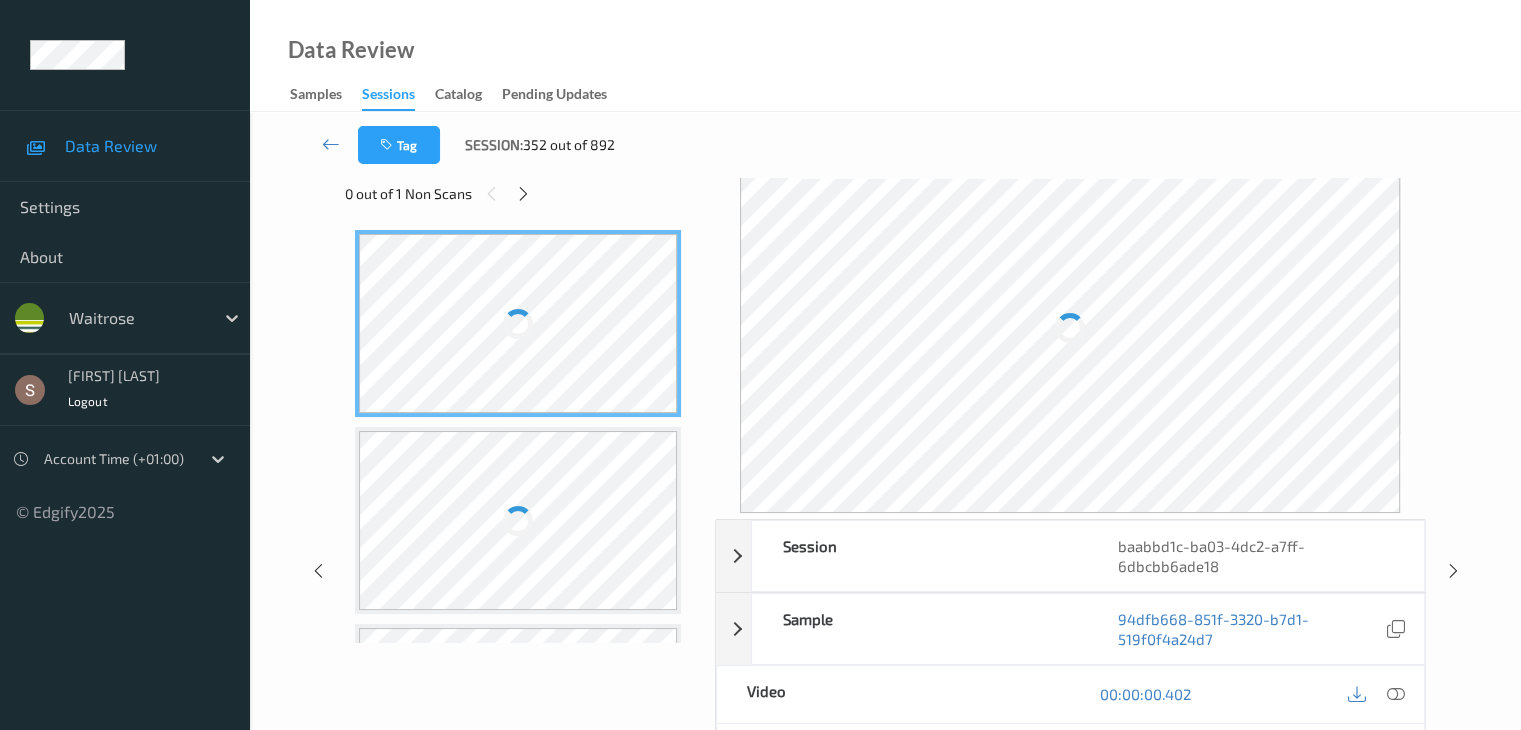 scroll, scrollTop: 33, scrollLeft: 0, axis: vertical 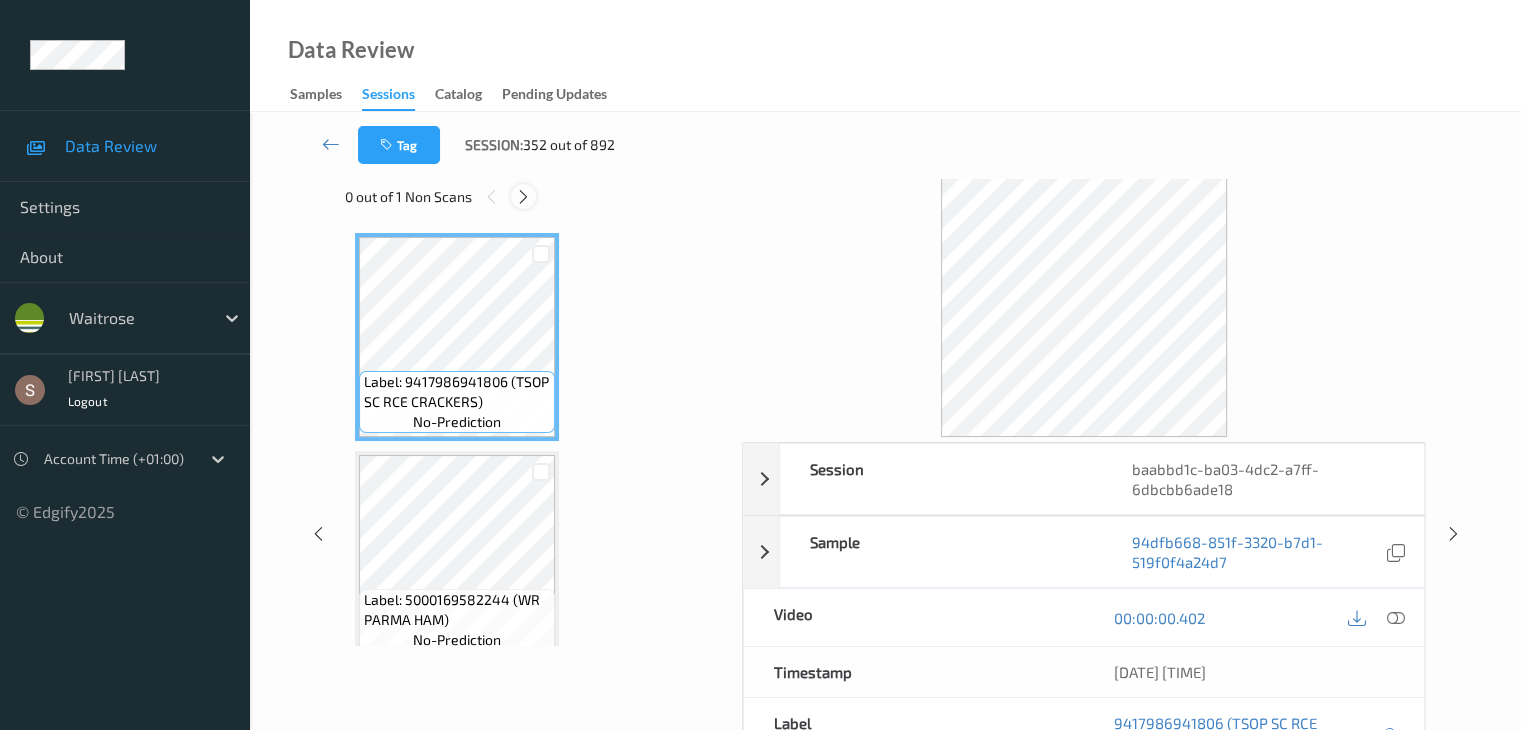 click at bounding box center (523, 196) 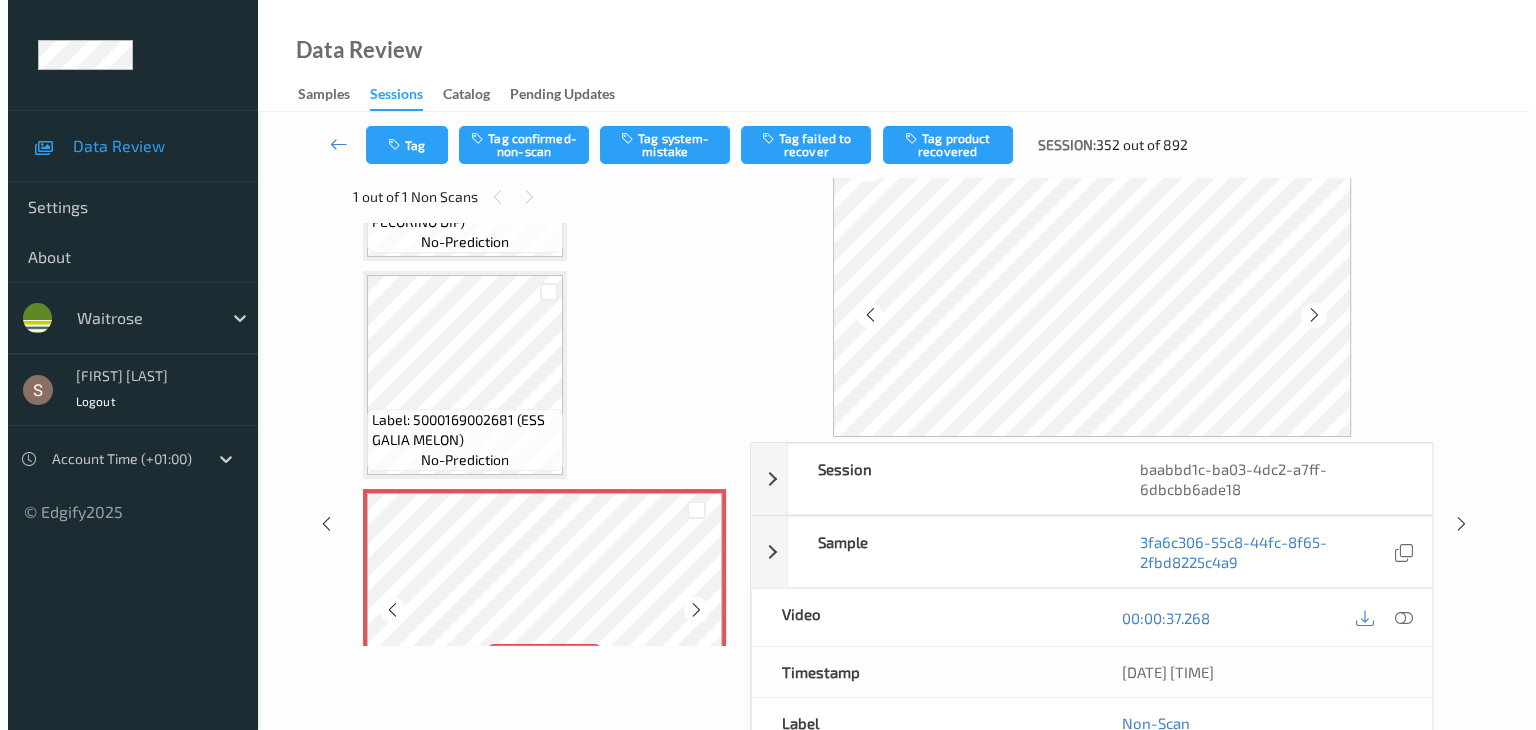 scroll, scrollTop: 1880, scrollLeft: 0, axis: vertical 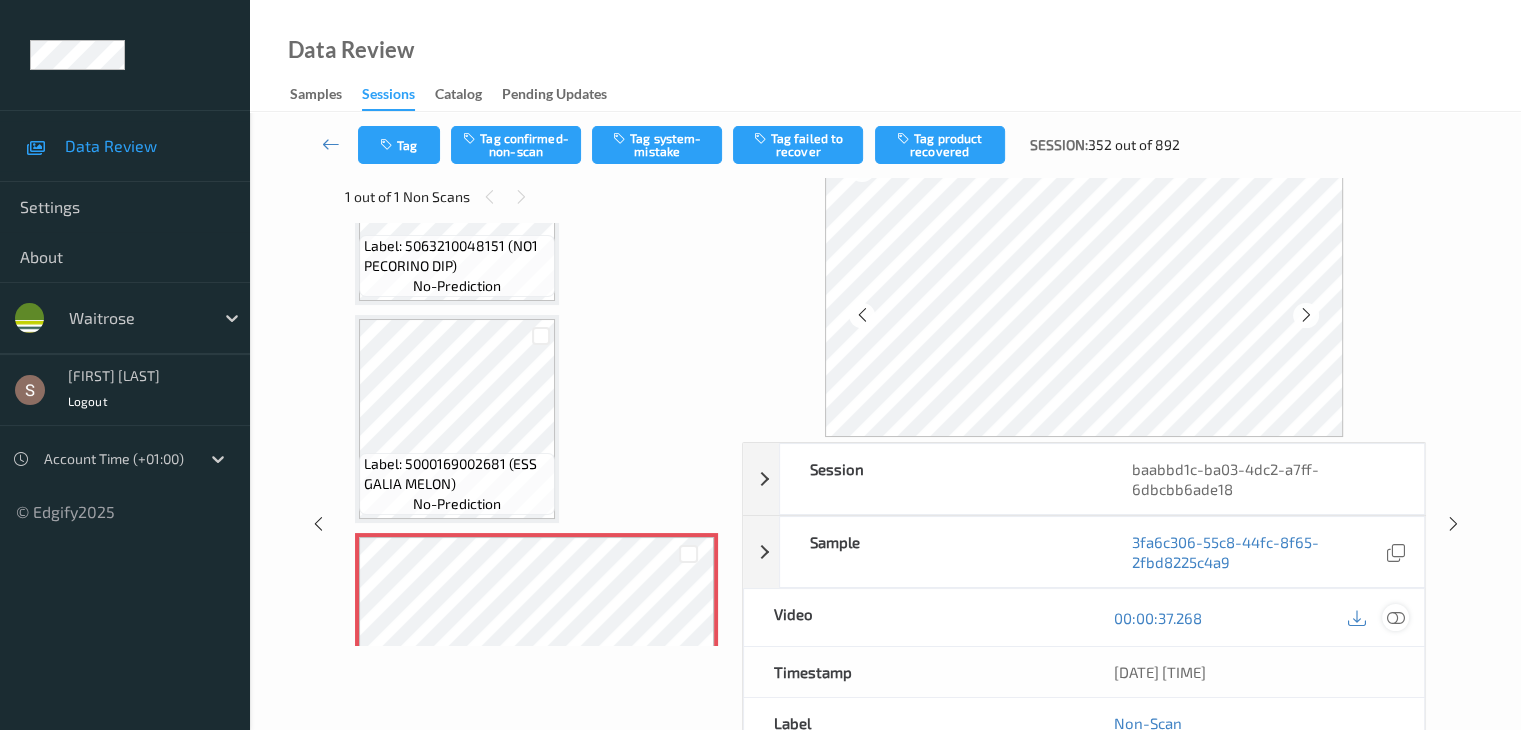 click at bounding box center [1395, 618] 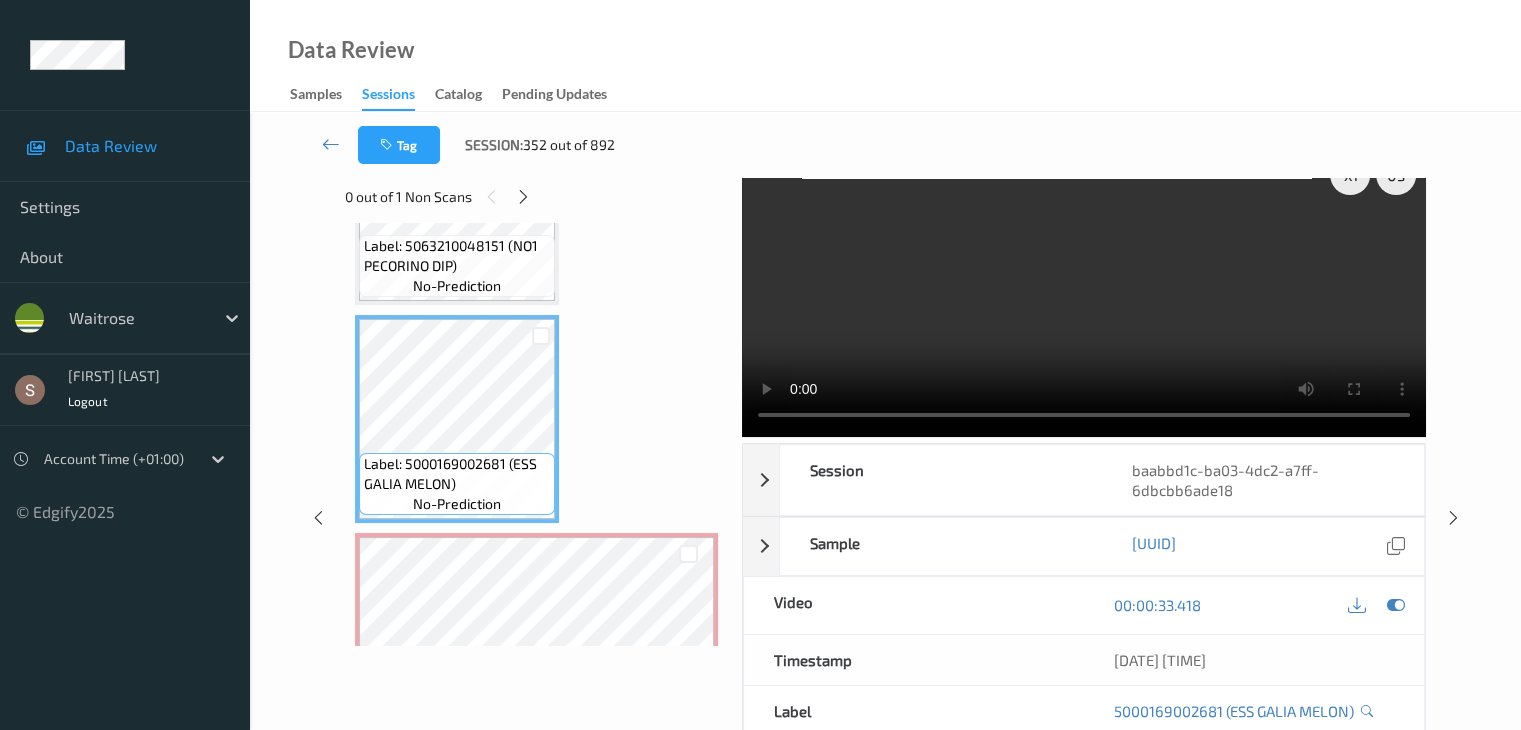 click at bounding box center (1084, 291) 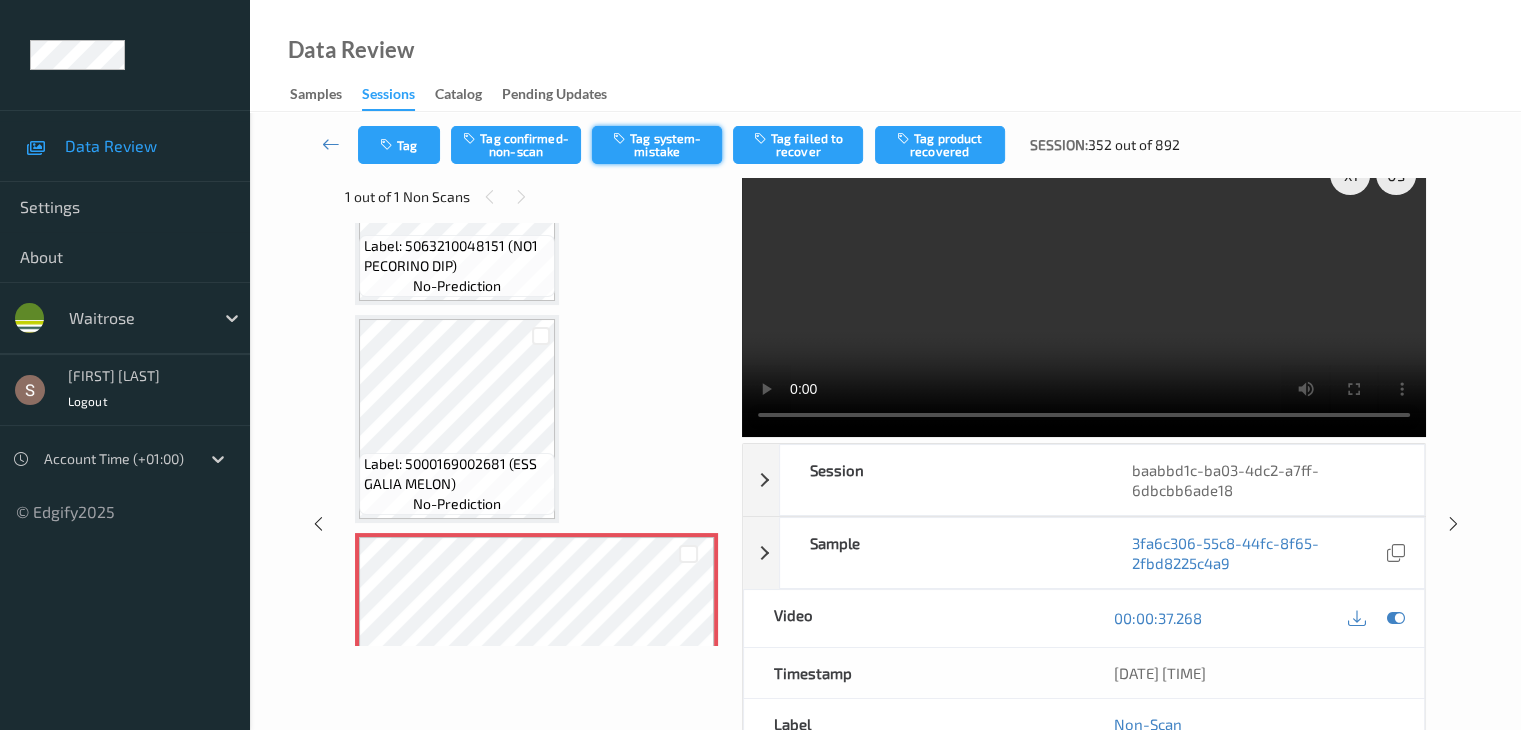 click on "Tag   system-mistake" at bounding box center [657, 145] 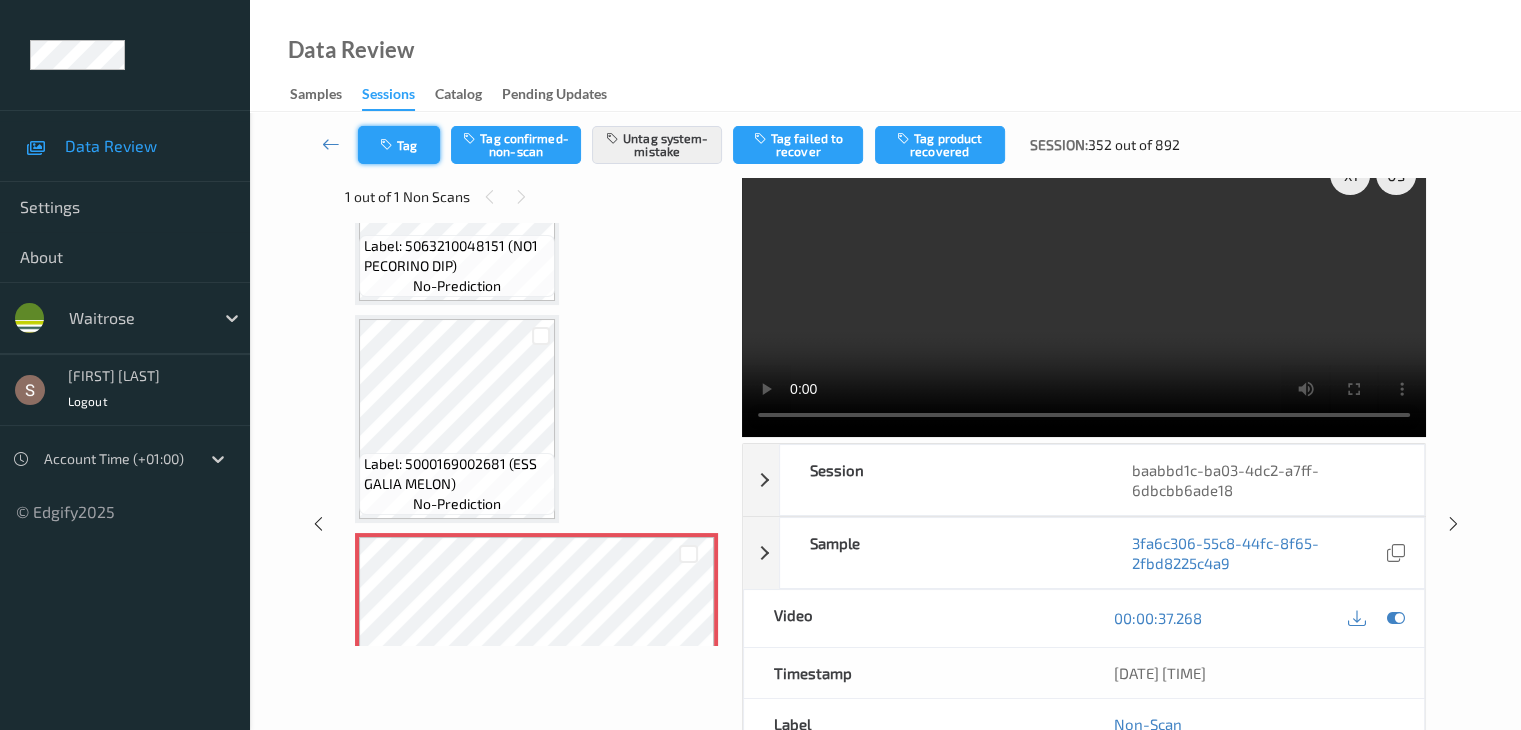click on "Tag" at bounding box center (399, 145) 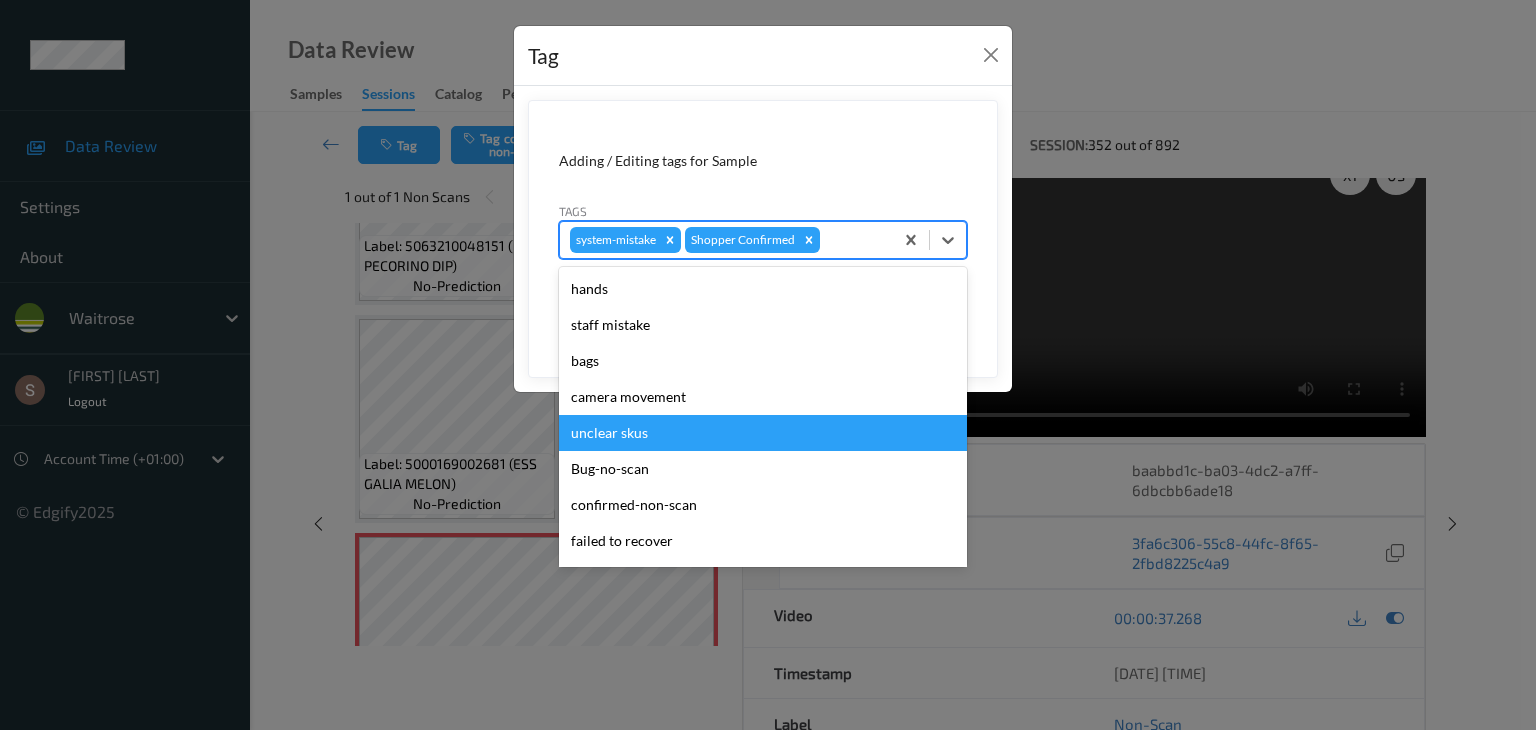 drag, startPoint x: 945, startPoint y: 241, endPoint x: 736, endPoint y: 461, distance: 303.44852 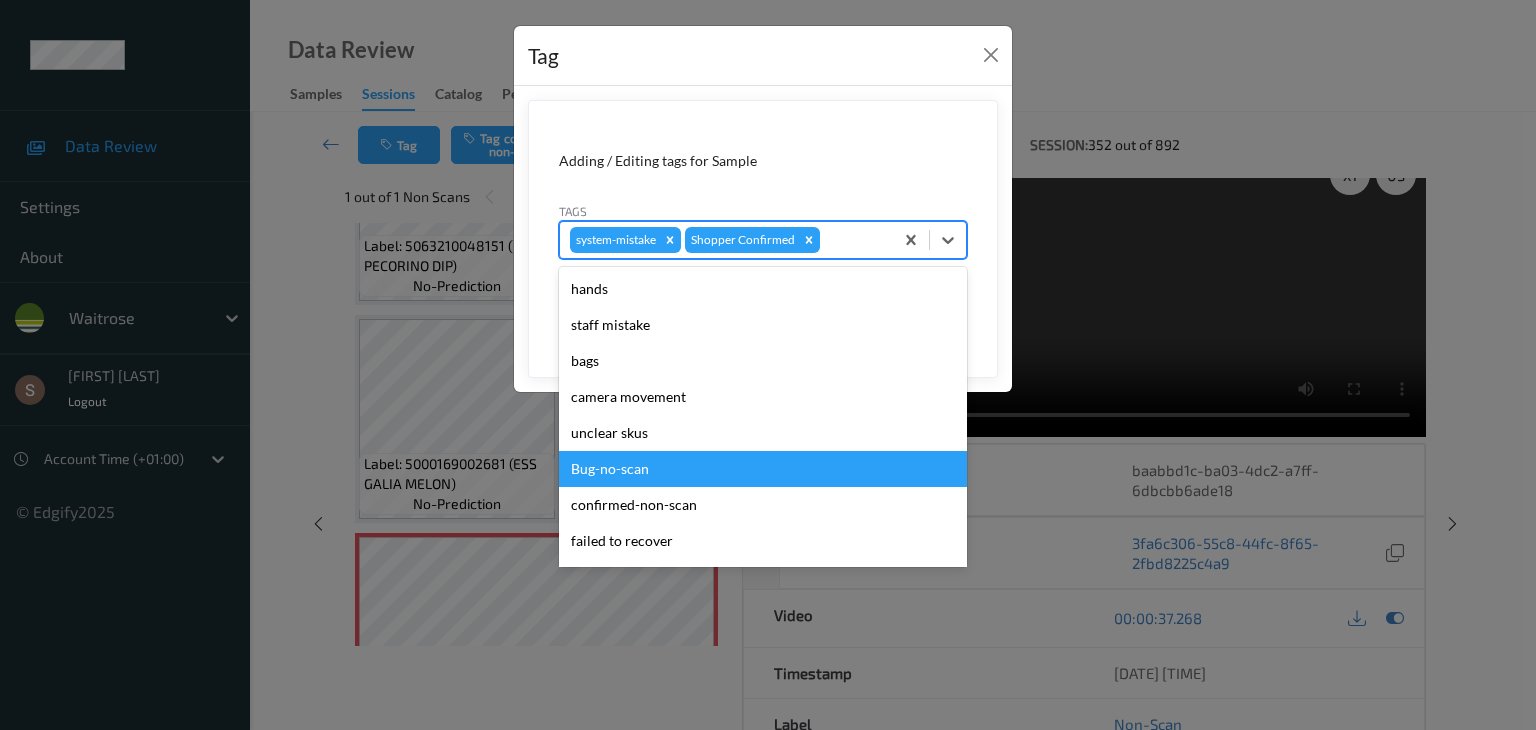 scroll, scrollTop: 320, scrollLeft: 0, axis: vertical 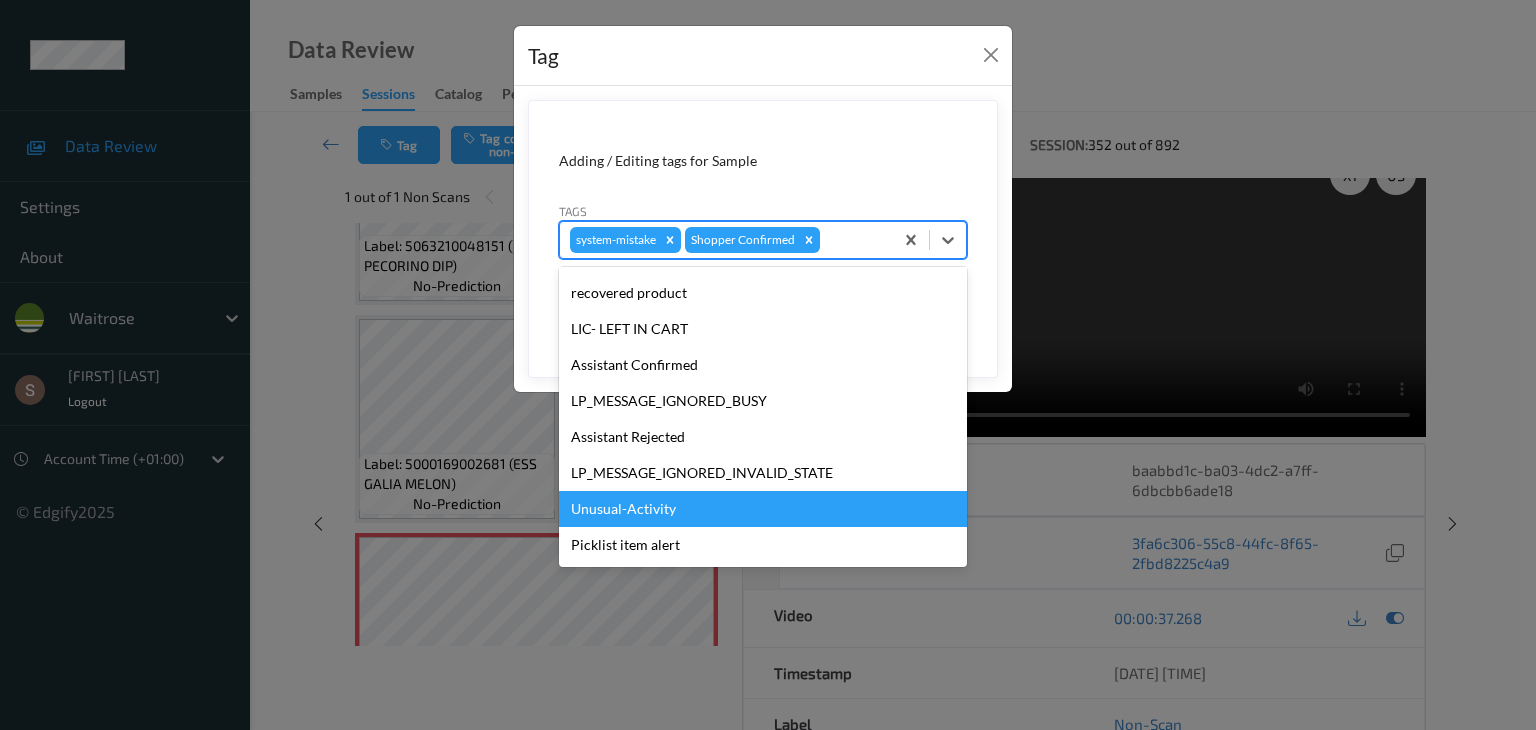 click on "Unusual-Activity" at bounding box center [763, 509] 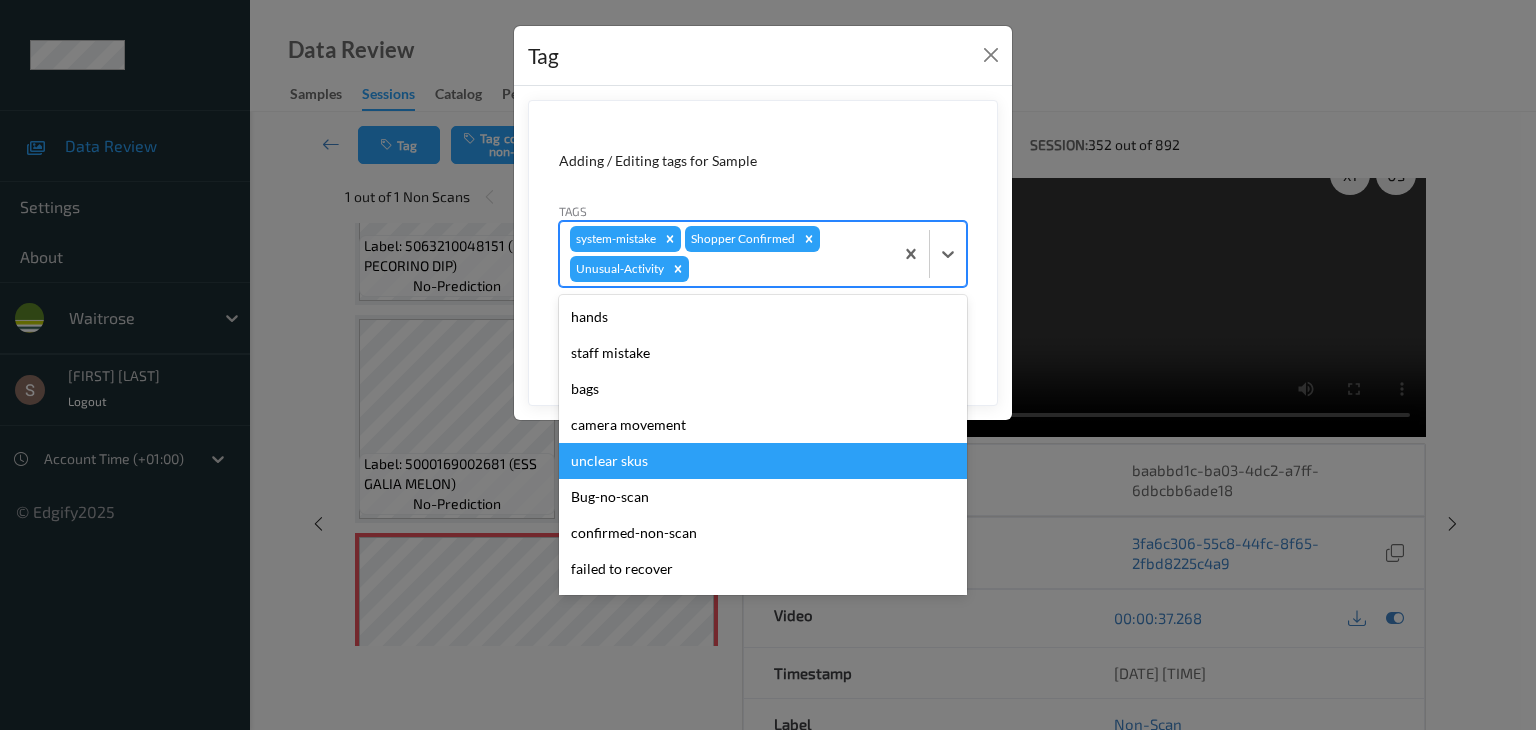 drag, startPoint x: 940, startPoint y: 251, endPoint x: 798, endPoint y: 484, distance: 272.86078 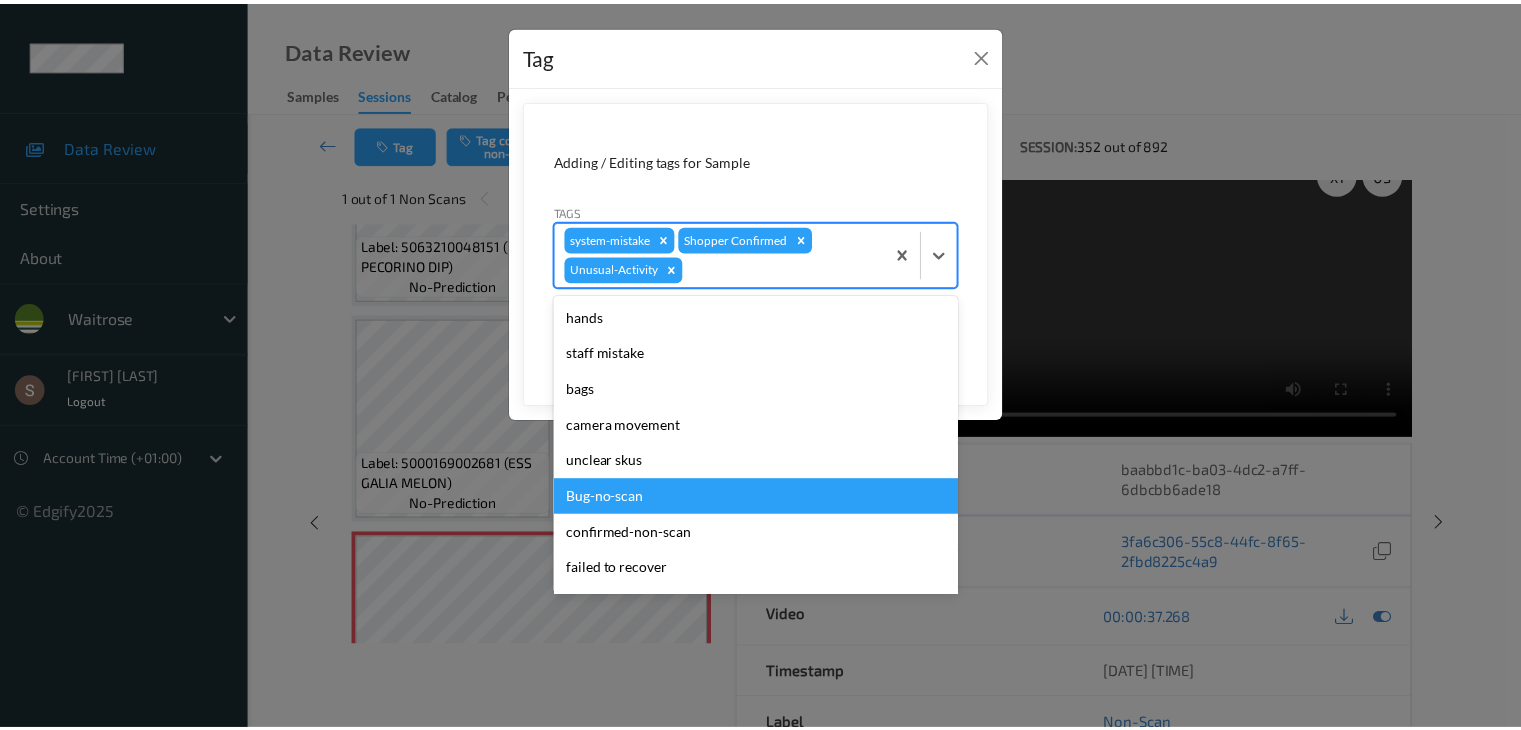 scroll, scrollTop: 284, scrollLeft: 0, axis: vertical 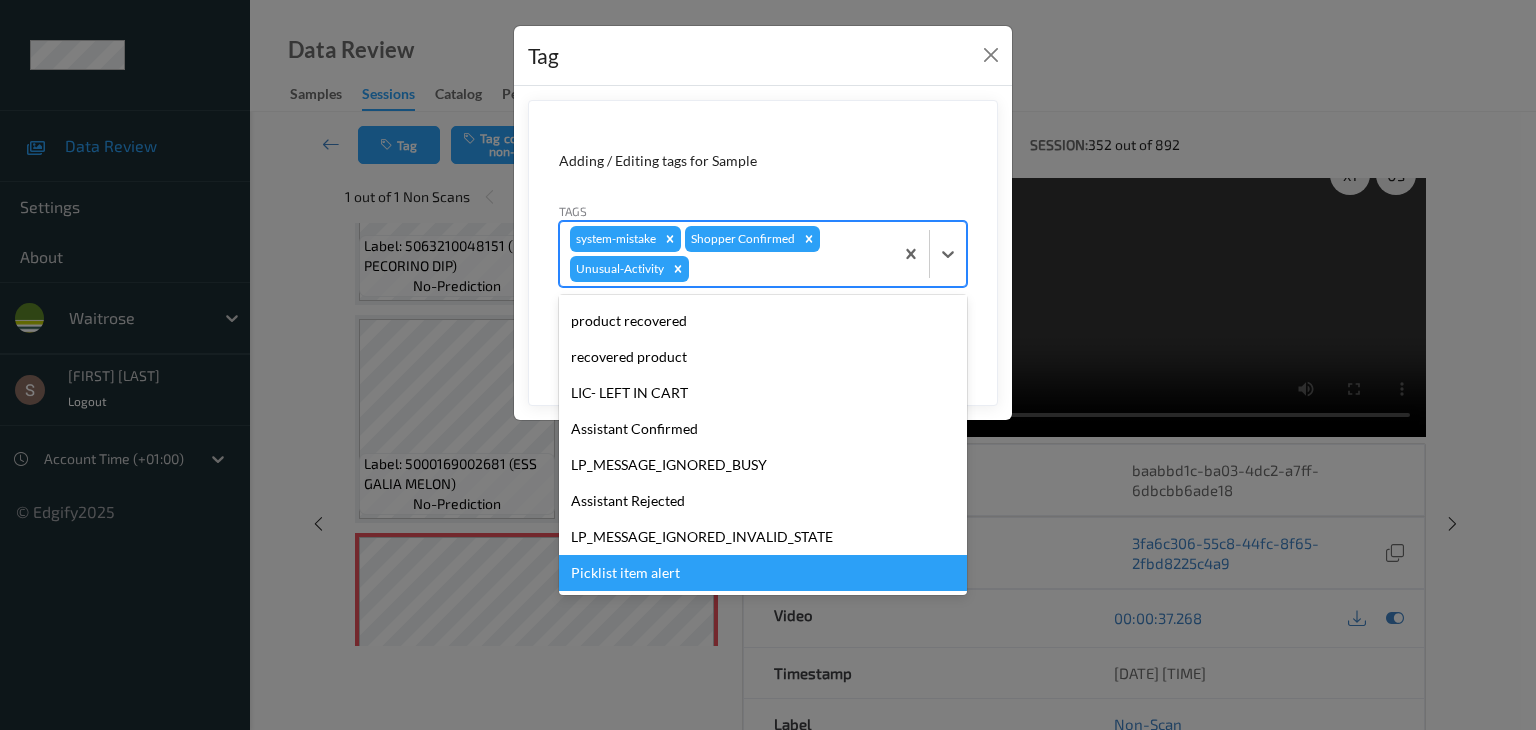 click on "Picklist item alert" at bounding box center (763, 573) 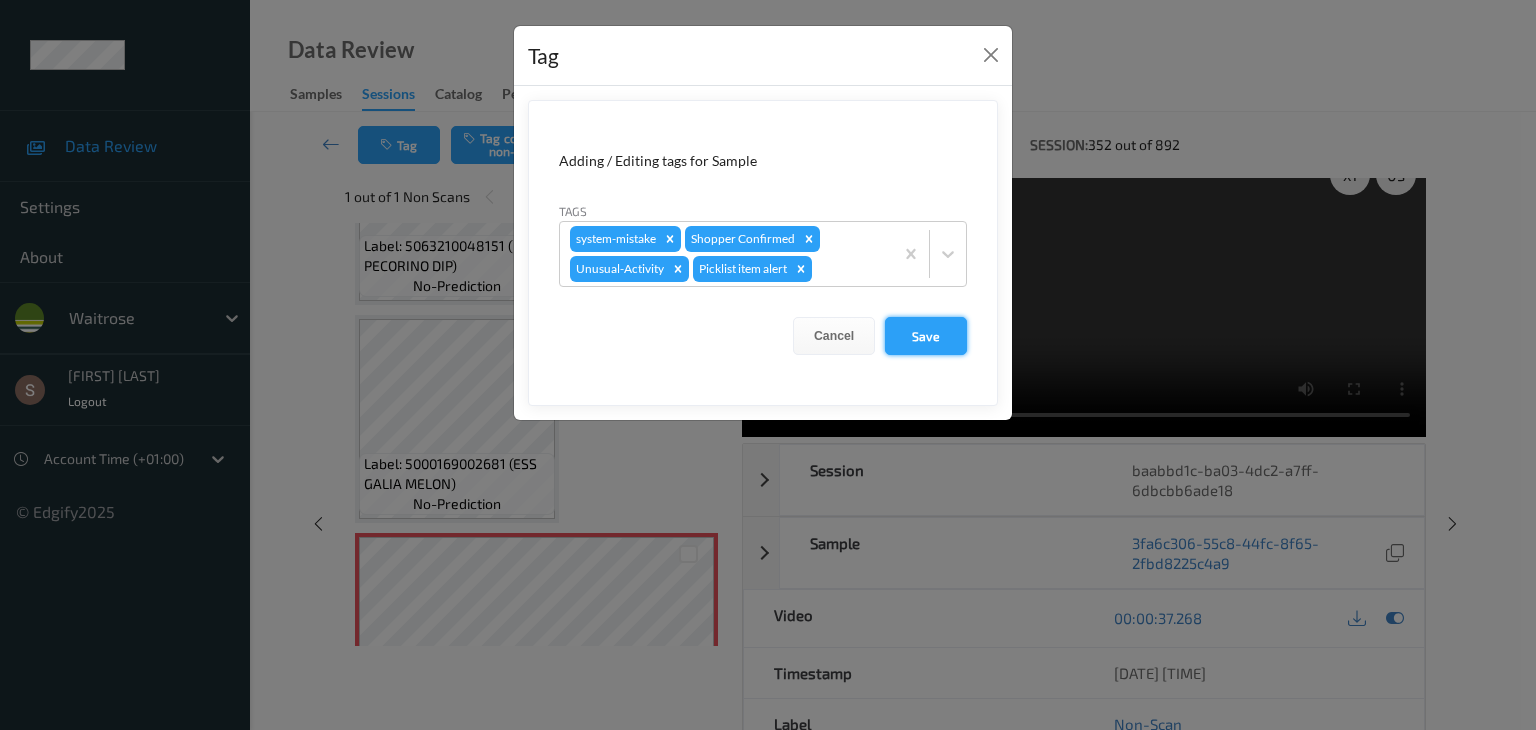 click on "Save" at bounding box center (926, 336) 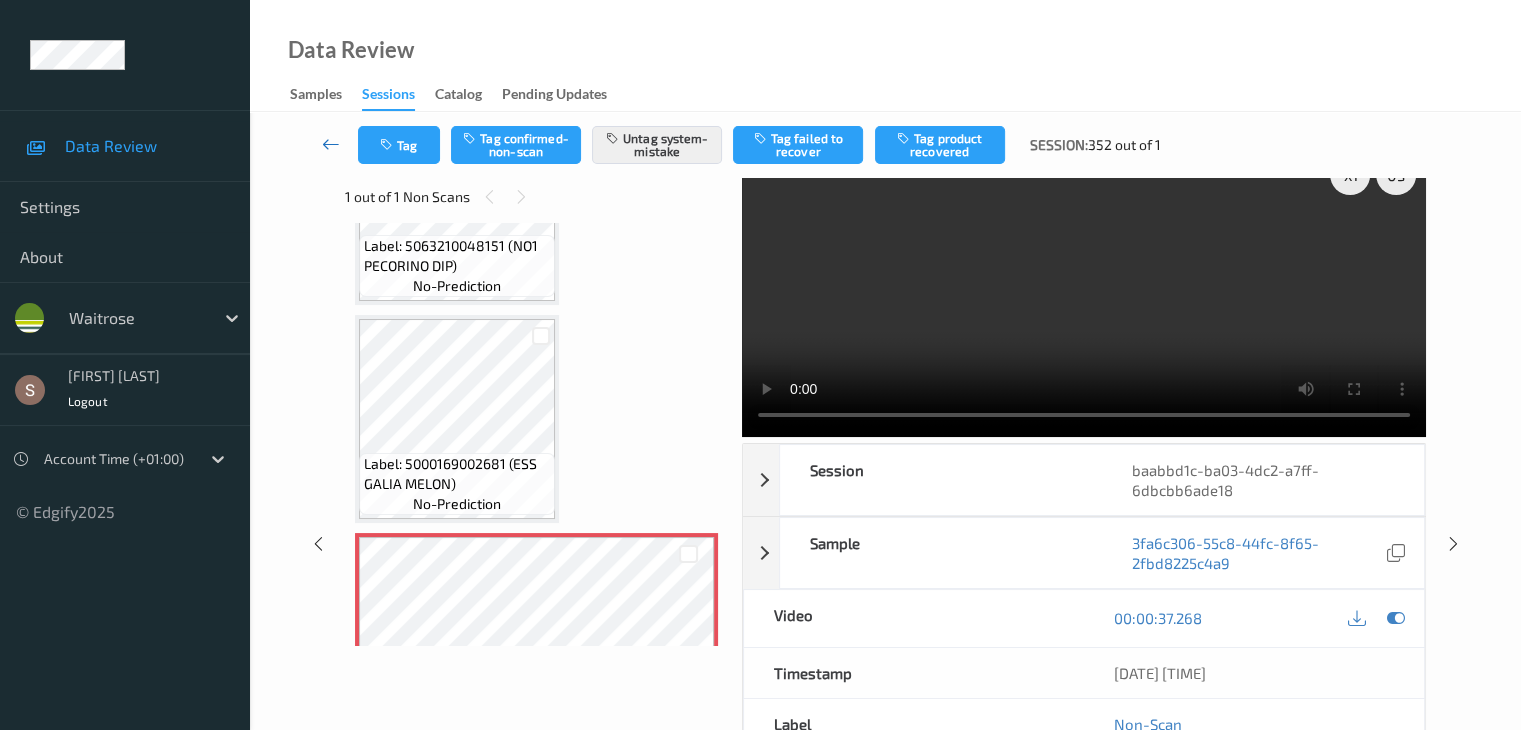 click at bounding box center (331, 144) 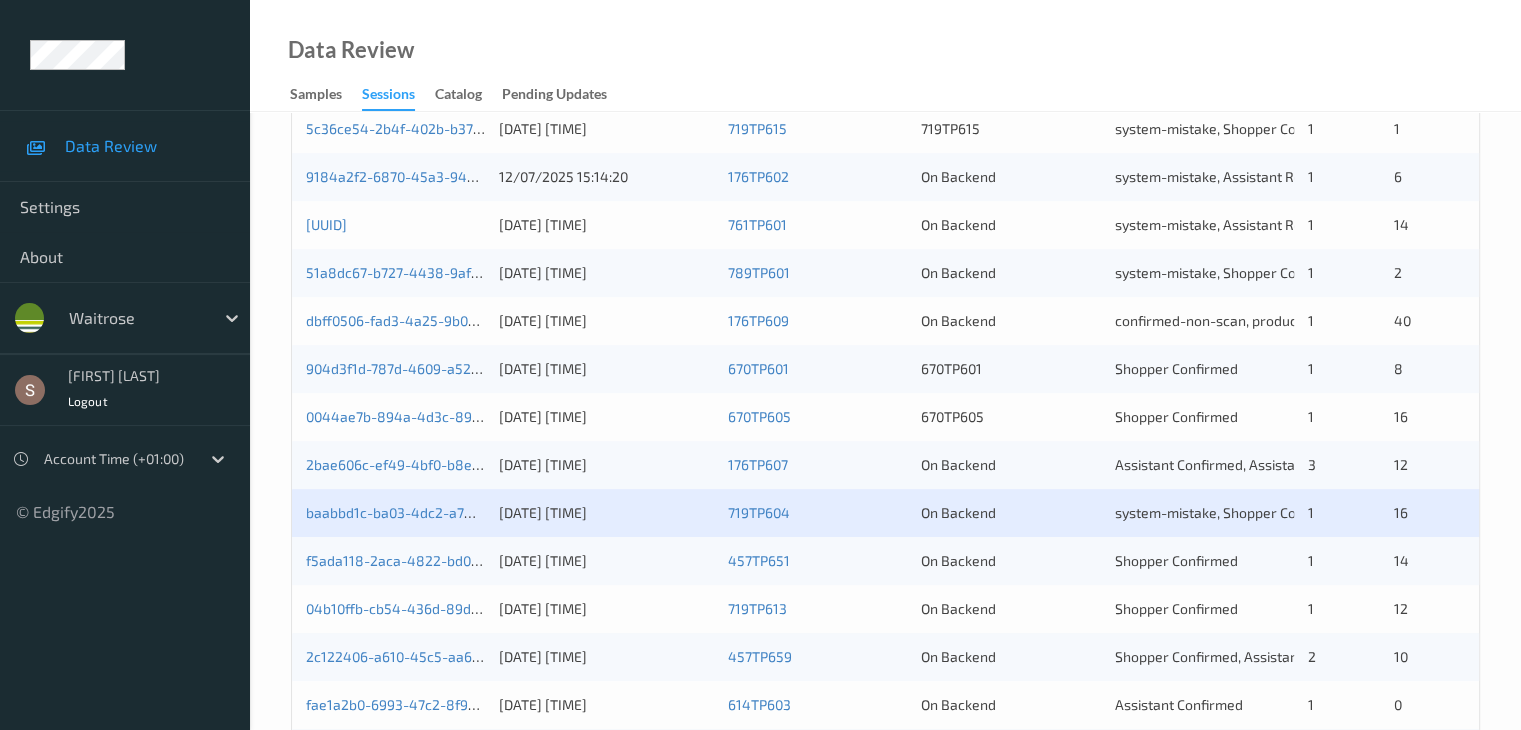 scroll, scrollTop: 698, scrollLeft: 0, axis: vertical 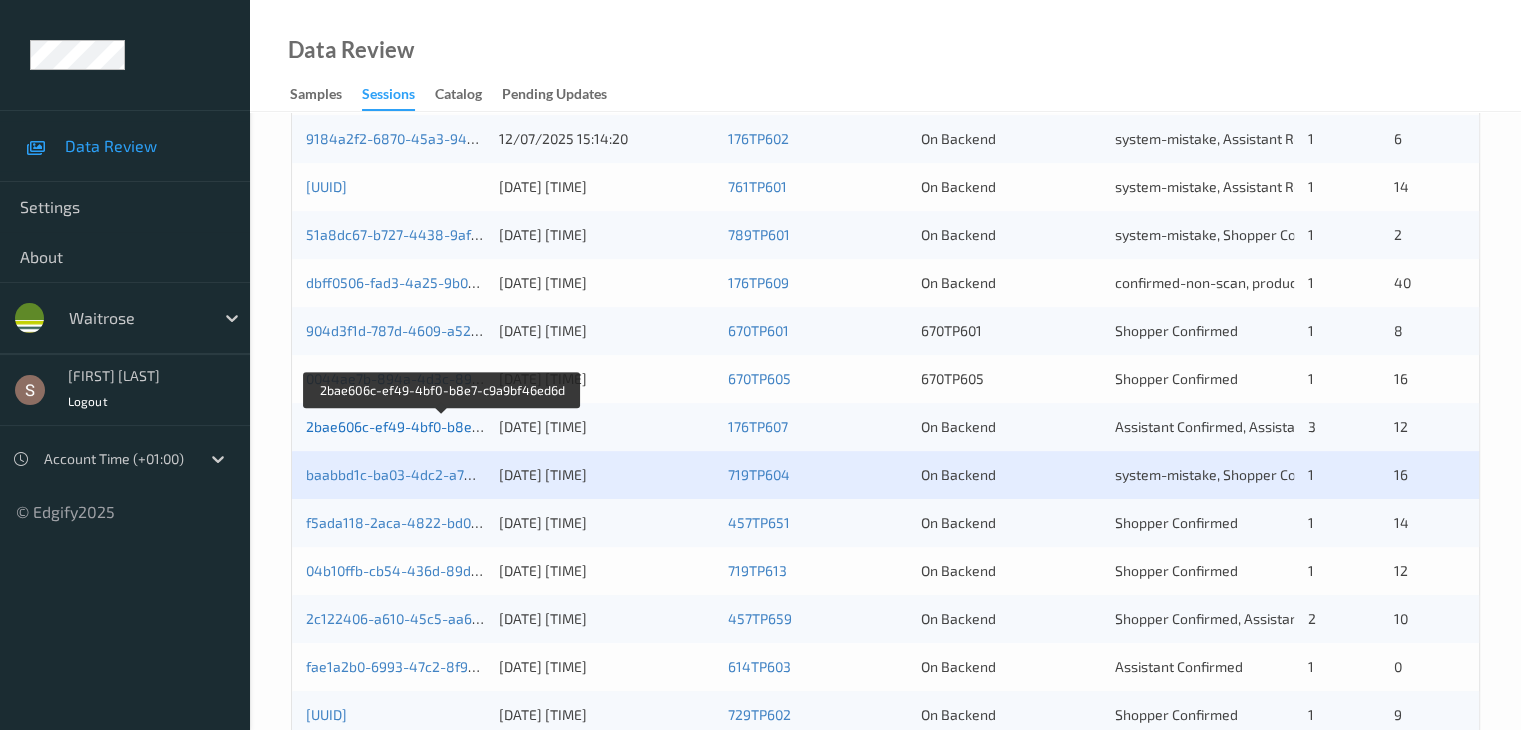 click on "2bae606c-ef49-4bf0-b8e7-c9a9bf46ed6d" at bounding box center [442, 426] 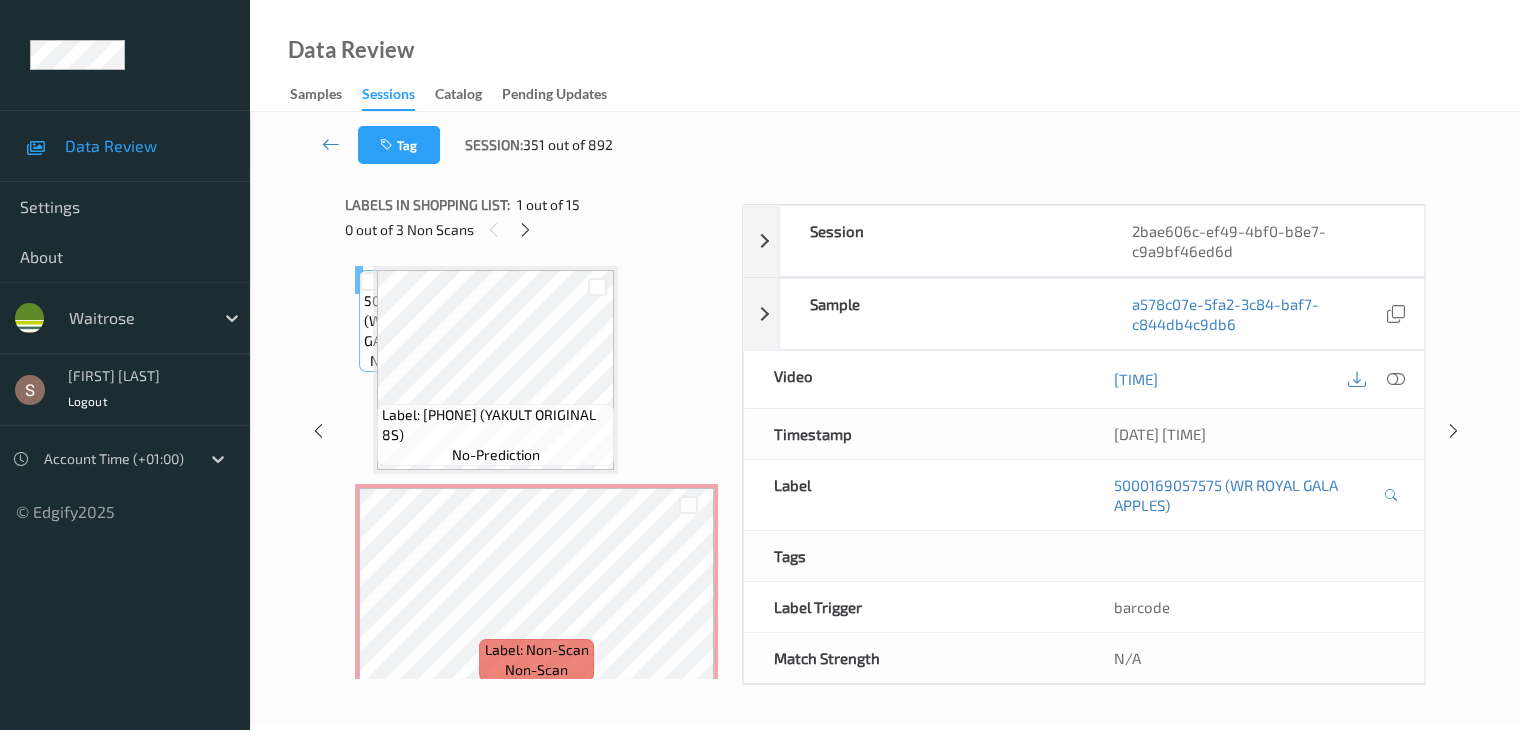scroll, scrollTop: 40, scrollLeft: 0, axis: vertical 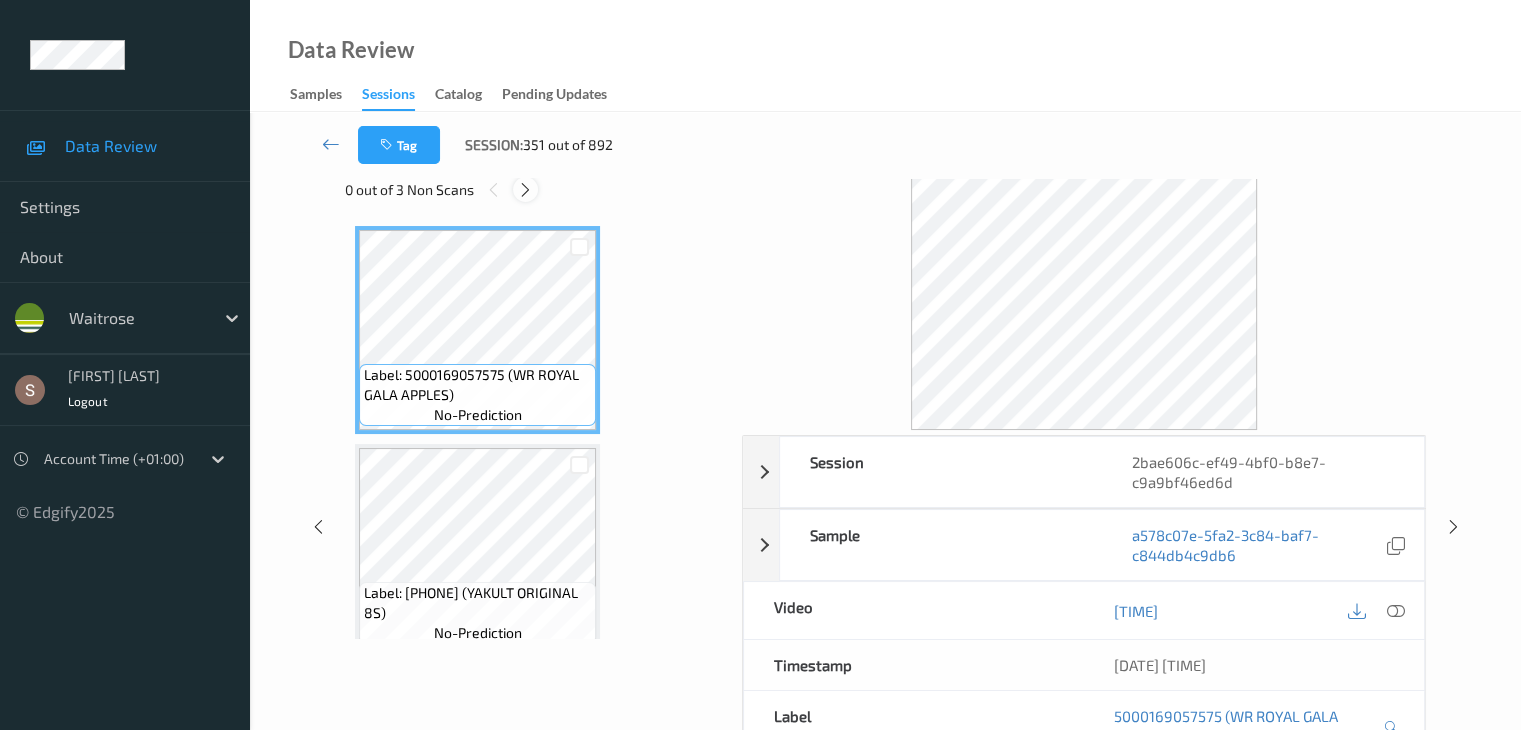 click at bounding box center (525, 190) 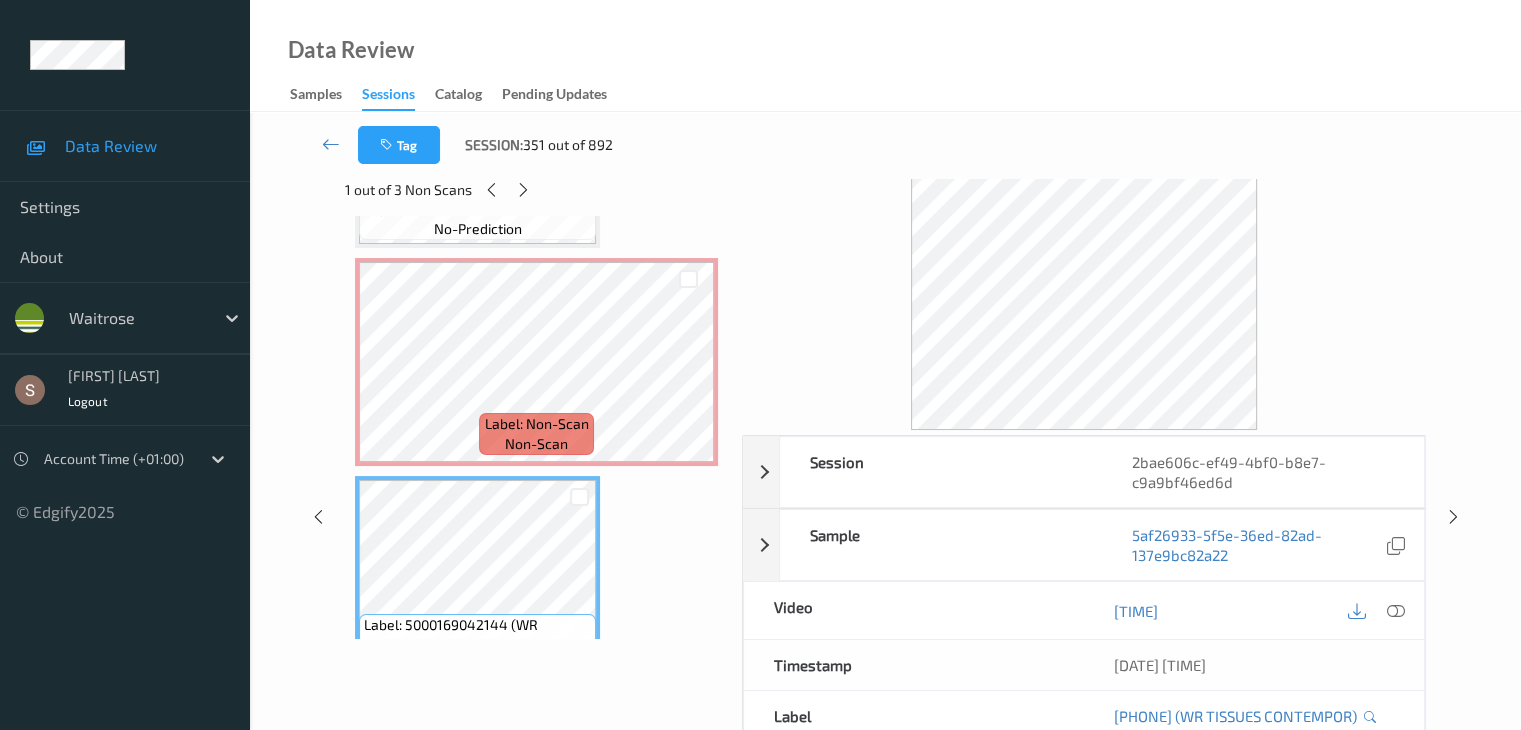 scroll, scrollTop: 403, scrollLeft: 0, axis: vertical 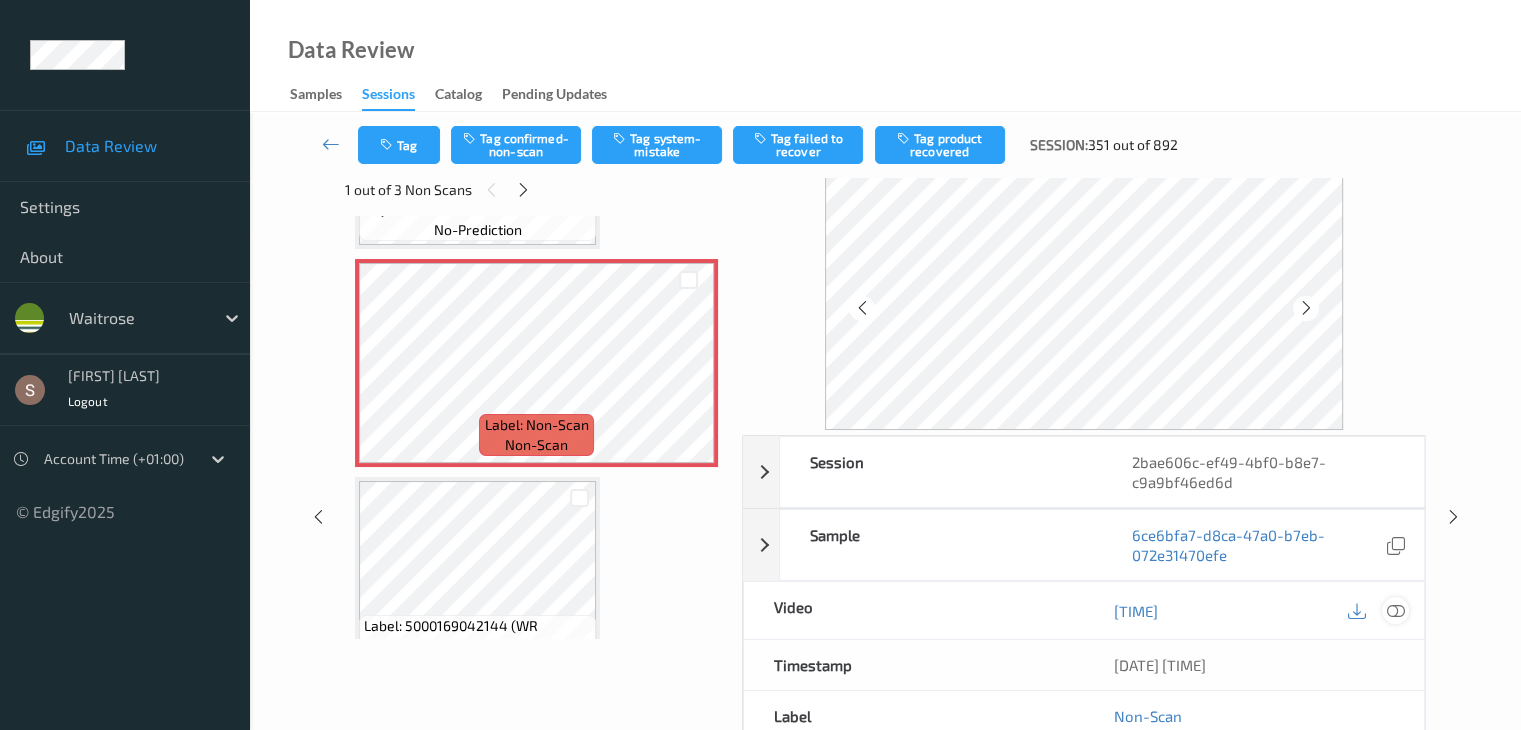 click at bounding box center (1395, 611) 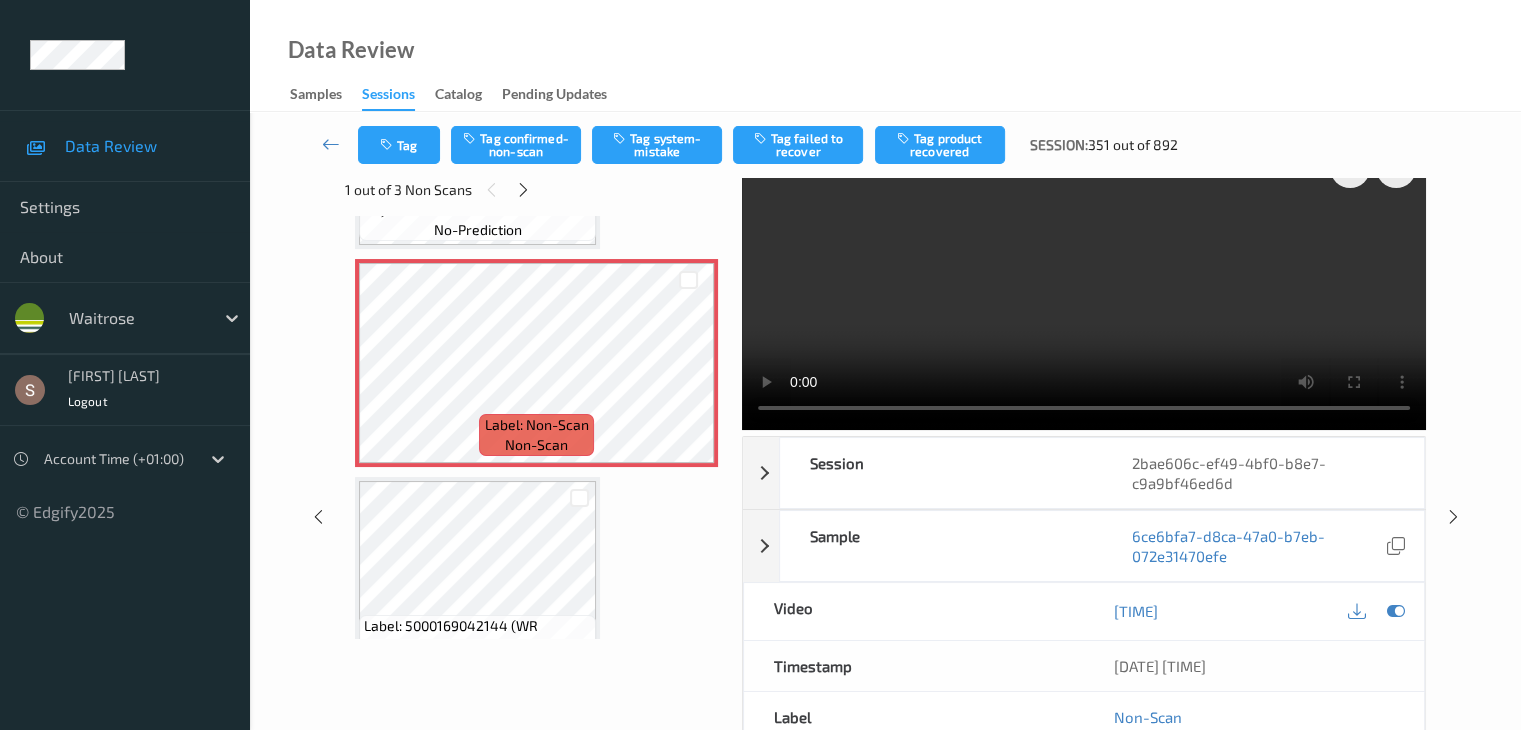click at bounding box center [1084, 284] 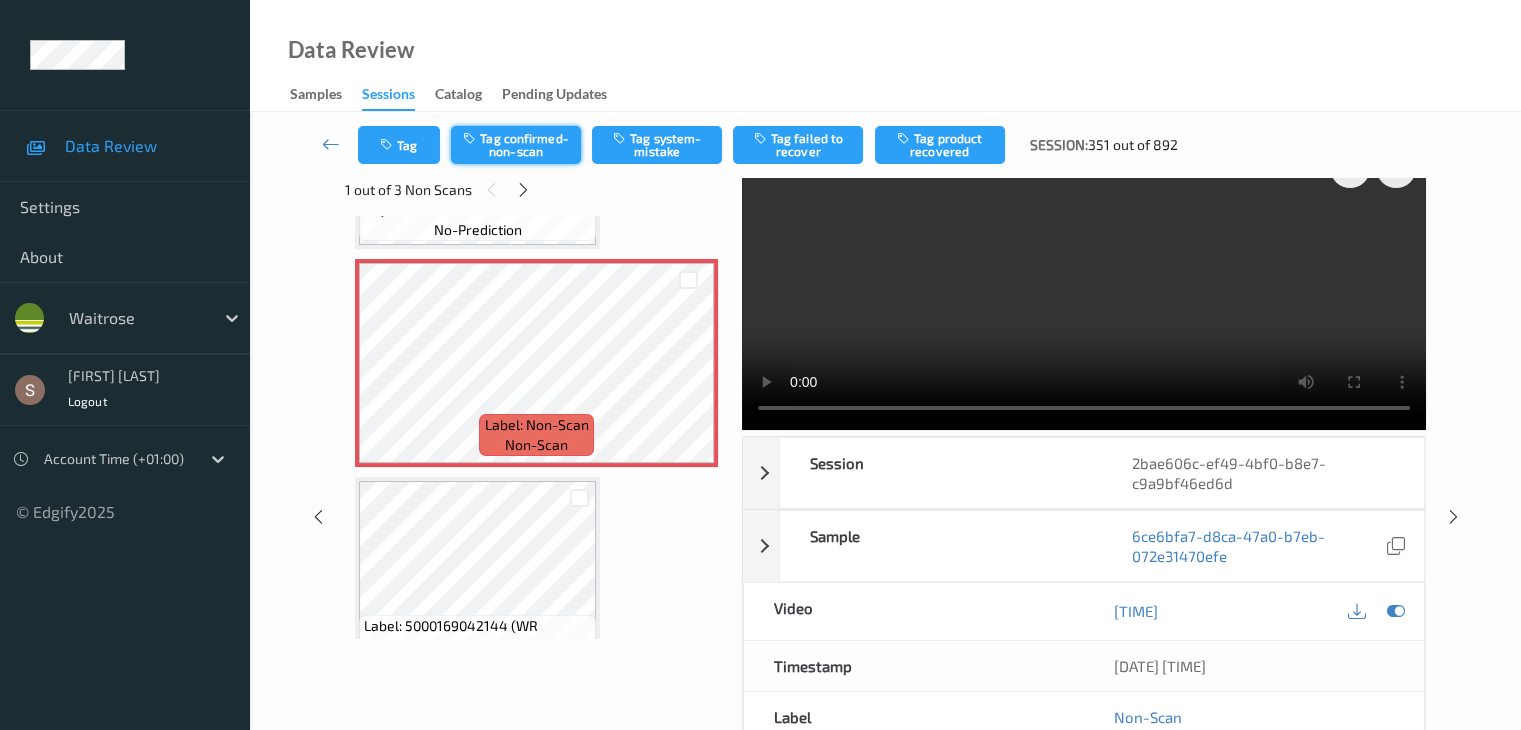 click on "Tag   confirmed-non-scan" at bounding box center [516, 145] 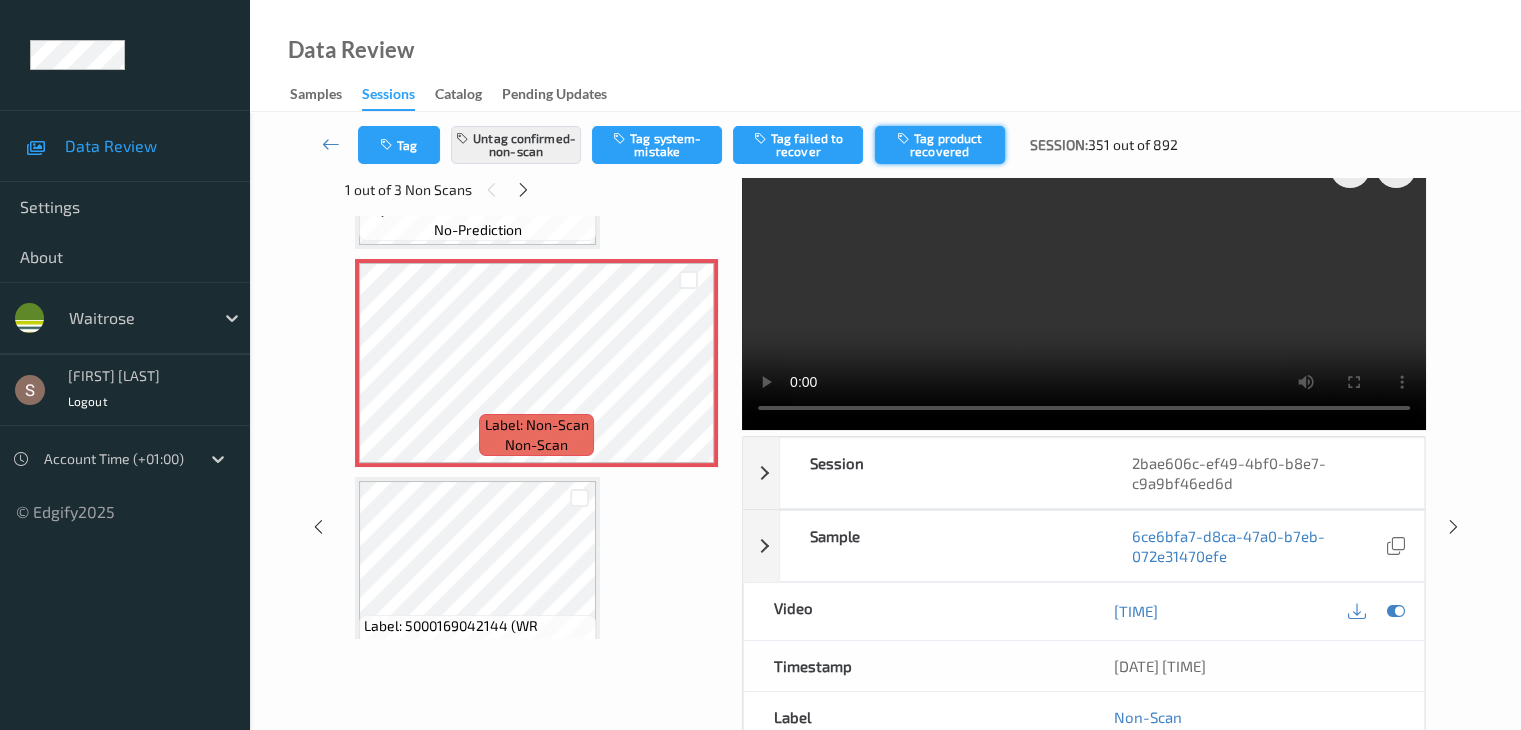 click on "Tag   product recovered" at bounding box center (940, 145) 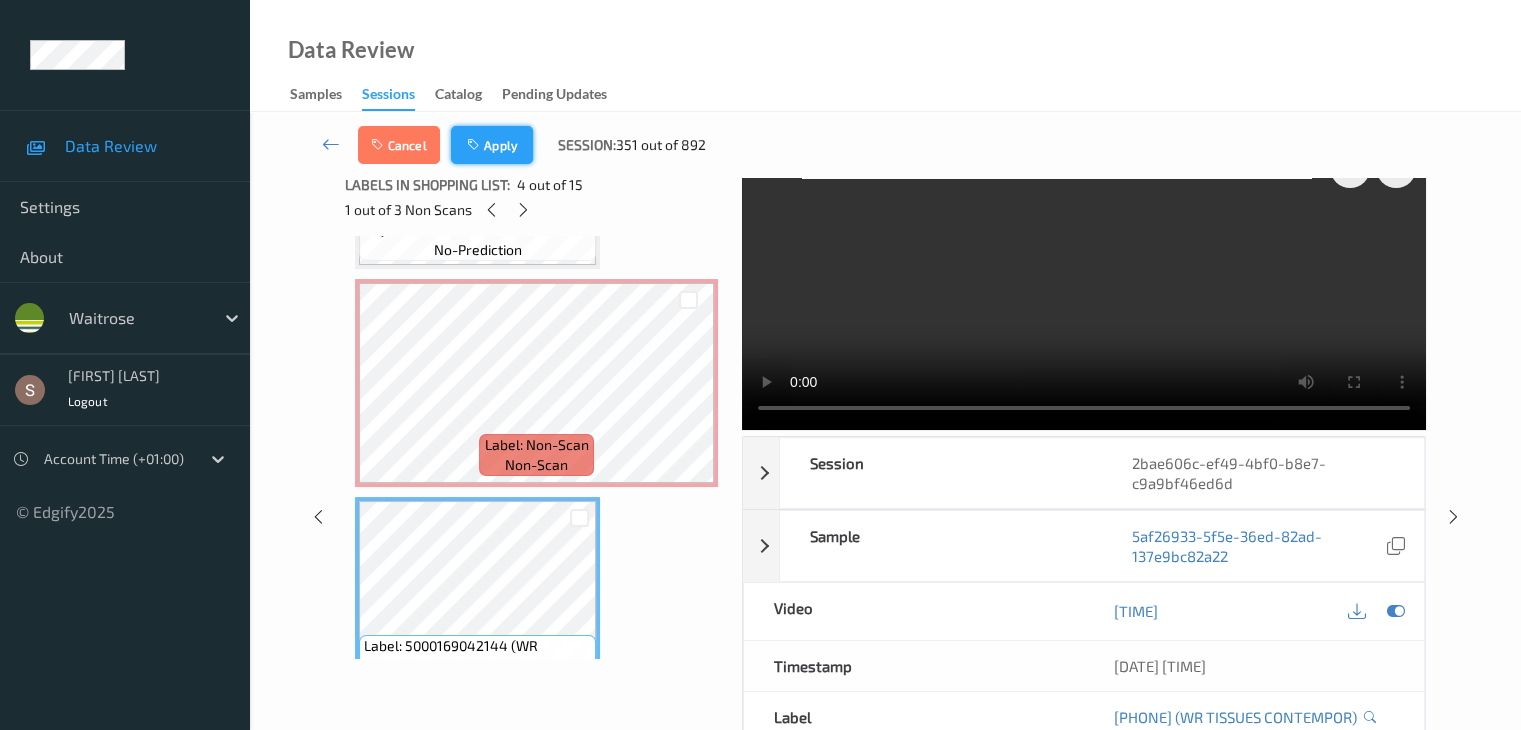 click on "Apply" at bounding box center (492, 145) 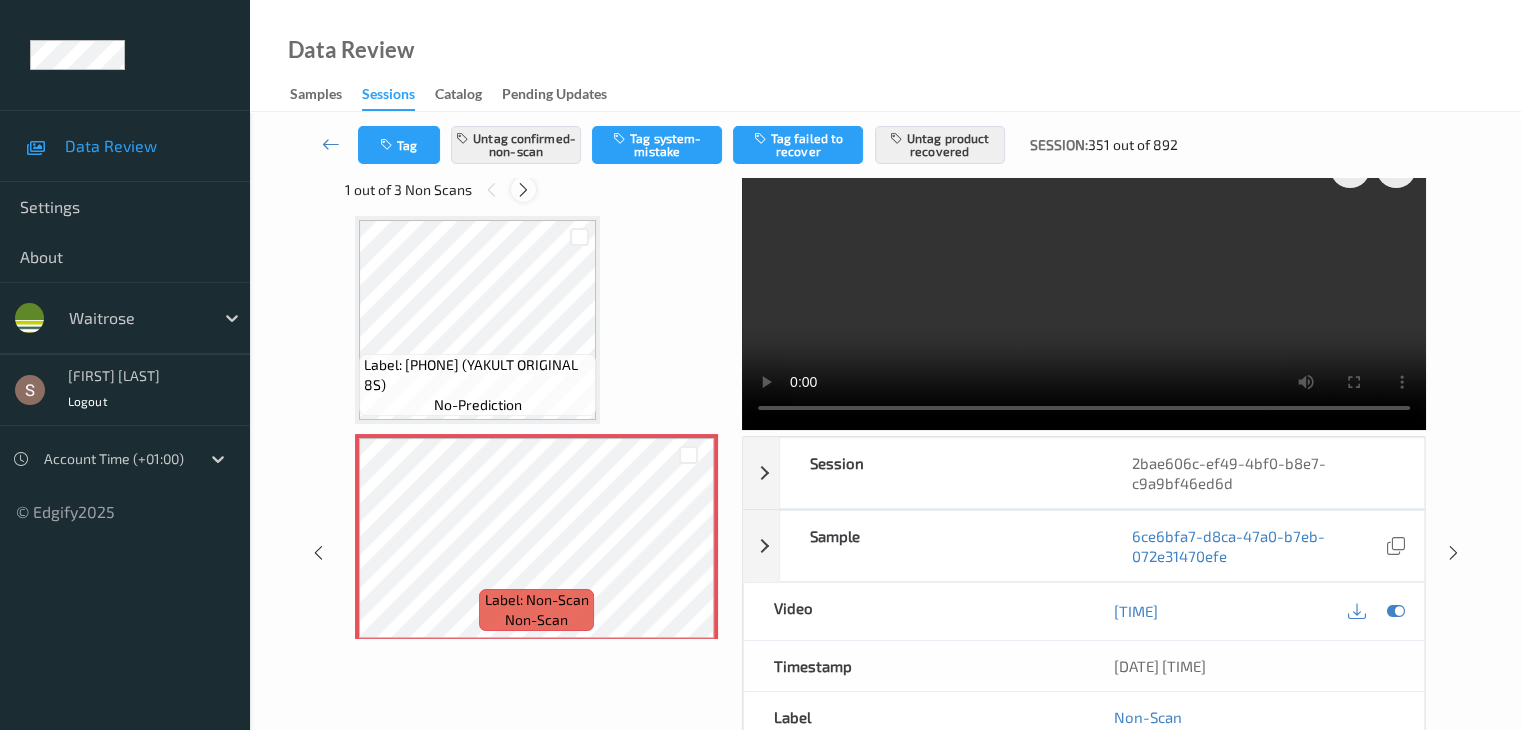 click at bounding box center [523, 190] 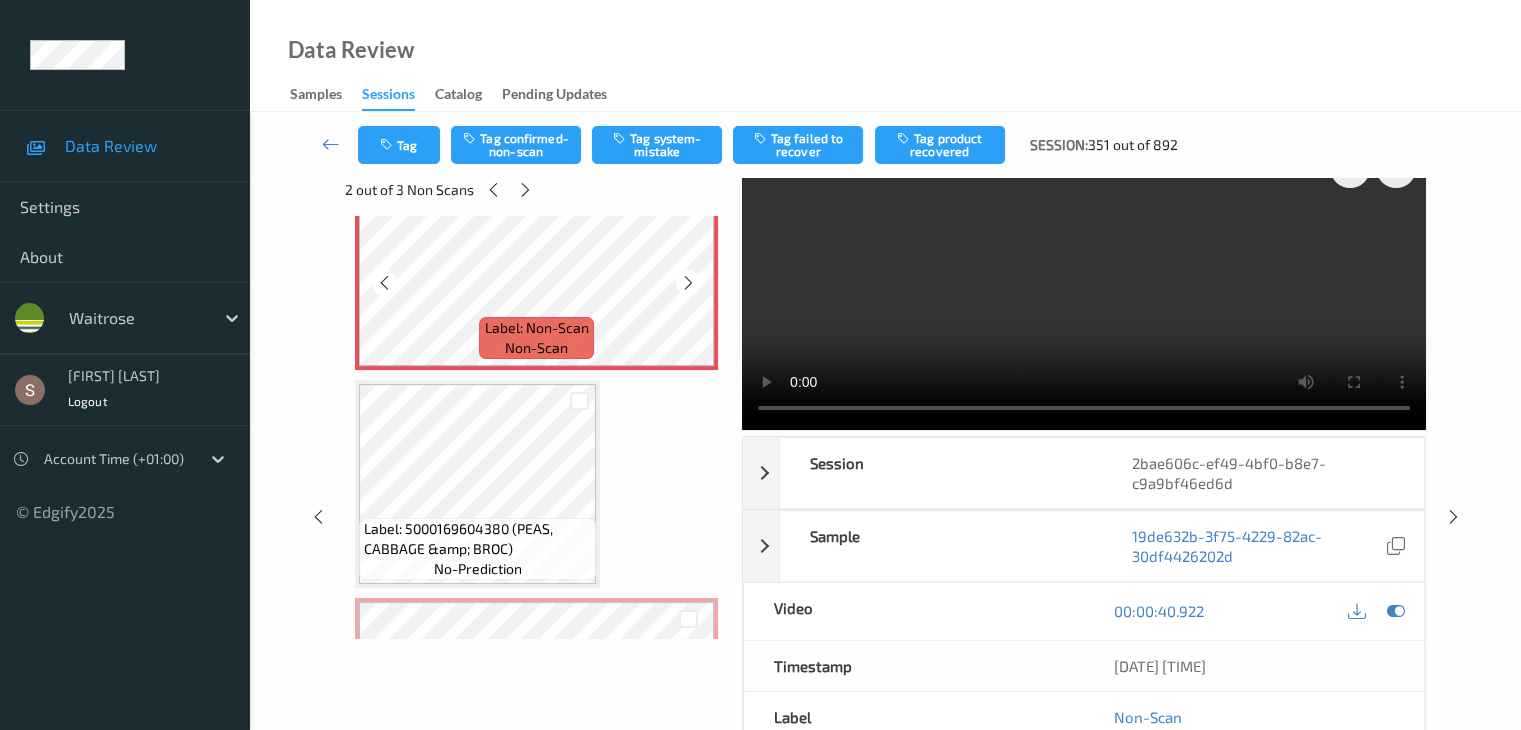 scroll, scrollTop: 937, scrollLeft: 0, axis: vertical 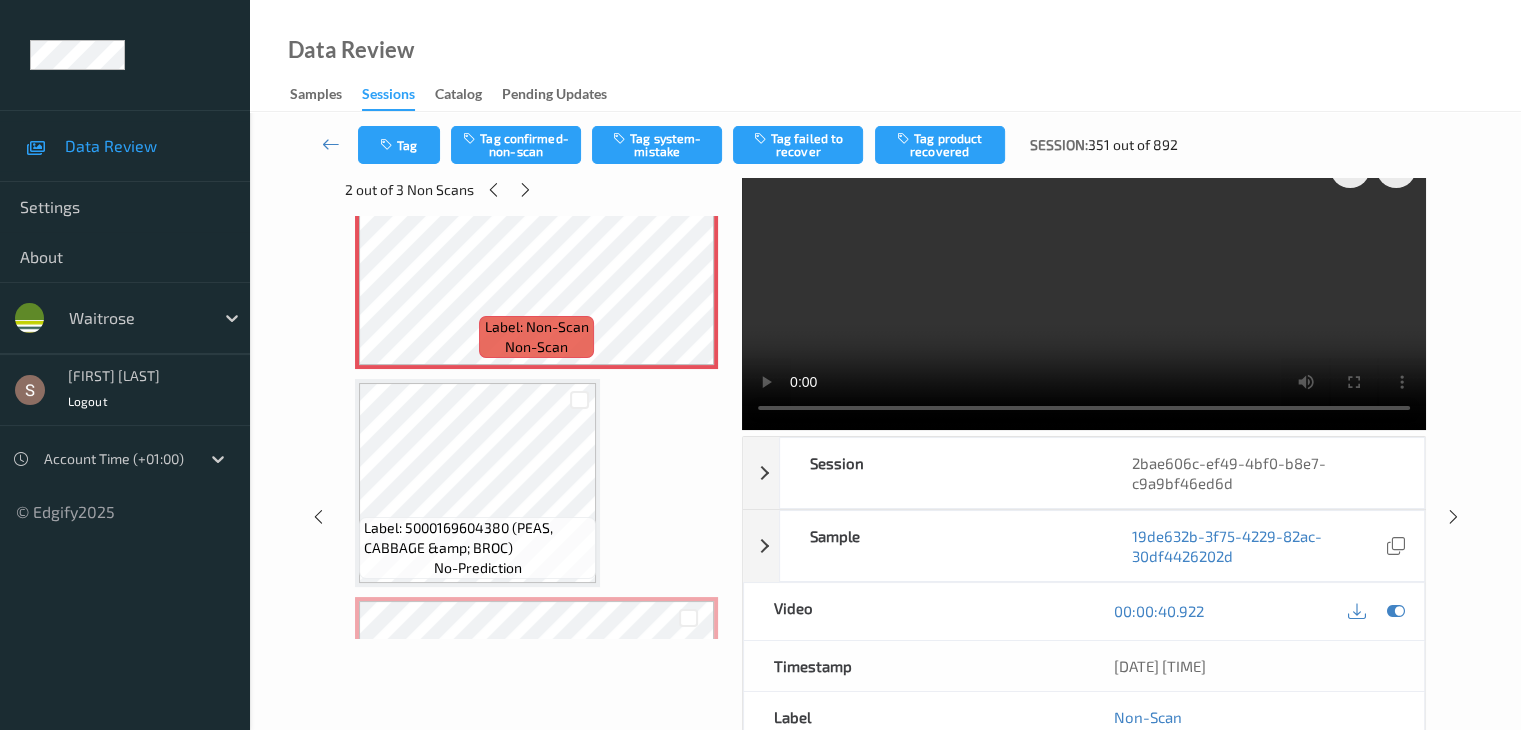 click at bounding box center [1084, 284] 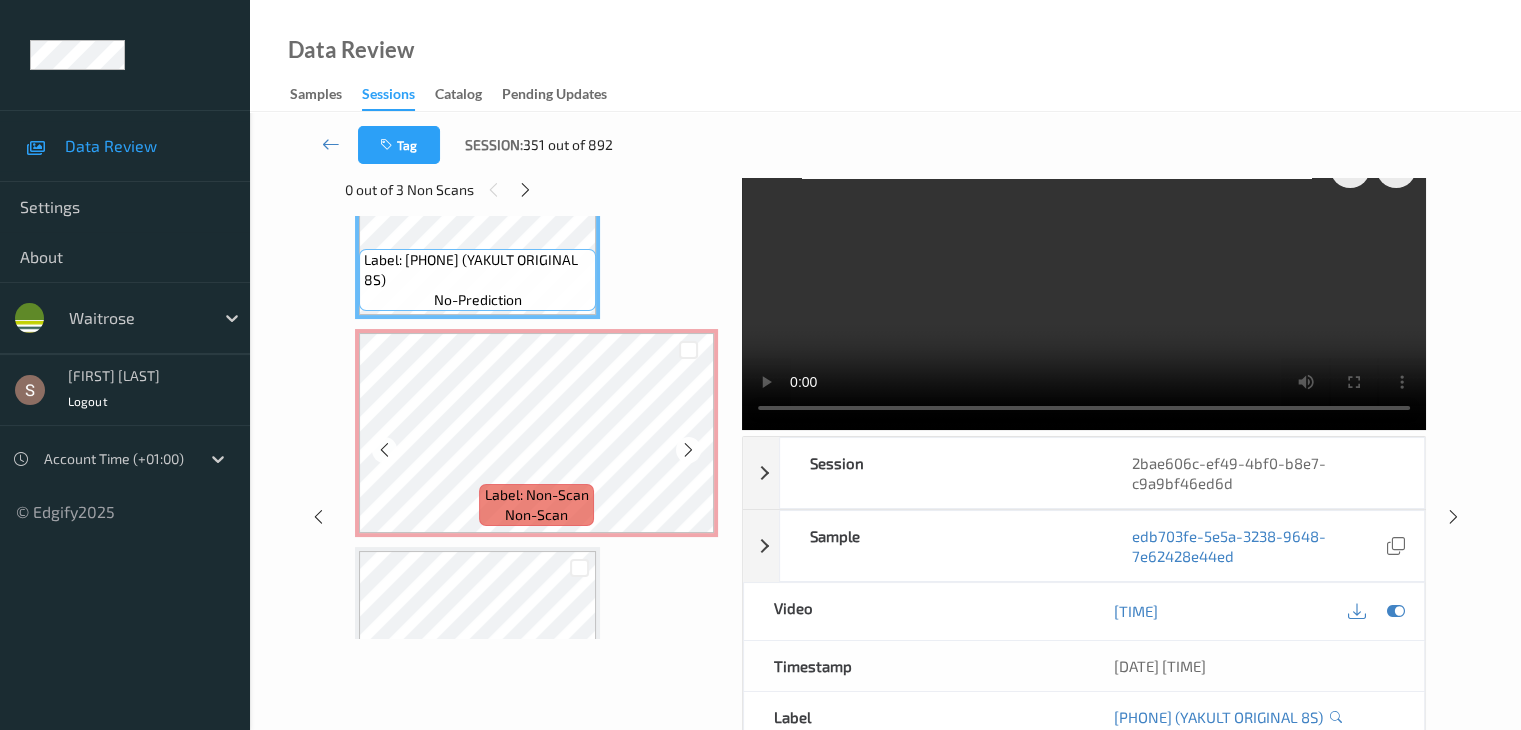 scroll, scrollTop: 353, scrollLeft: 0, axis: vertical 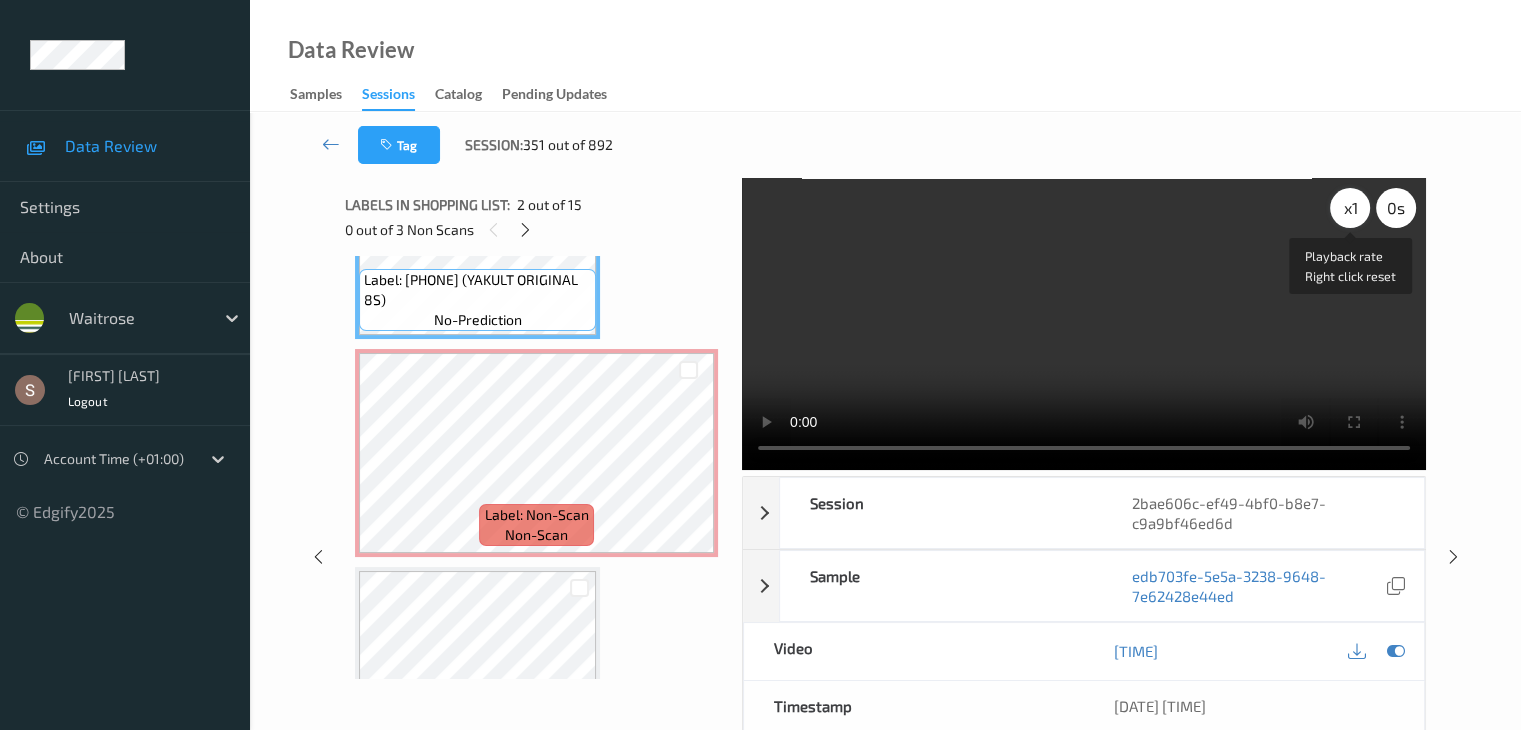 click on "x 1" at bounding box center [1350, 208] 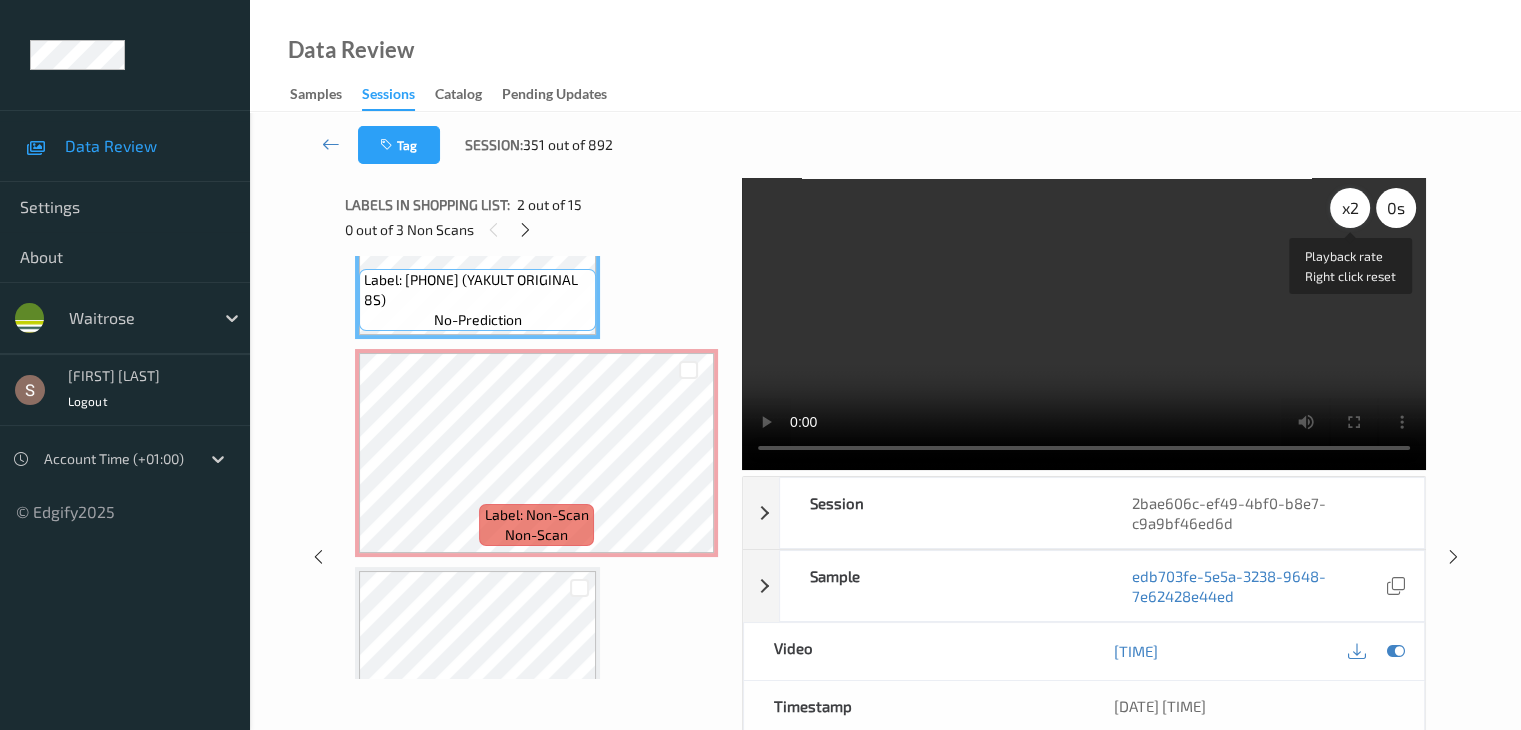 click on "x 2" at bounding box center (1350, 208) 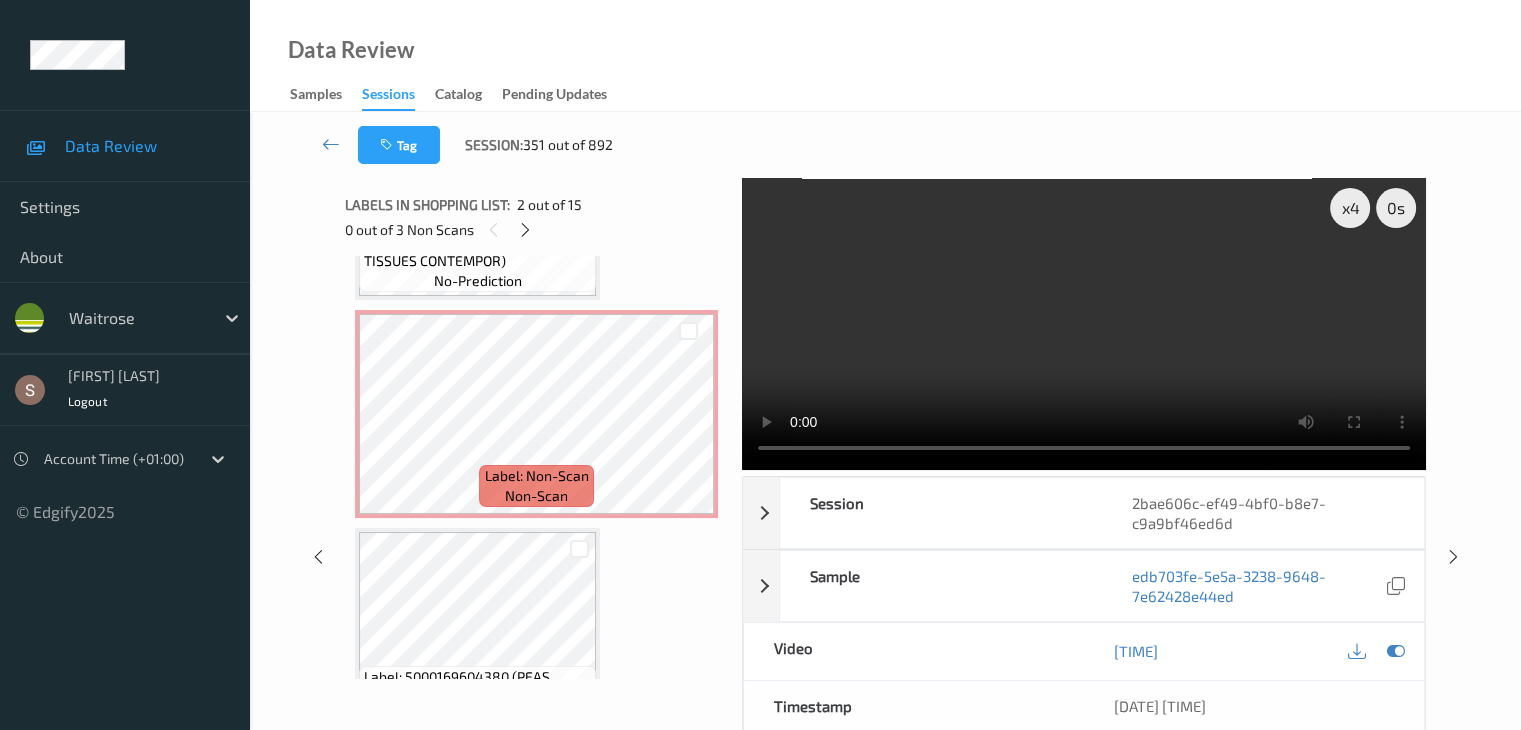 scroll, scrollTop: 828, scrollLeft: 0, axis: vertical 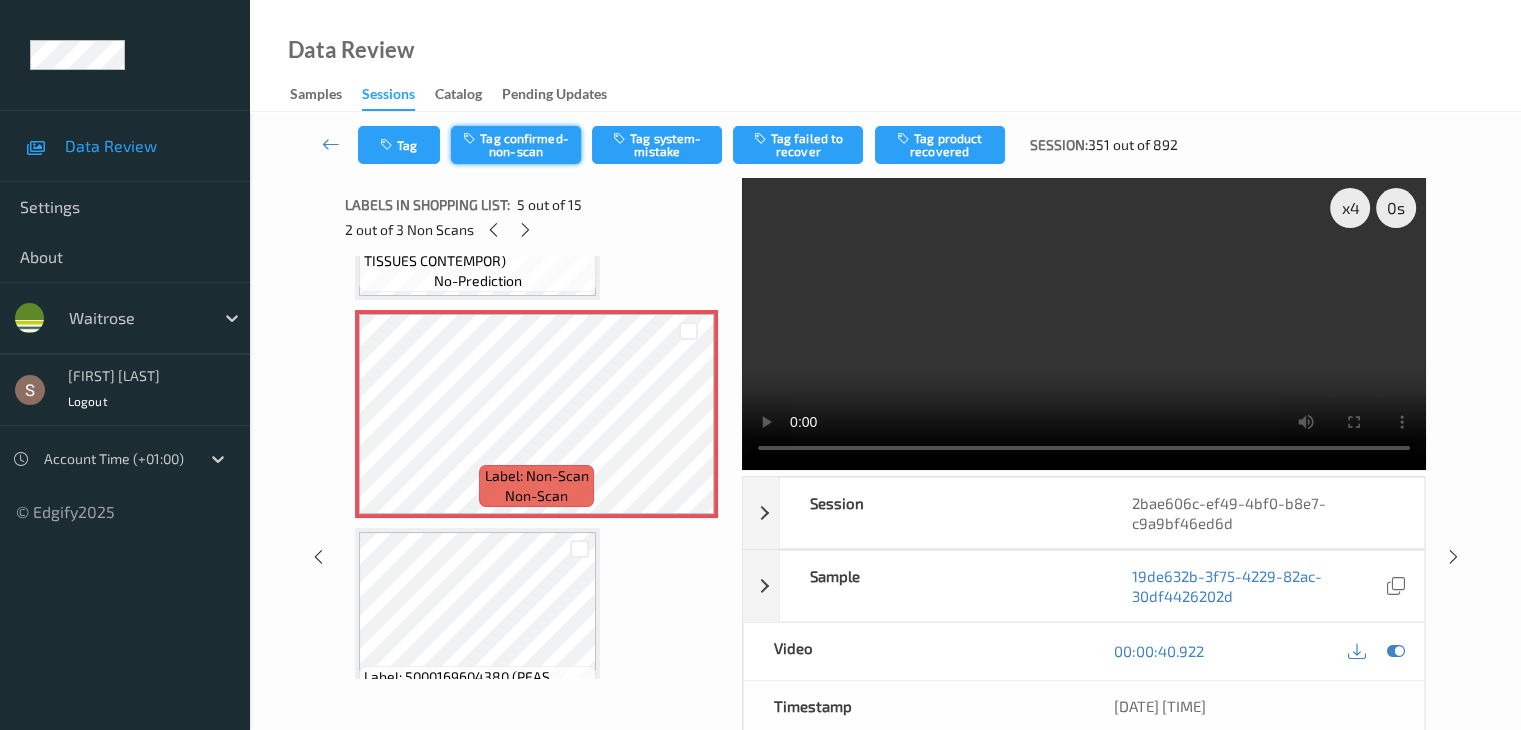 click on "Tag   confirmed-non-scan" at bounding box center [516, 145] 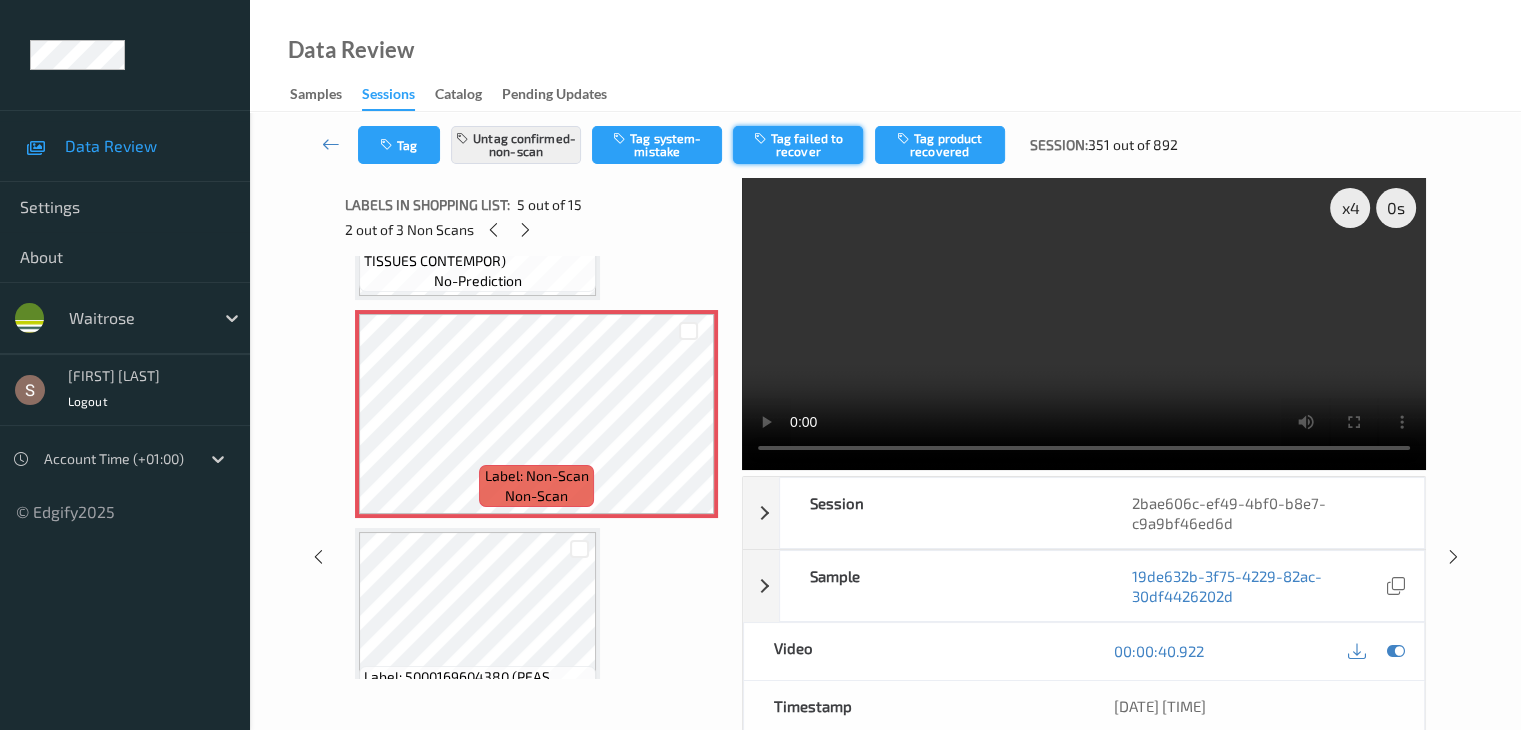 click on "Tag   failed to recover" at bounding box center (798, 145) 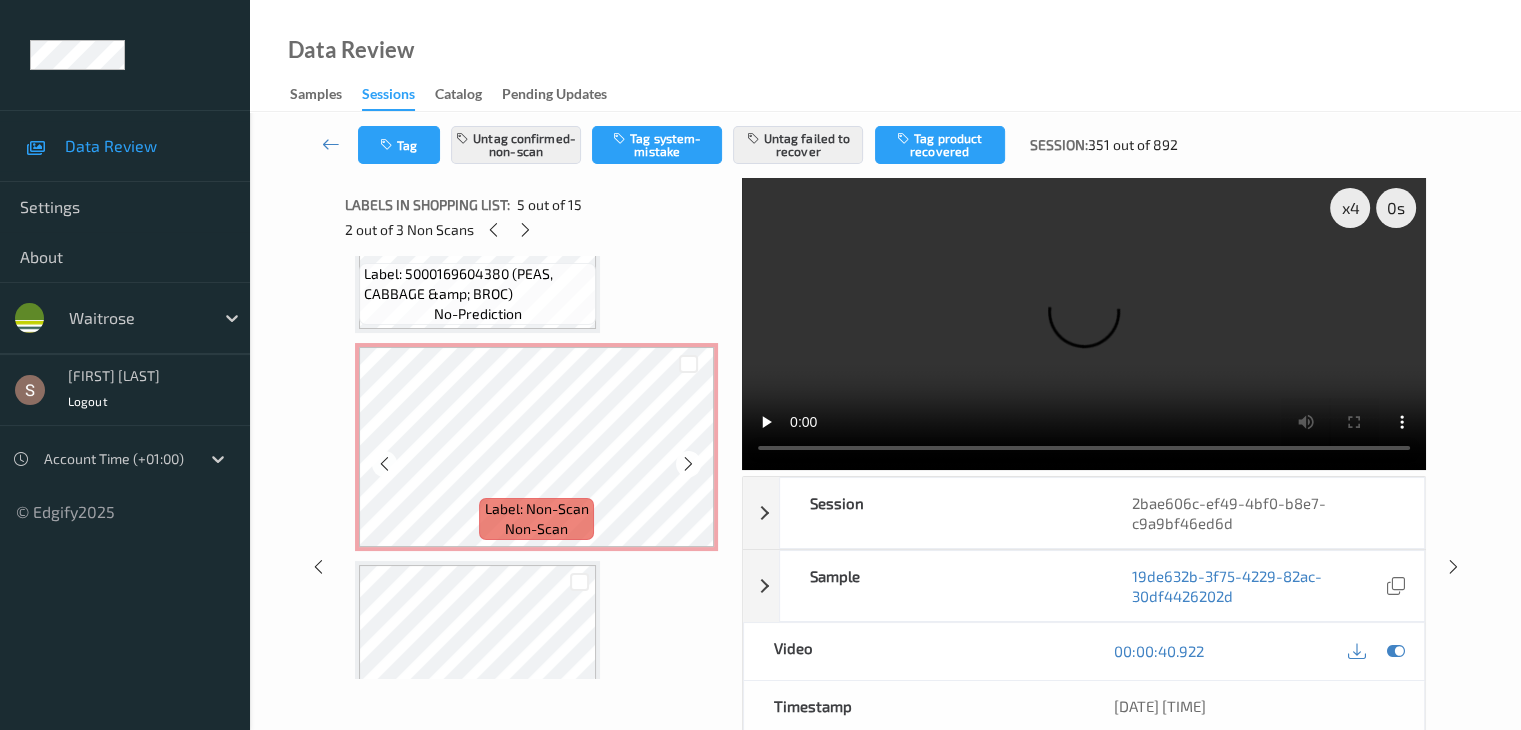 scroll, scrollTop: 1297, scrollLeft: 0, axis: vertical 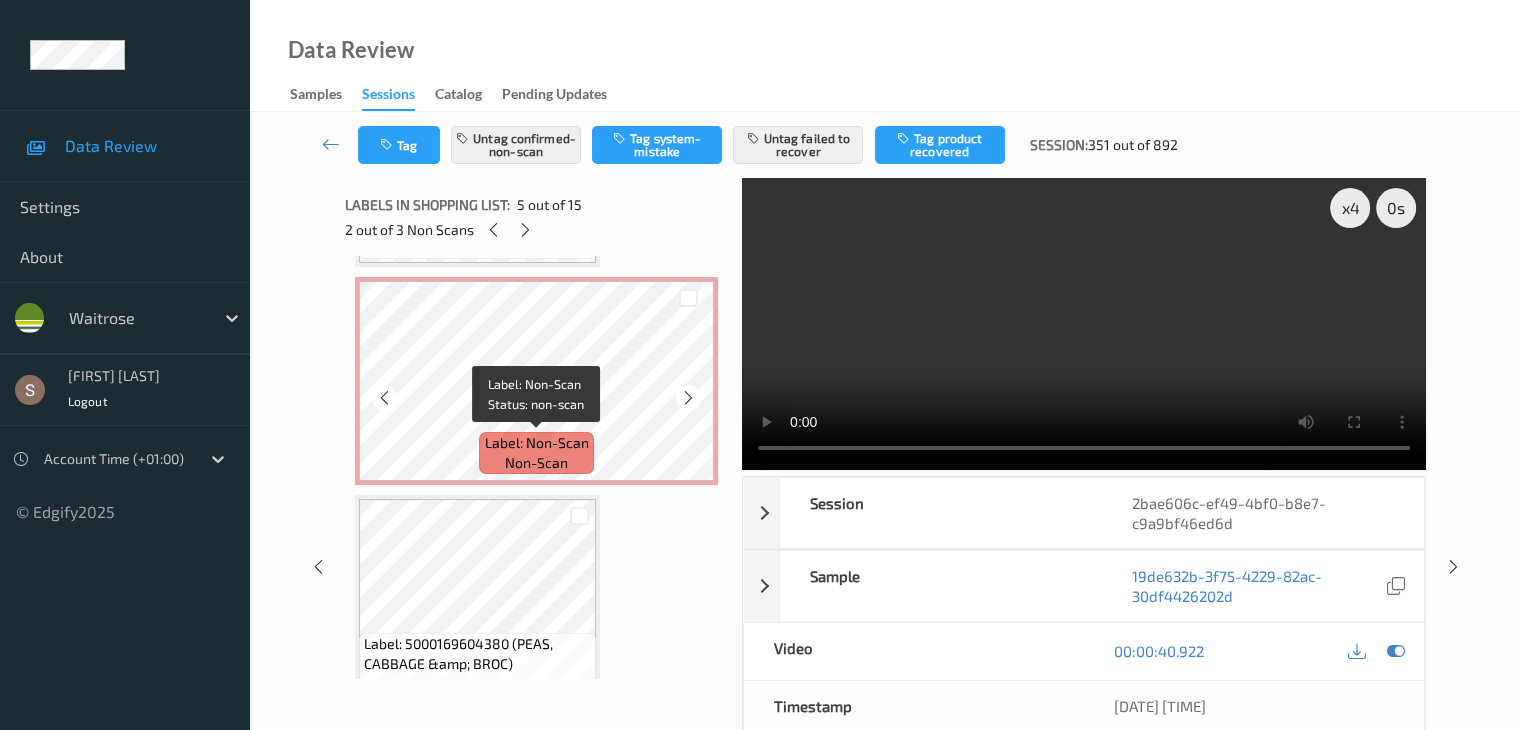 click on "Label: Non-Scan" at bounding box center (537, 443) 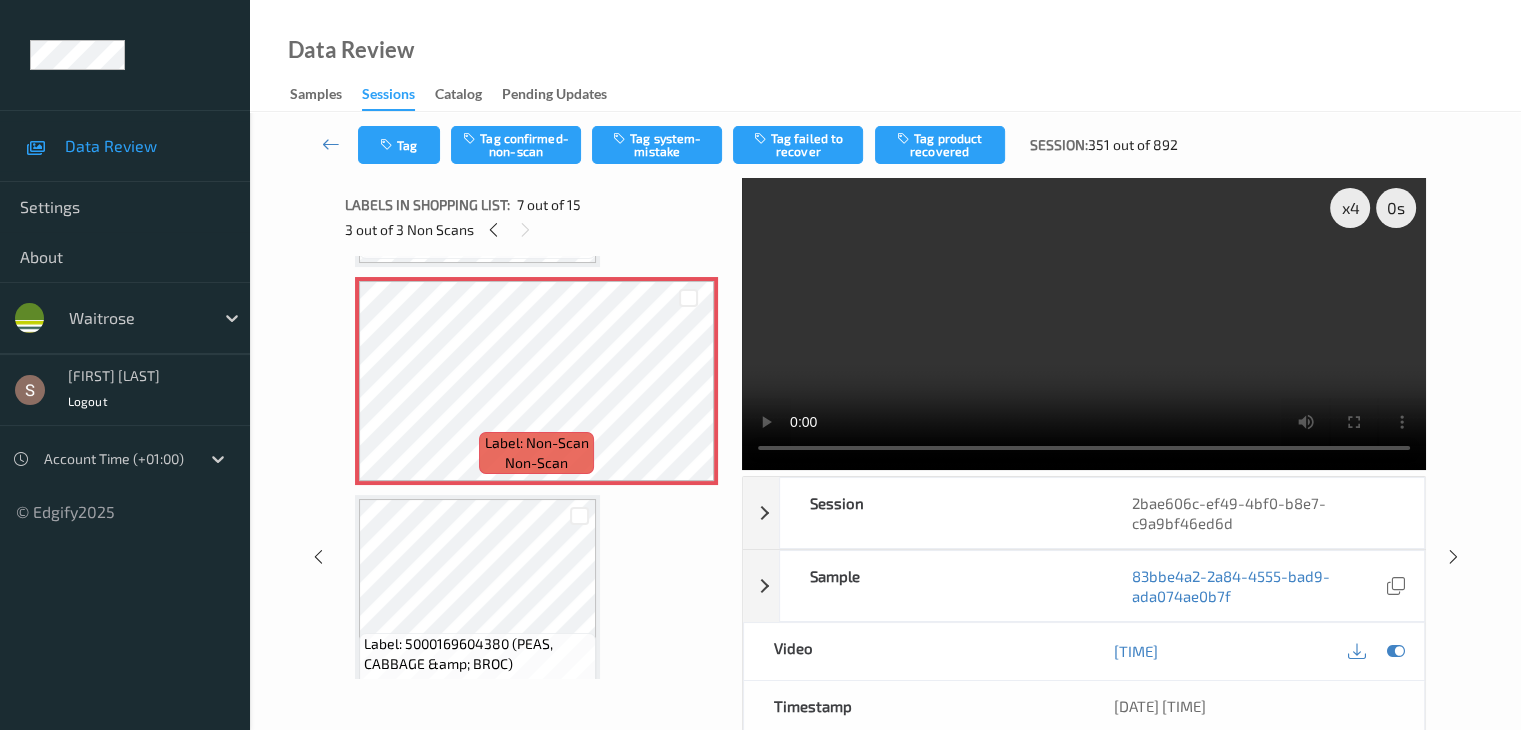 click at bounding box center (1084, 324) 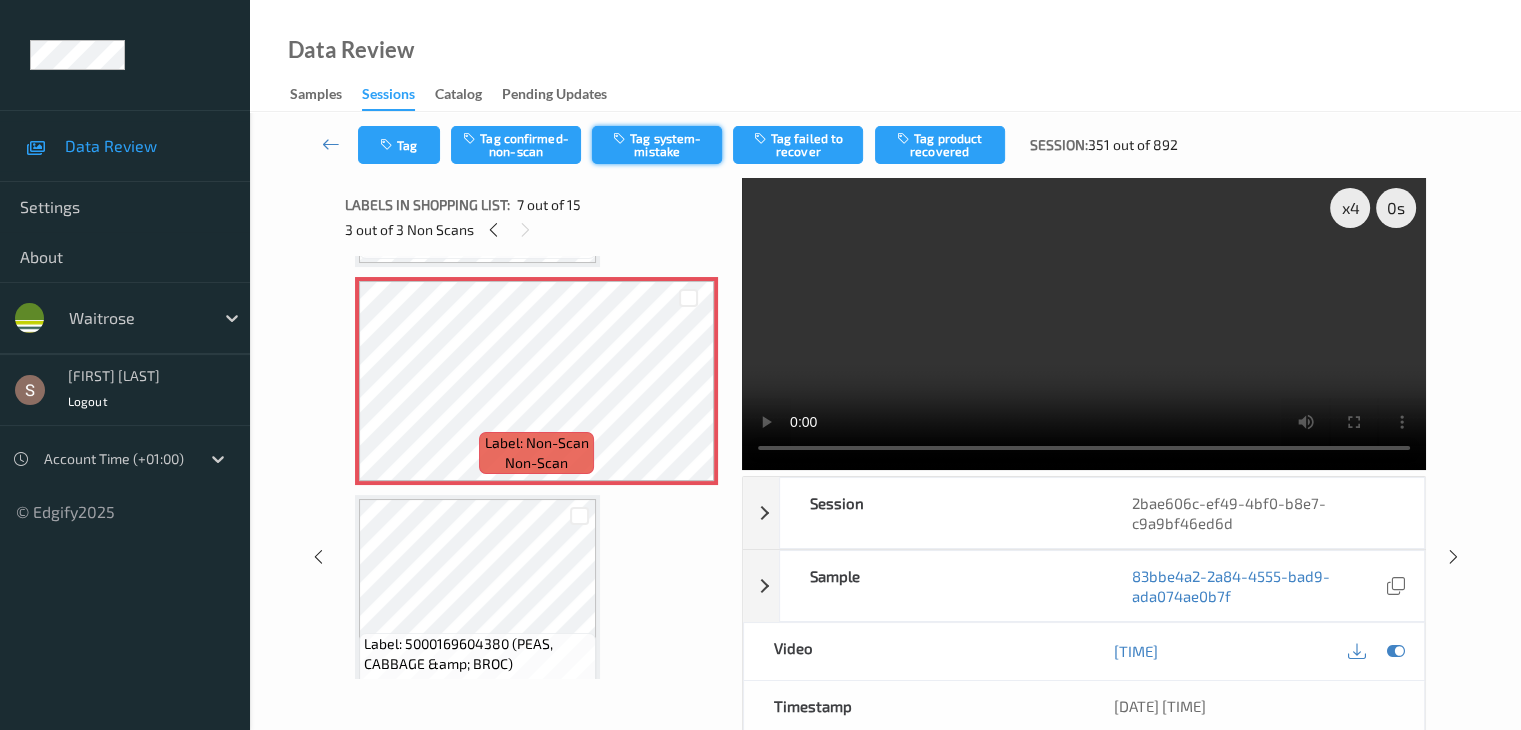 click on "Tag   system-mistake" at bounding box center [657, 145] 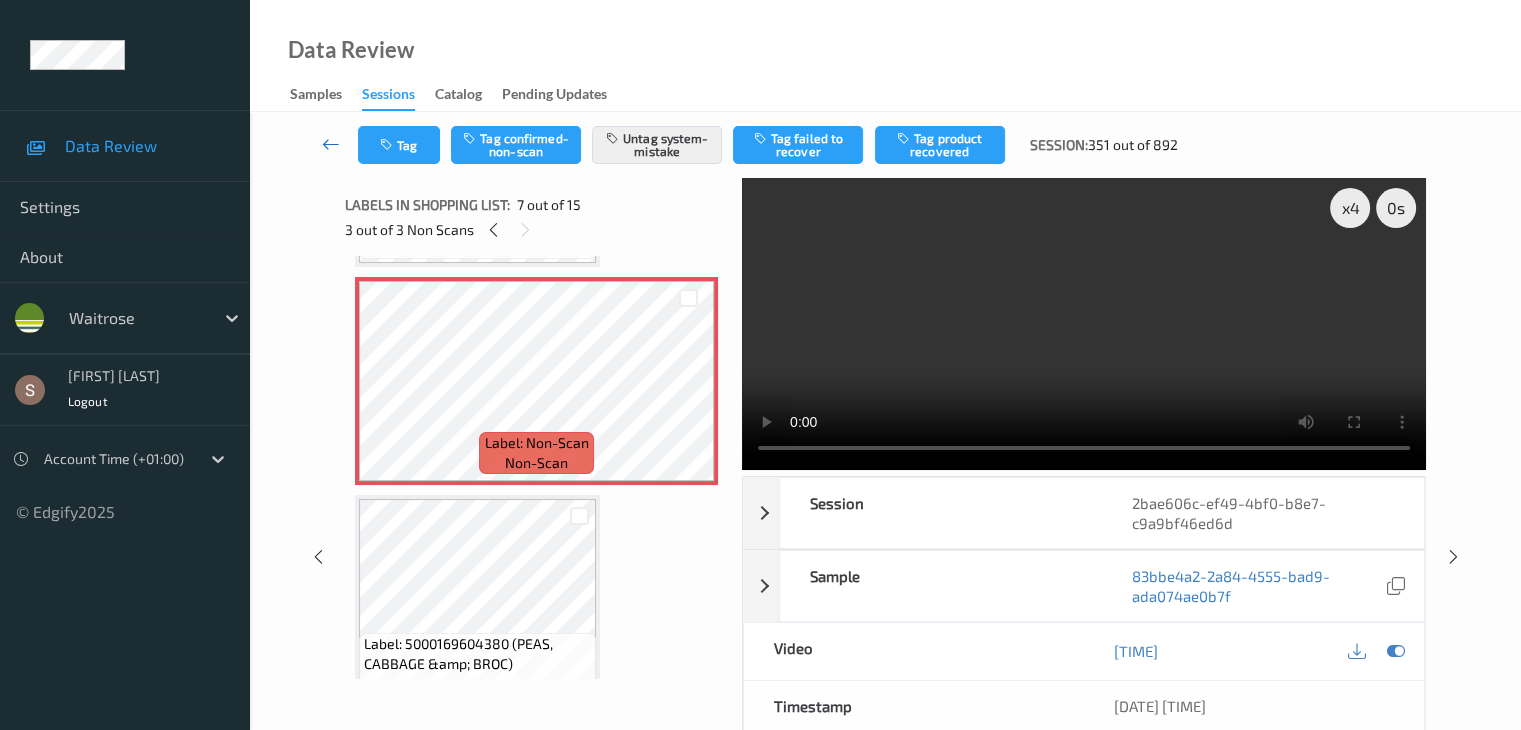 click at bounding box center [331, 144] 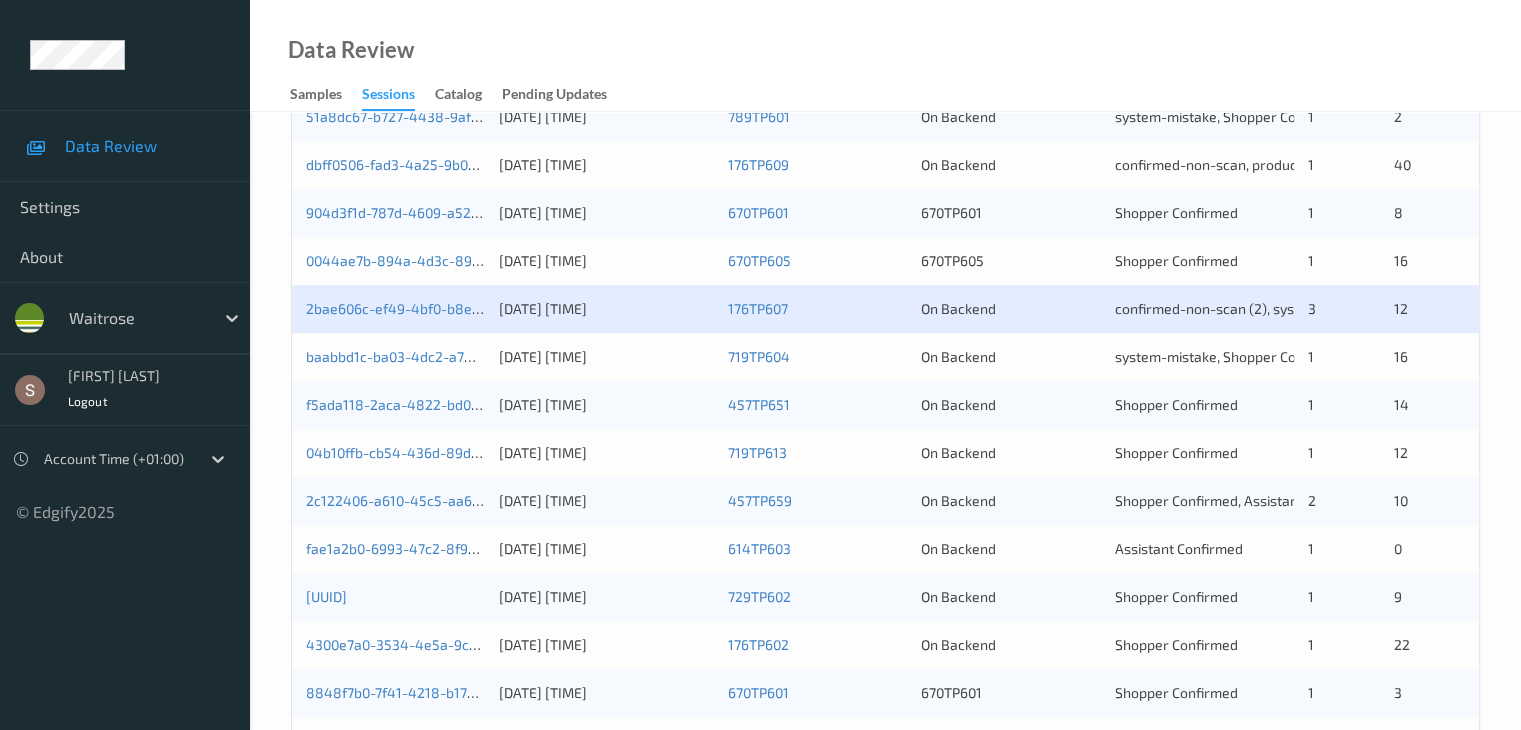 scroll, scrollTop: 823, scrollLeft: 0, axis: vertical 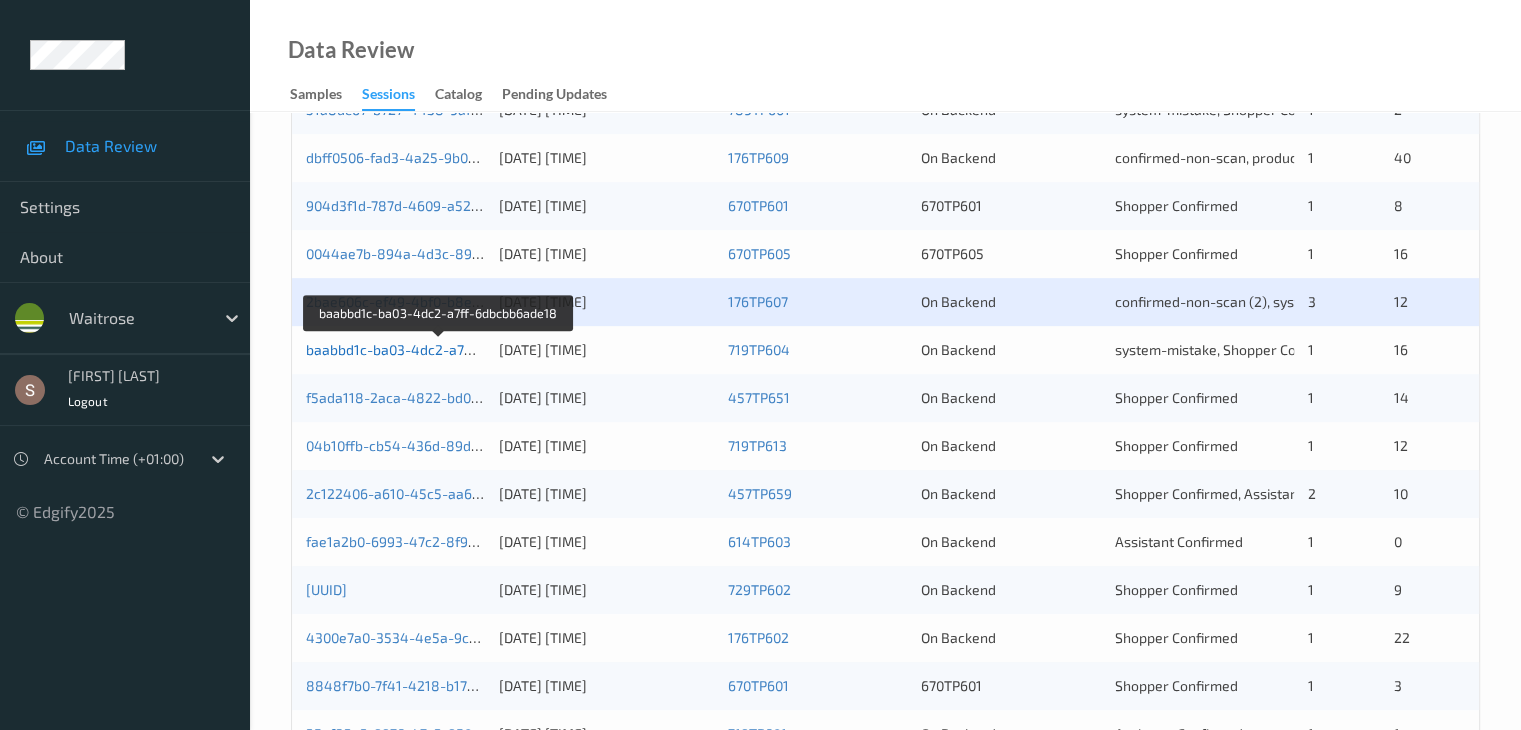 click on "baabbd1c-ba03-4dc2-a7ff-6dbcbb6ade18" at bounding box center [440, 349] 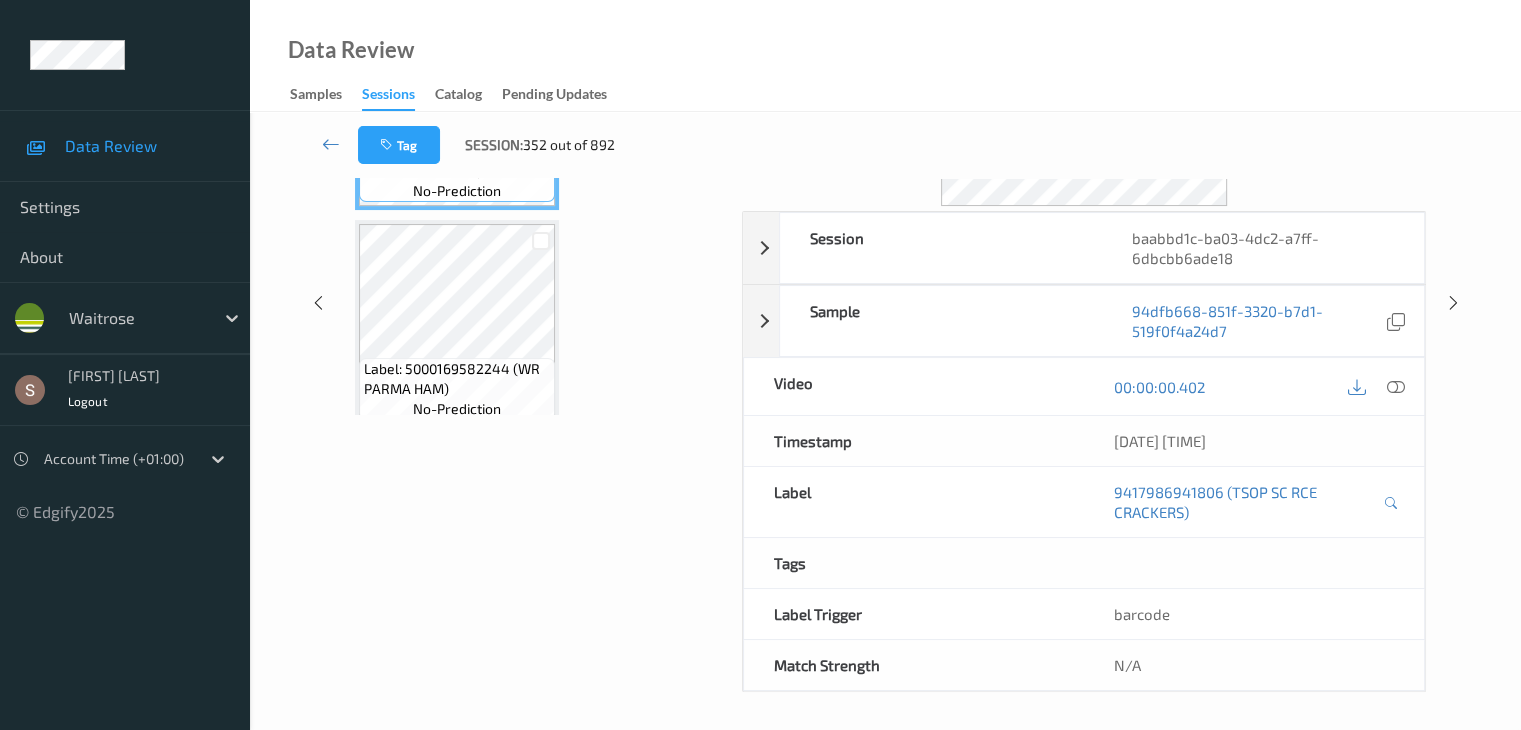 scroll, scrollTop: 0, scrollLeft: 0, axis: both 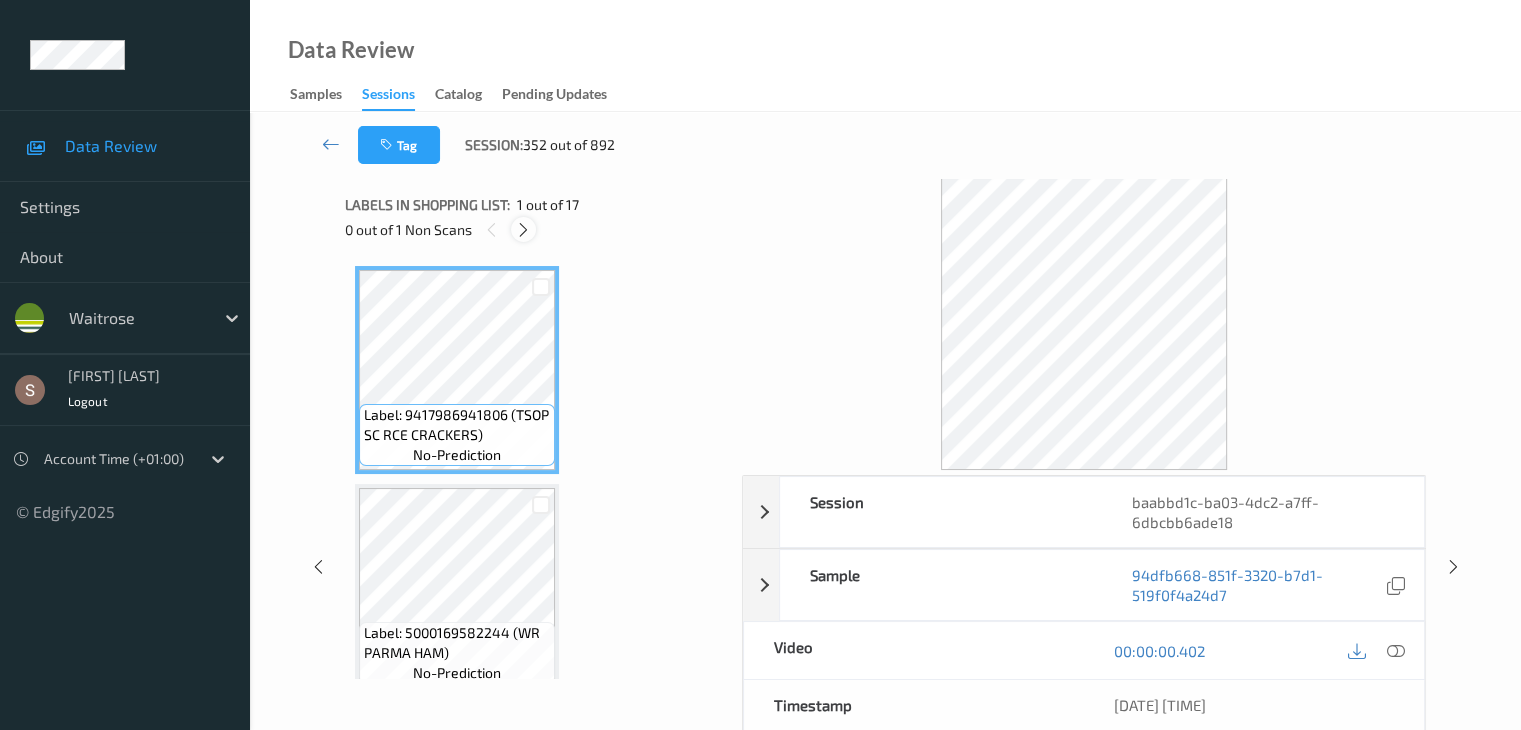 click at bounding box center [523, 230] 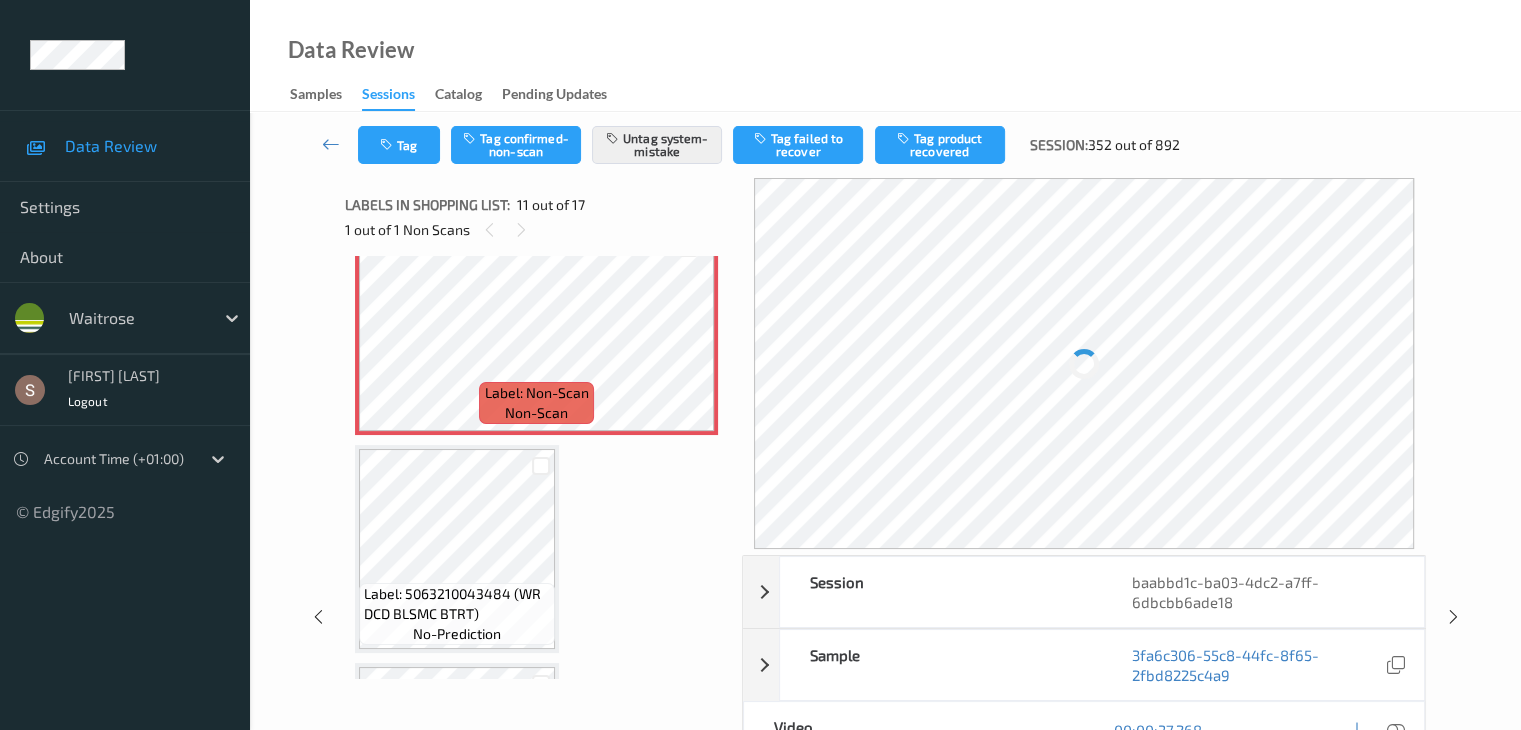 scroll, scrollTop: 2220, scrollLeft: 0, axis: vertical 